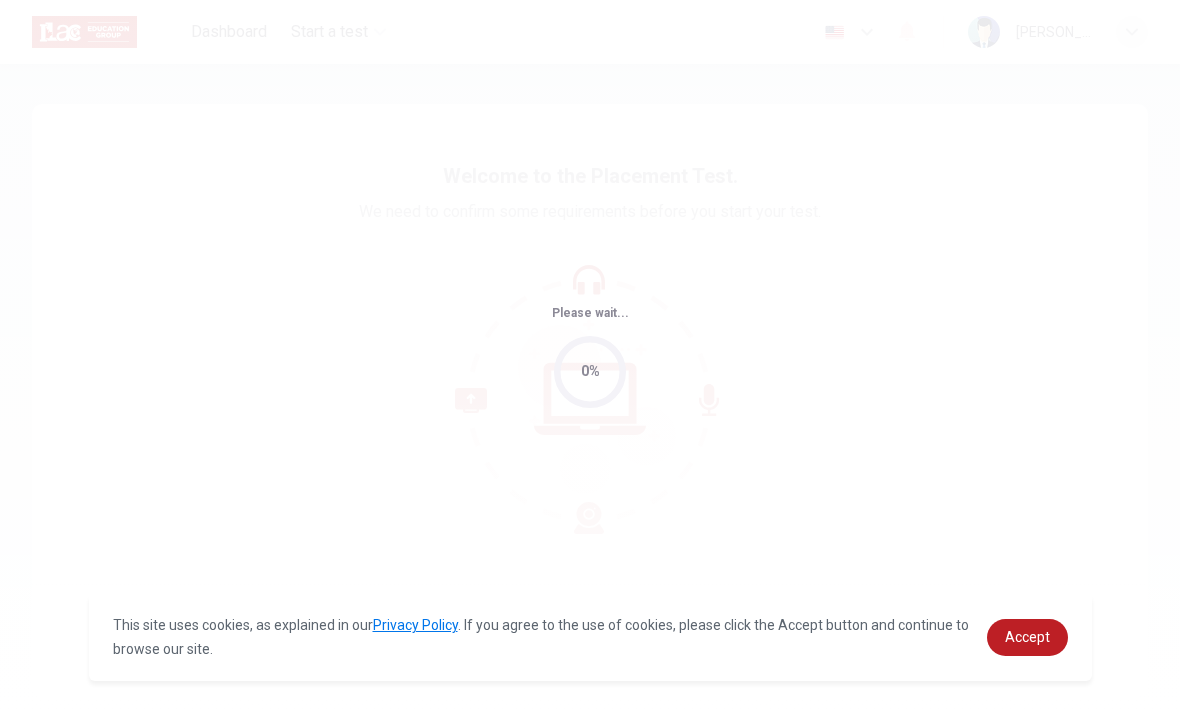 scroll, scrollTop: 0, scrollLeft: 0, axis: both 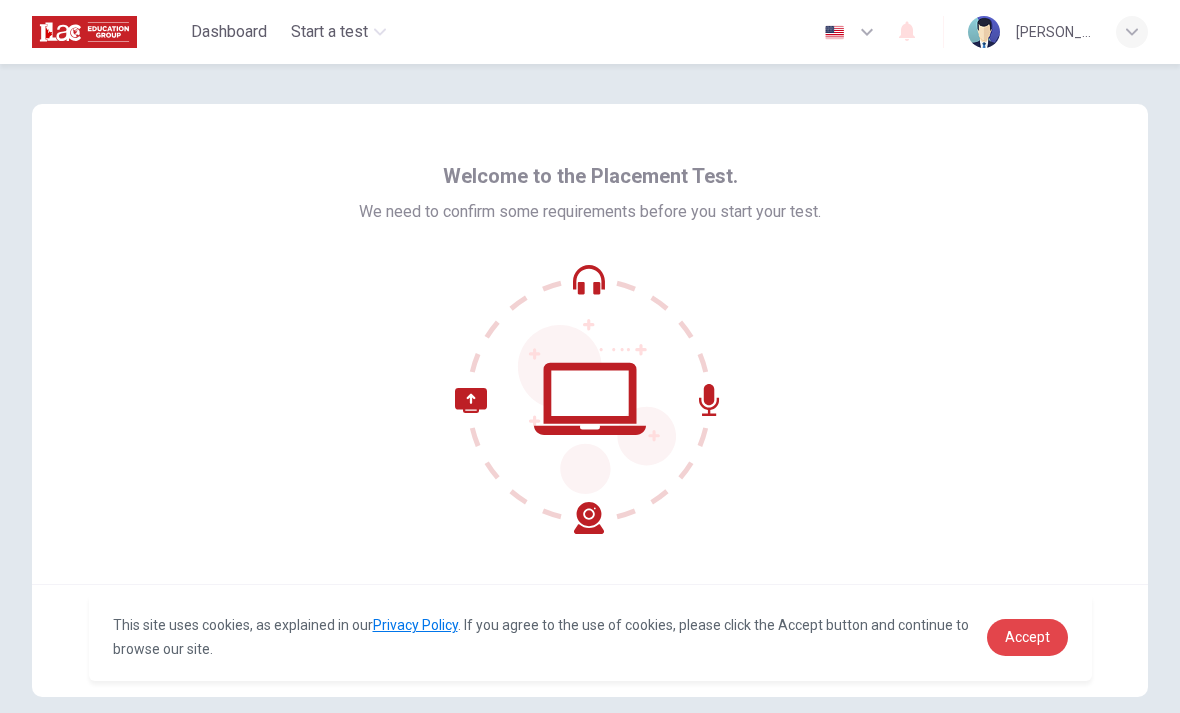 click on "Accept" at bounding box center (1027, 637) 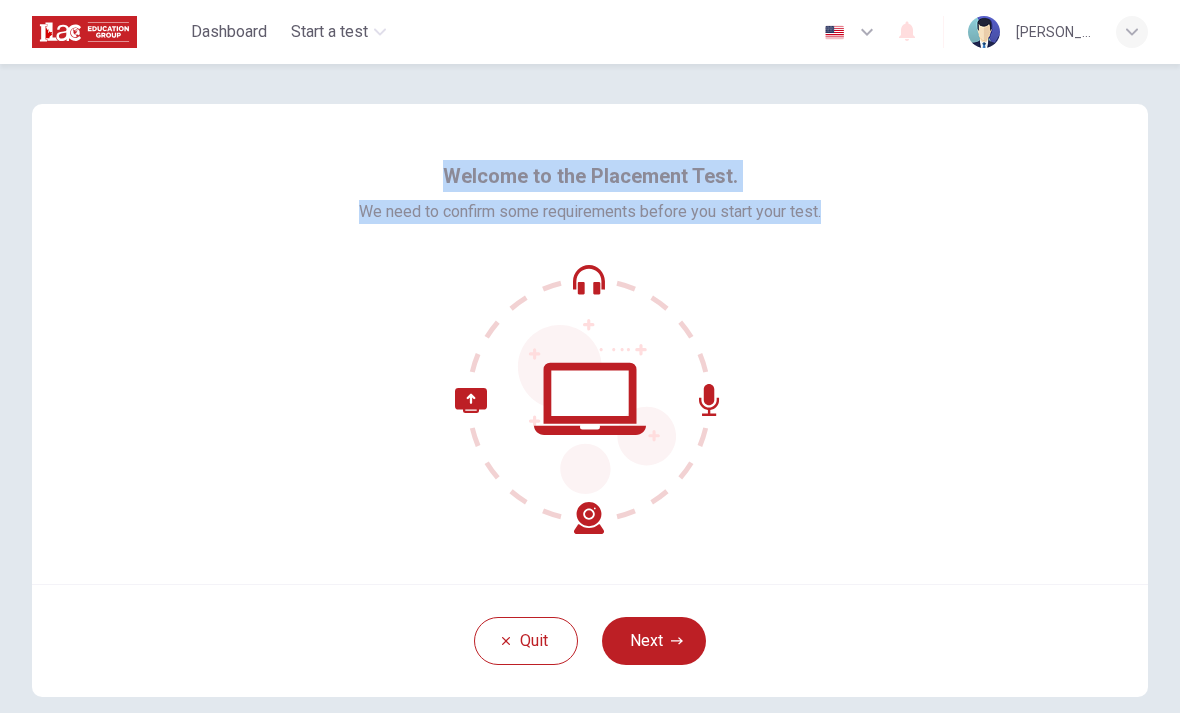 click on "Welcome to the Placement Test. We need to confirm some requirements before you start your test." at bounding box center [590, 344] 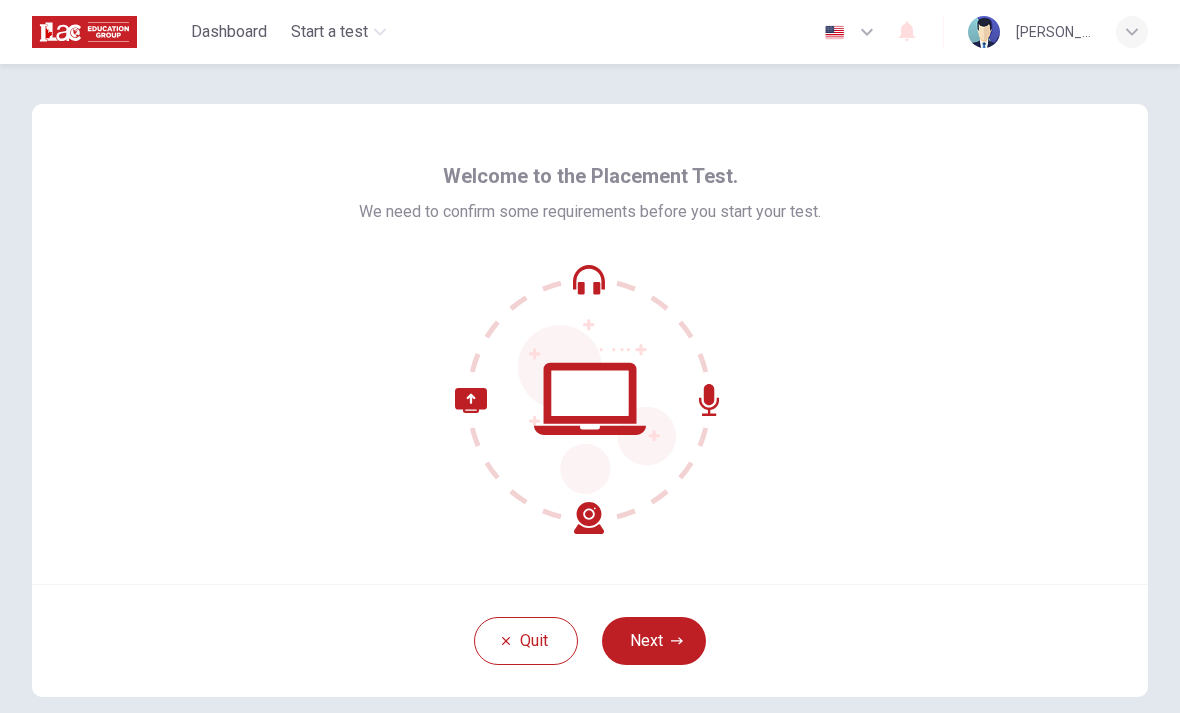 click on "Next" at bounding box center (654, 641) 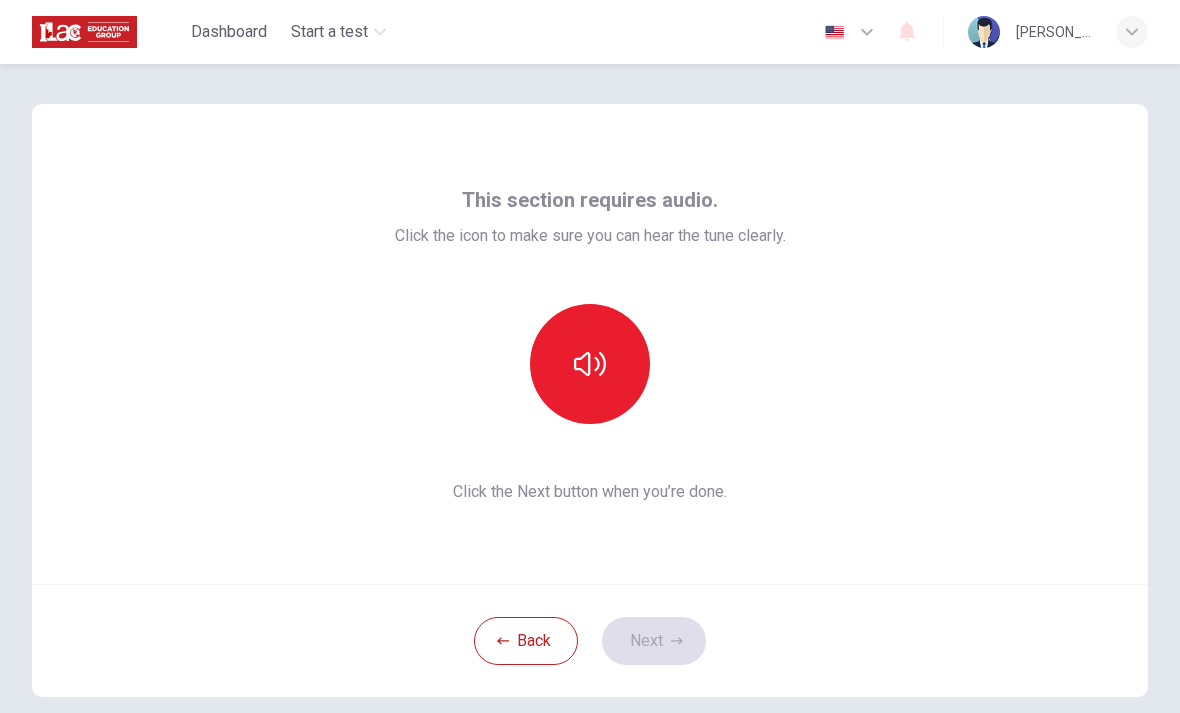 click at bounding box center [590, 364] 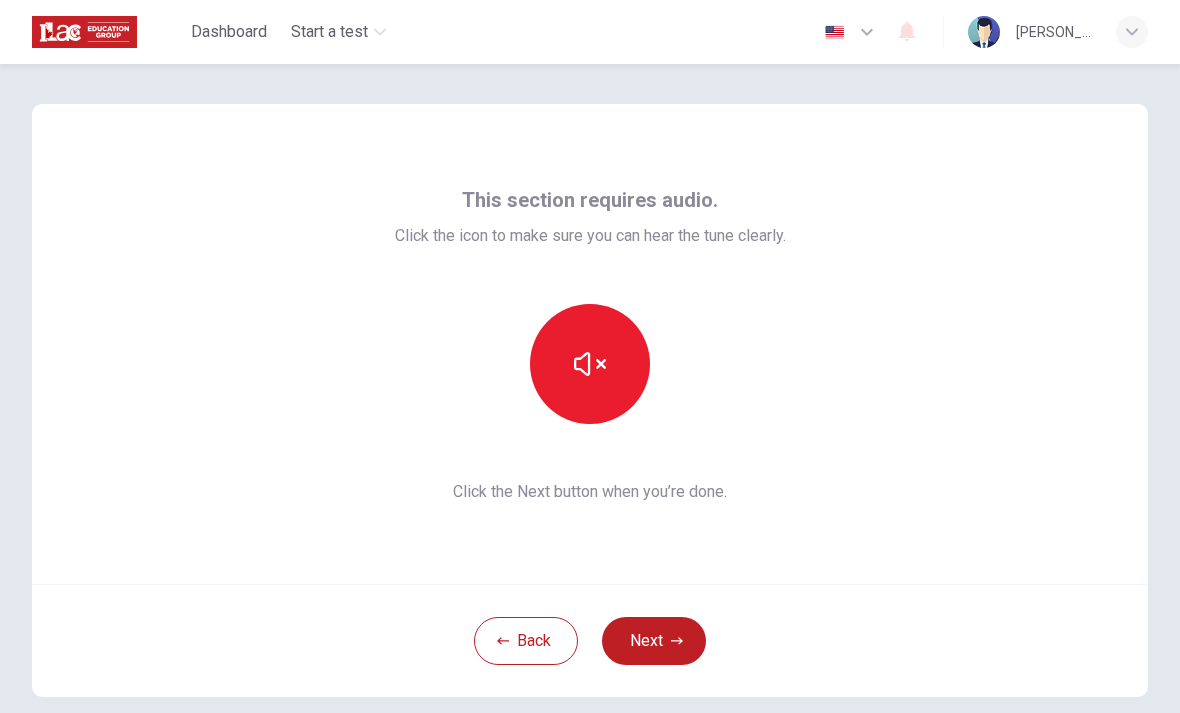 click 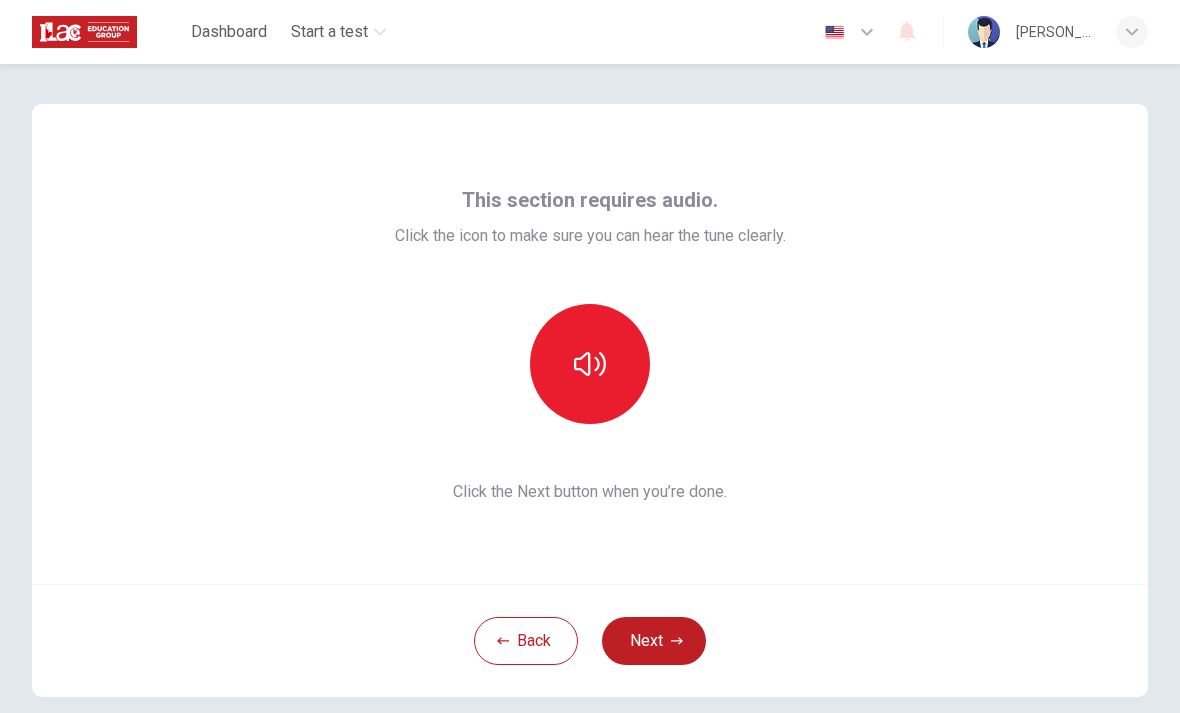 click 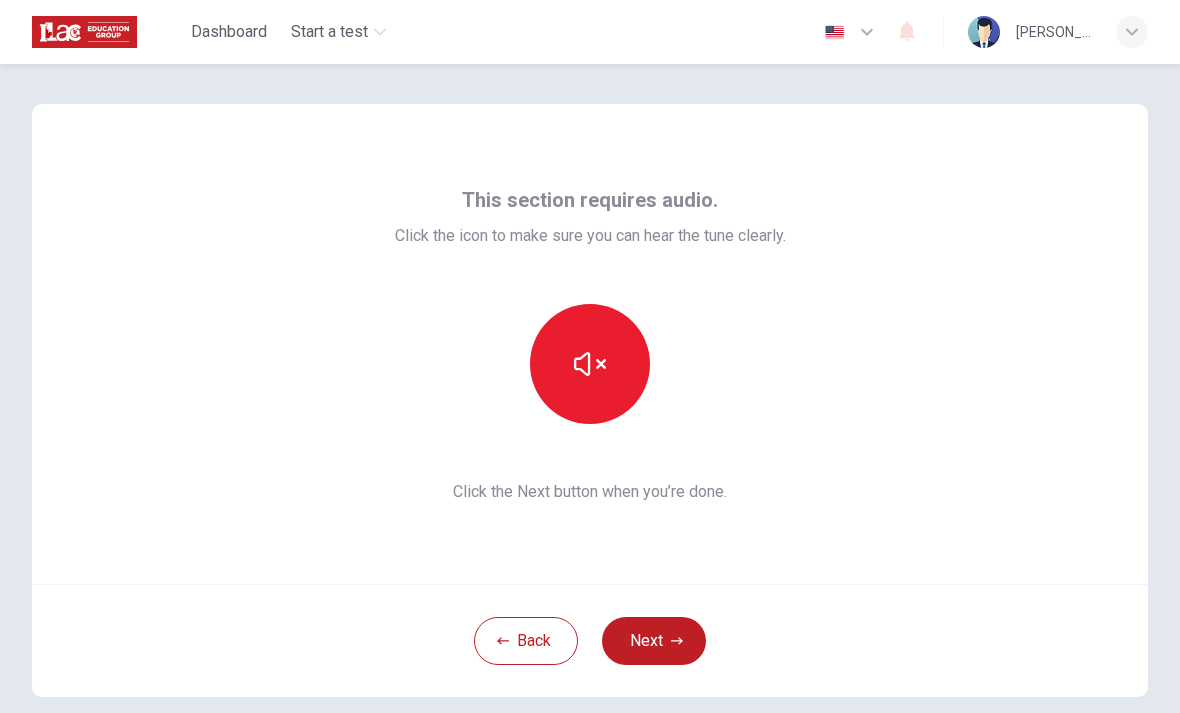 click 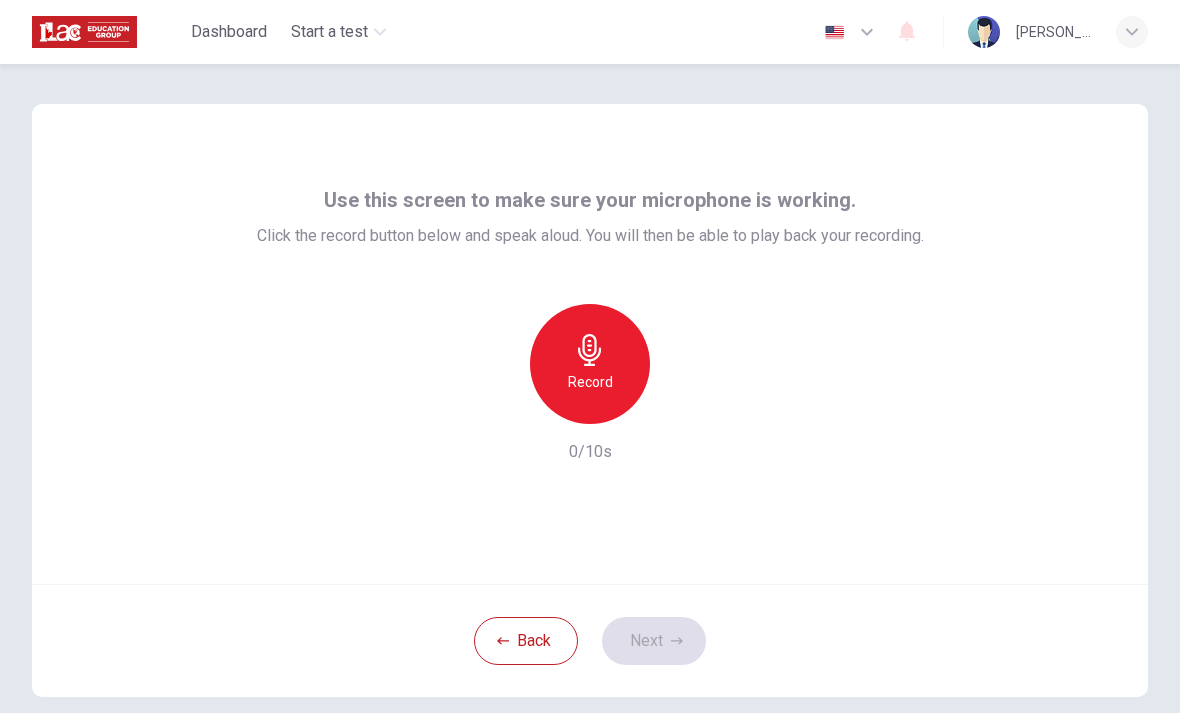 click on "Record" at bounding box center (590, 382) 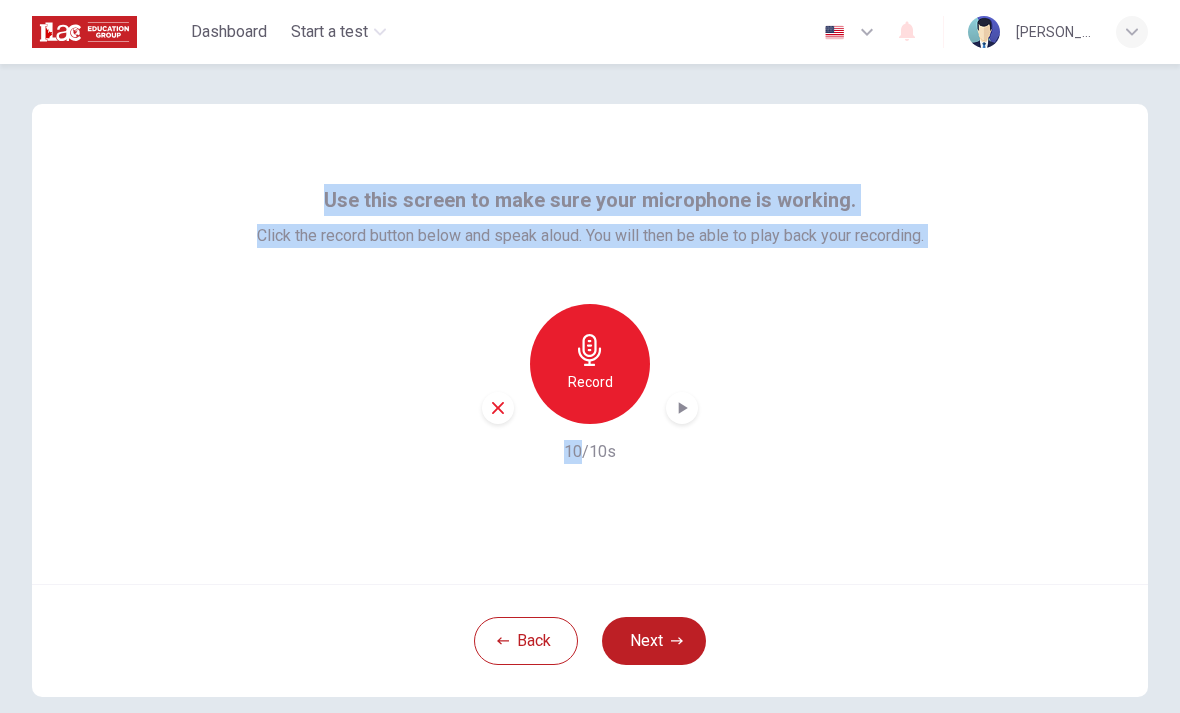click 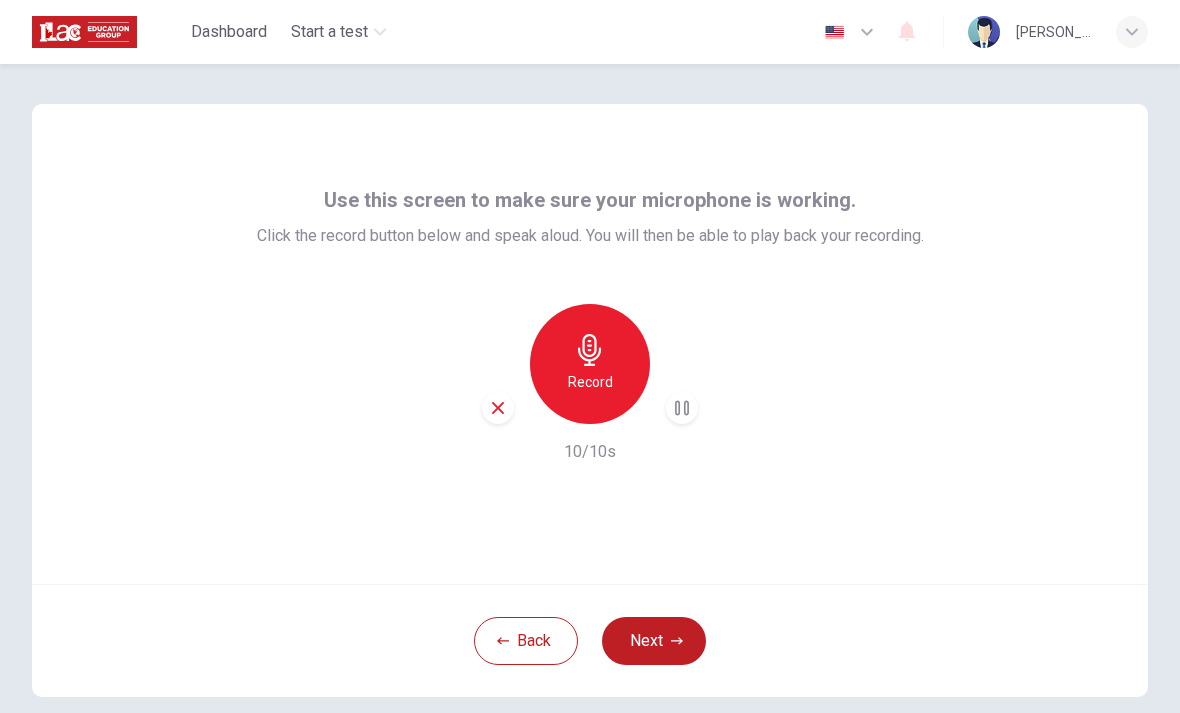 click on "Next" at bounding box center [654, 641] 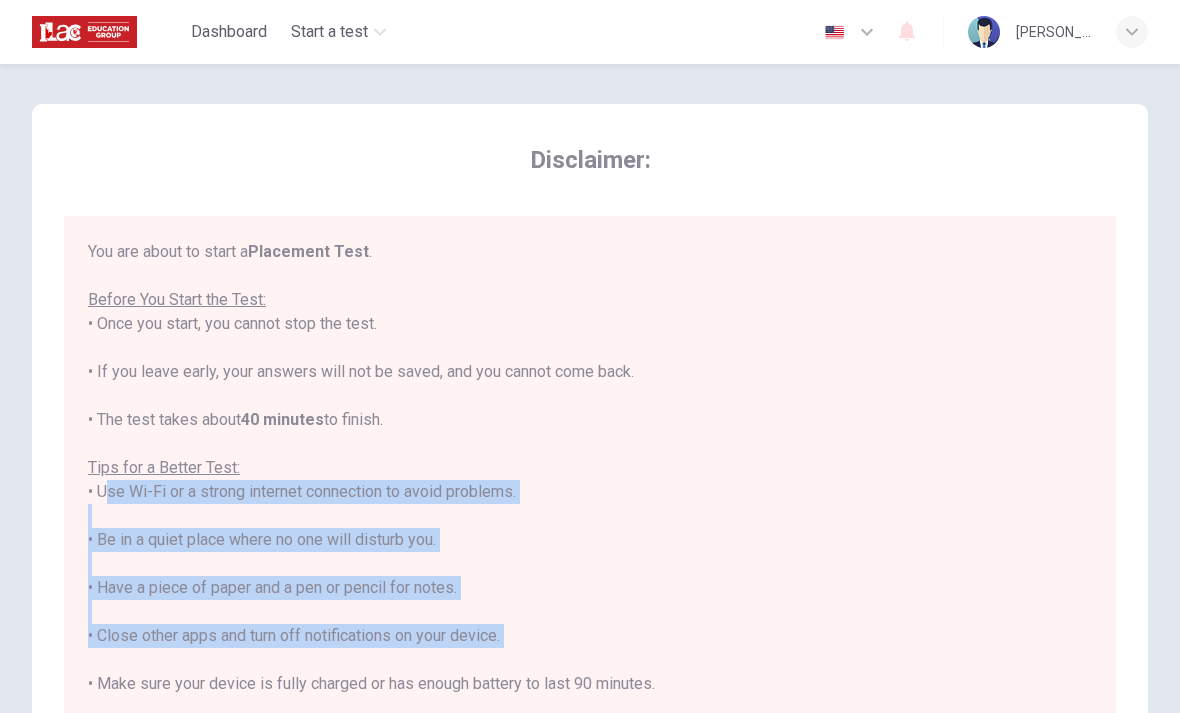 scroll, scrollTop: -2, scrollLeft: 0, axis: vertical 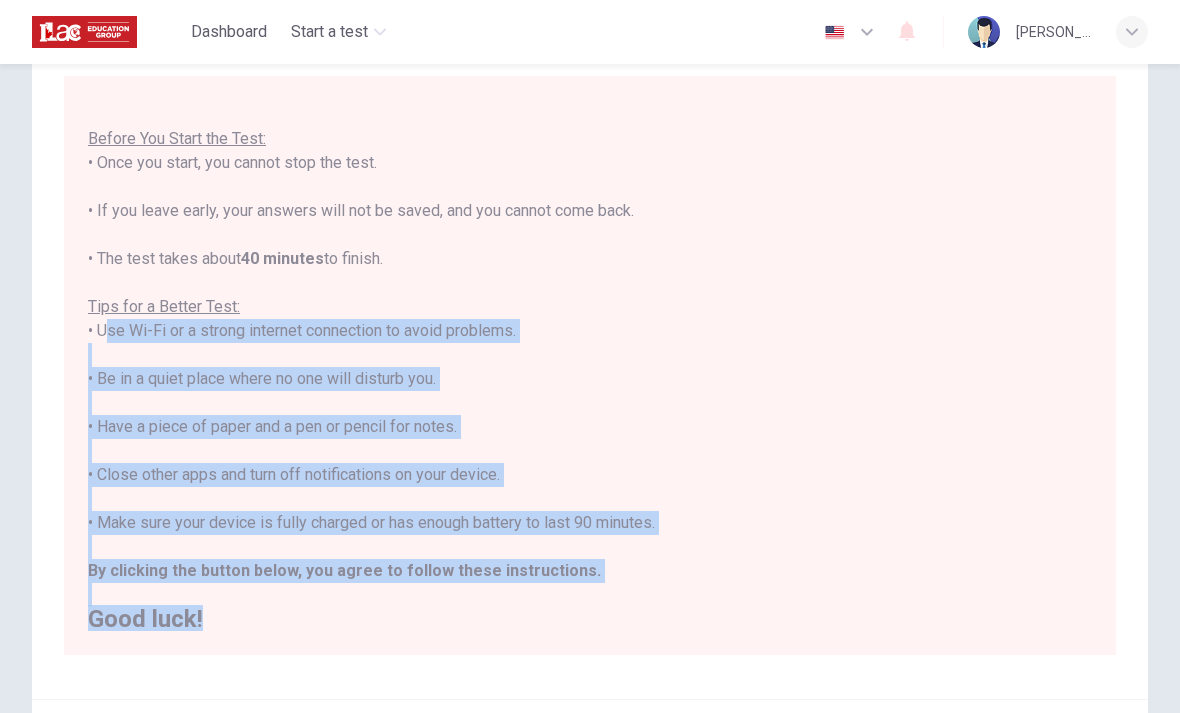 click on "You are about to start a  Placement Test .
Before You Start the Test:
• Once you start, you cannot stop the test.
• If you leave early, your answers will not be saved, and you cannot come back.
• The test takes about  40 minutes  to finish.
Tips for a Better Test:
• Use Wi-Fi or a strong internet connection to avoid problems.
• Be in a quiet place where no one will disturb you.
• Have a piece of paper and a pen or pencil for notes.
• Close other apps and turn off notifications on your device.
• Make sure your device is fully charged or has enough battery to last 90 minutes.
By clicking the button below, you agree to follow these instructions.
Good luck!" at bounding box center [590, 355] 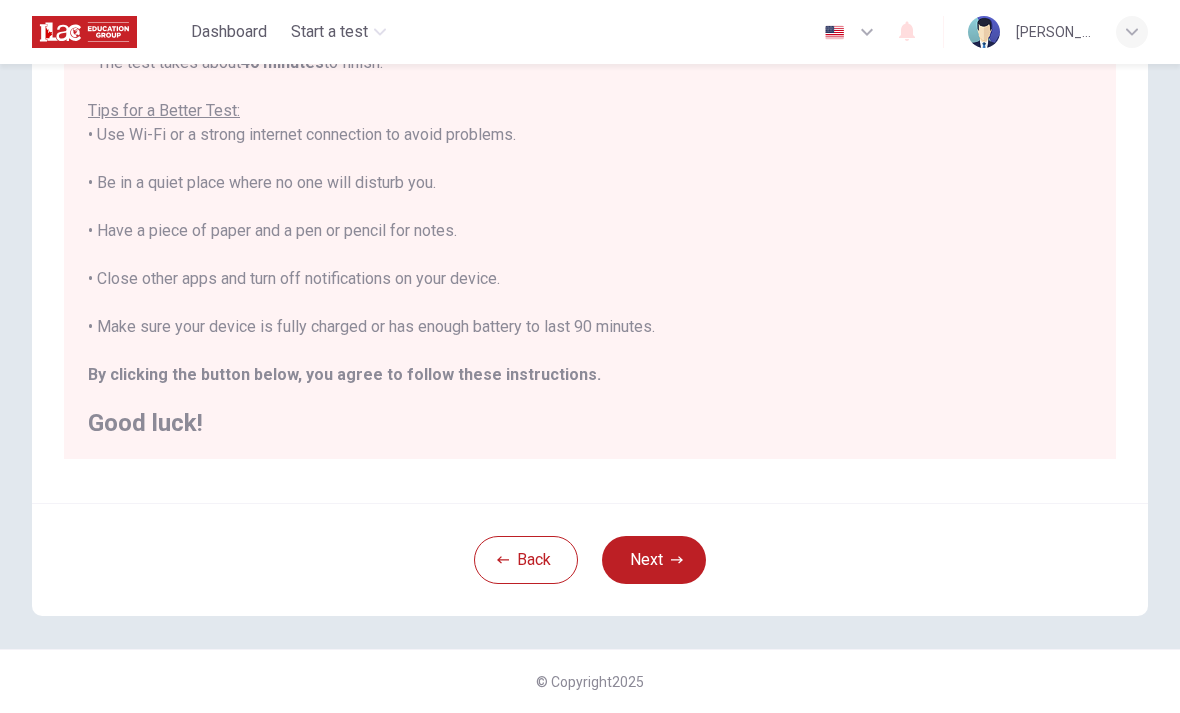 click on "You are about to start a  Placement Test .
Before You Start the Test:
• Once you start, you cannot stop the test.
• If you leave early, your answers will not be saved, and you cannot come back.
• The test takes about  40 minutes  to finish.
Tips for a Better Test:
• Use Wi-Fi or a strong internet connection to avoid problems.
• Be in a quiet place where no one will disturb you.
• Have a piece of paper and a pen or pencil for notes.
• Close other apps and turn off notifications on your device.
• Make sure your device is fully charged or has enough battery to last 90 minutes.
By clicking the button below, you agree to follow these instructions.
Good luck!" at bounding box center [590, 159] 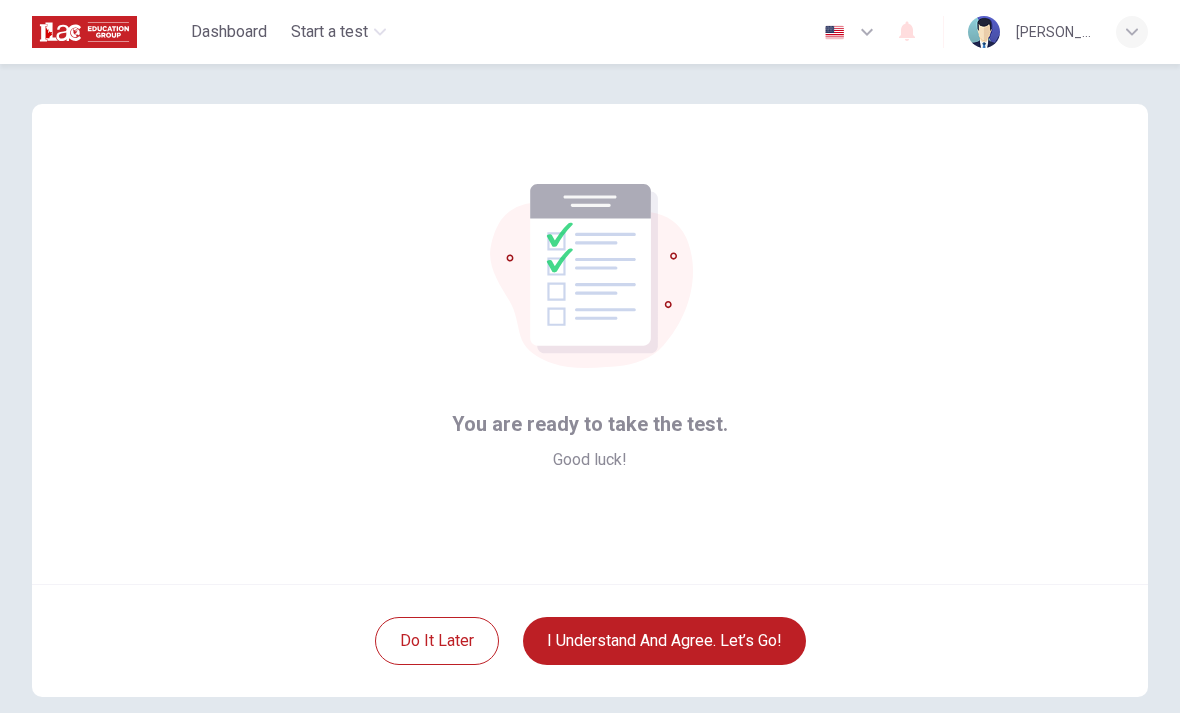 scroll, scrollTop: 0, scrollLeft: 0, axis: both 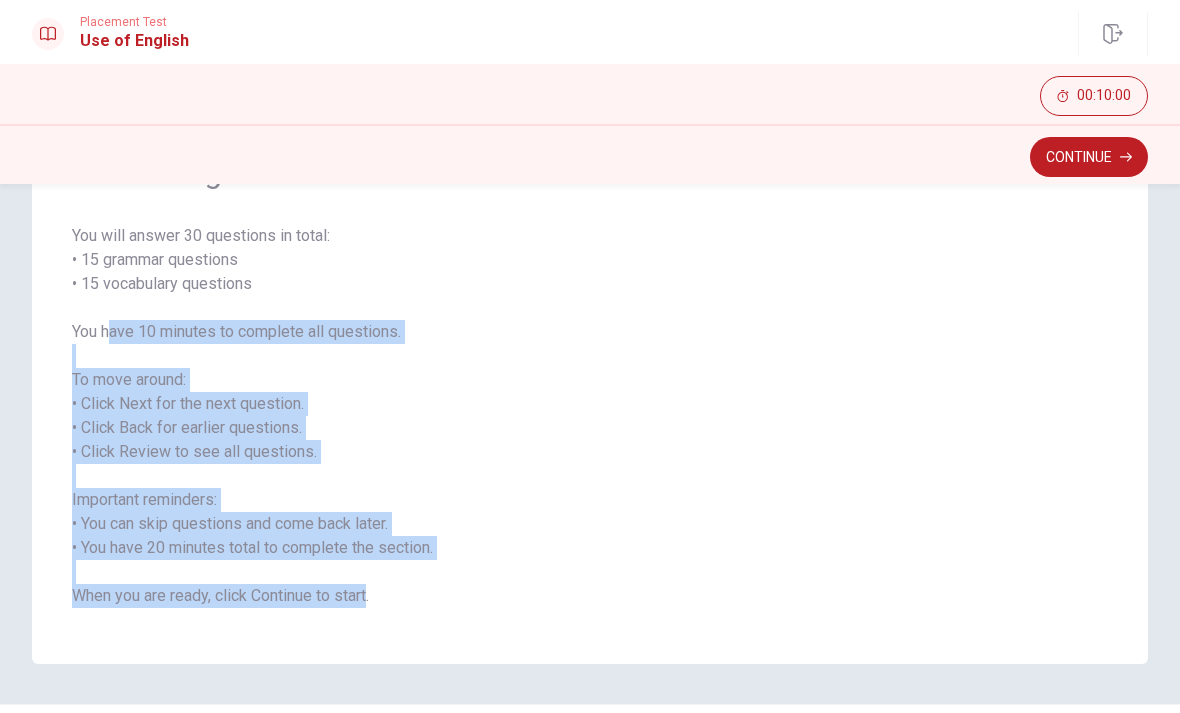 click on "Use of English Section Directions You will answer 30 questions in total:
• 15 grammar questions
• 15 vocabulary questions
You have 10 minutes to complete all questions.
To move around:
• Click Next for the next question.
• Click Back for earlier questions.
• Click Review to see all questions.
Important reminders:
• You can skip questions and come back later.
• You have 20 minutes total to complete the section.
When you are ready, click Continue to start." at bounding box center [590, 380] 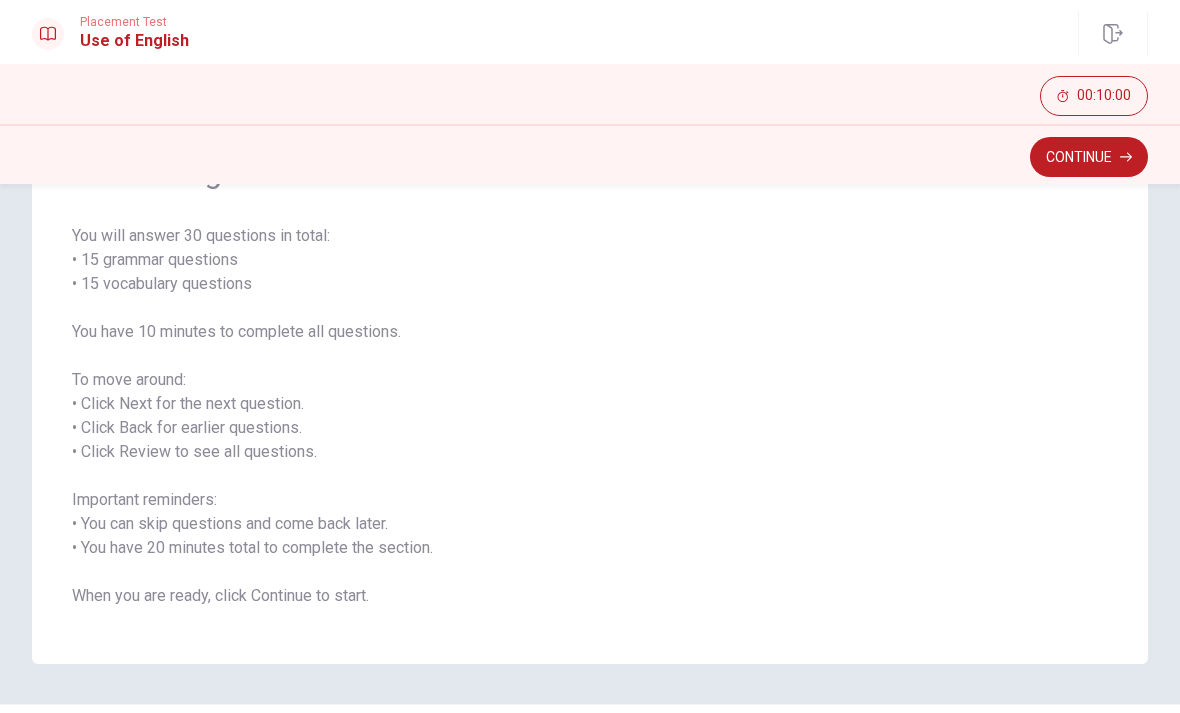 click on "Continue" at bounding box center (1089, 157) 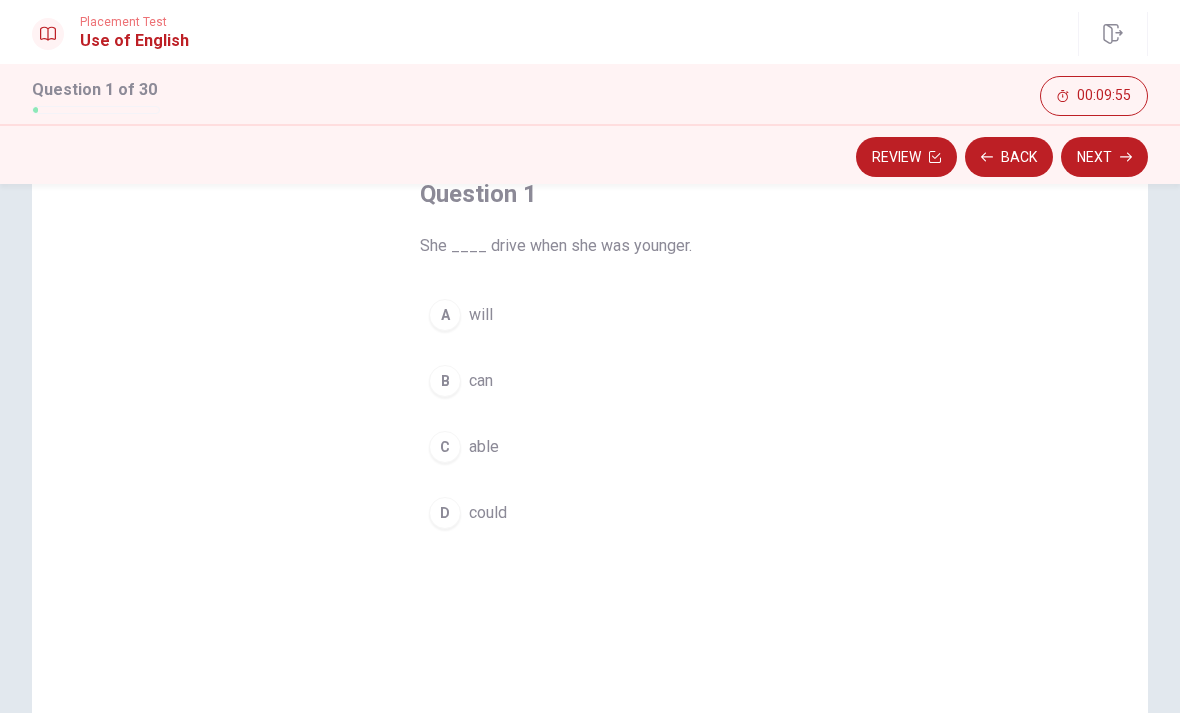 scroll, scrollTop: 127, scrollLeft: 0, axis: vertical 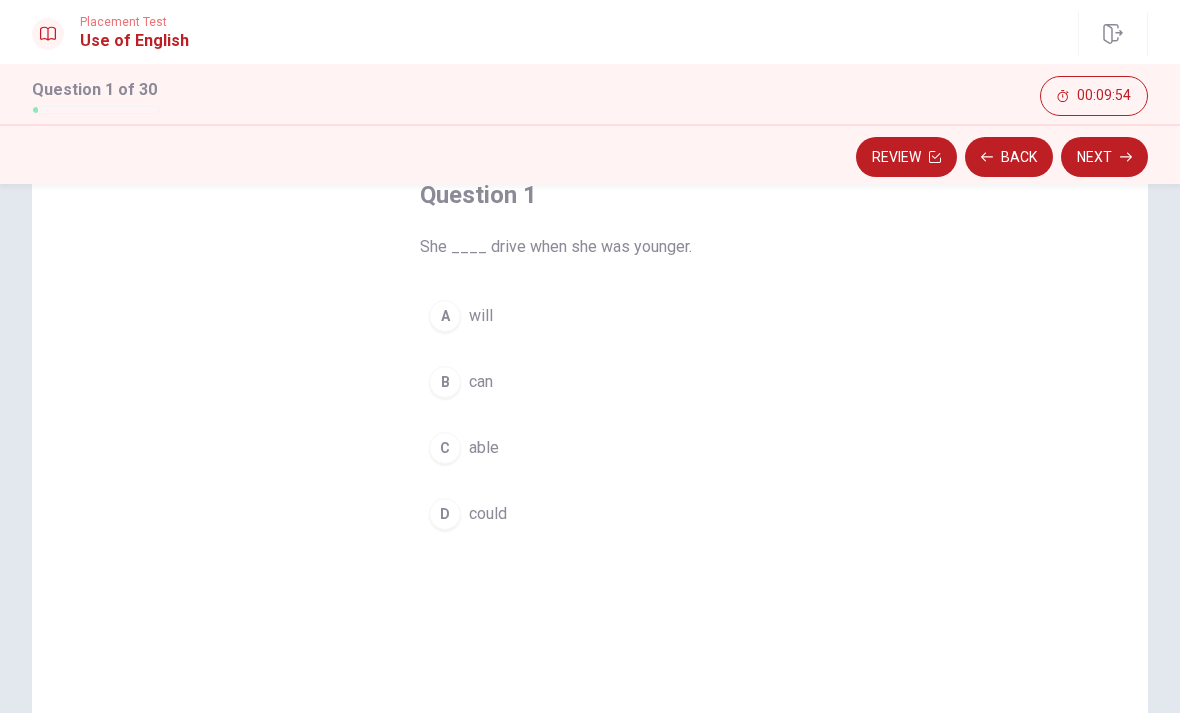 click on "D" at bounding box center [445, 514] 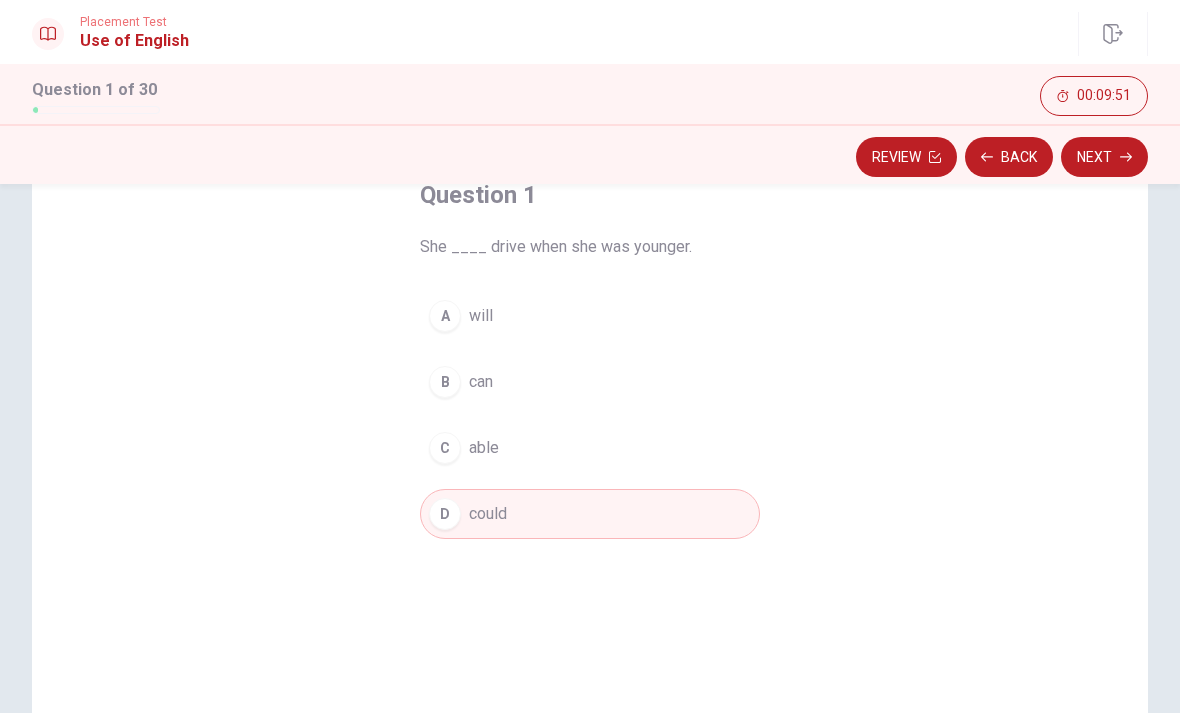 click on "Next" at bounding box center (1104, 157) 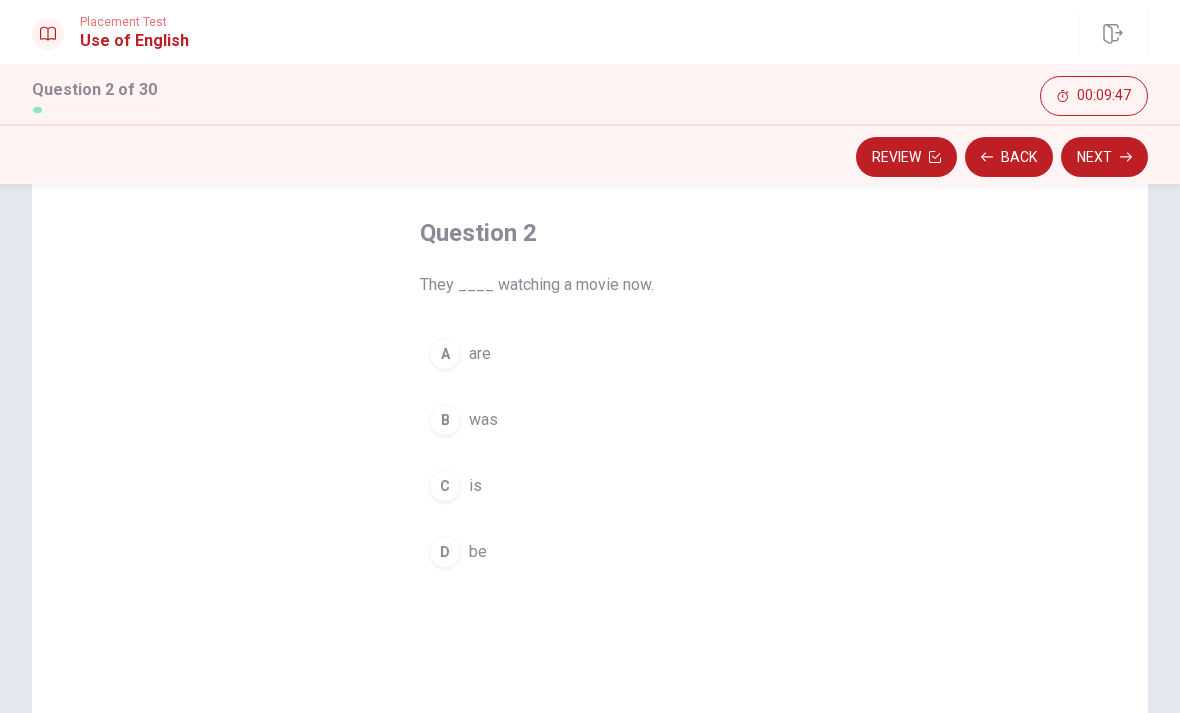 scroll, scrollTop: 85, scrollLeft: 0, axis: vertical 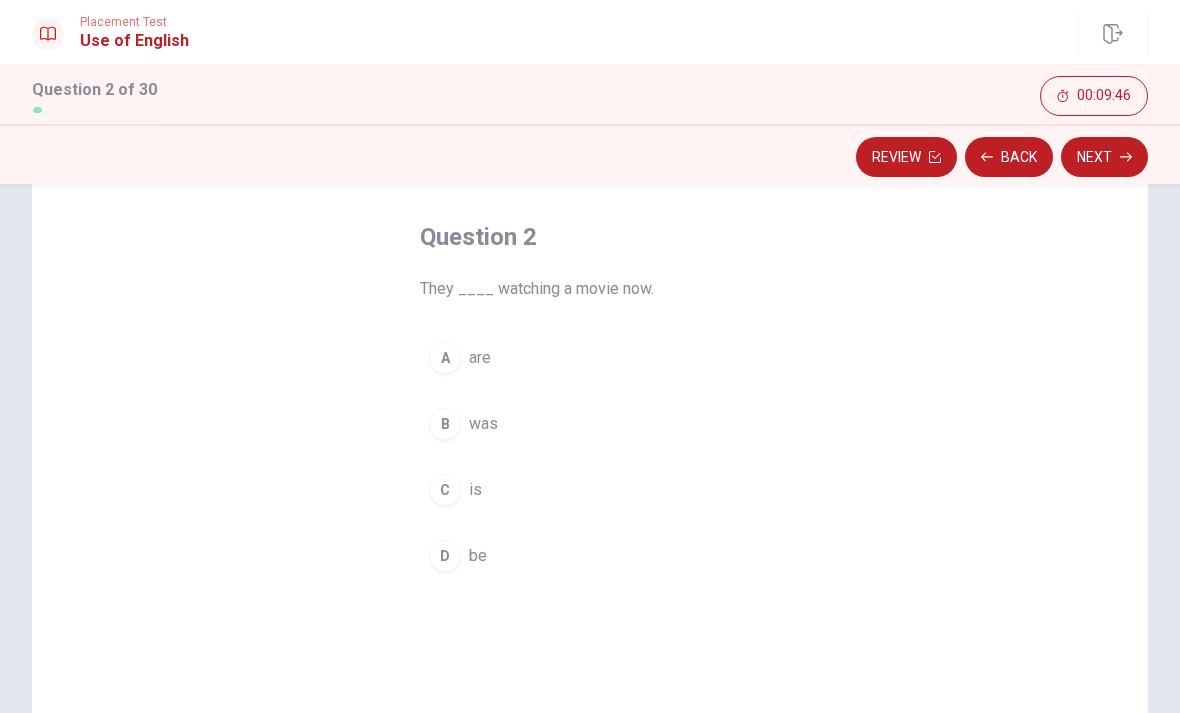 click on "A are" at bounding box center [590, 358] 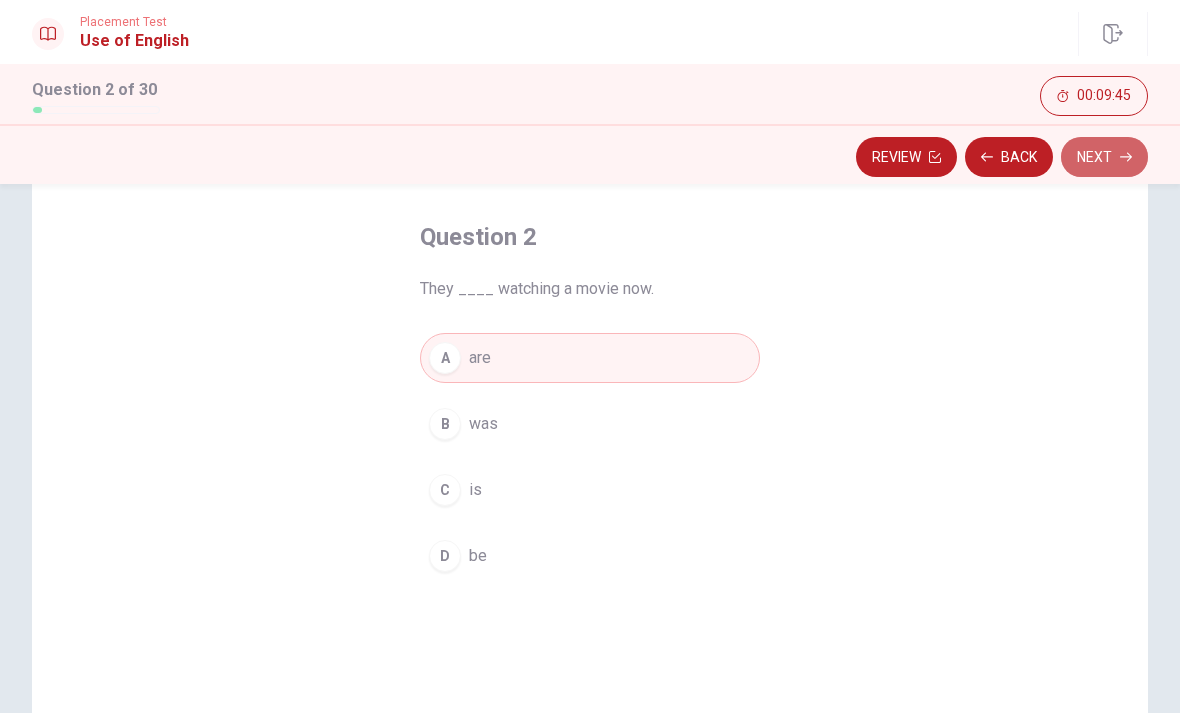 click on "Next" at bounding box center (1104, 157) 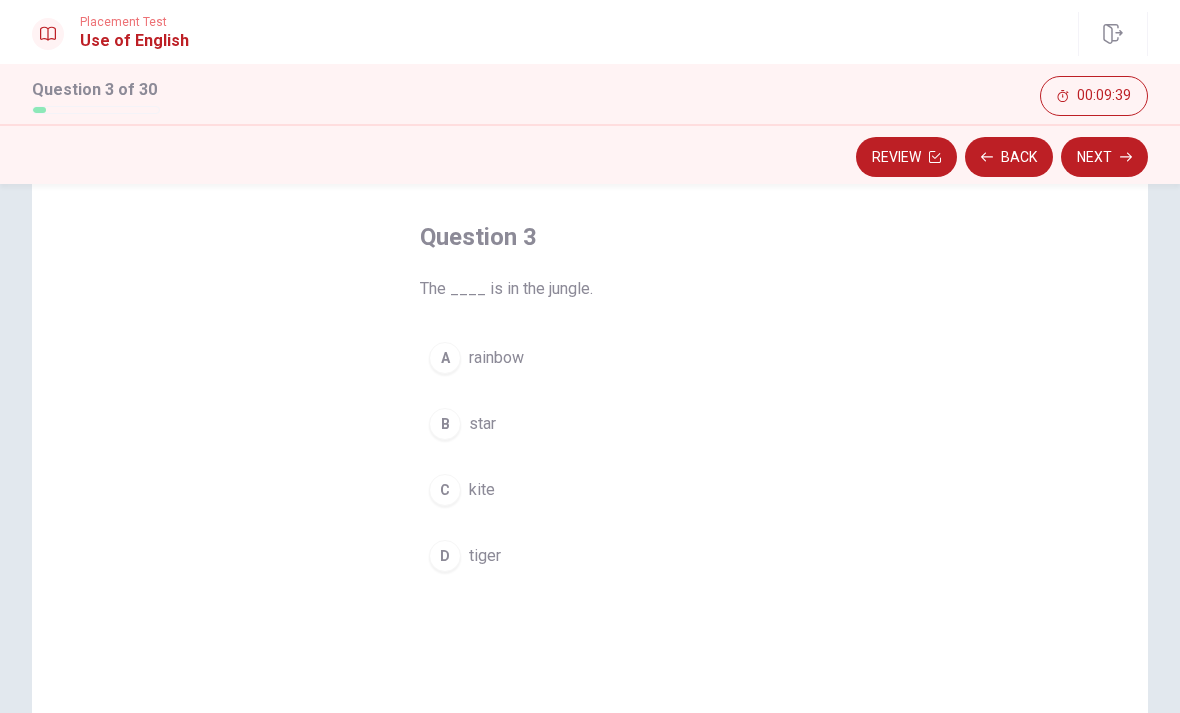 click on "D" at bounding box center (445, 556) 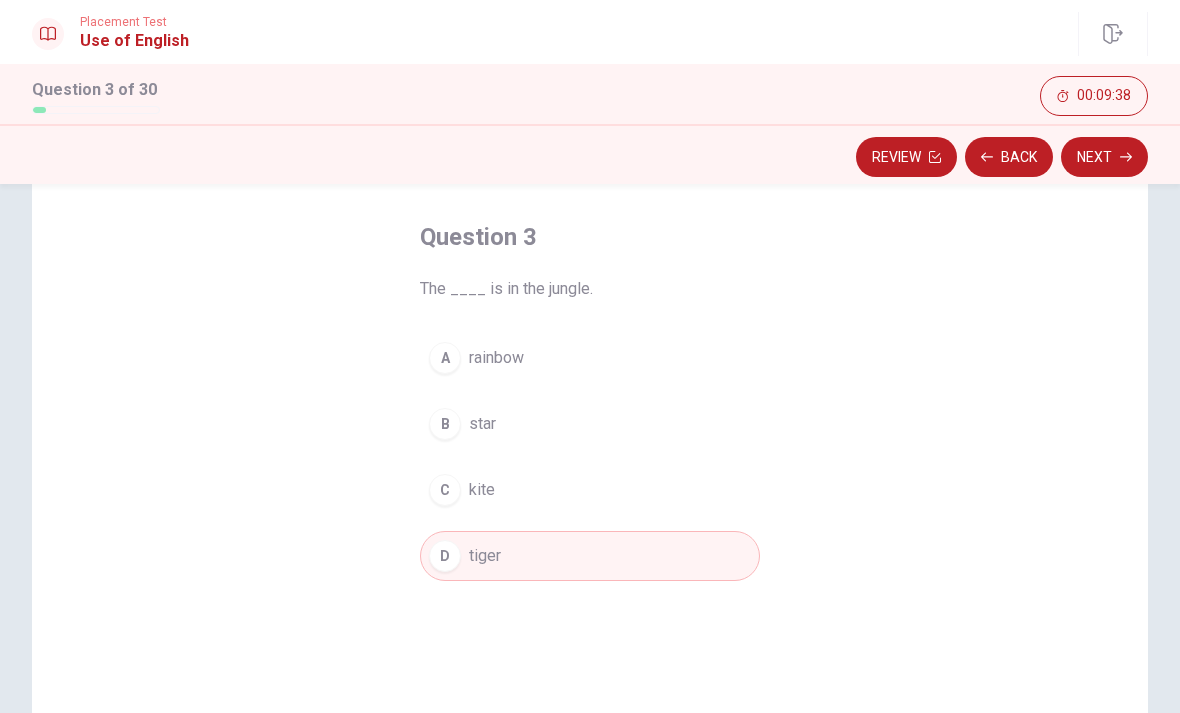 click on "Next" at bounding box center [1104, 157] 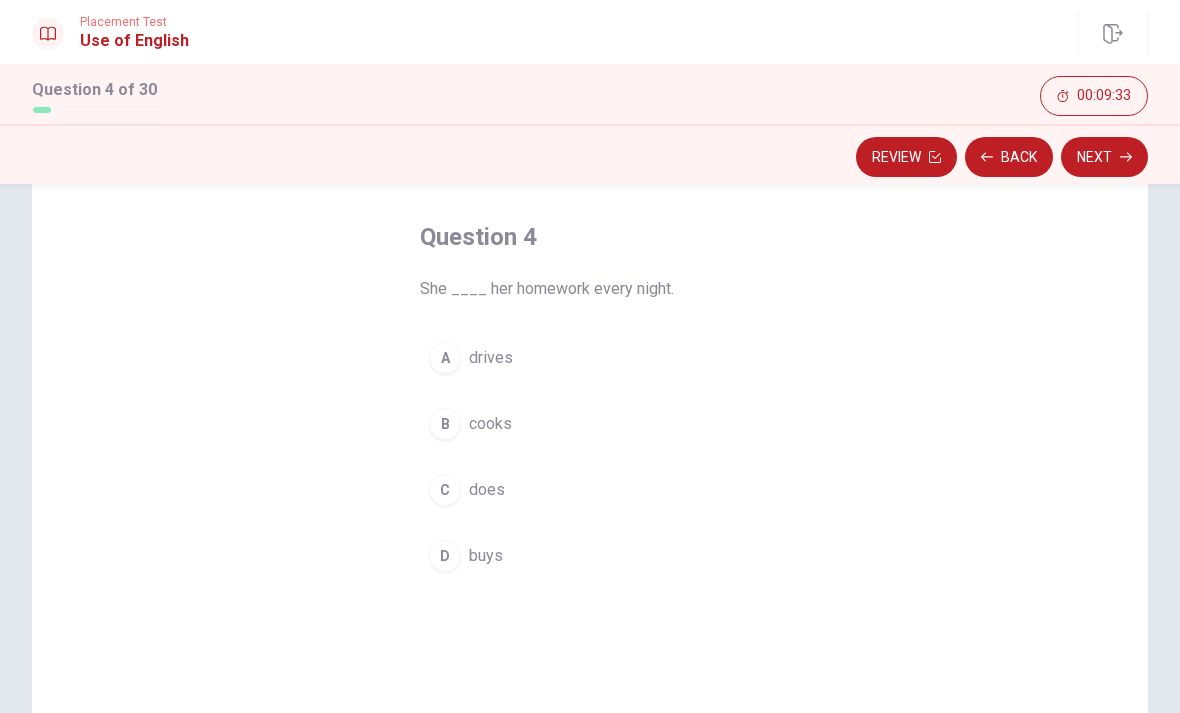 click on "C does" at bounding box center (590, 490) 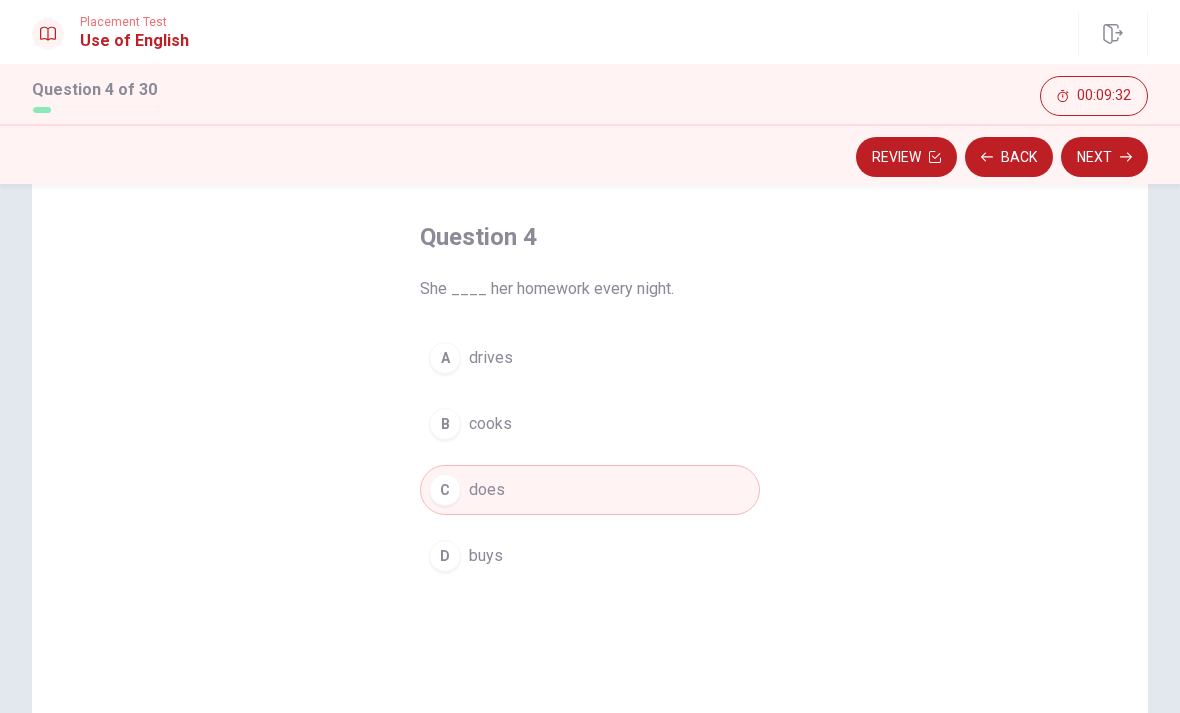 click on "Next" at bounding box center [1104, 157] 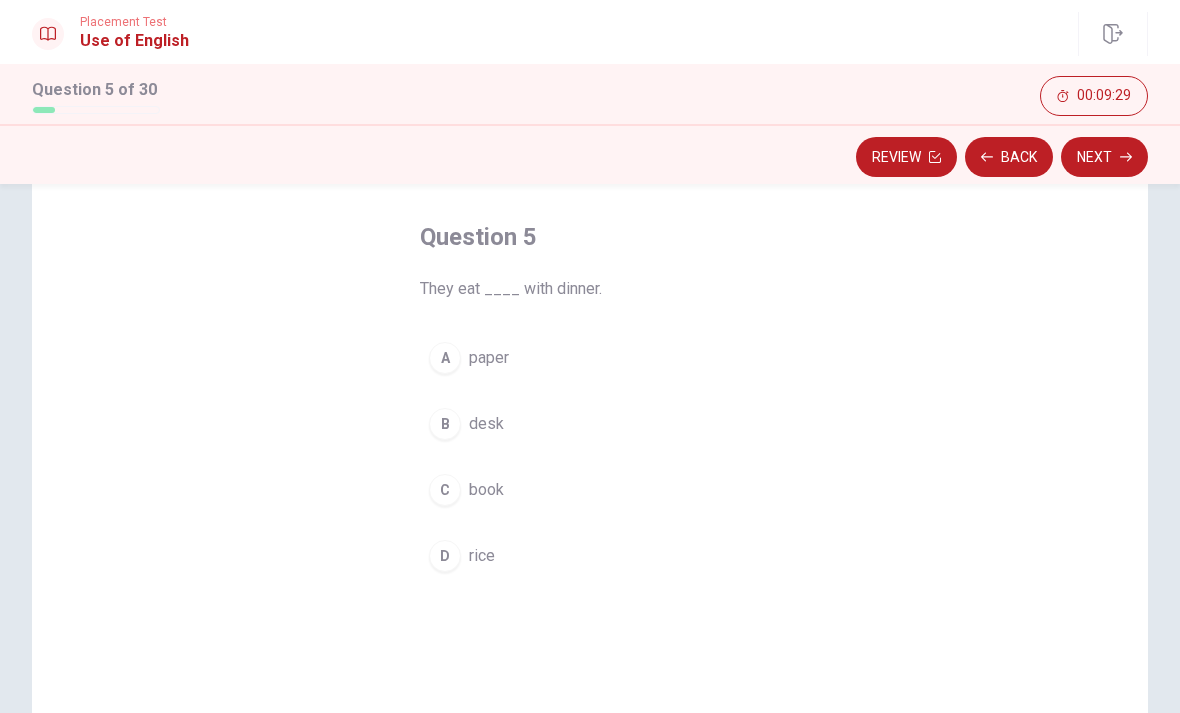 click on "rice" at bounding box center (482, 556) 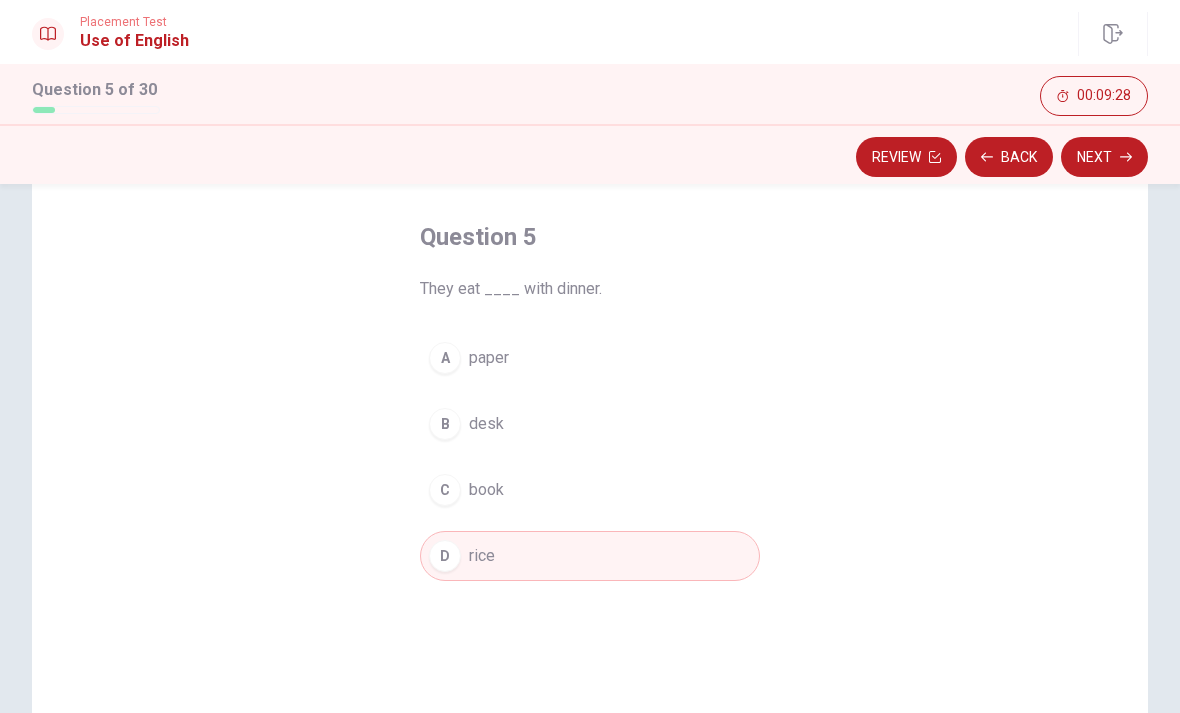 click on "Next" at bounding box center (1104, 157) 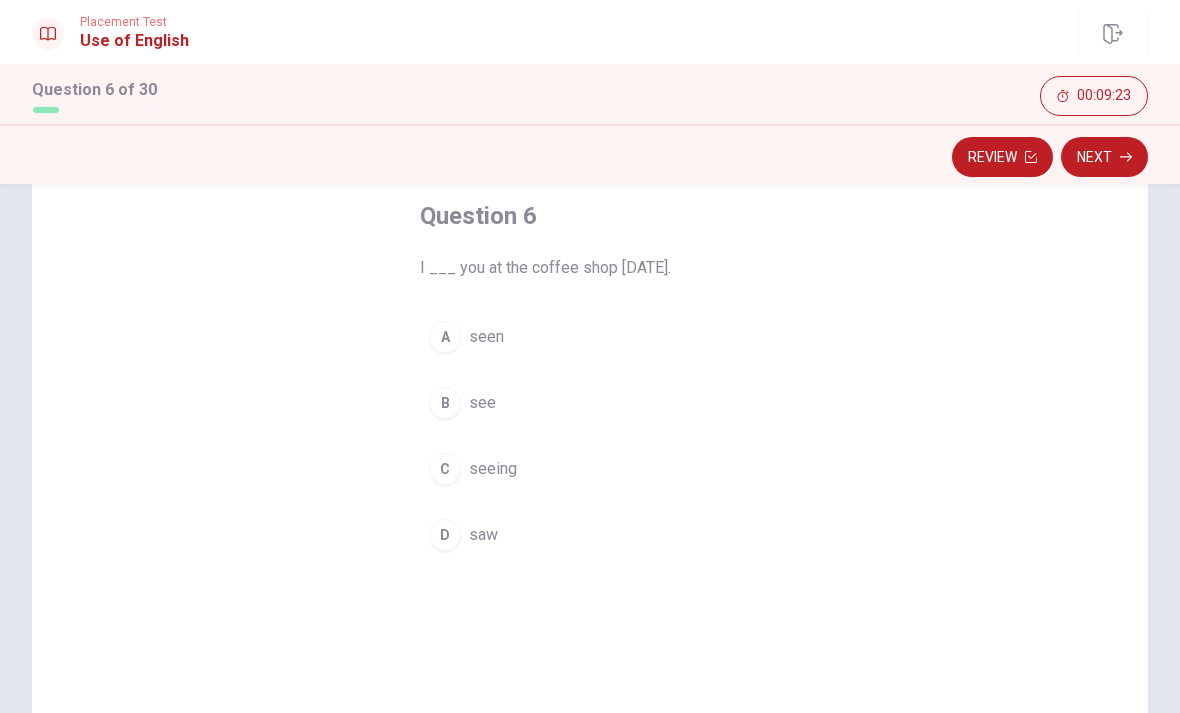 scroll, scrollTop: 109, scrollLeft: 0, axis: vertical 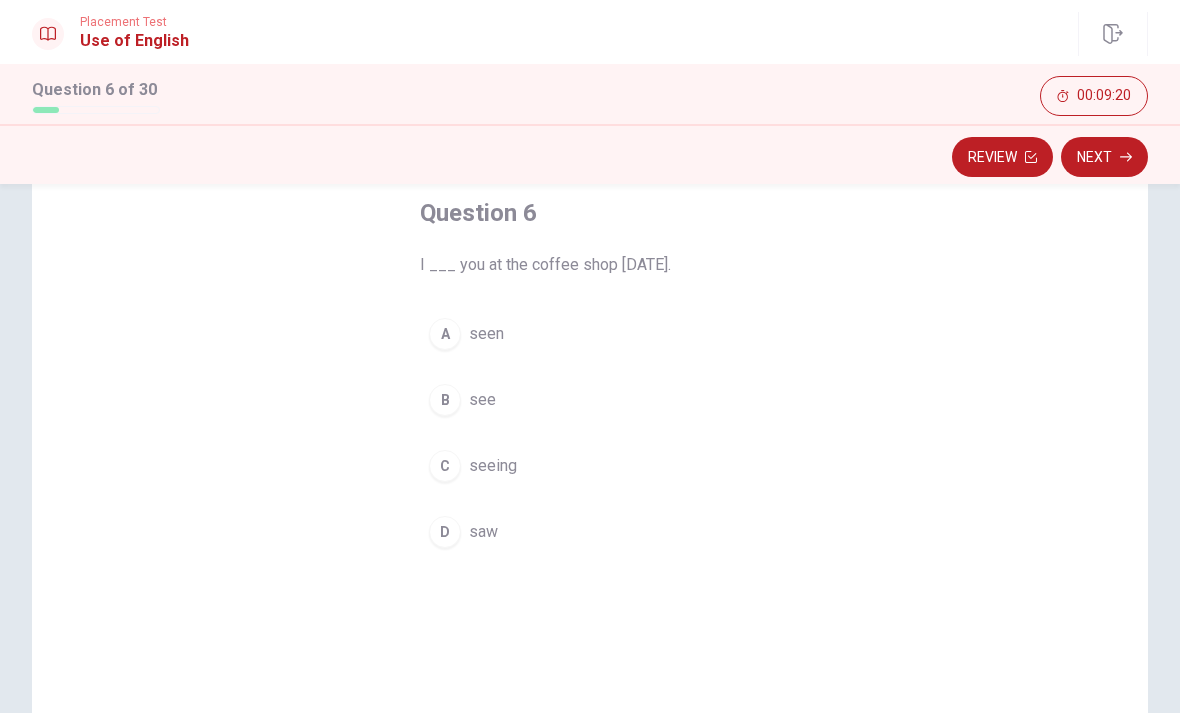 click on "D saw" at bounding box center (590, 532) 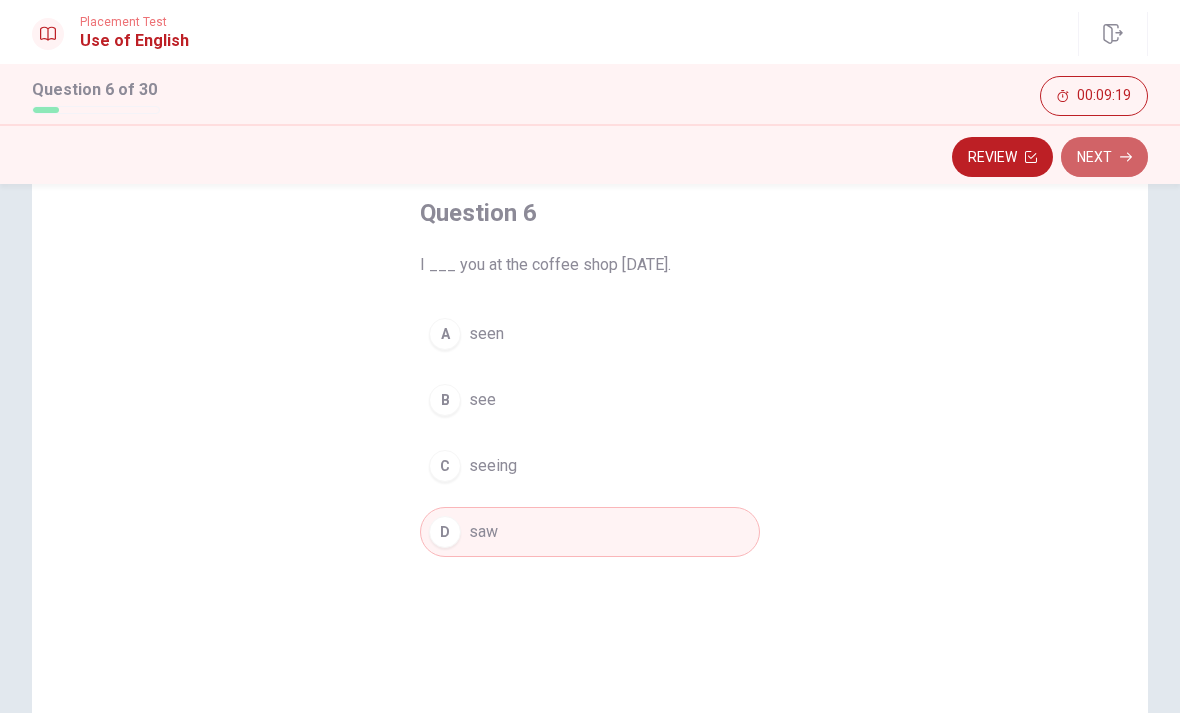 click on "Next" at bounding box center (1104, 157) 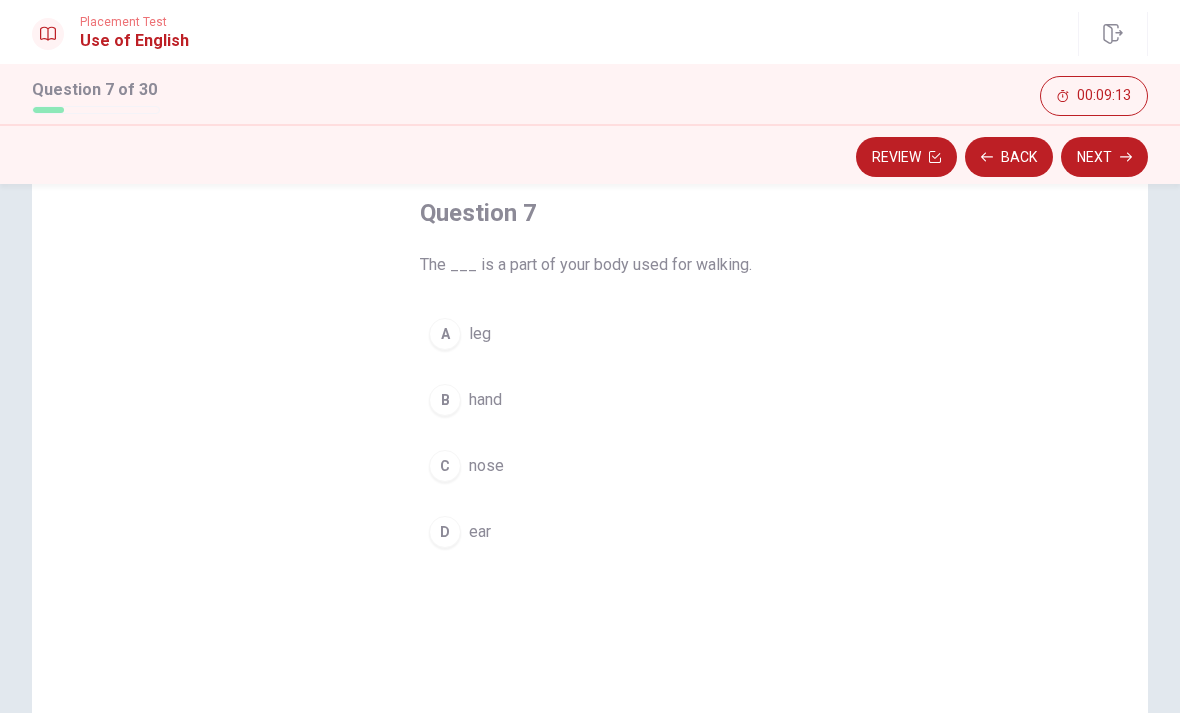 click on "leg" at bounding box center [480, 334] 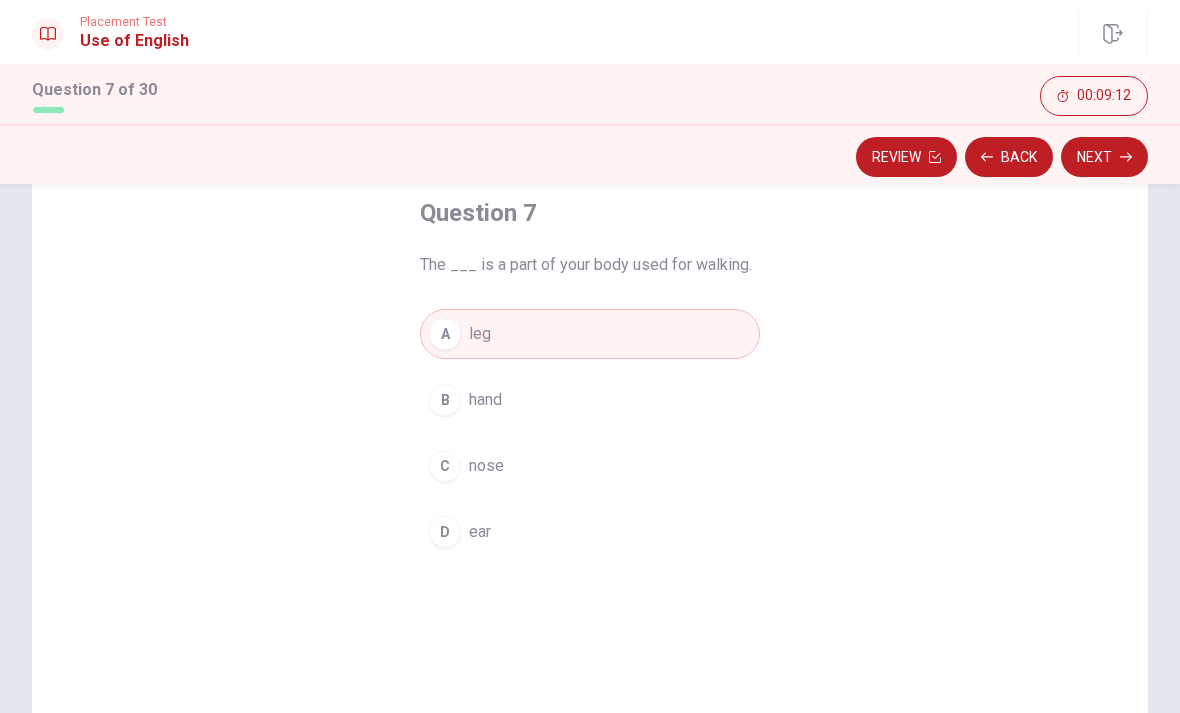 click on "Next" at bounding box center [1104, 157] 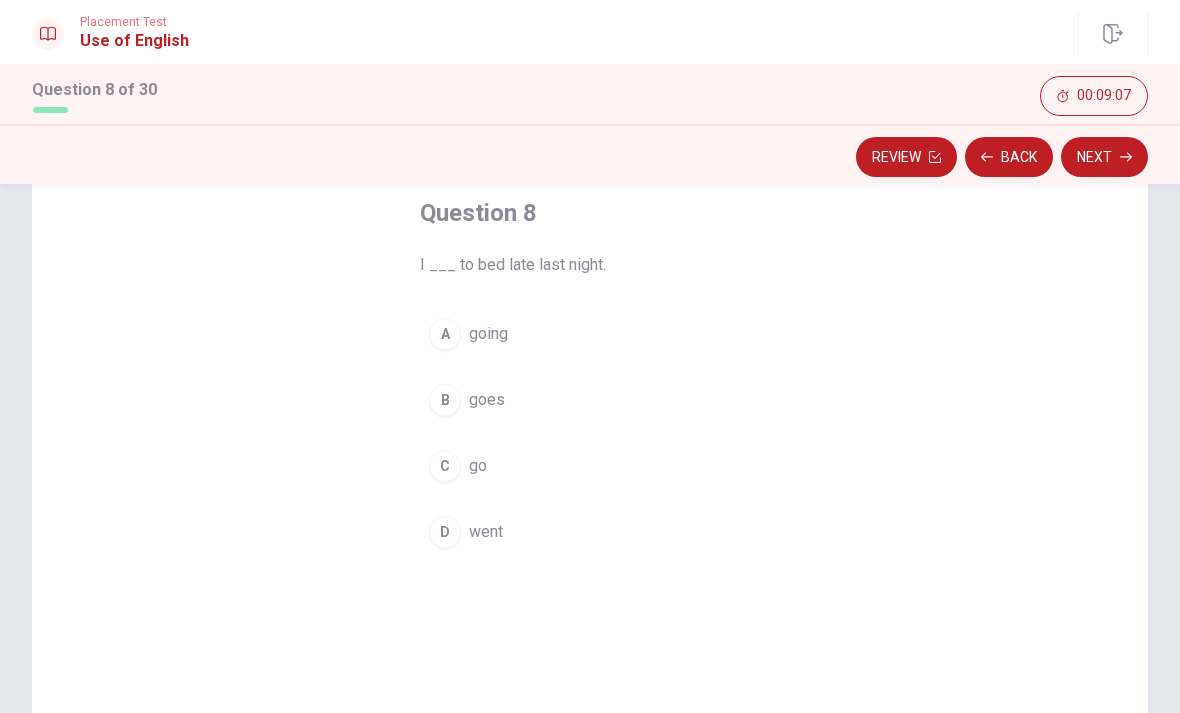 click on "went" at bounding box center [486, 532] 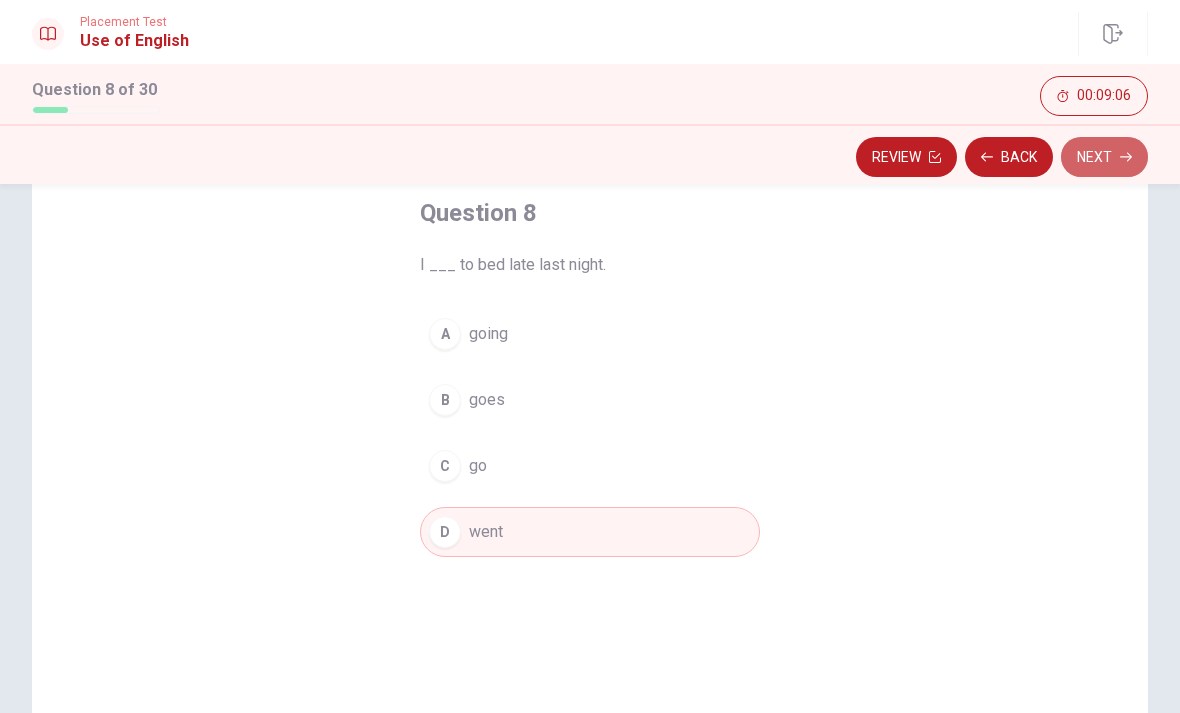 click on "Next" at bounding box center [1104, 157] 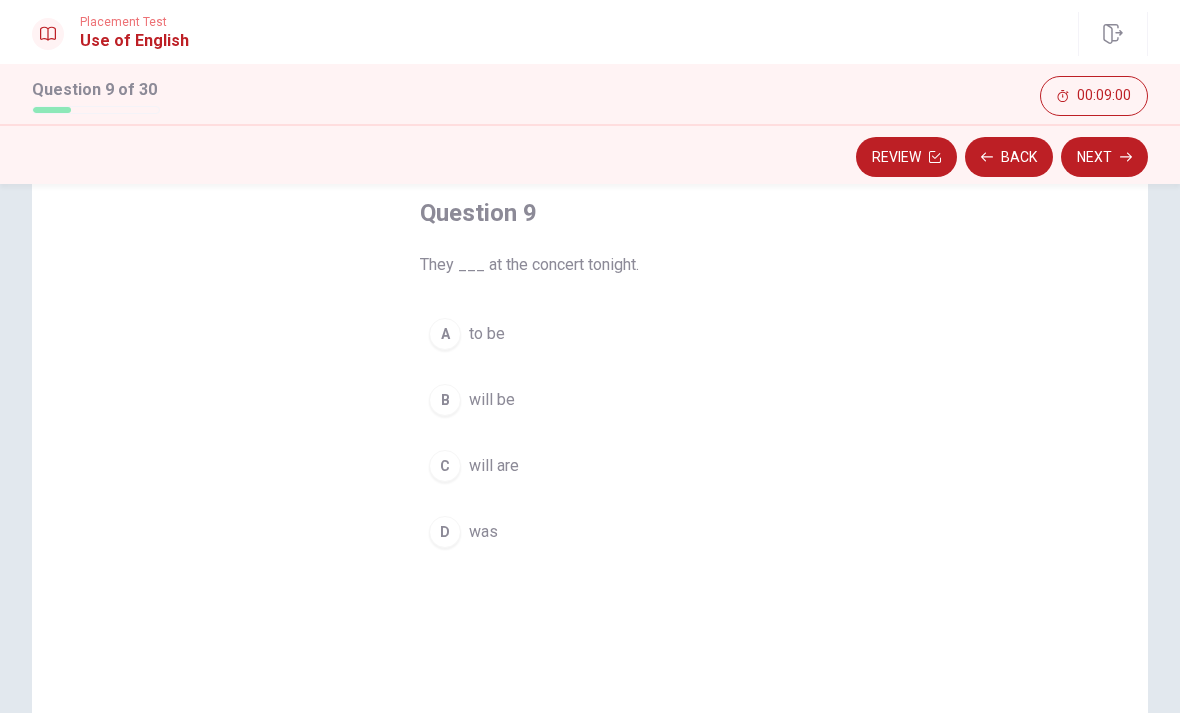 click on "will be" at bounding box center (492, 400) 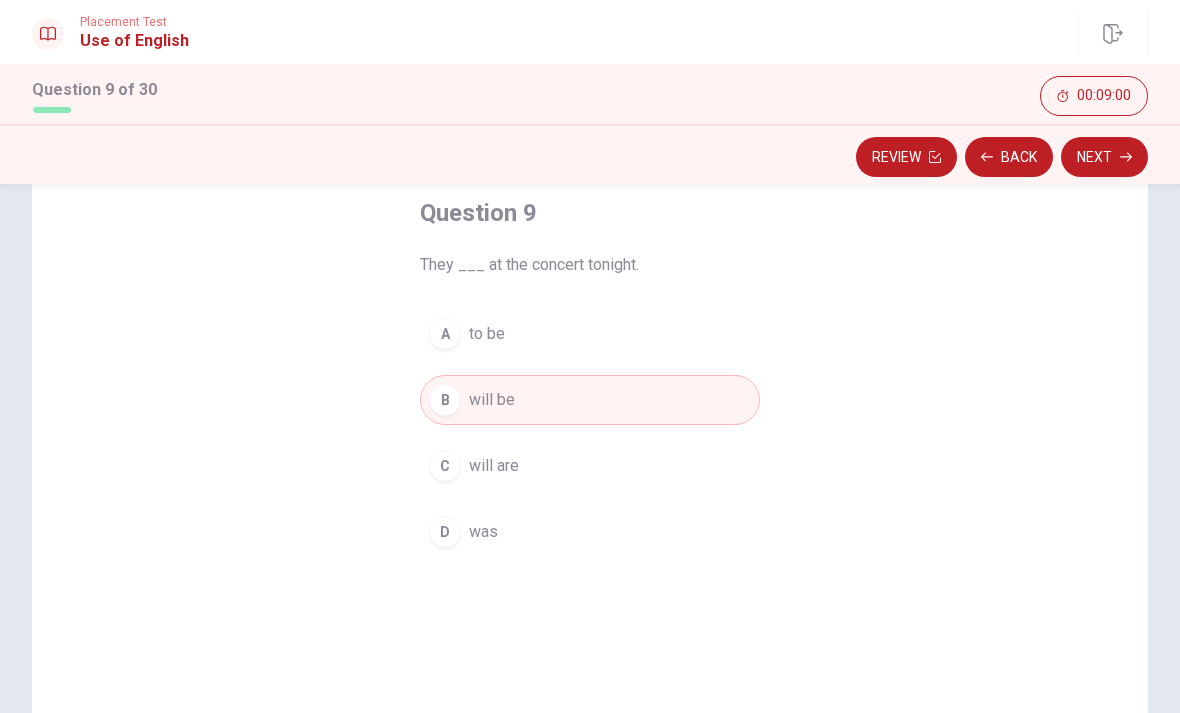click on "Next" at bounding box center [1104, 157] 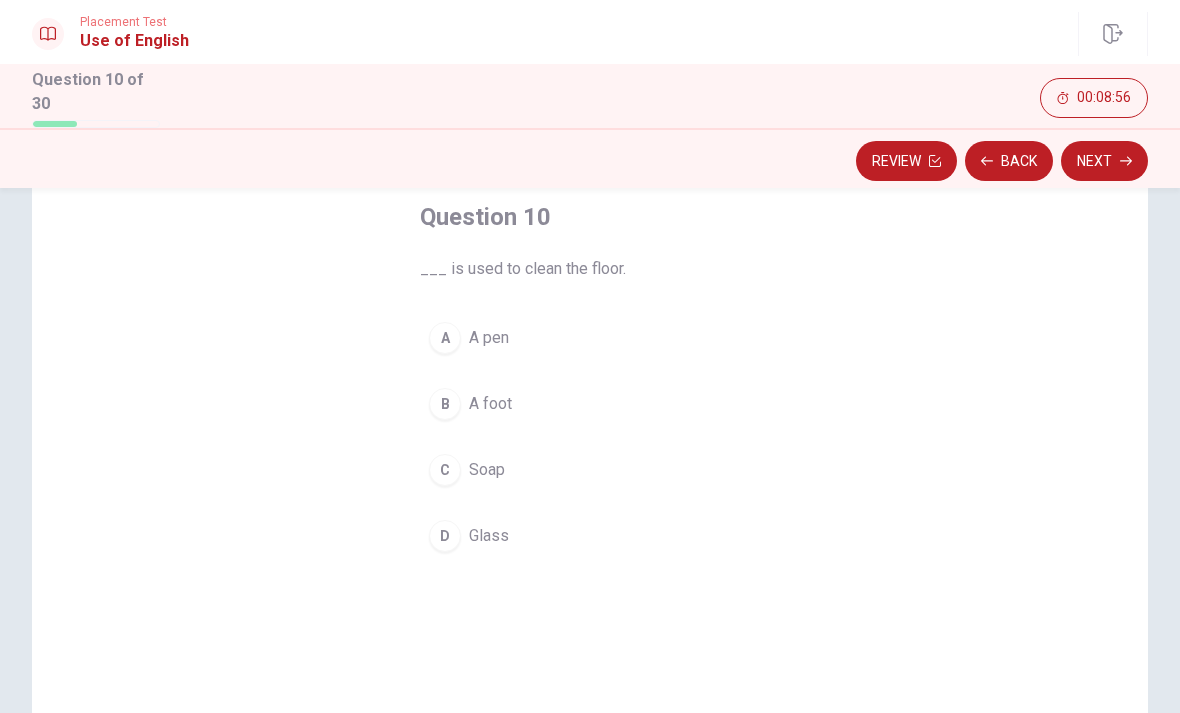 click on "Soap" at bounding box center (487, 470) 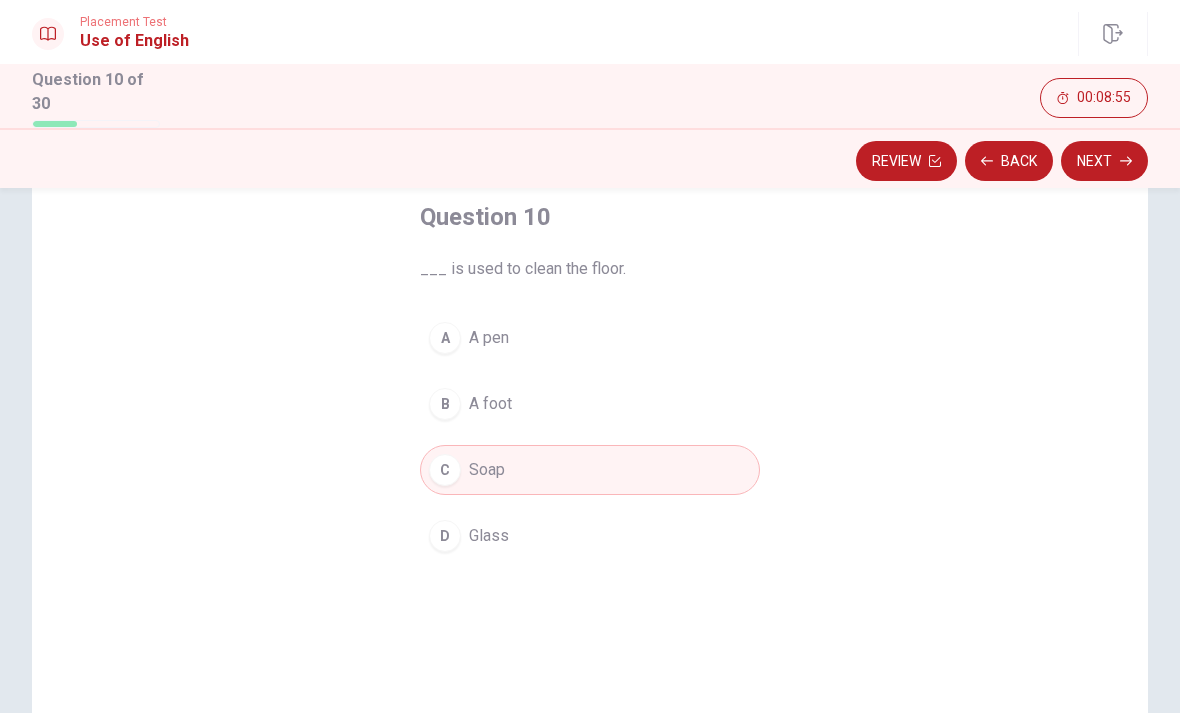 click on "Next" at bounding box center [1104, 161] 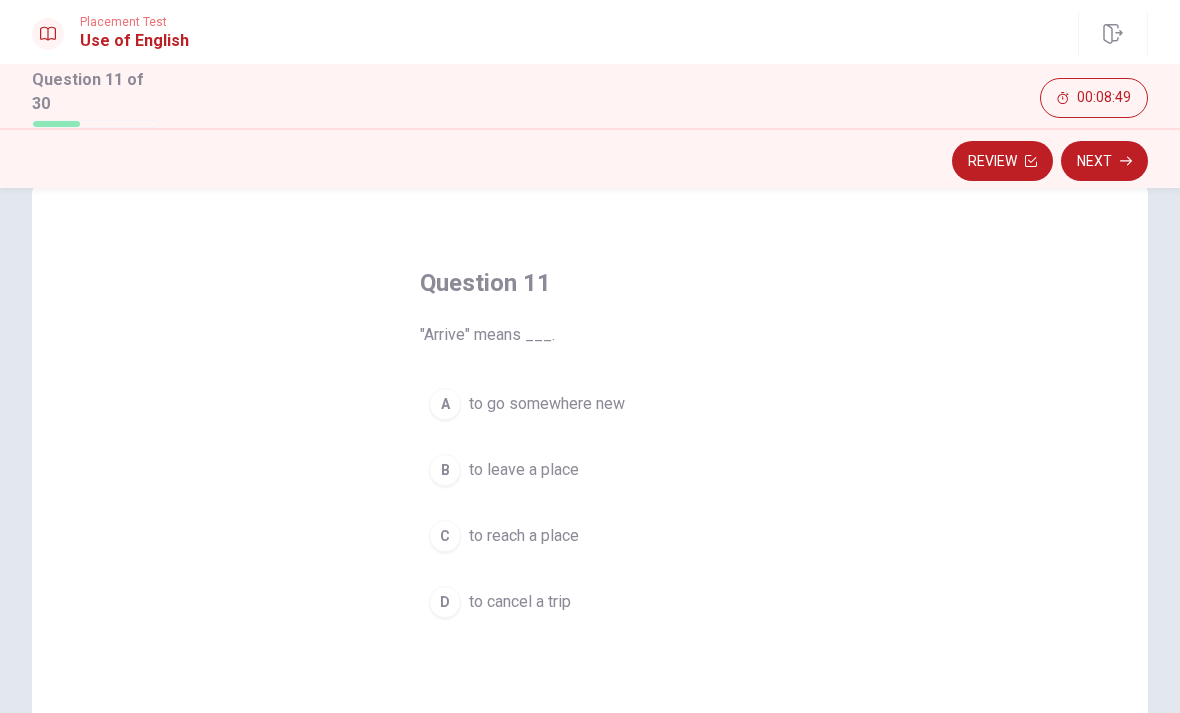 scroll, scrollTop: 50, scrollLeft: 0, axis: vertical 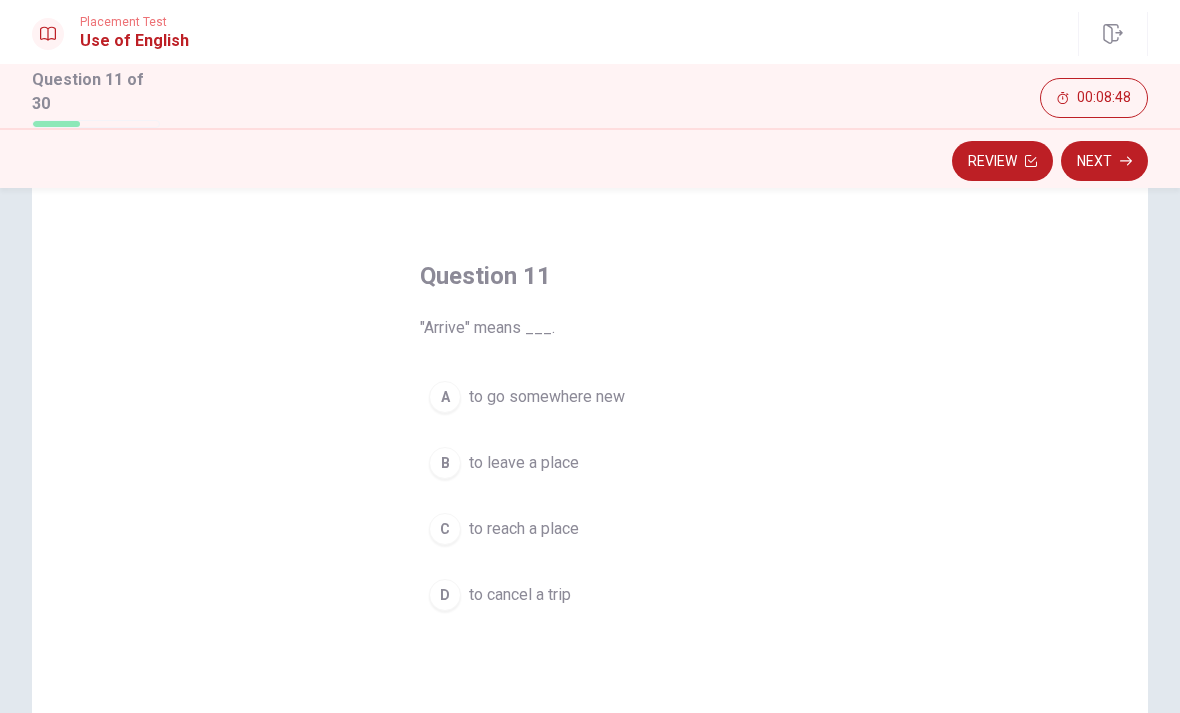 click on "to leave a place" at bounding box center (524, 463) 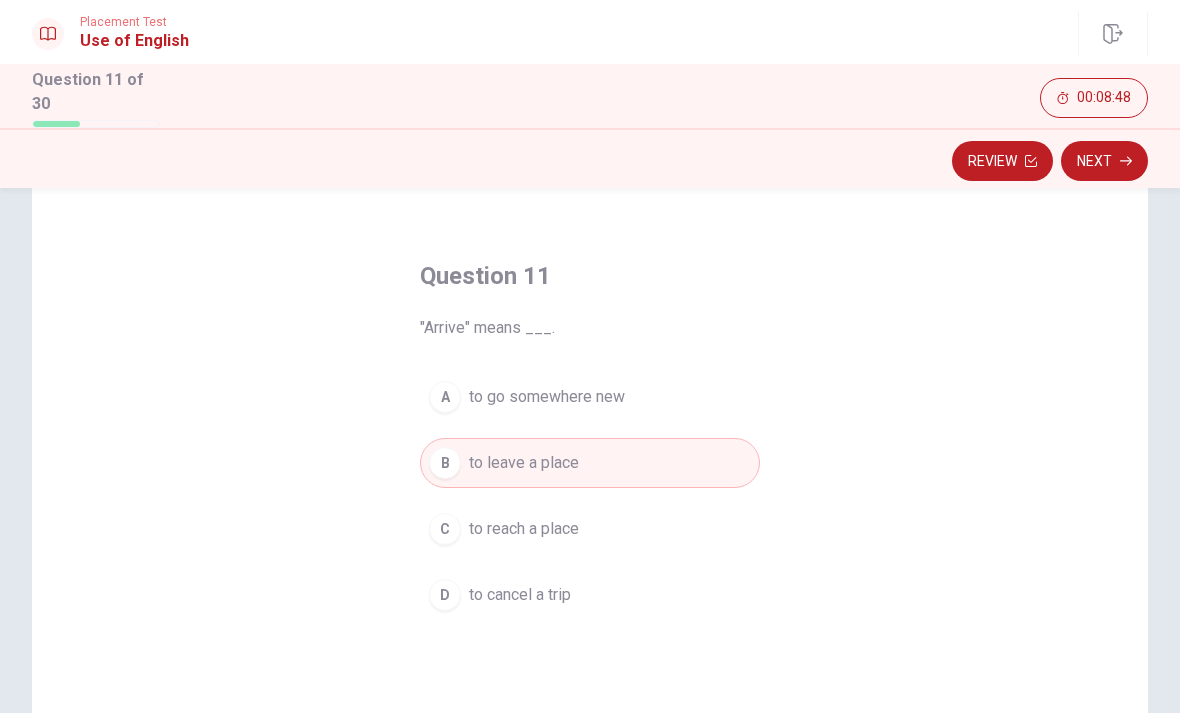 click on "C to reach a place" at bounding box center (590, 529) 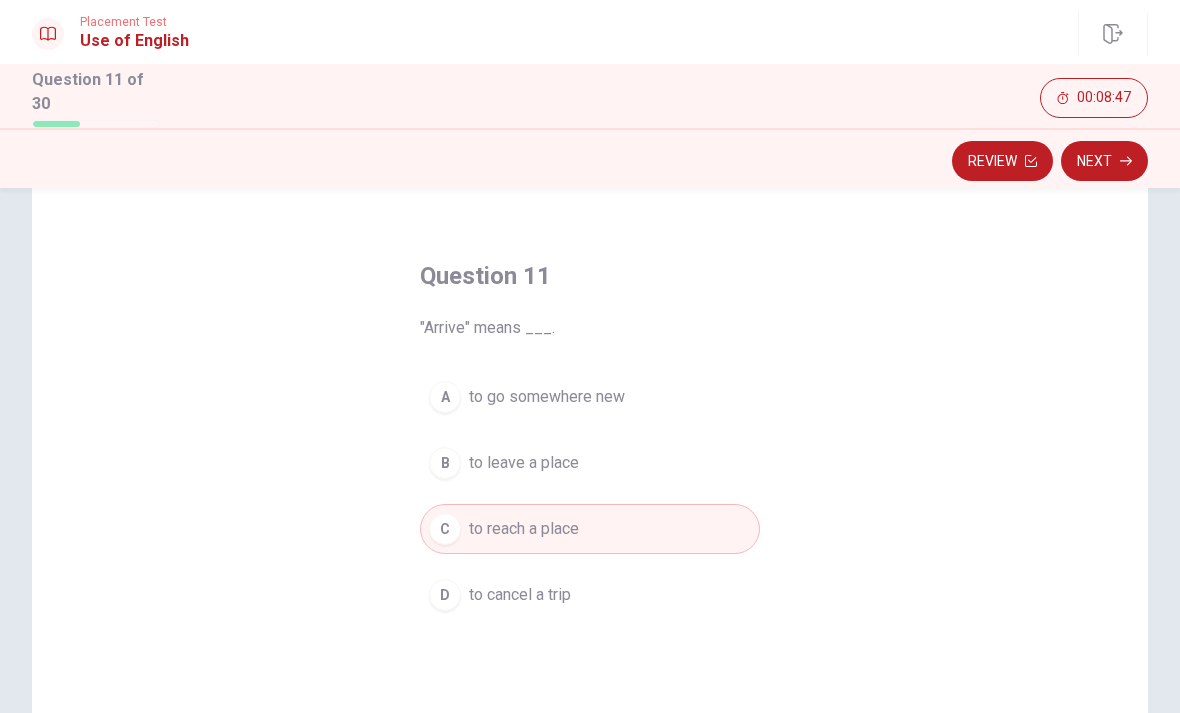 click on "Next" at bounding box center [1104, 161] 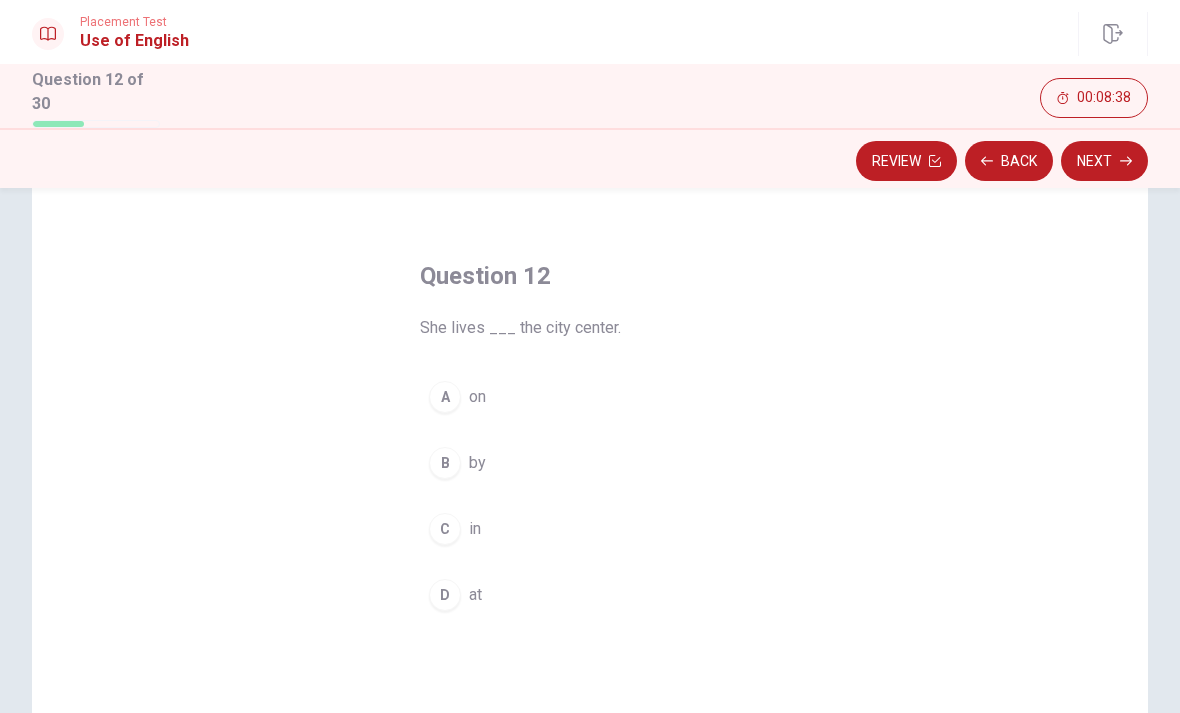 scroll, scrollTop: 72, scrollLeft: 0, axis: vertical 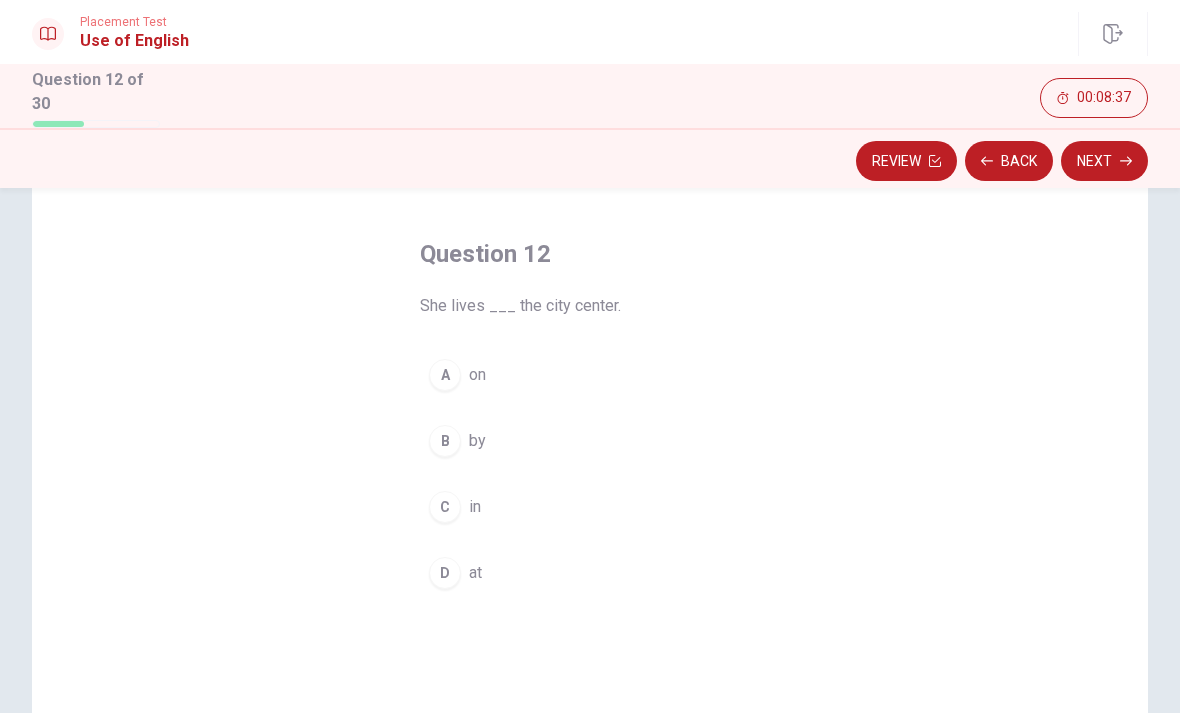 click on "C" at bounding box center [445, 507] 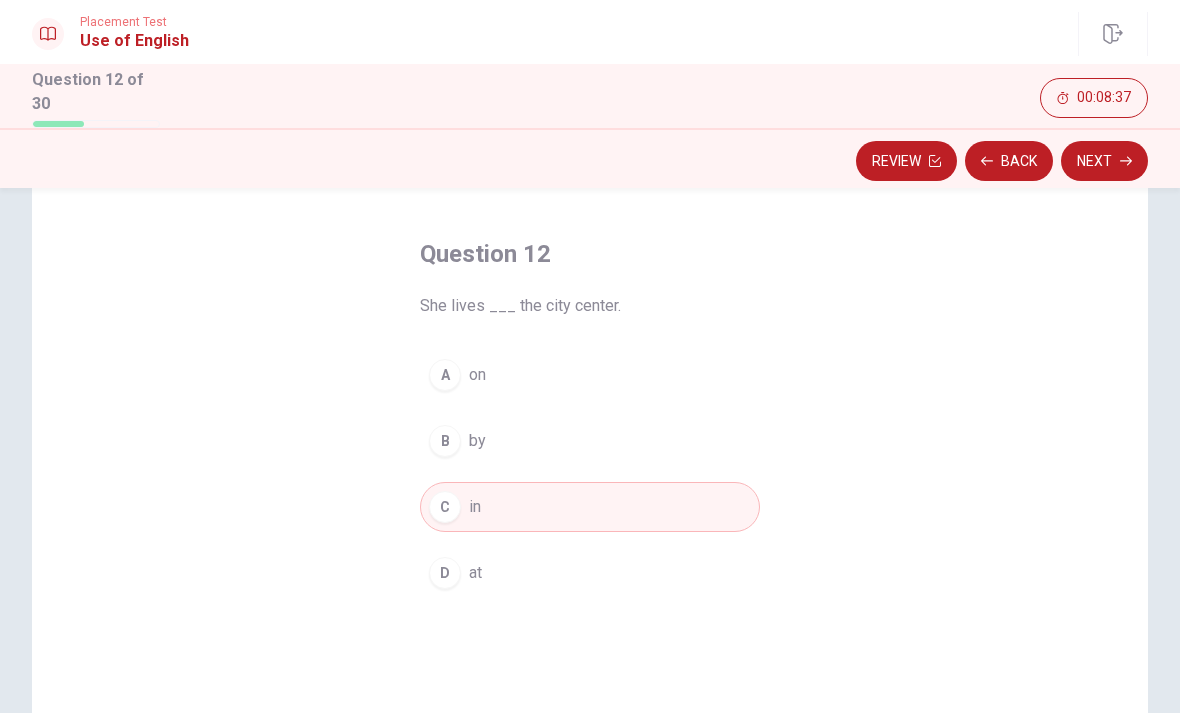 click on "Next" at bounding box center (1104, 161) 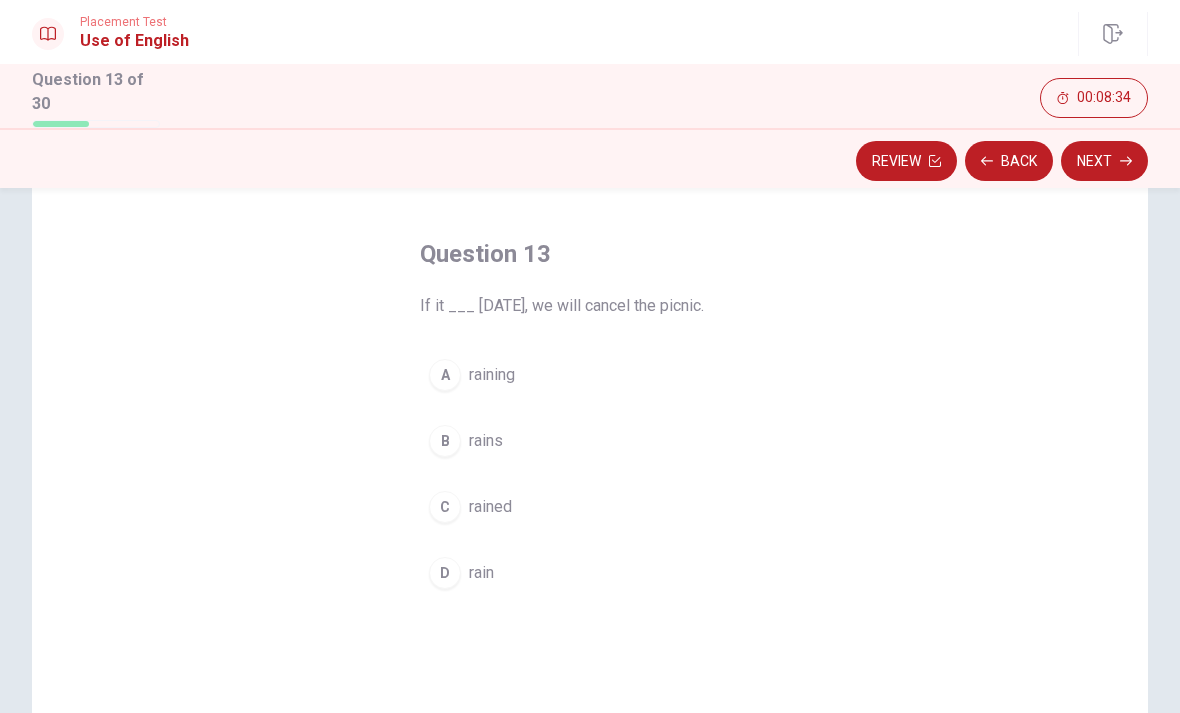 click on "D" at bounding box center (445, 573) 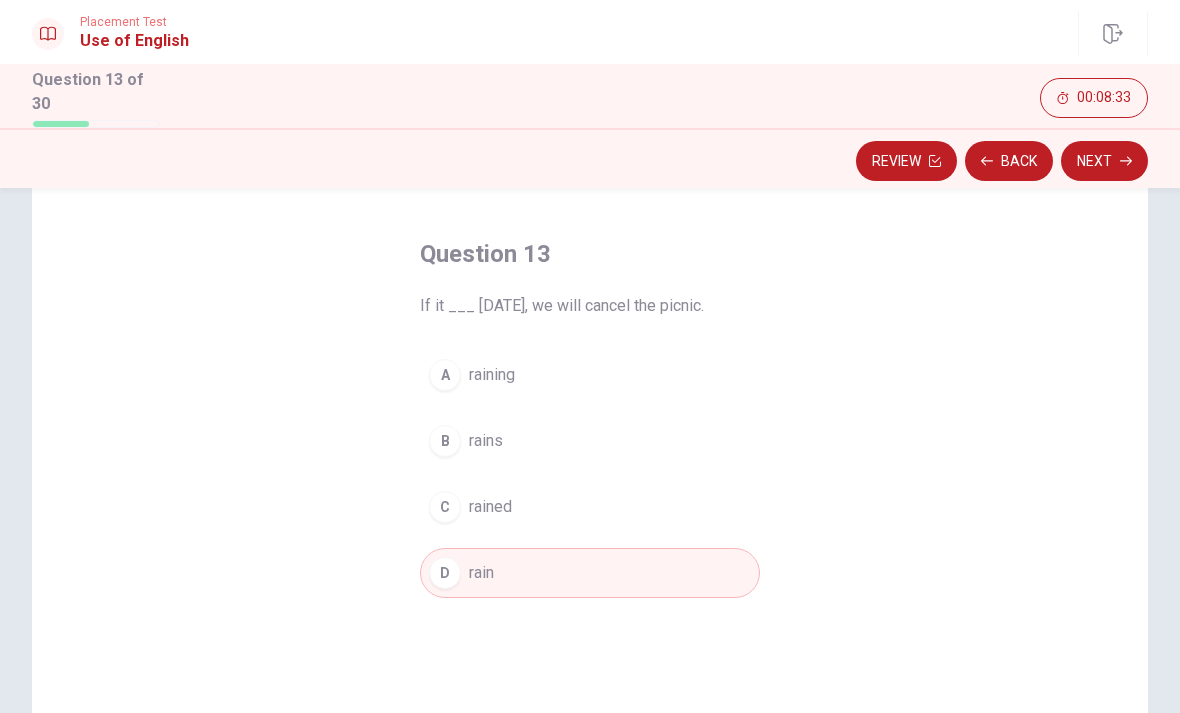 click on "Next" at bounding box center [1104, 161] 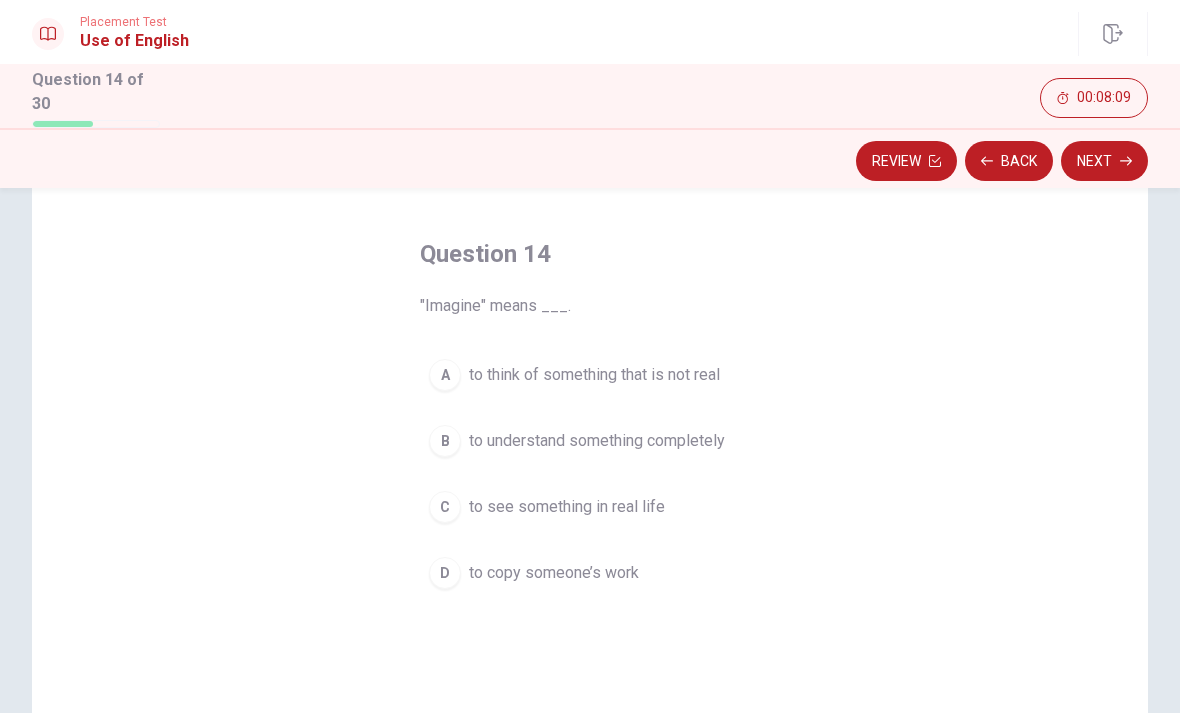 click on "to think of something that is not real" at bounding box center (594, 375) 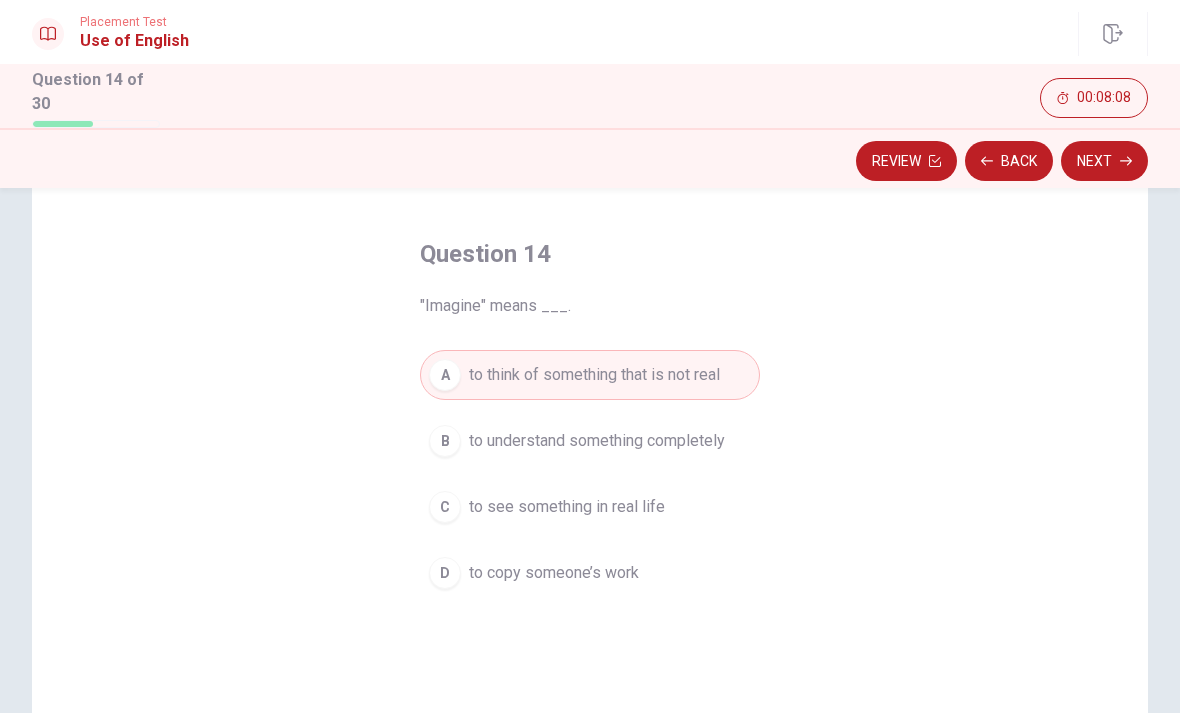 click on "Next" at bounding box center [1104, 161] 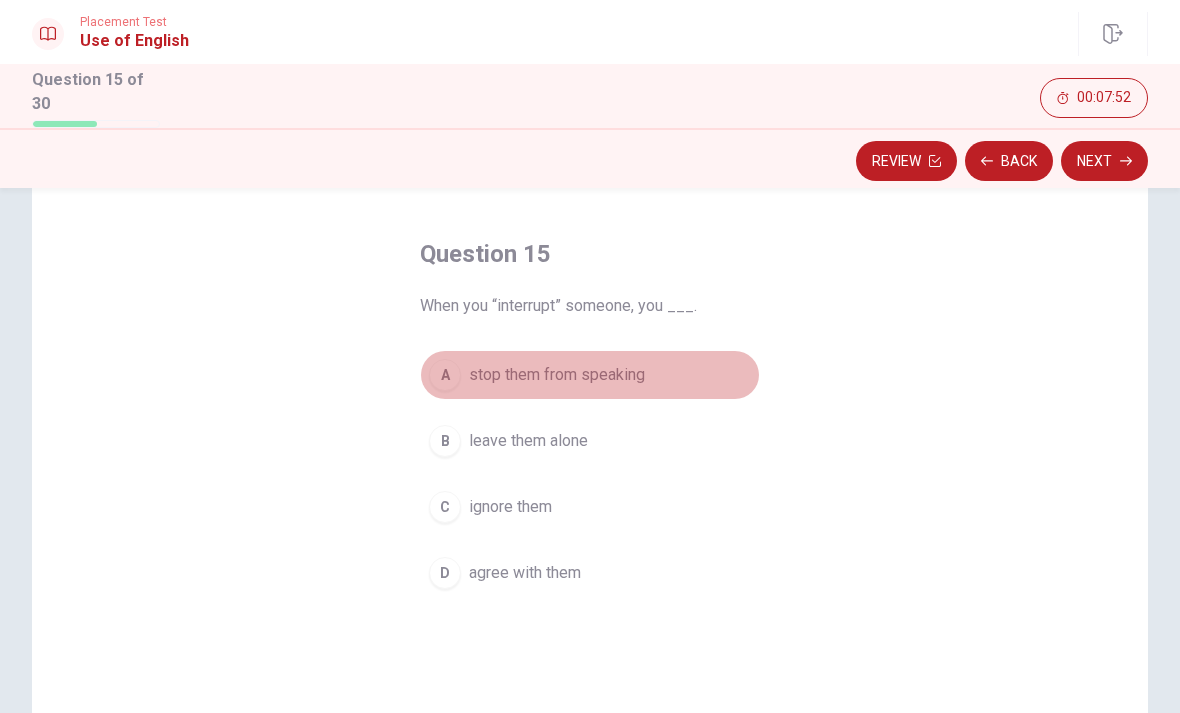 click on "stop them from speaking" at bounding box center [557, 375] 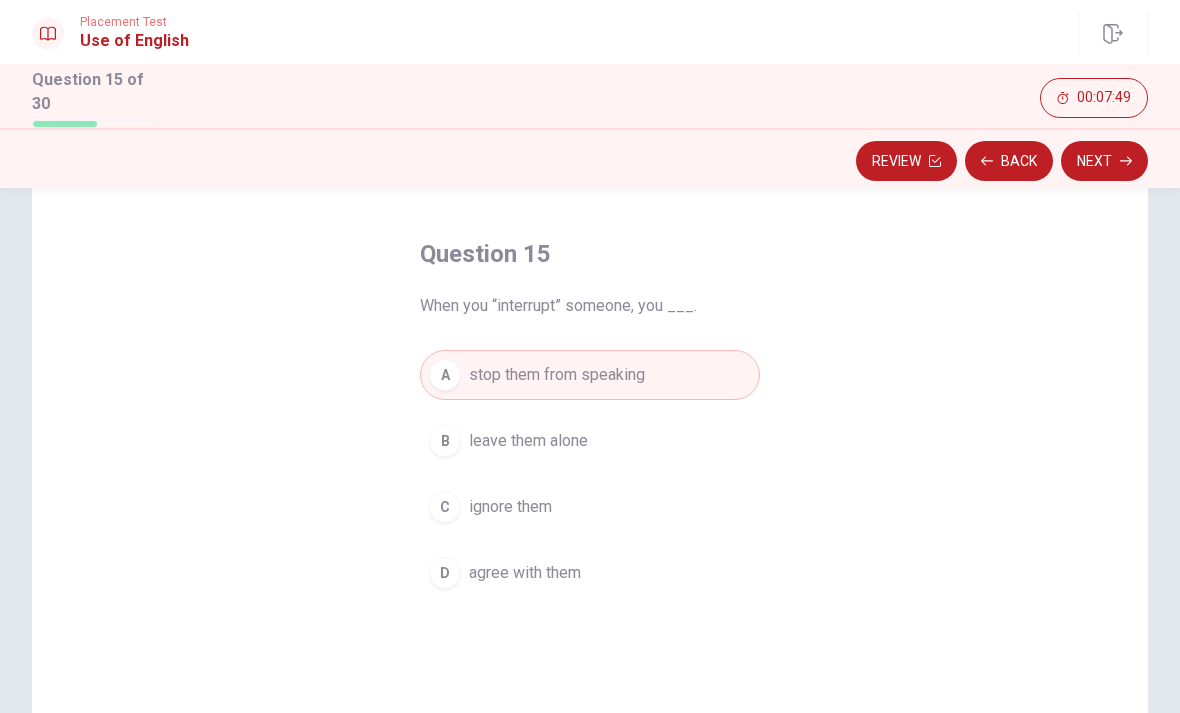 click on "Next" at bounding box center (1104, 161) 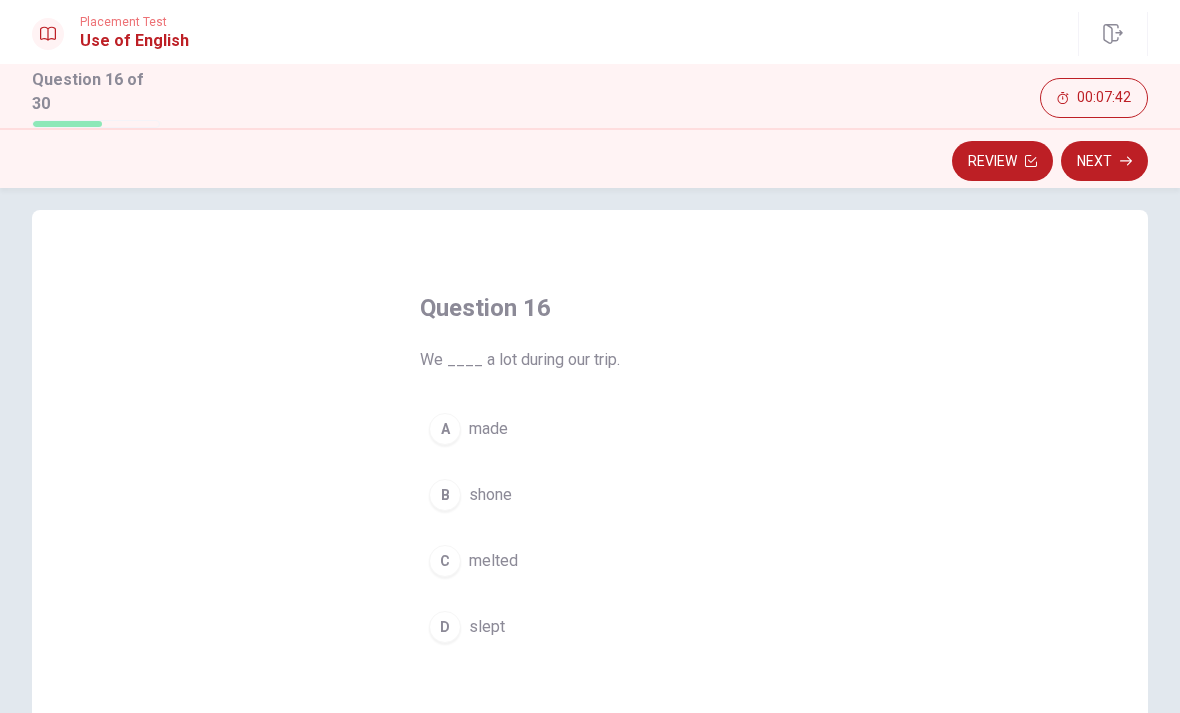 scroll, scrollTop: 19, scrollLeft: 0, axis: vertical 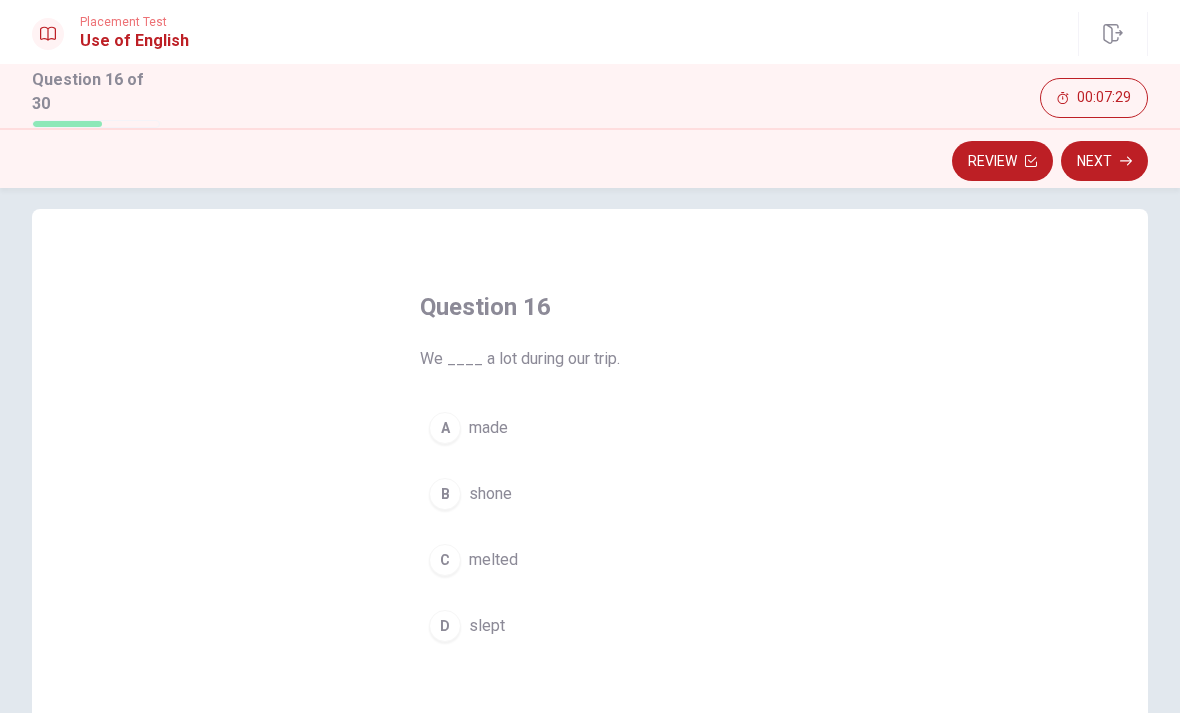 click on "D slept" at bounding box center [590, 626] 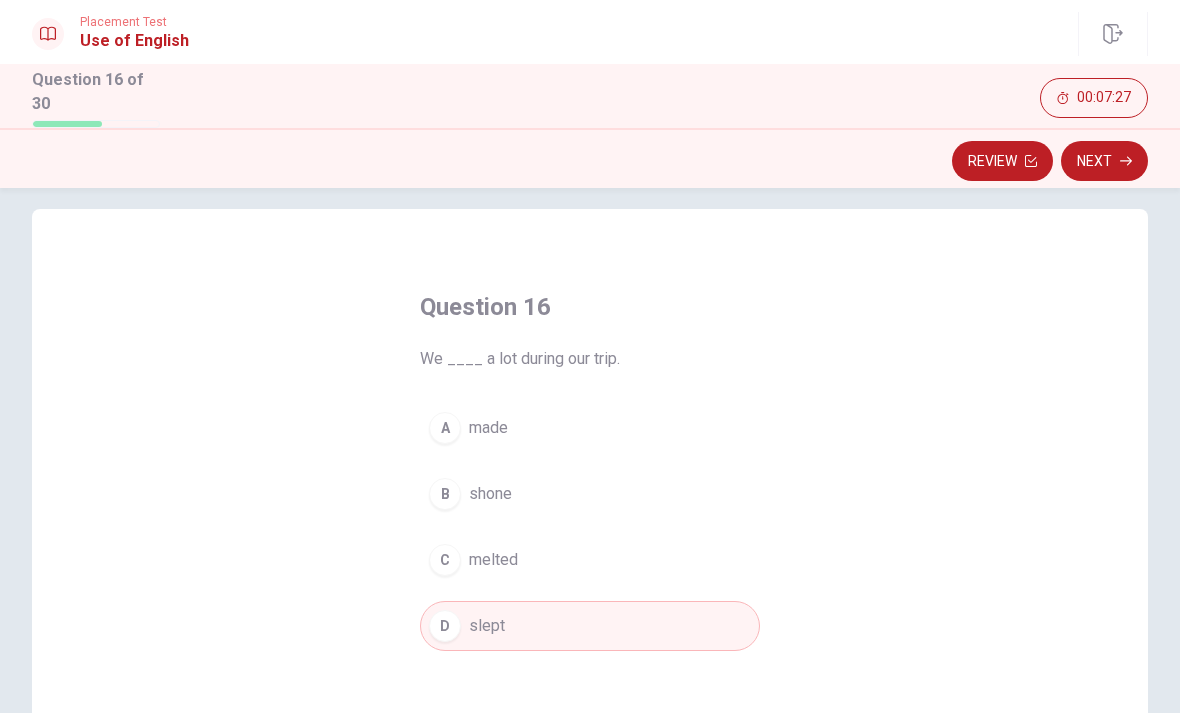 click on "Next" at bounding box center (1104, 161) 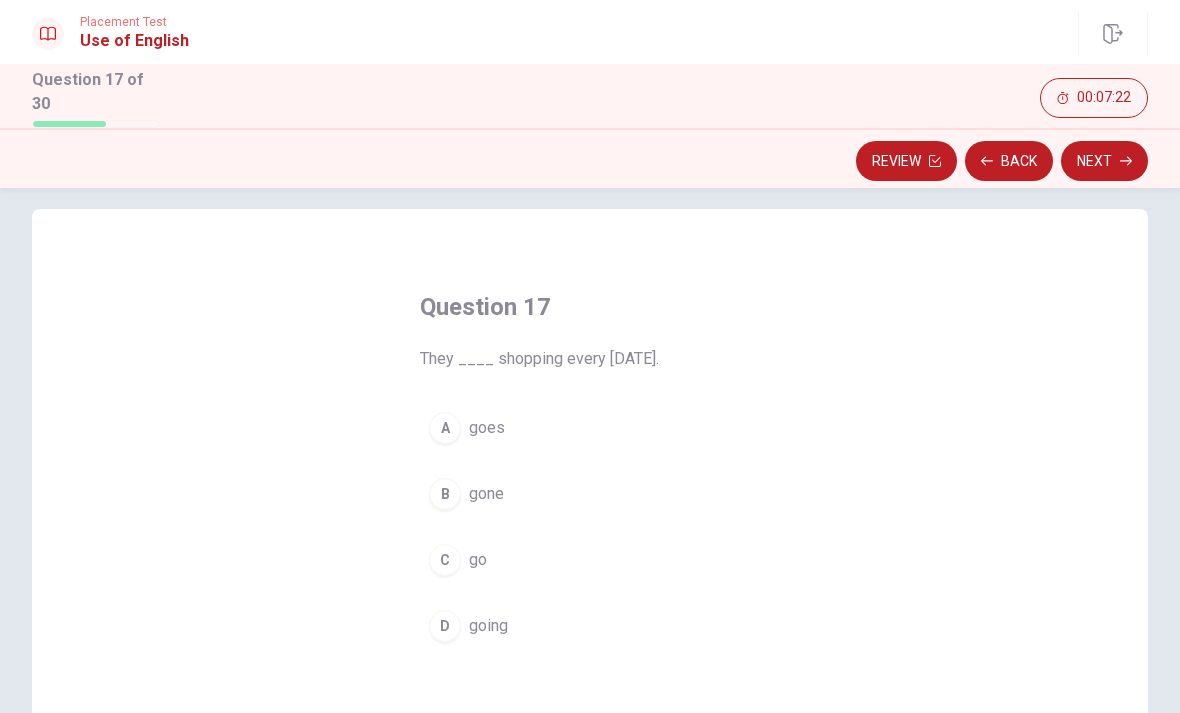 click on "C go" at bounding box center [590, 560] 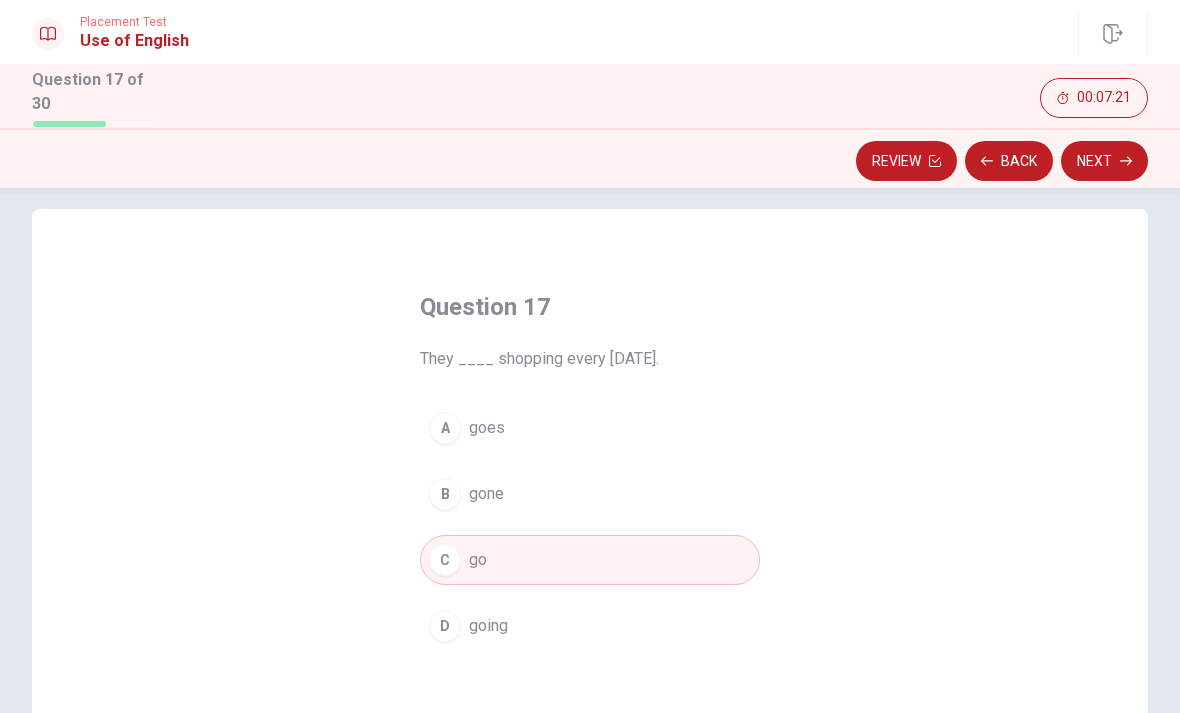 click on "Next" at bounding box center (1104, 161) 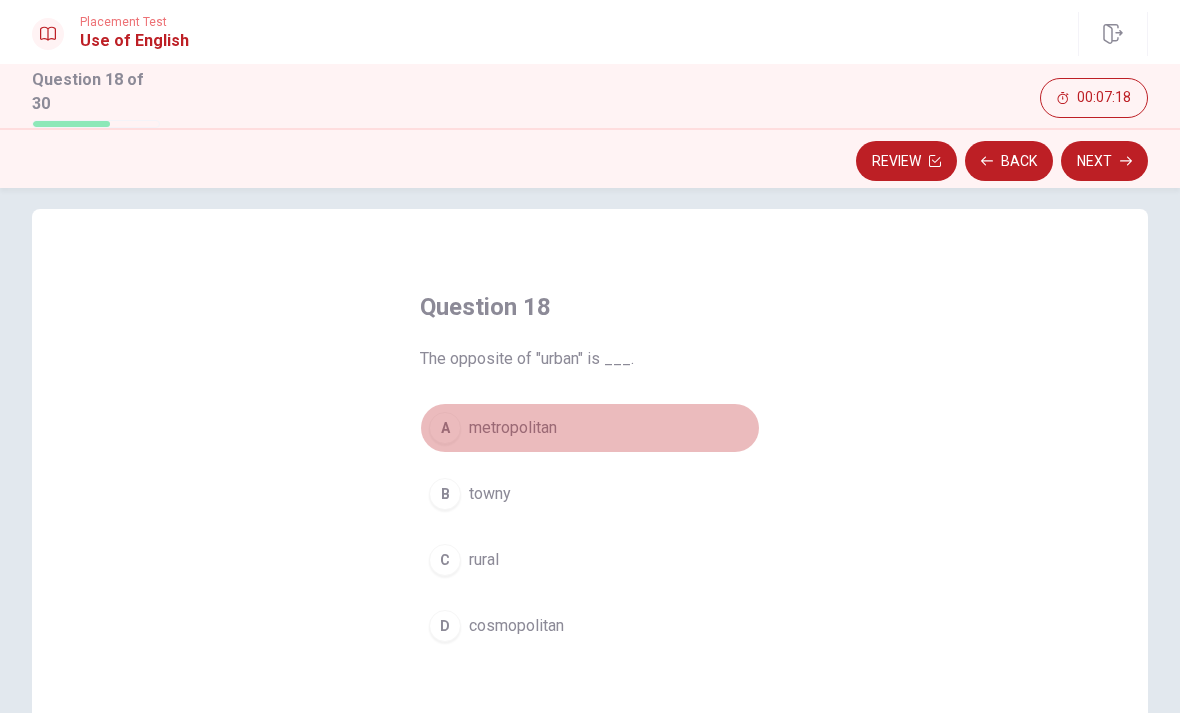 click on "A metropolitan" at bounding box center (590, 428) 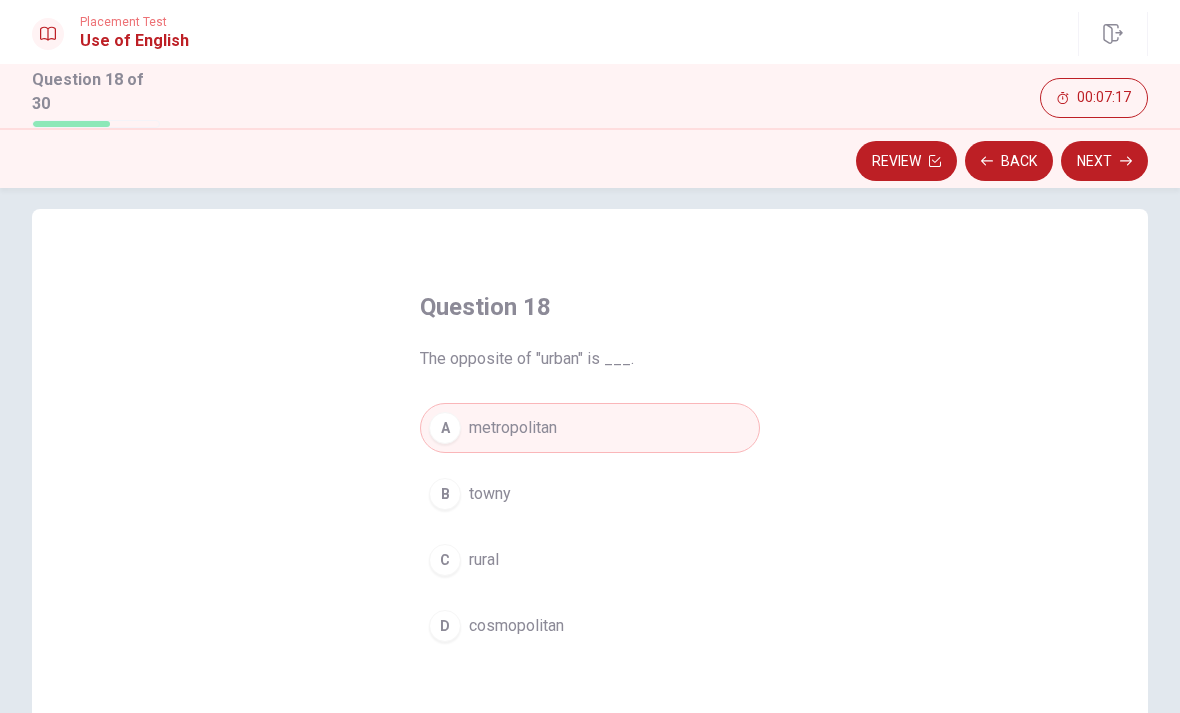 click on "Next" at bounding box center (1104, 161) 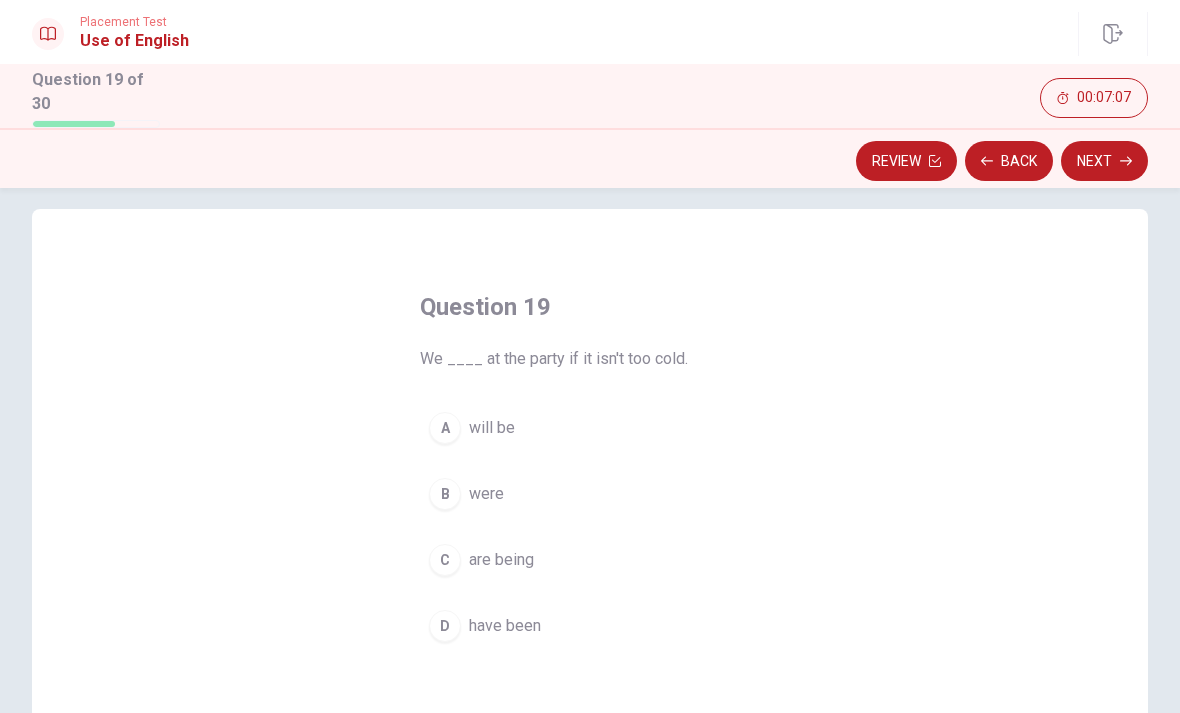 click on "will be" at bounding box center (492, 428) 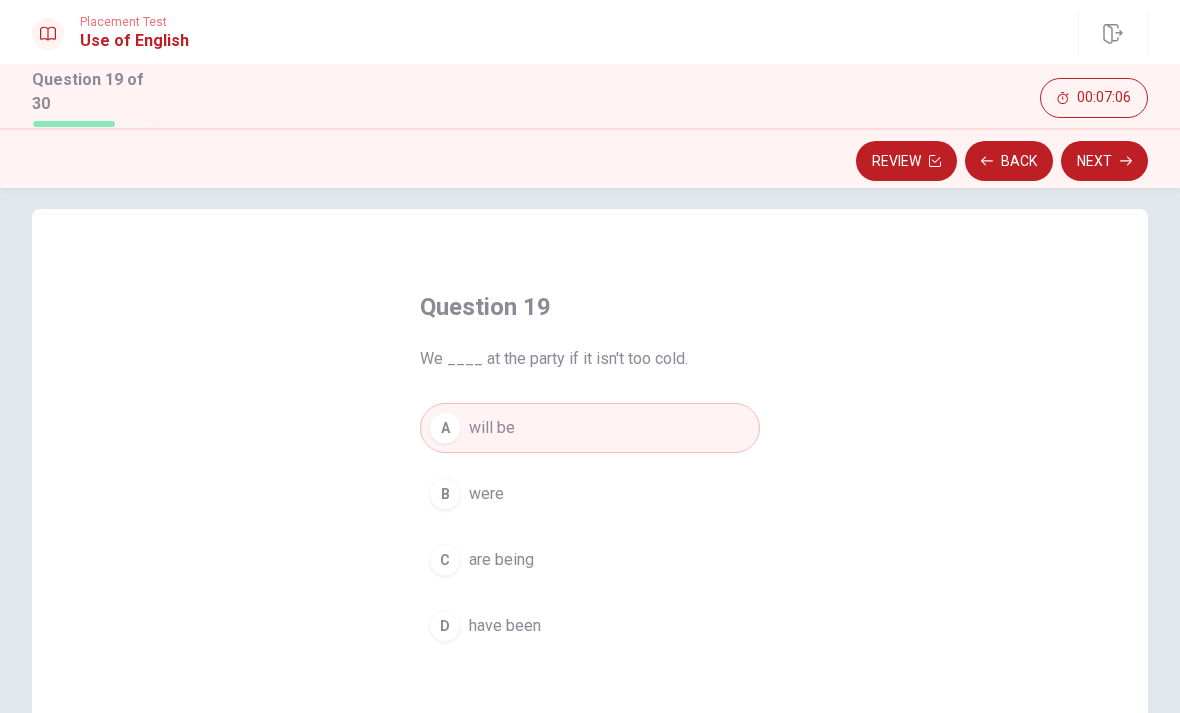 click on "Next" at bounding box center (1104, 161) 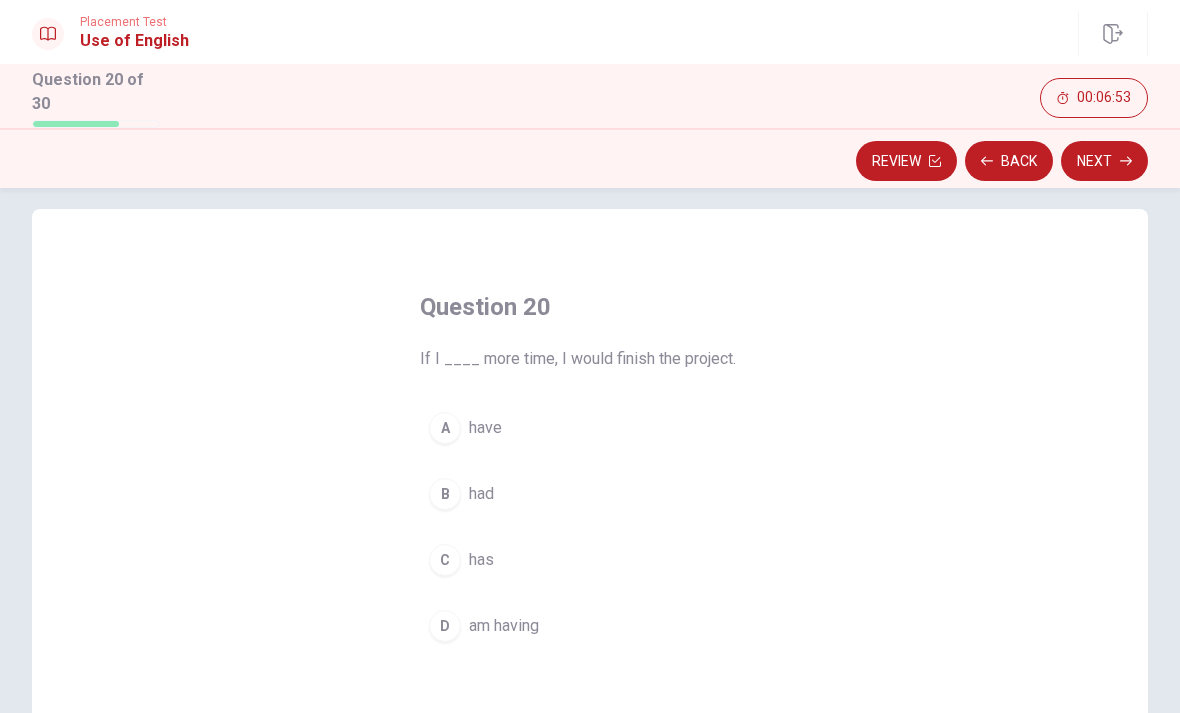click on "had" at bounding box center [481, 494] 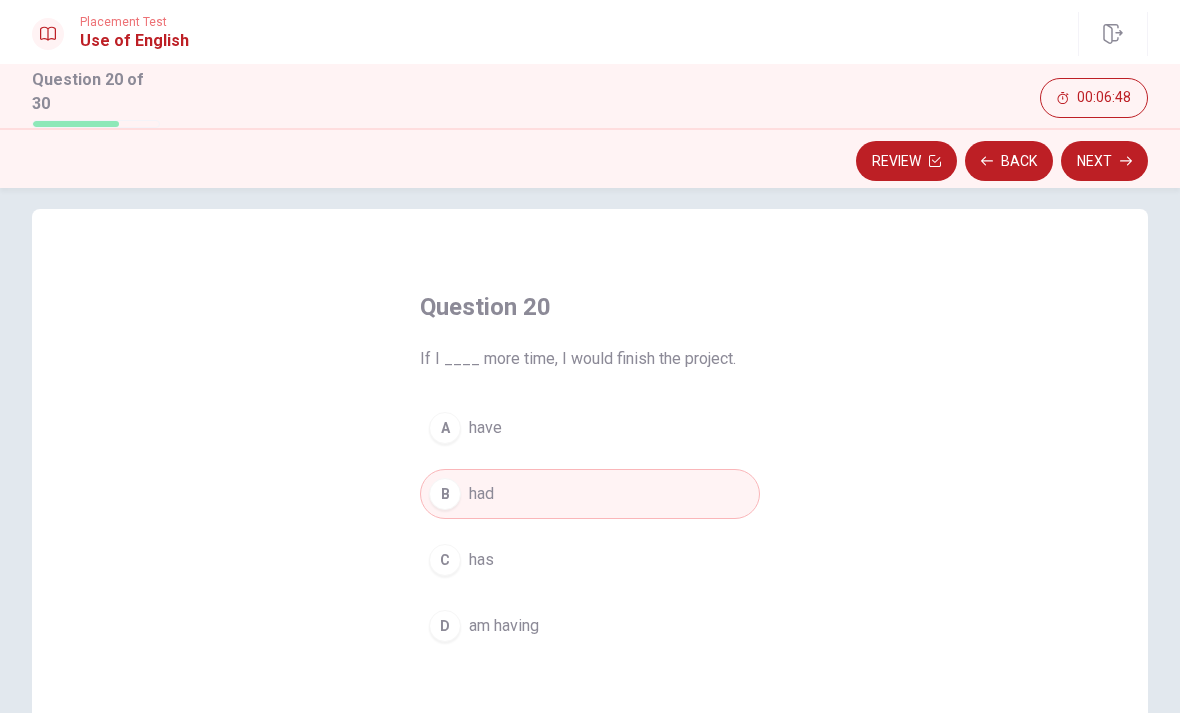 click on "Next" at bounding box center (1104, 161) 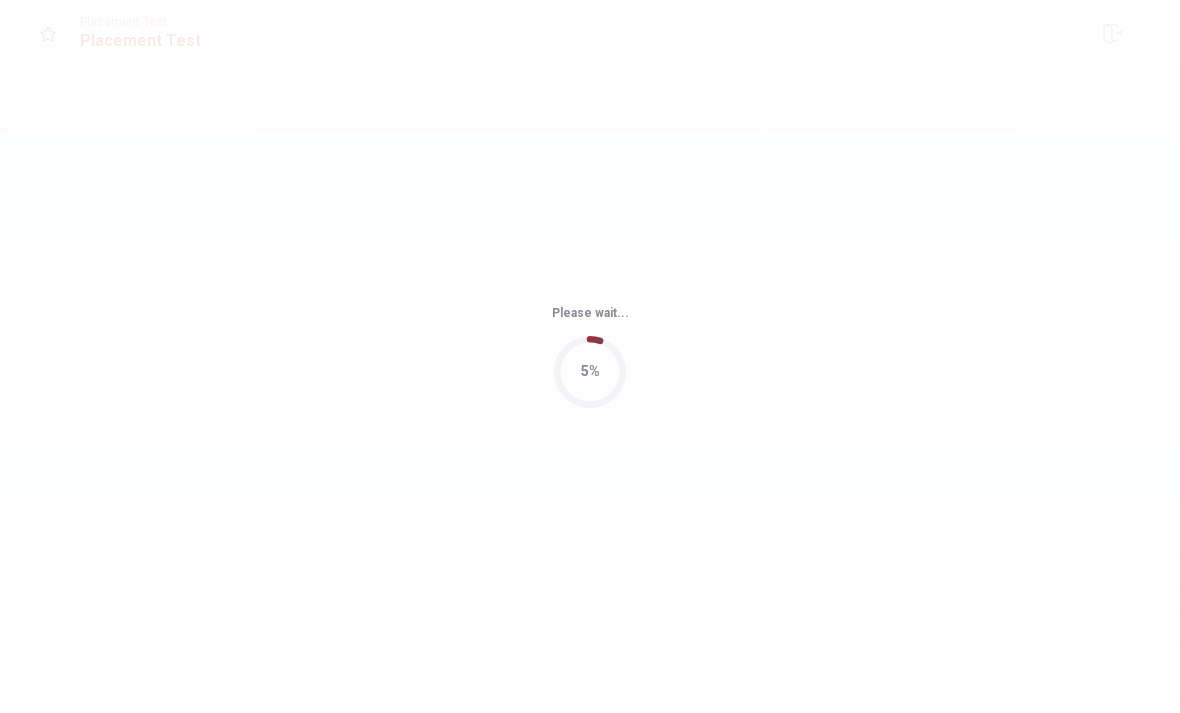 scroll, scrollTop: 0, scrollLeft: 0, axis: both 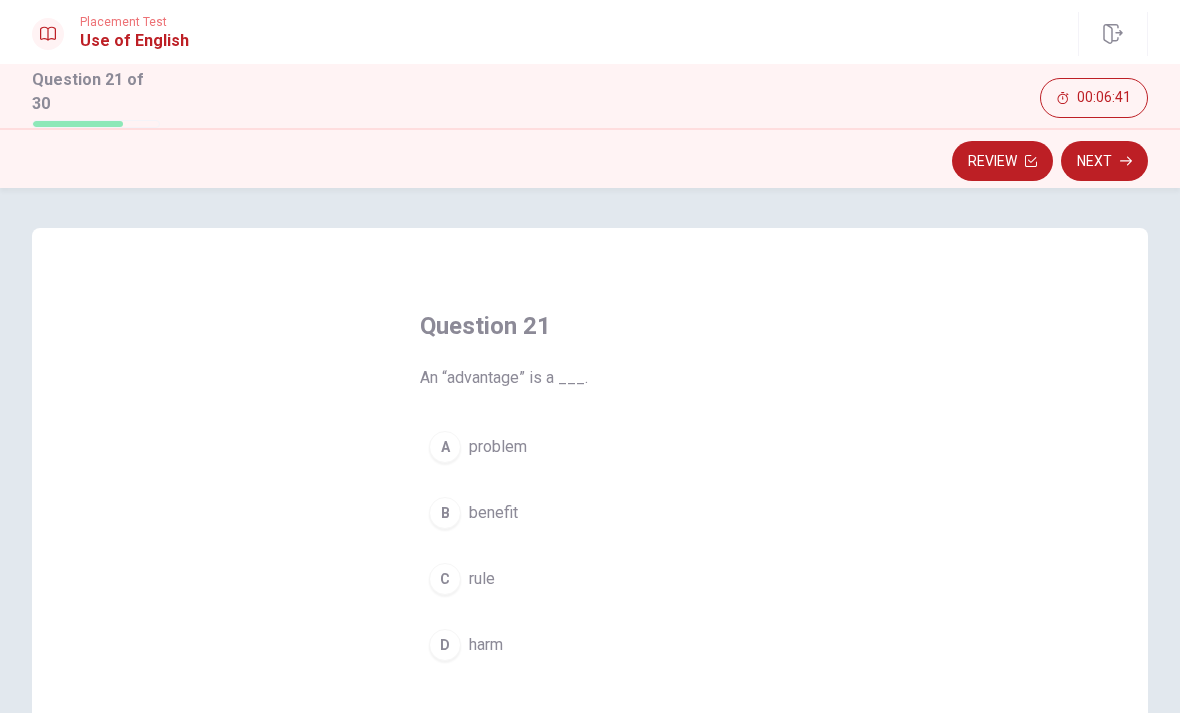 click on "benefit" at bounding box center (493, 513) 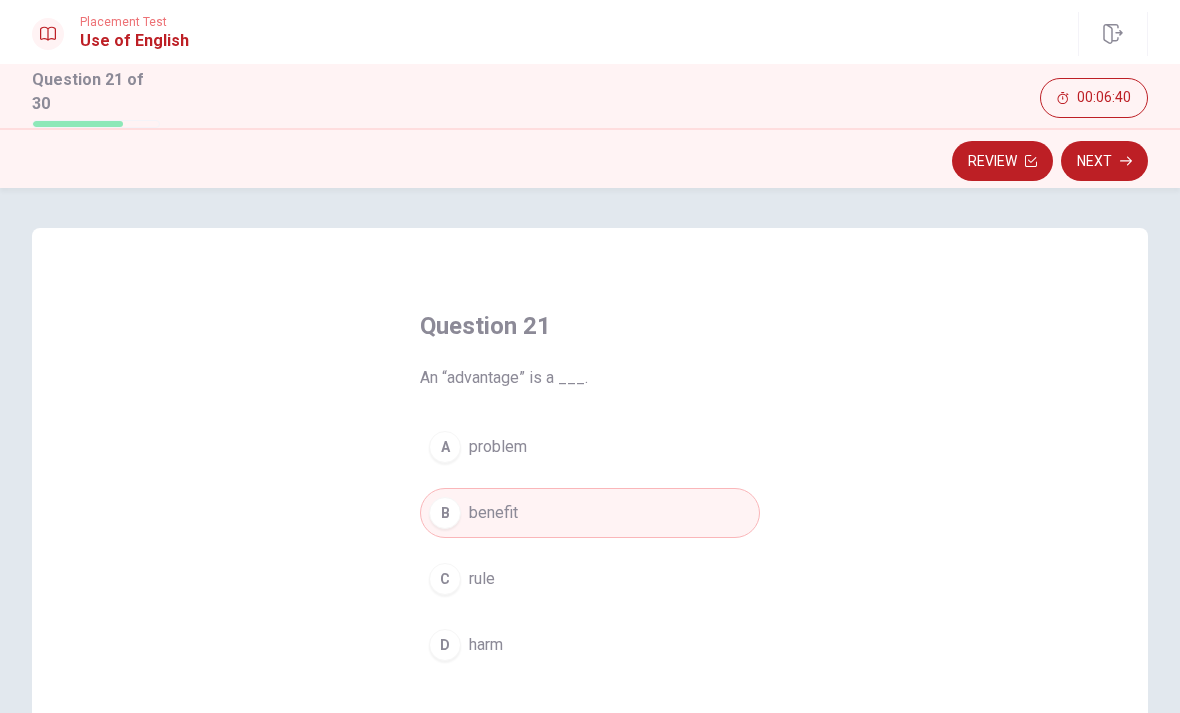 click on "Next" at bounding box center (1104, 161) 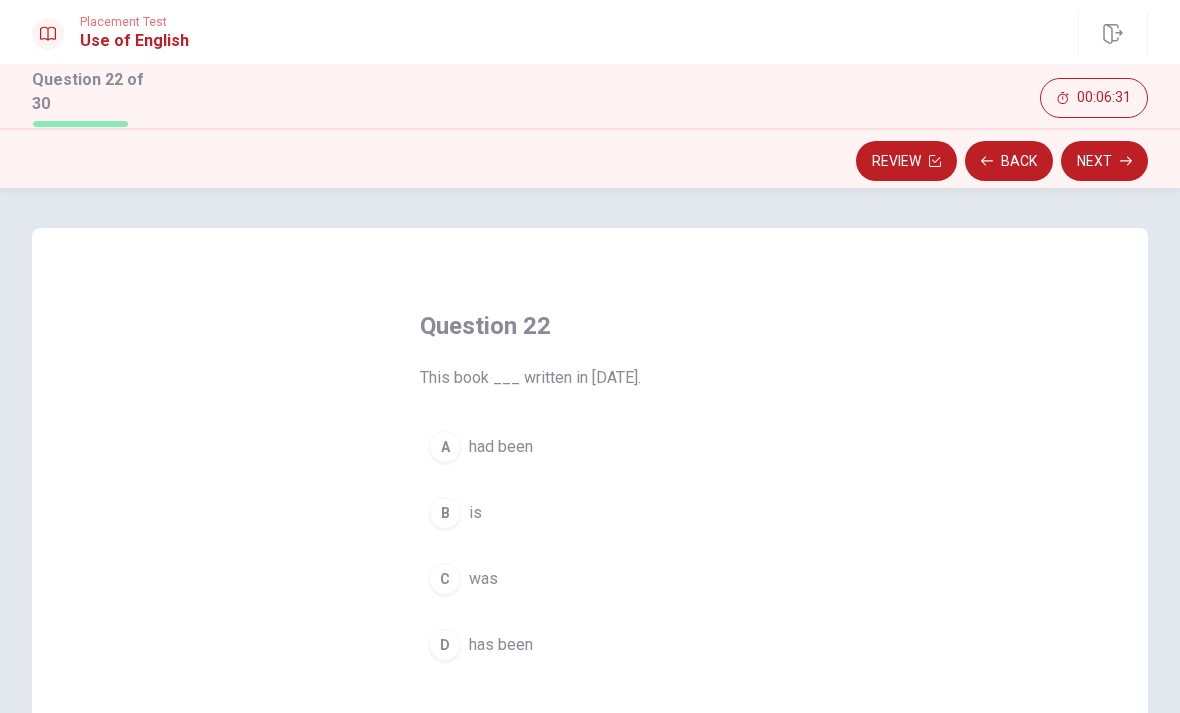 click on "was" at bounding box center [483, 579] 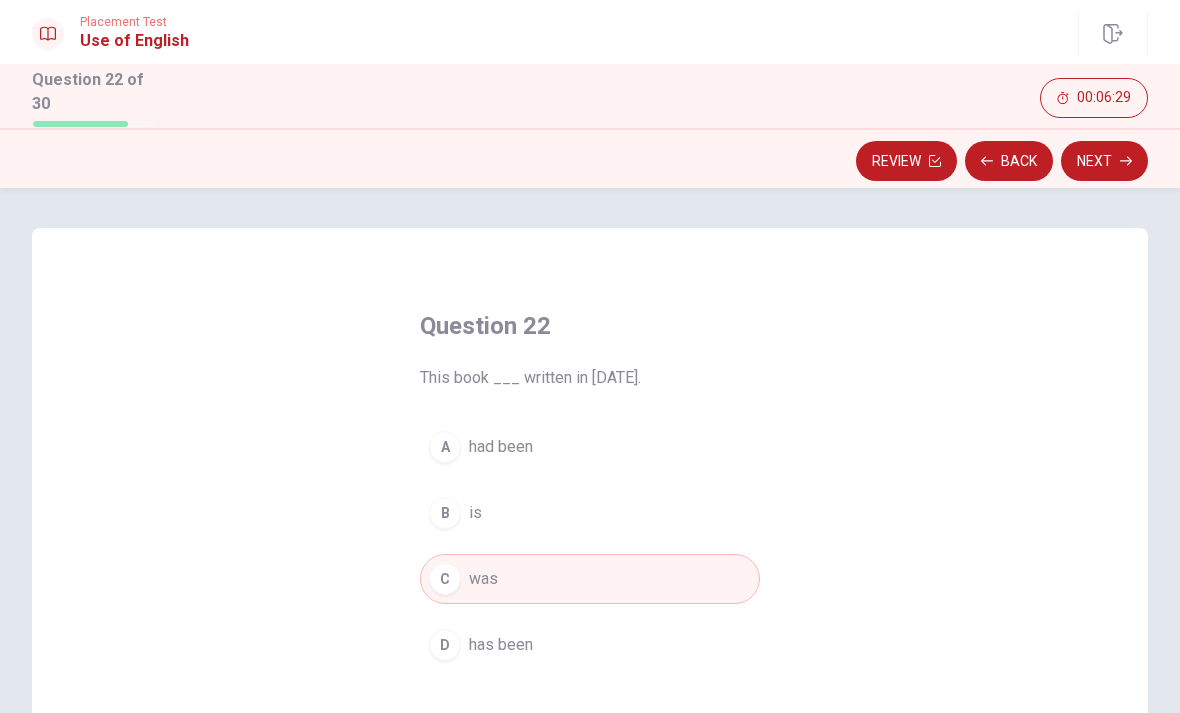 click on "Next" at bounding box center (1104, 161) 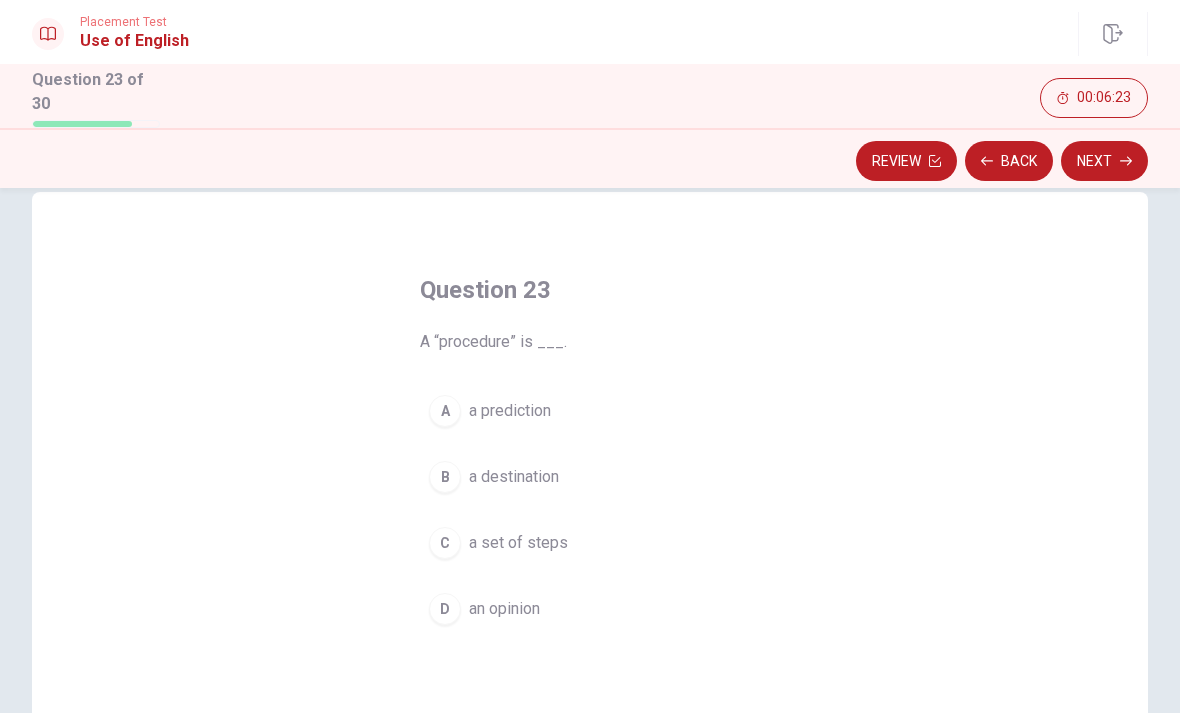 scroll, scrollTop: 30, scrollLeft: 0, axis: vertical 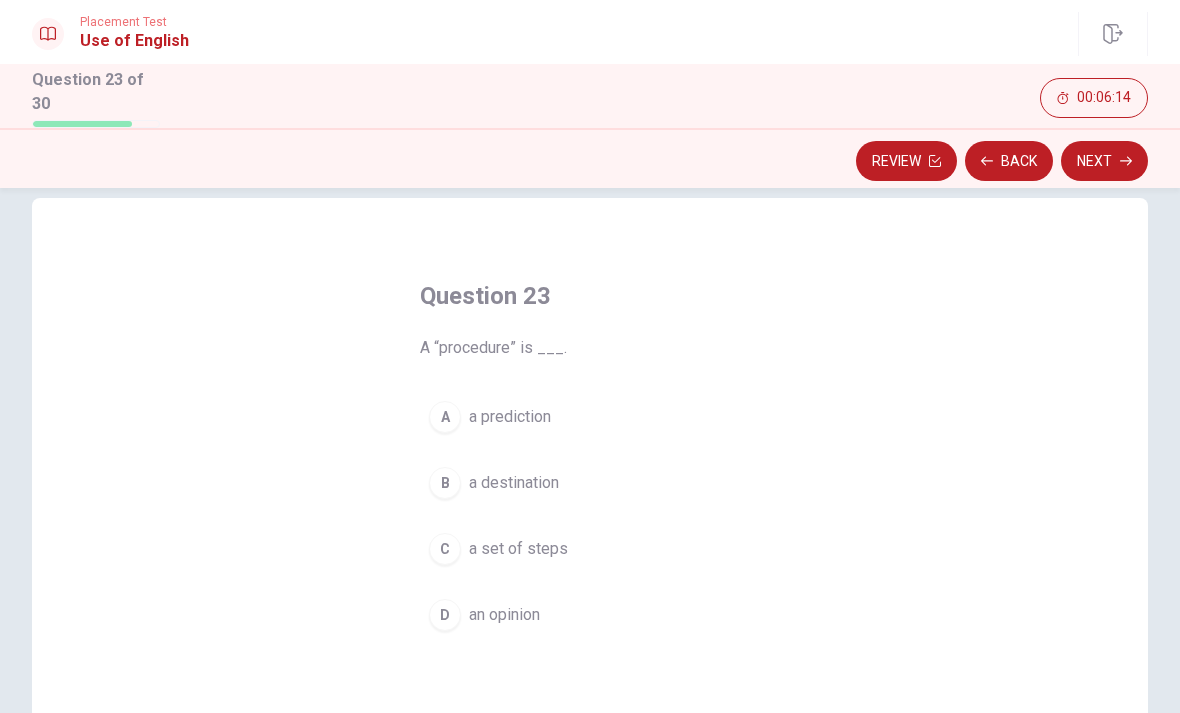 click on "A a prediction" at bounding box center (590, 417) 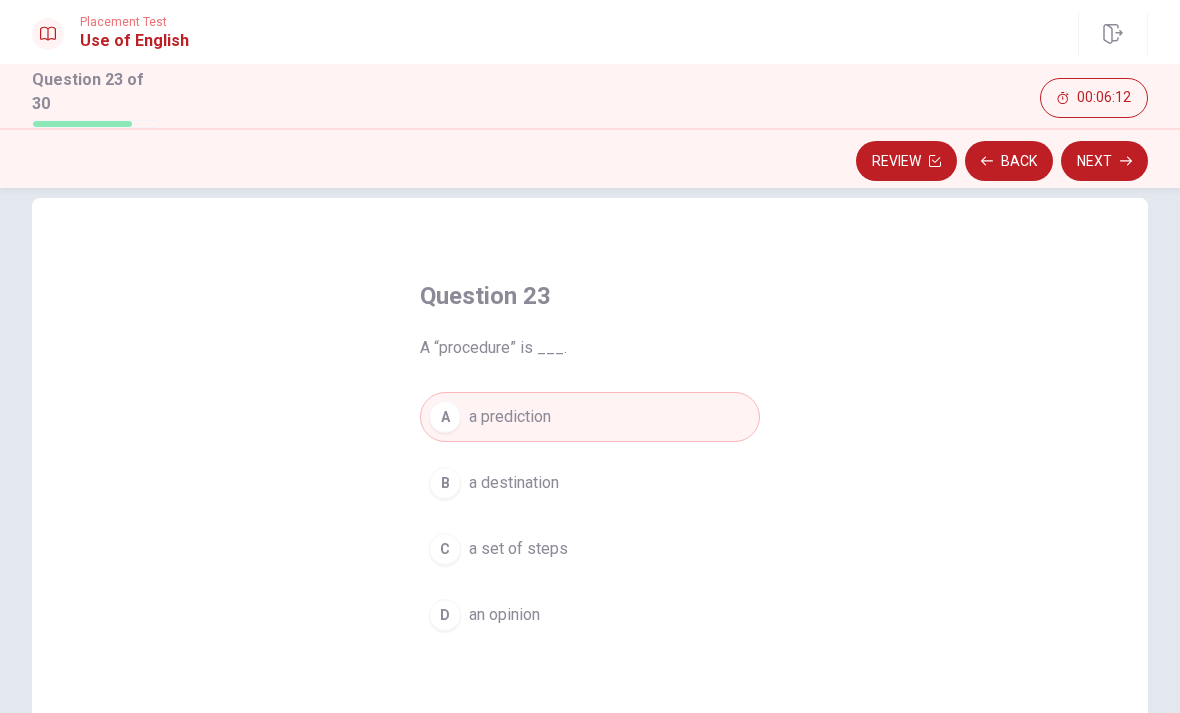 click on "Next" at bounding box center (1104, 161) 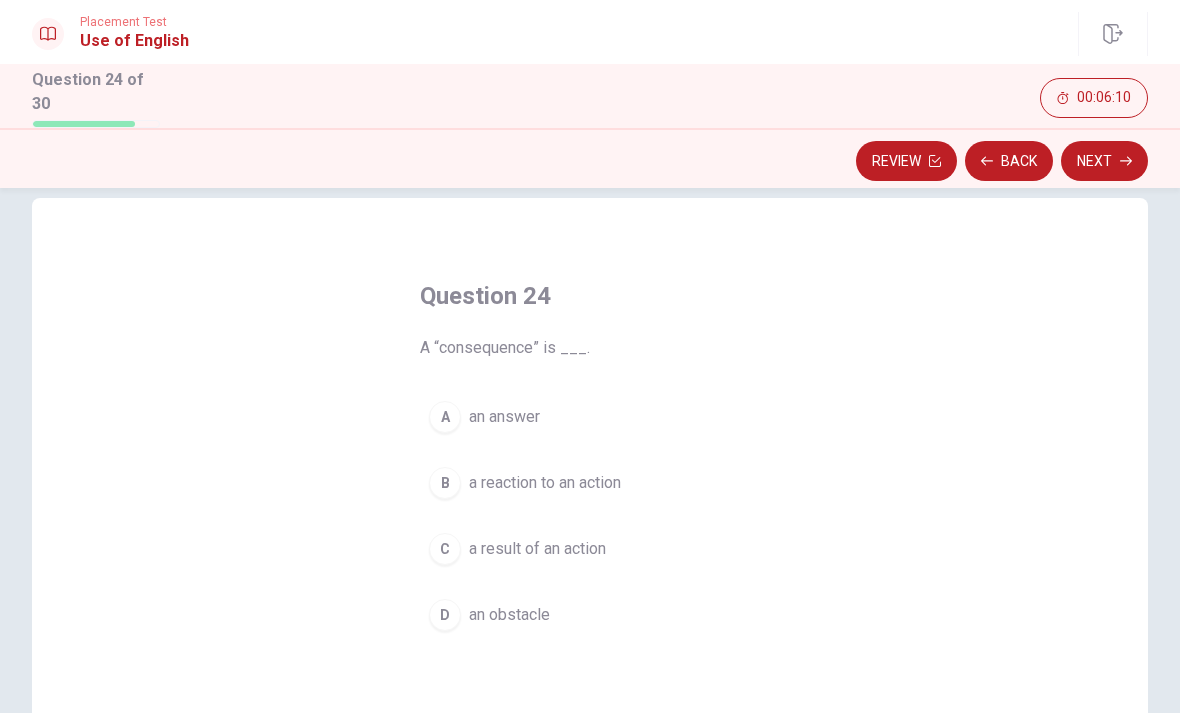 click on "a result of an action" at bounding box center (537, 549) 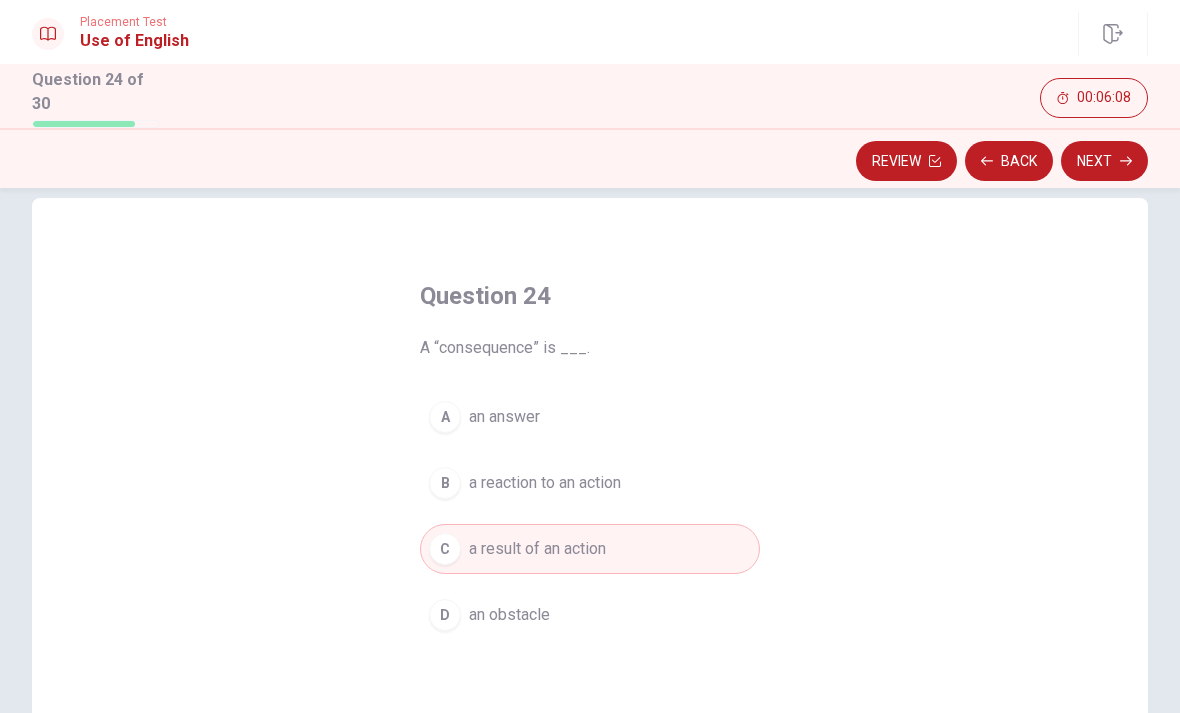 click 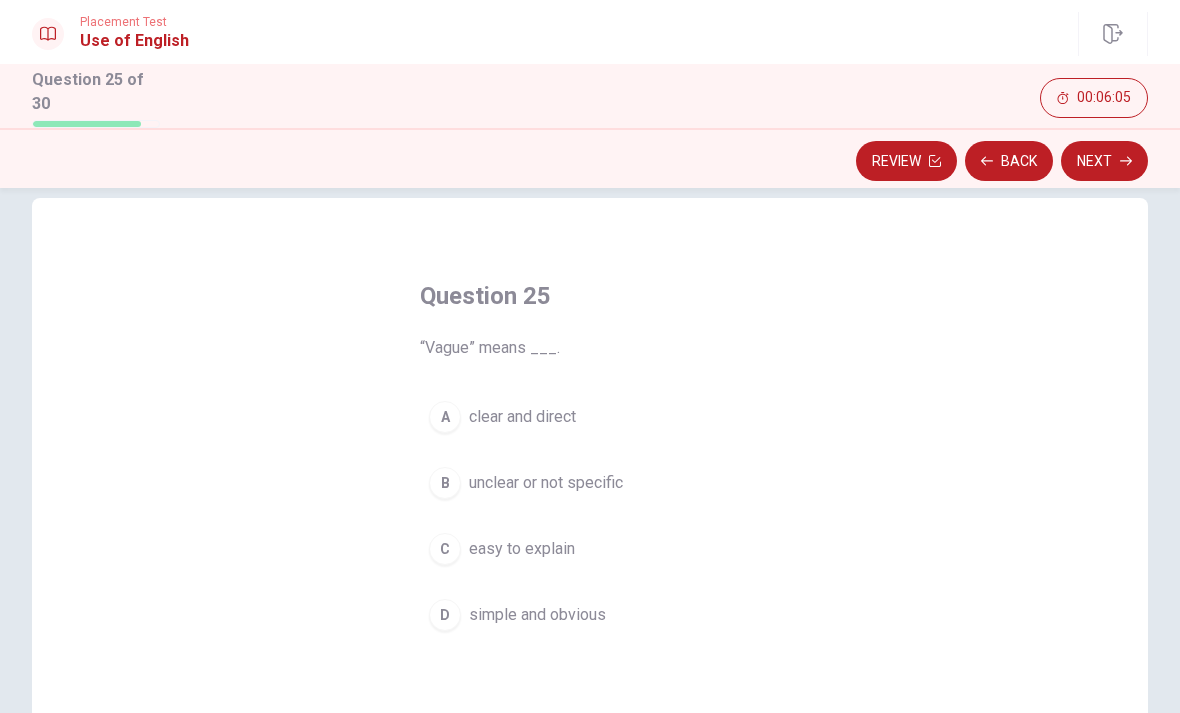 click on "unclear or not specific" at bounding box center (546, 483) 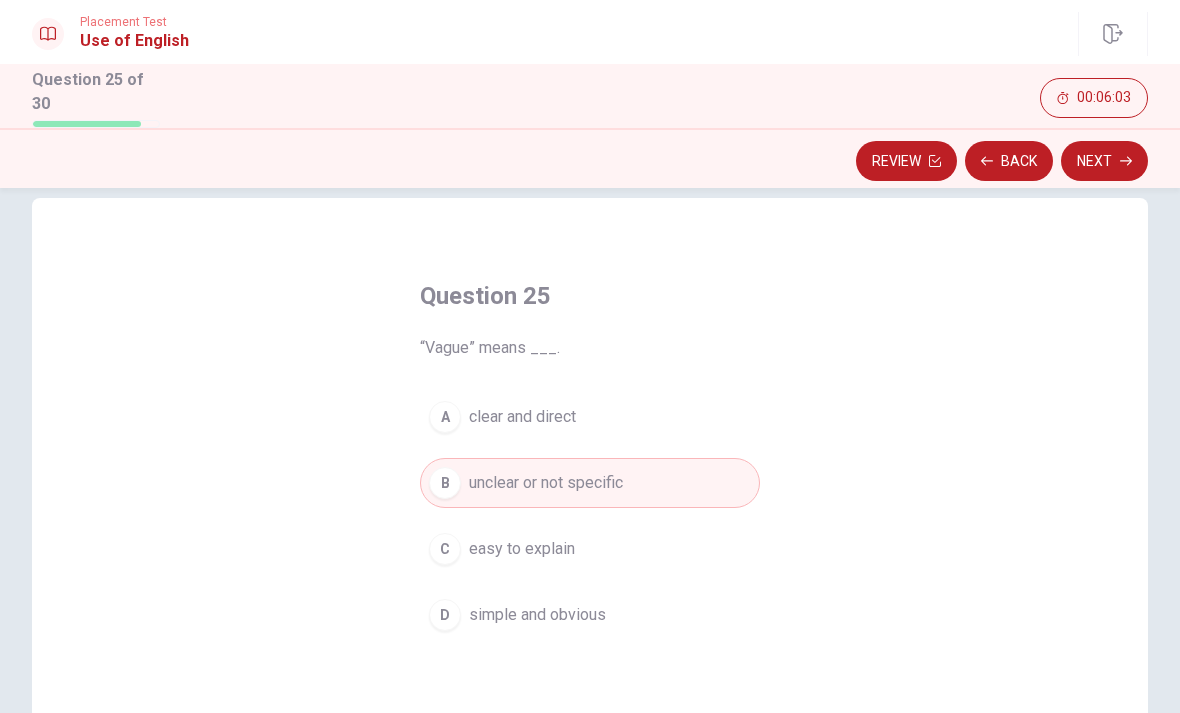 click on "Next" at bounding box center [1104, 161] 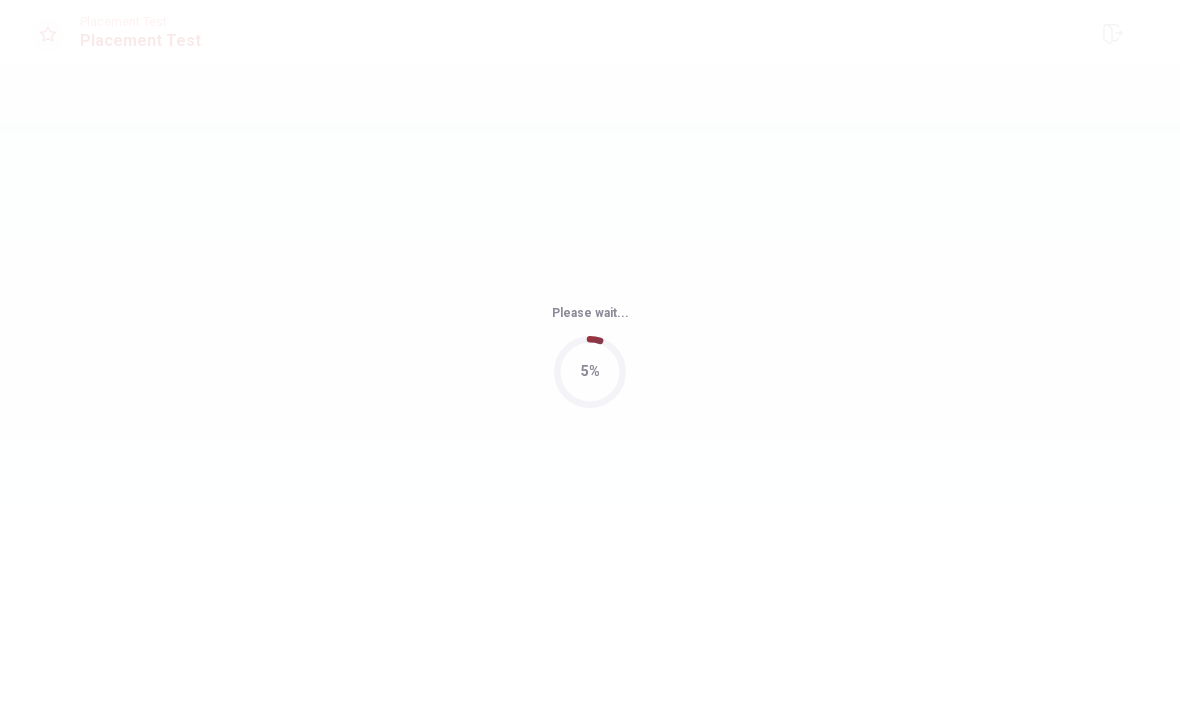 scroll, scrollTop: 0, scrollLeft: 0, axis: both 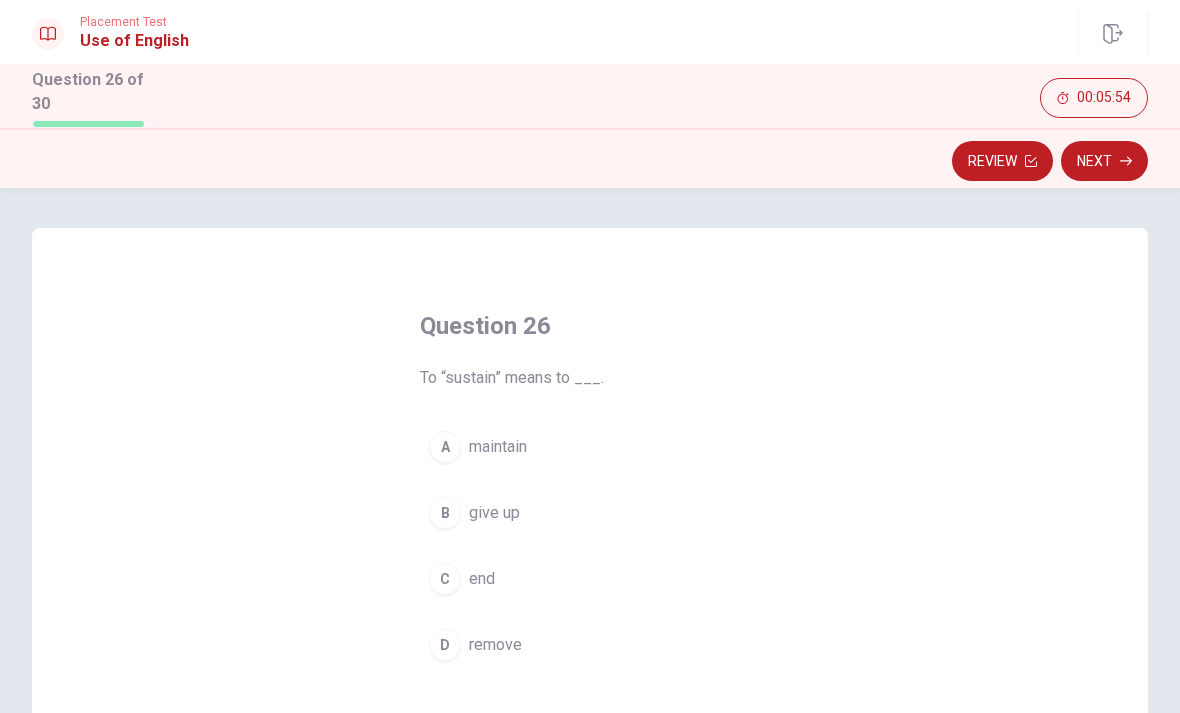 click on "maintain" at bounding box center [498, 447] 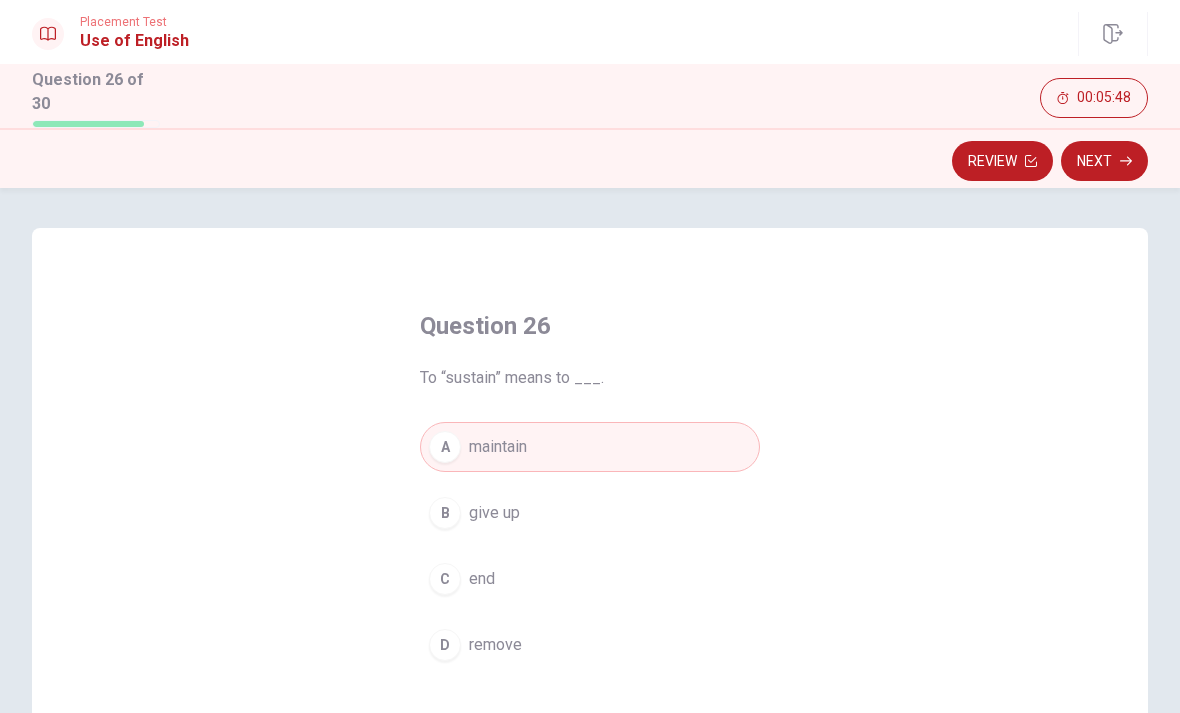 click on "C end" at bounding box center [590, 579] 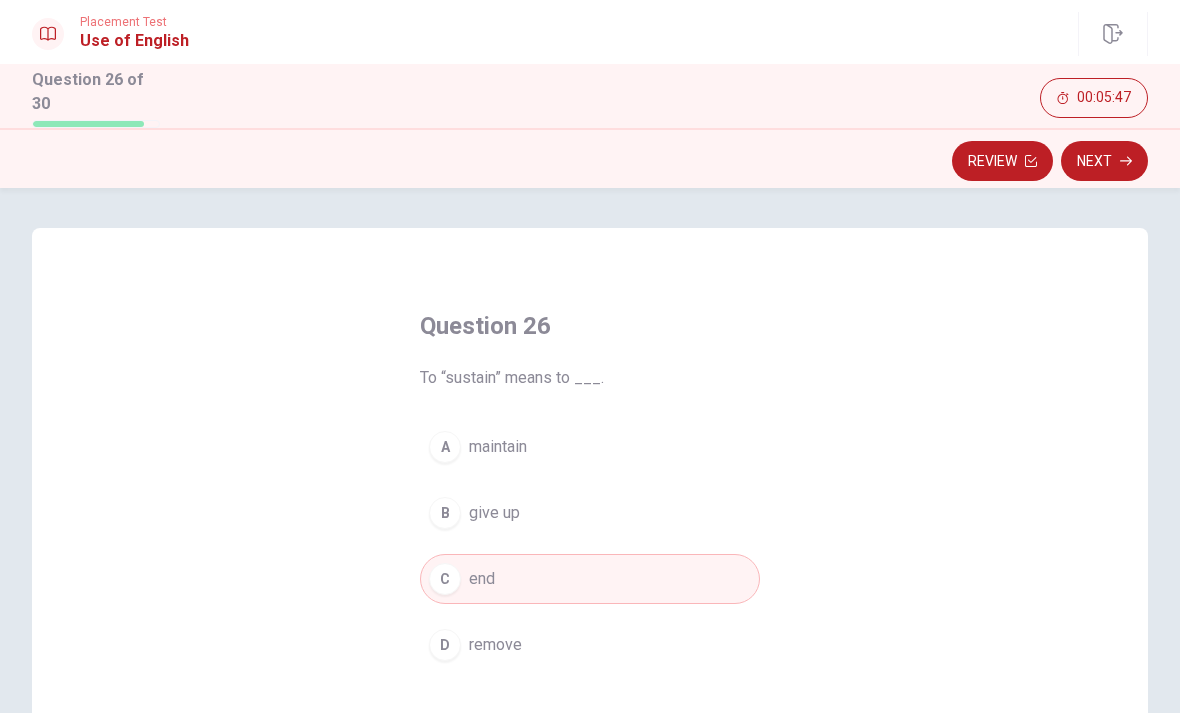 click on "A maintain" at bounding box center (590, 447) 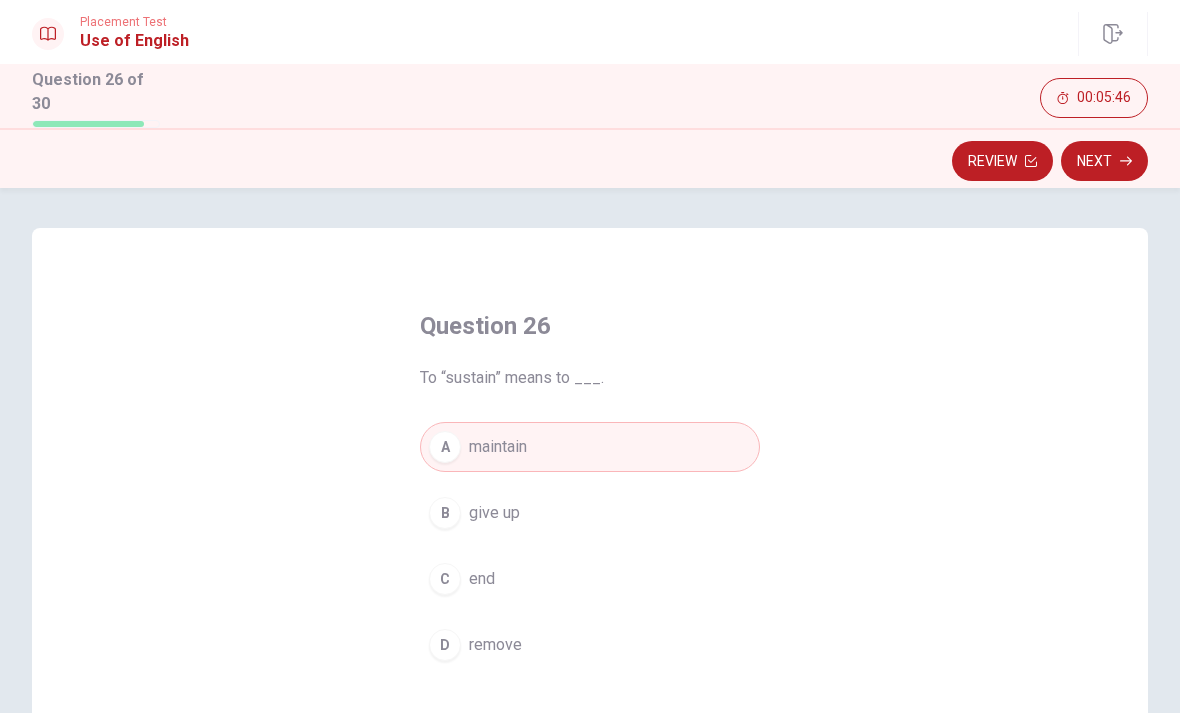 click on "Next" at bounding box center (1104, 161) 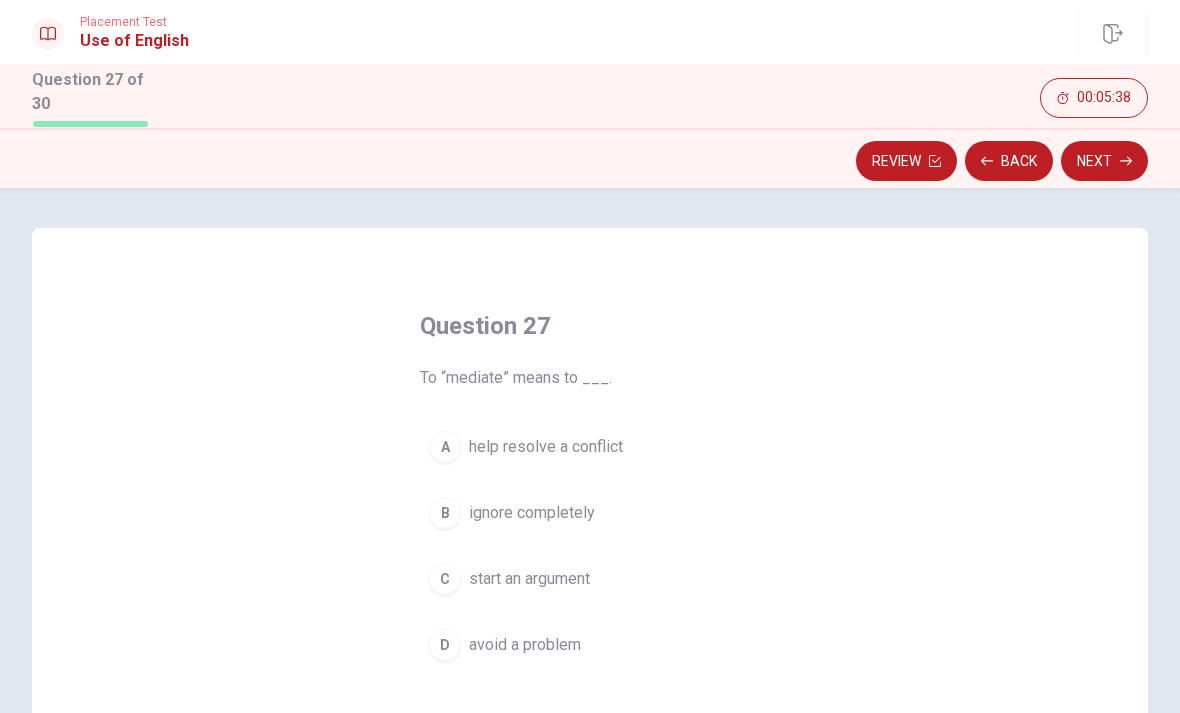 click on "avoid a problem" at bounding box center [525, 645] 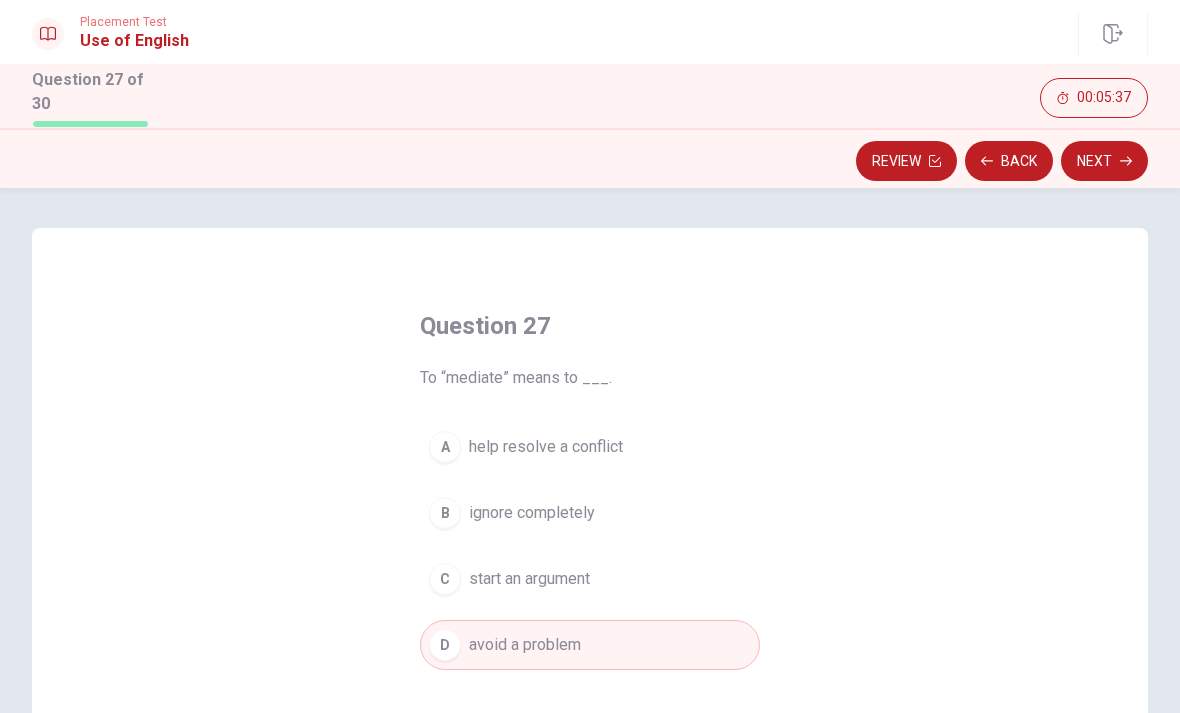 click on "Next" at bounding box center (1104, 161) 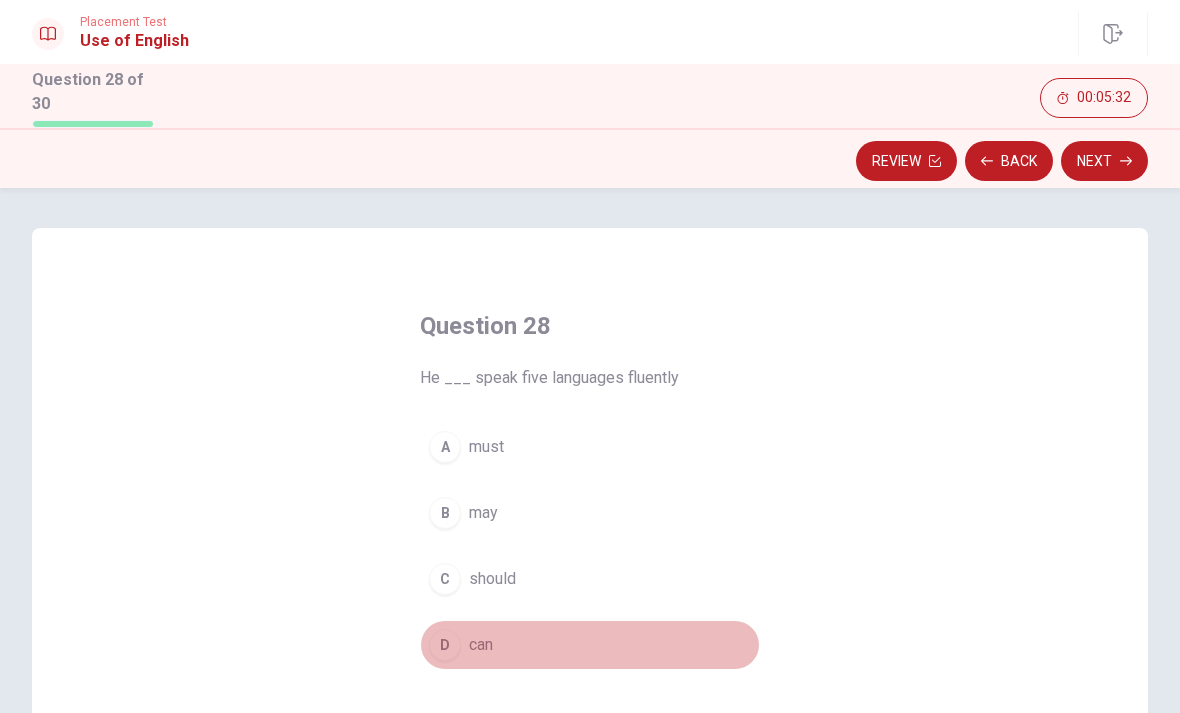 click on "can" at bounding box center [481, 645] 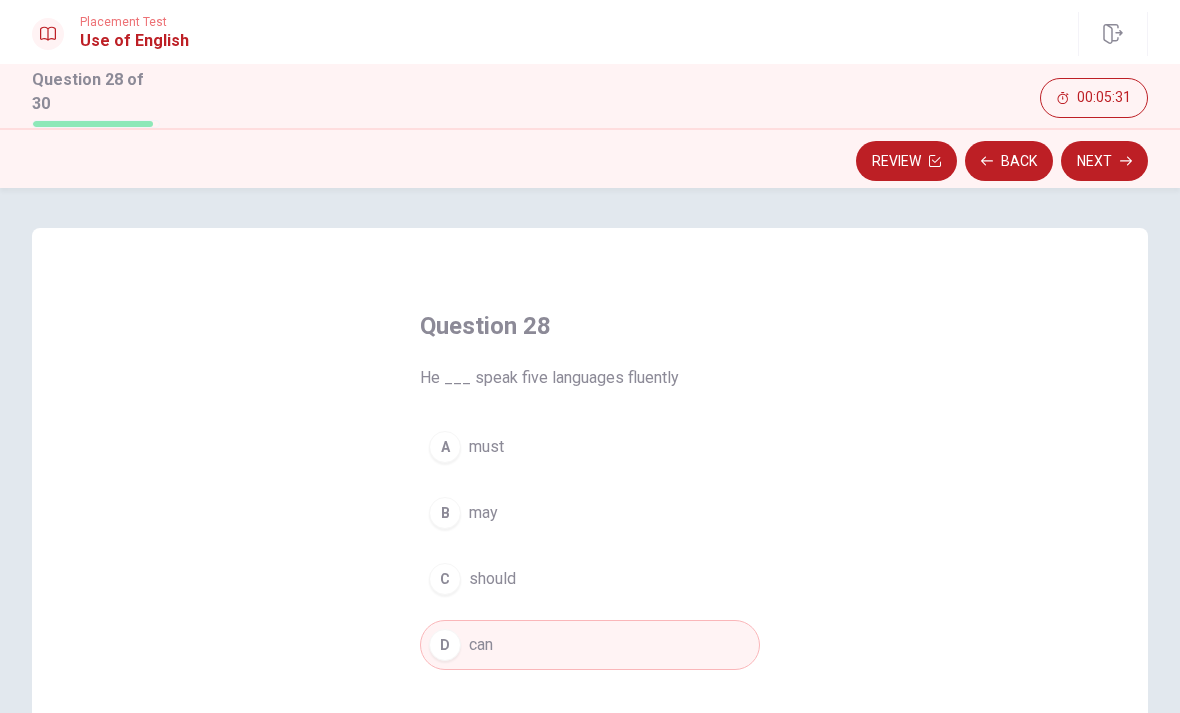 click on "Next" at bounding box center [1104, 161] 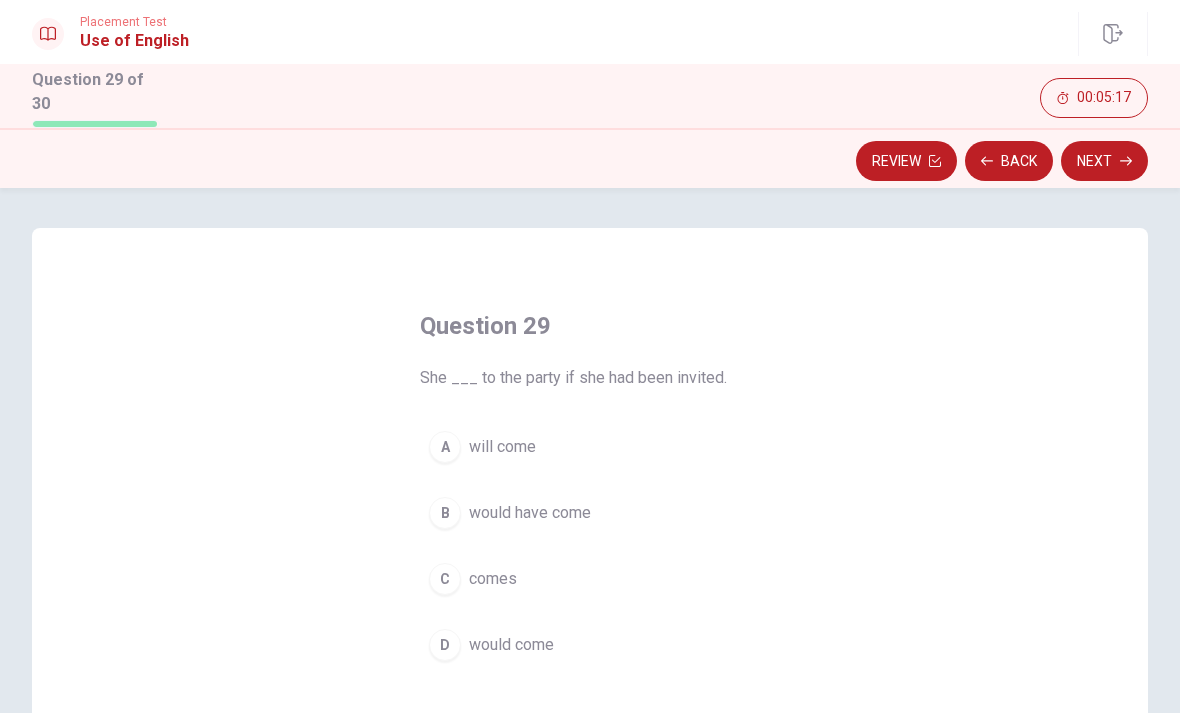 click on "would have come" at bounding box center (530, 513) 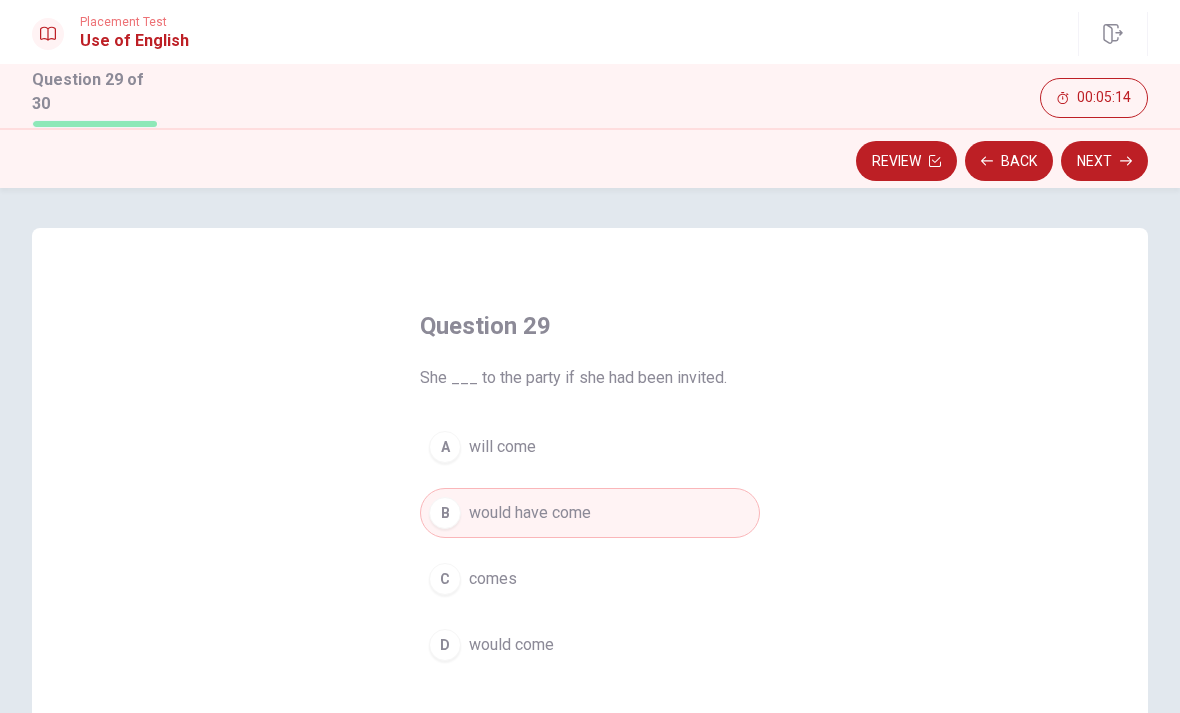 click 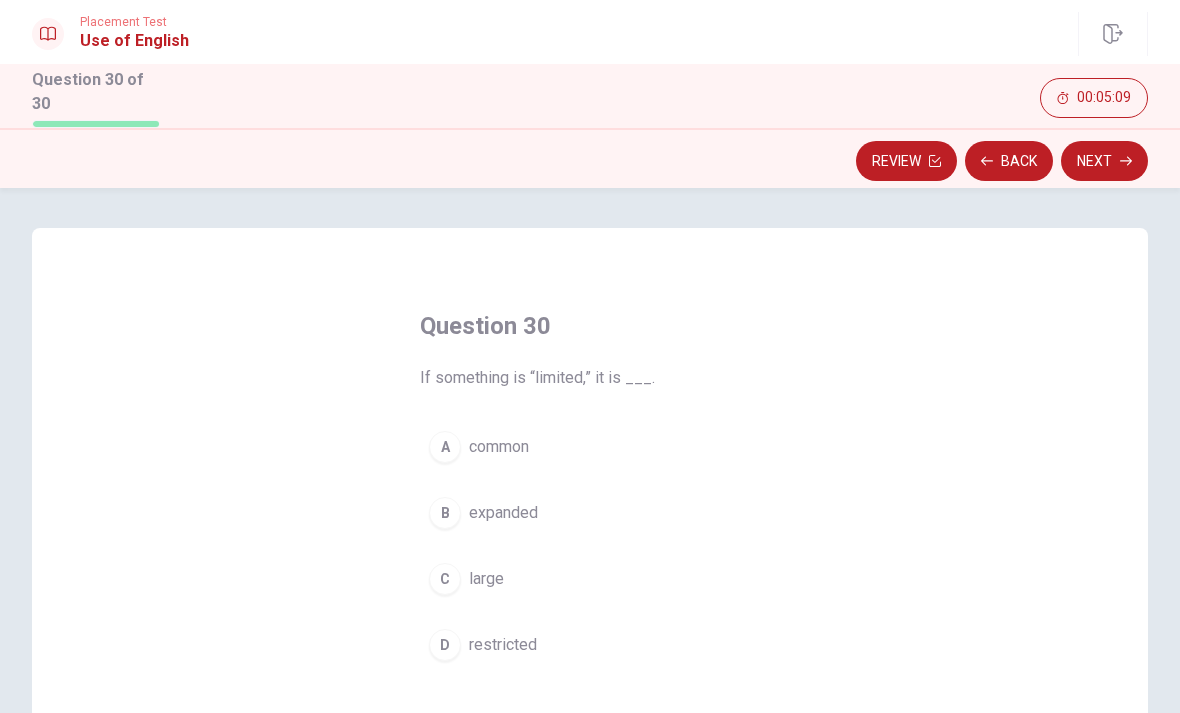 click on "restricted" at bounding box center (503, 645) 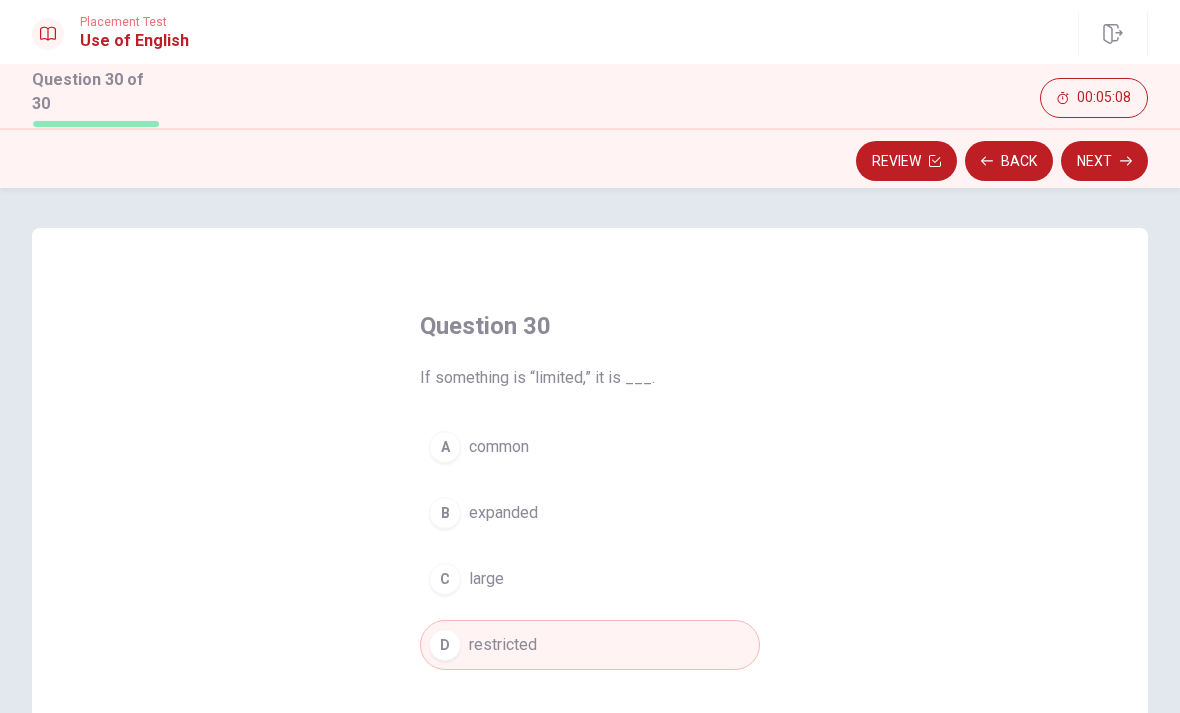 click on "Next" at bounding box center (1104, 161) 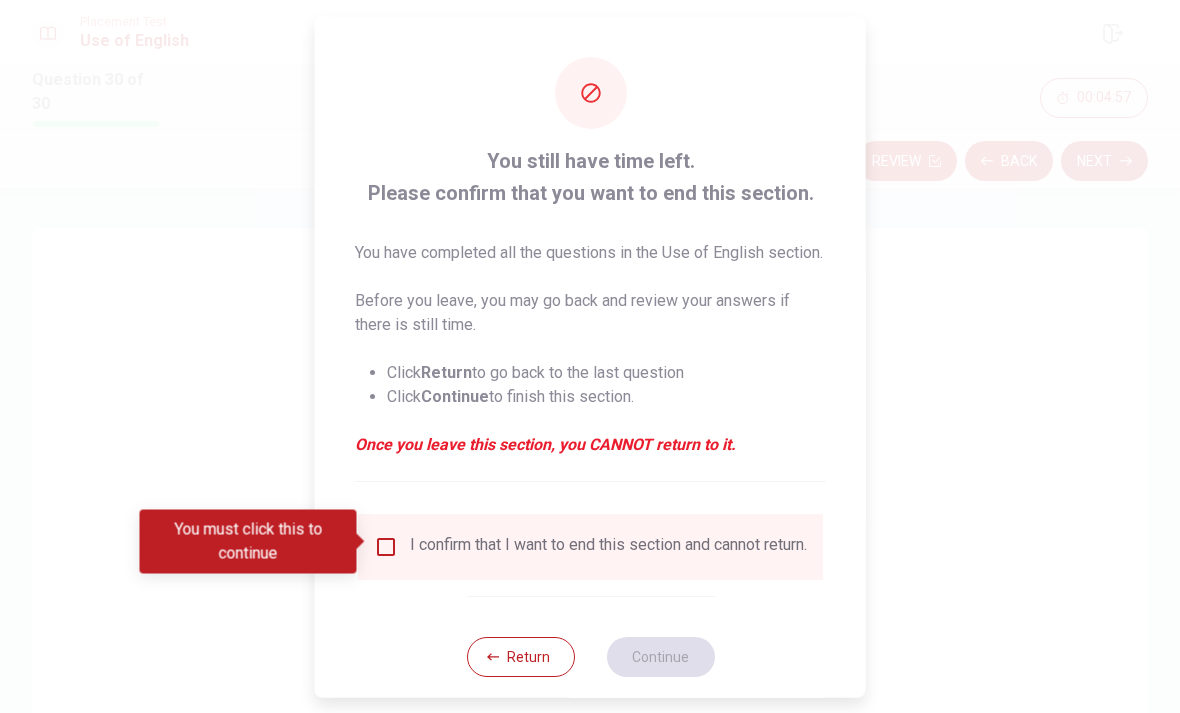 click on "Continue" at bounding box center (455, 395) 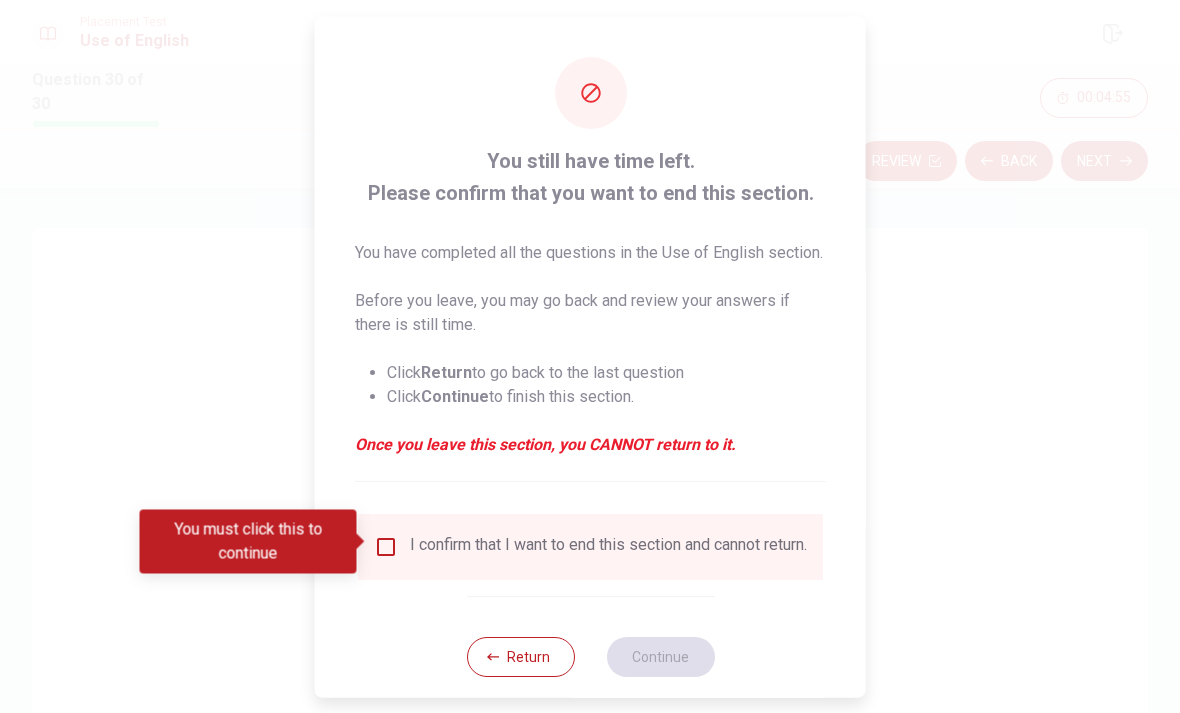 click at bounding box center (386, 546) 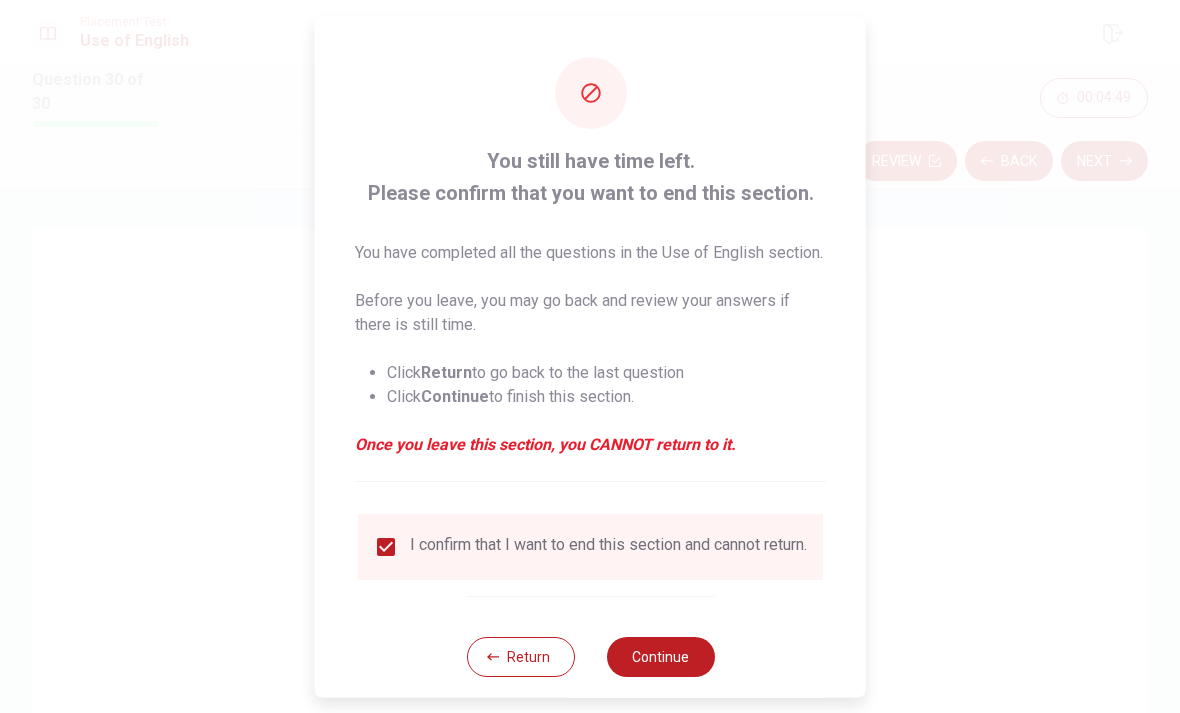 click on "Return" at bounding box center [446, 371] 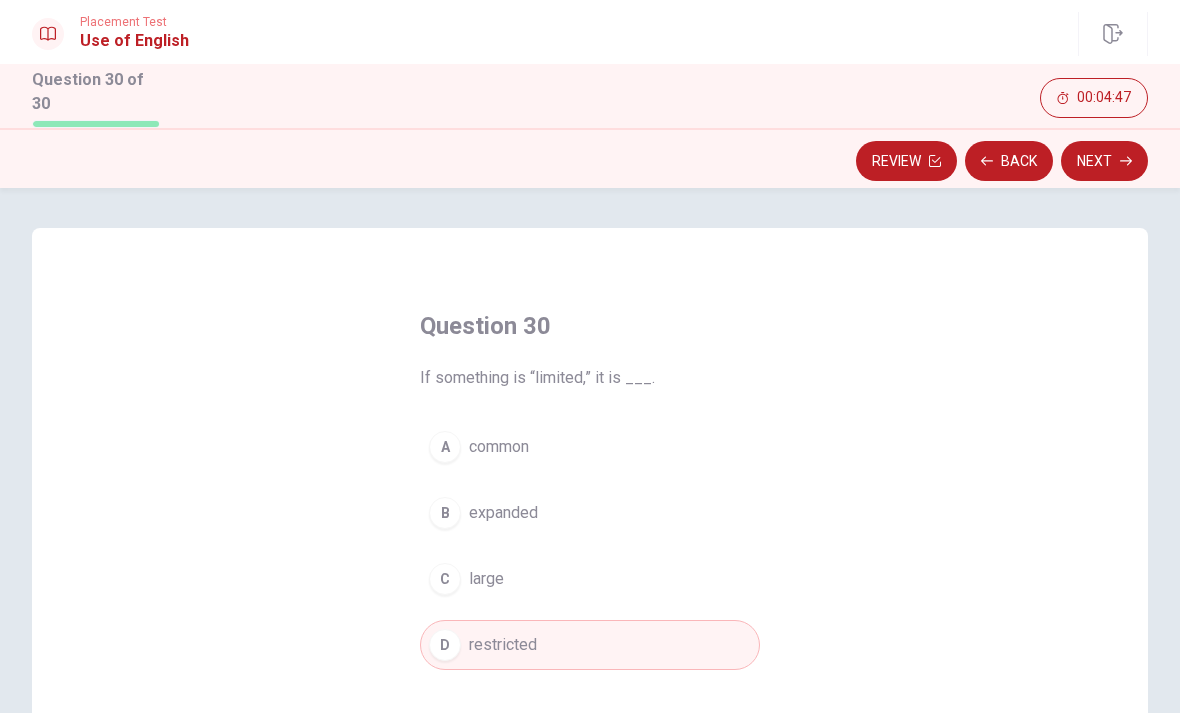 click on "Review" at bounding box center [906, 161] 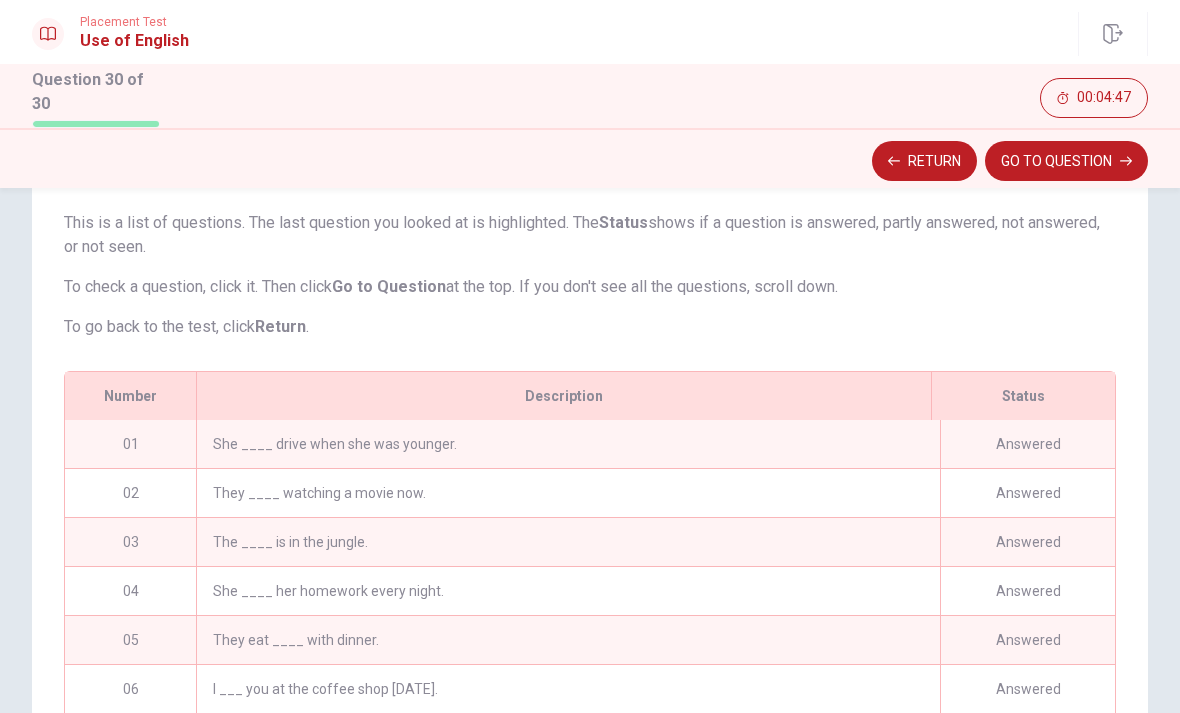 scroll, scrollTop: 930, scrollLeft: 0, axis: vertical 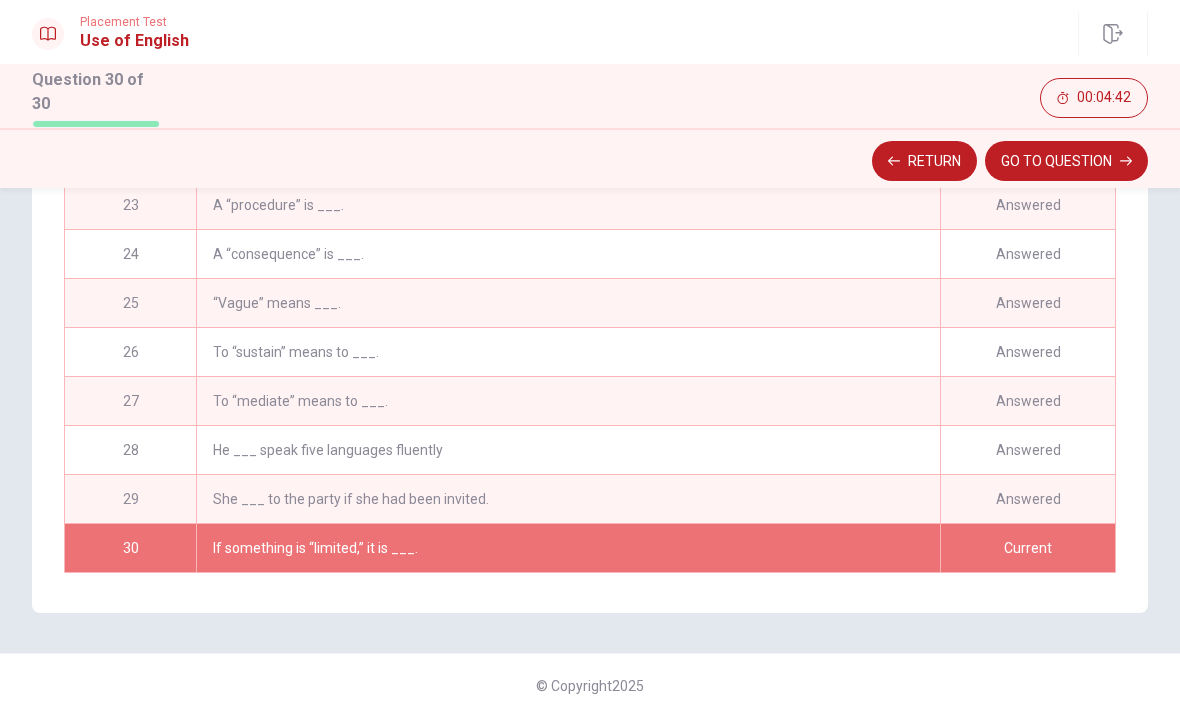 click on "Current" at bounding box center (1027, 548) 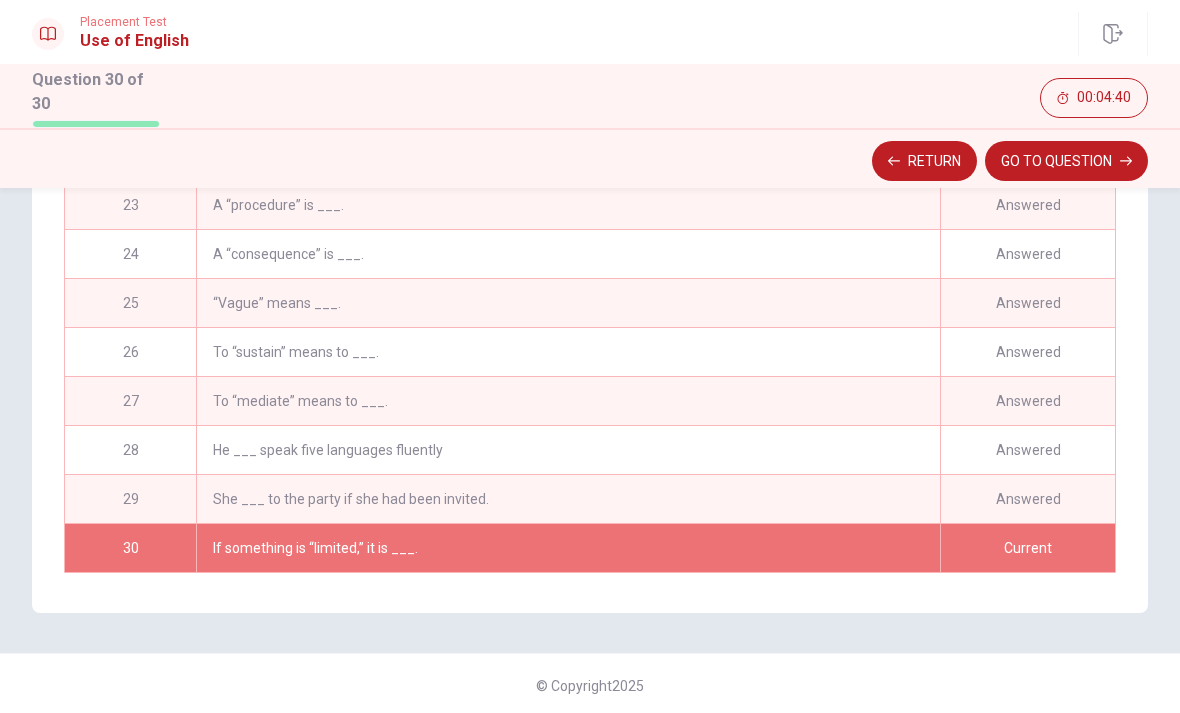 click on "GO TO QUESTION" at bounding box center [1066, 161] 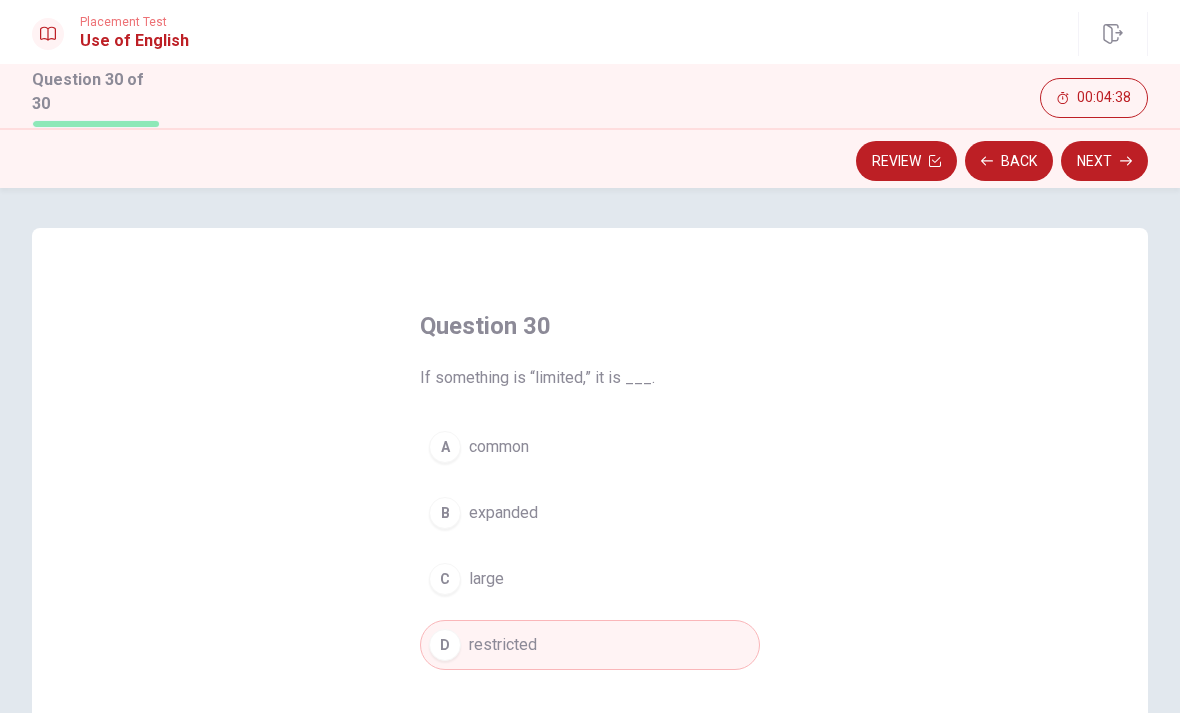 scroll, scrollTop: 0, scrollLeft: 0, axis: both 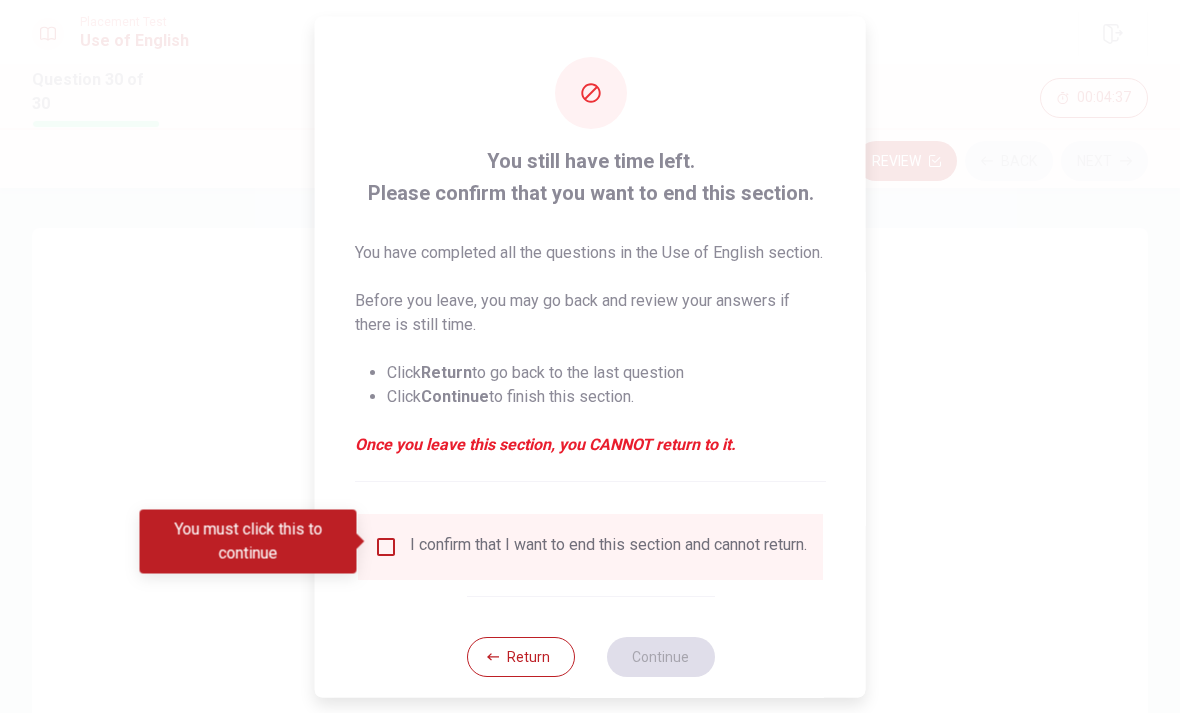 click on "I confirm that I want to end this section and cannot return." at bounding box center [608, 546] 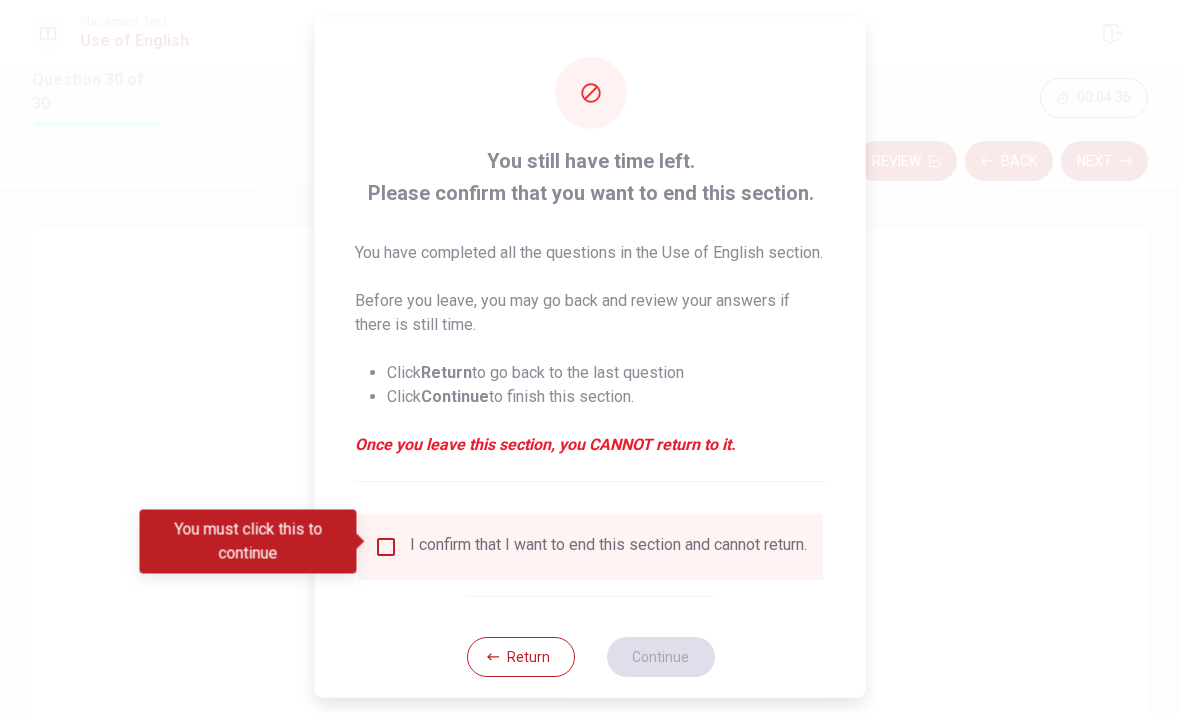 click at bounding box center [386, 546] 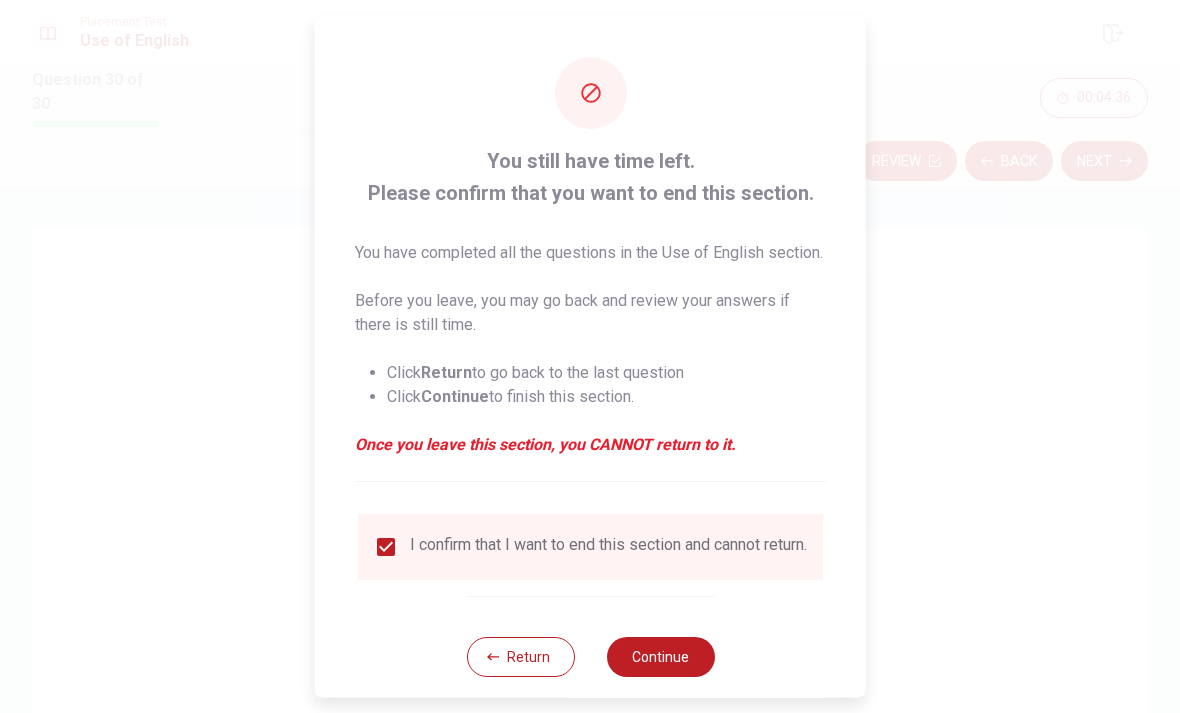 click on "Continue" at bounding box center [660, 656] 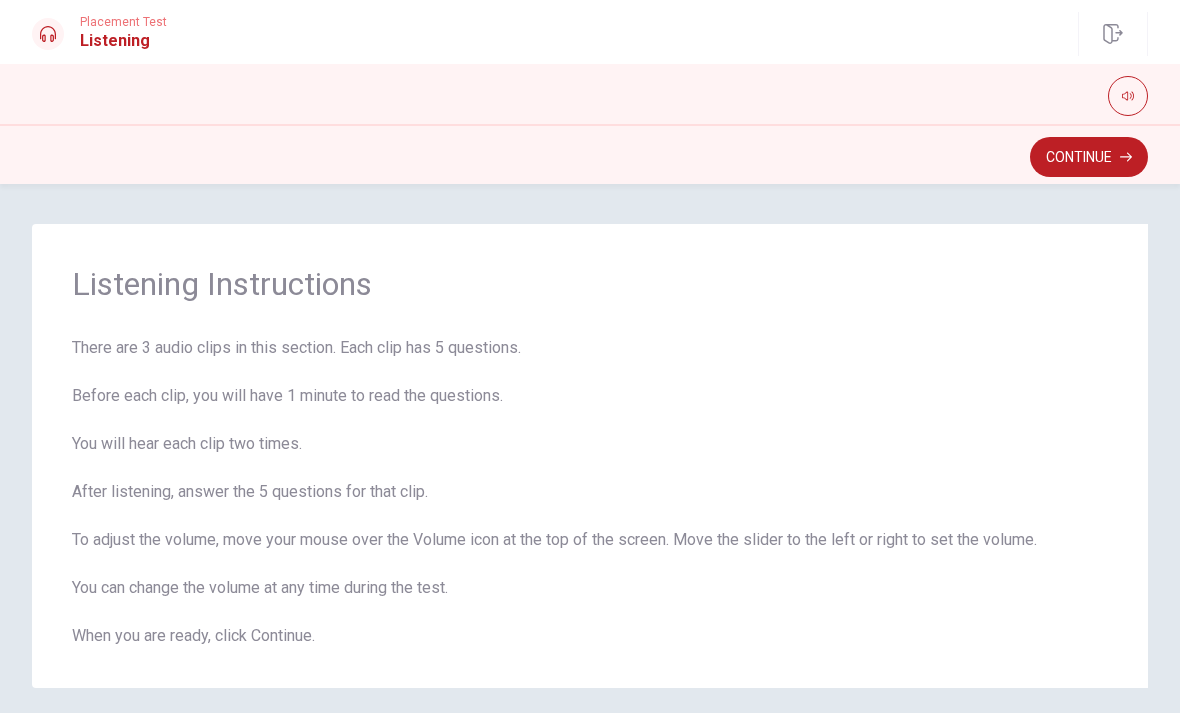 click on "Continue" at bounding box center (1089, 157) 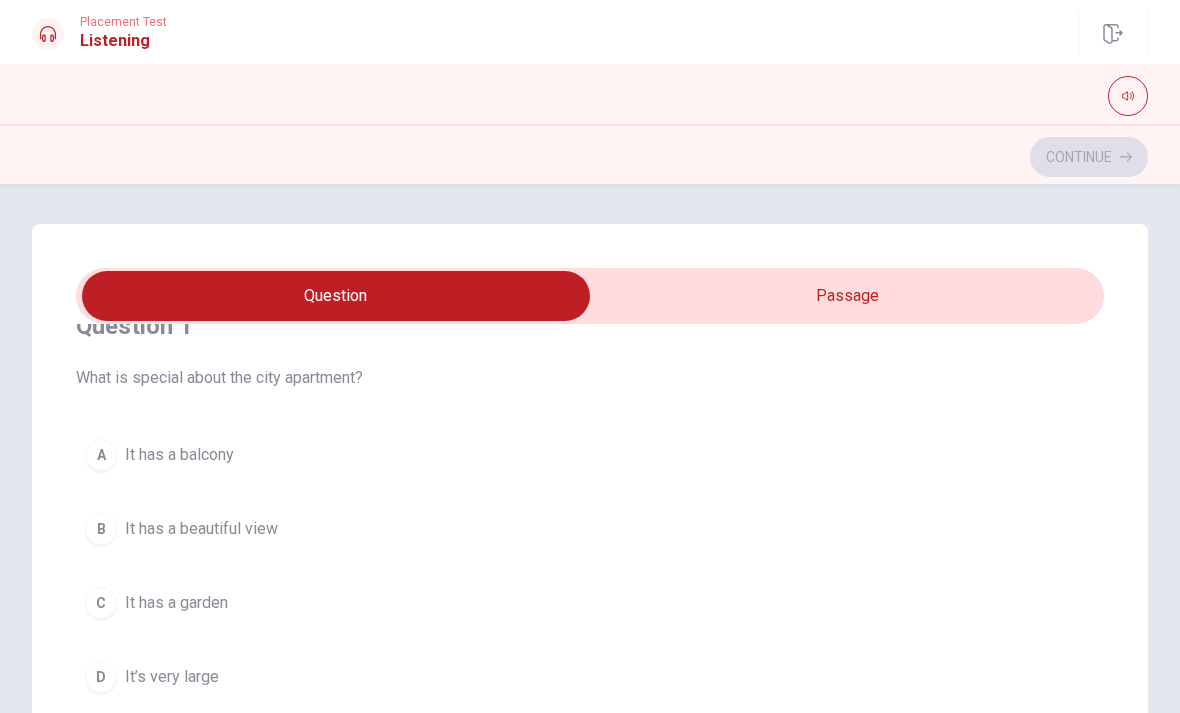 scroll, scrollTop: 56, scrollLeft: 0, axis: vertical 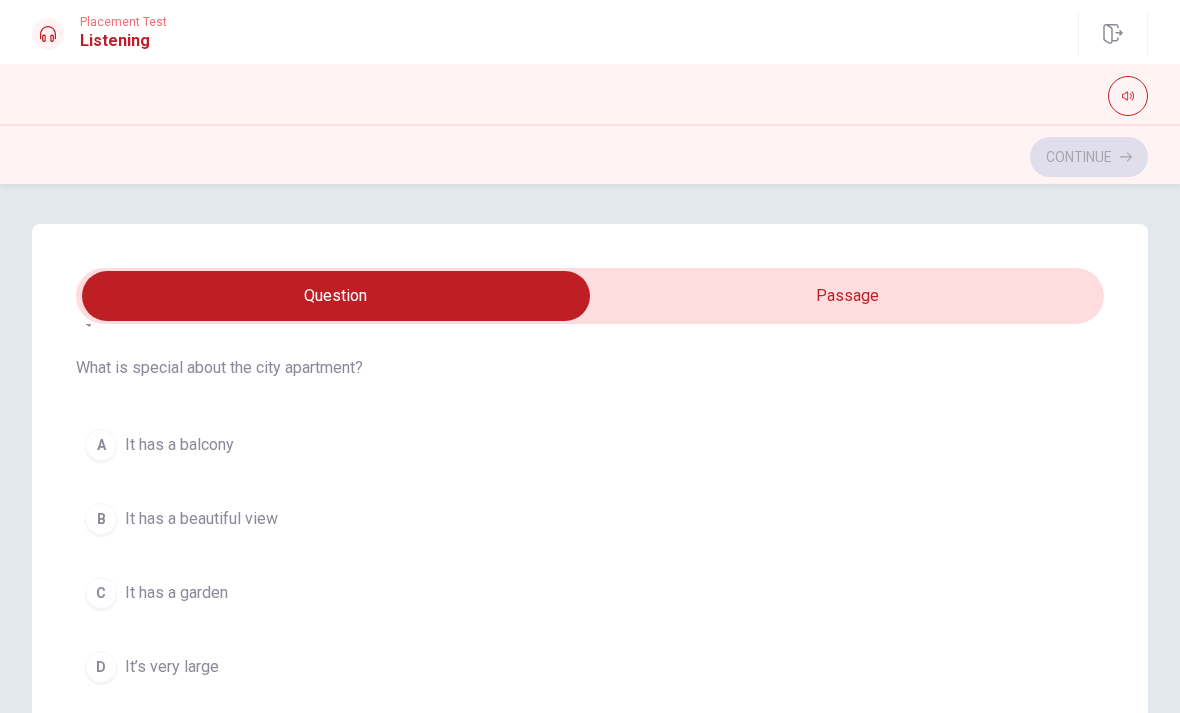 click at bounding box center (336, 296) 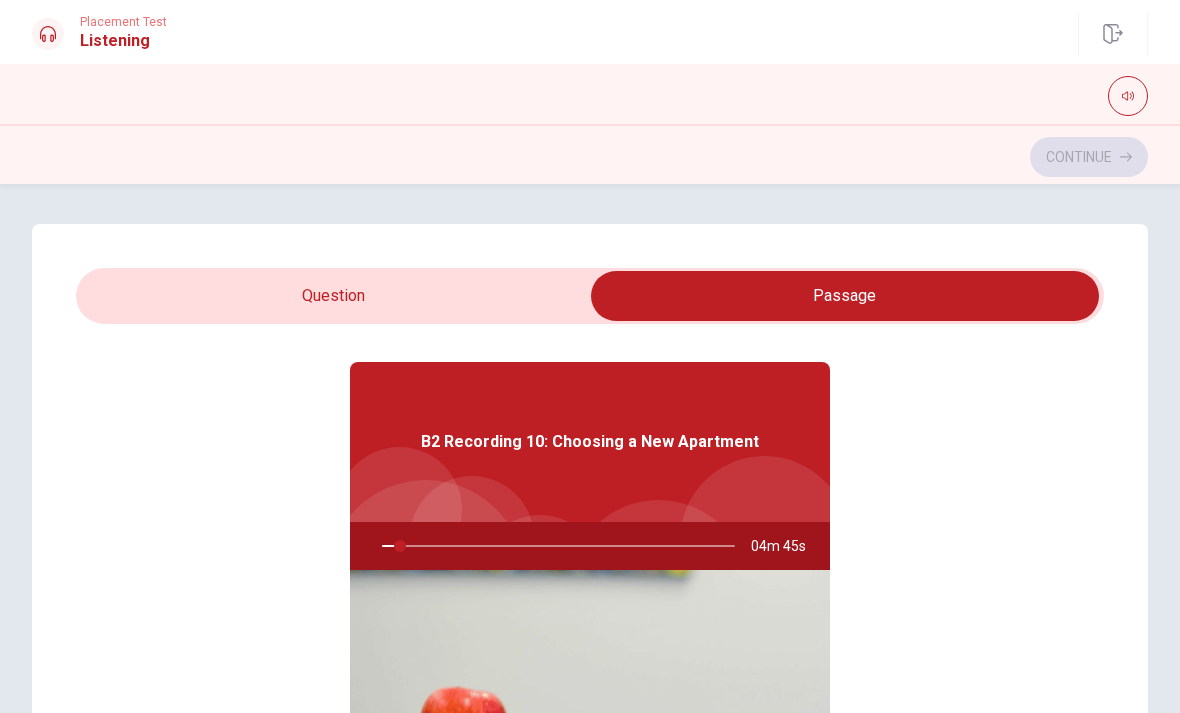 type on "5" 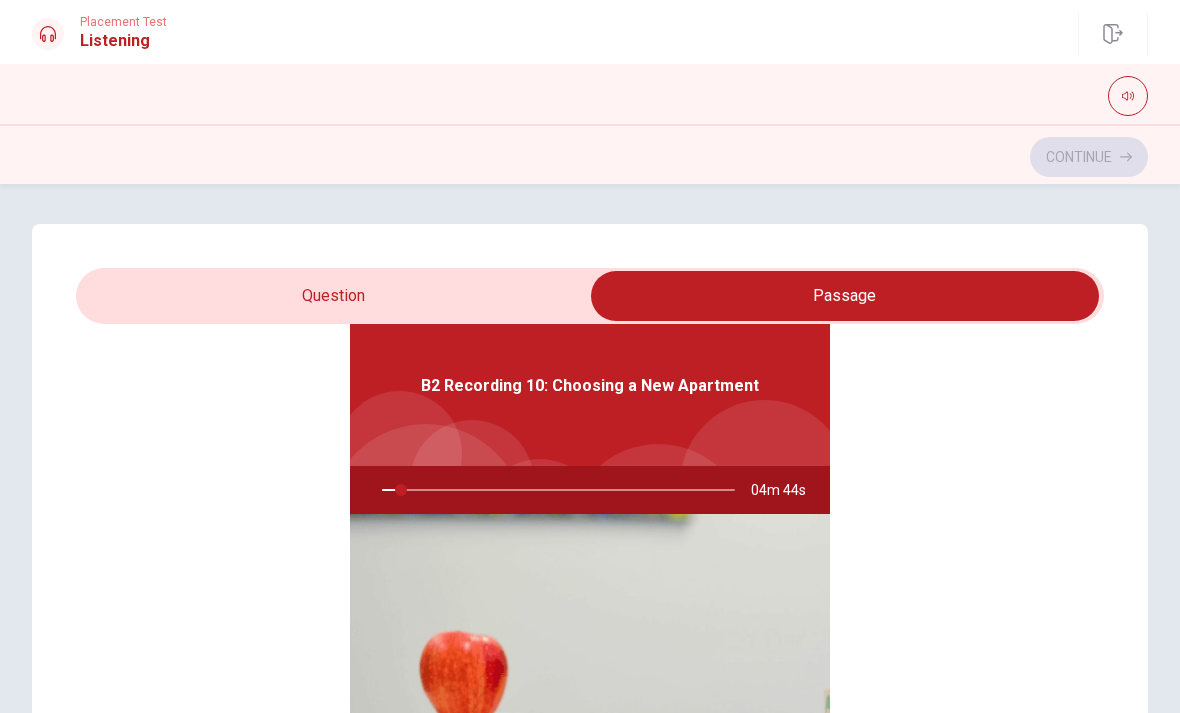 click at bounding box center [845, 296] 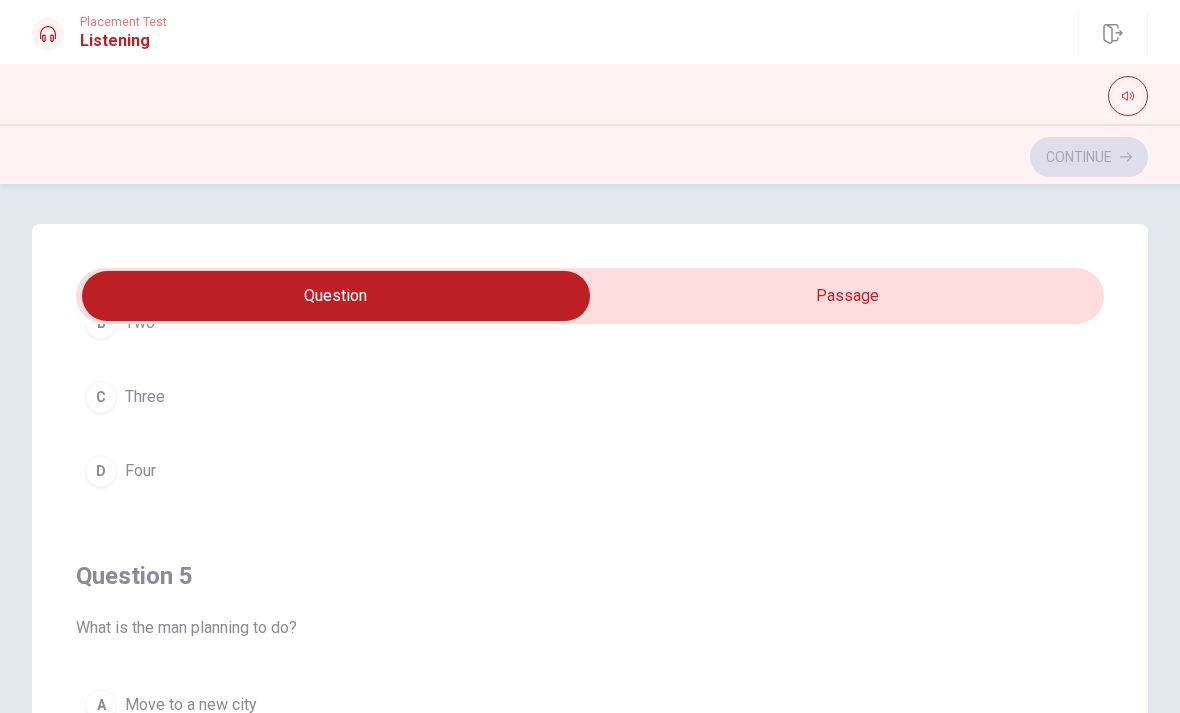 scroll, scrollTop: 1620, scrollLeft: 0, axis: vertical 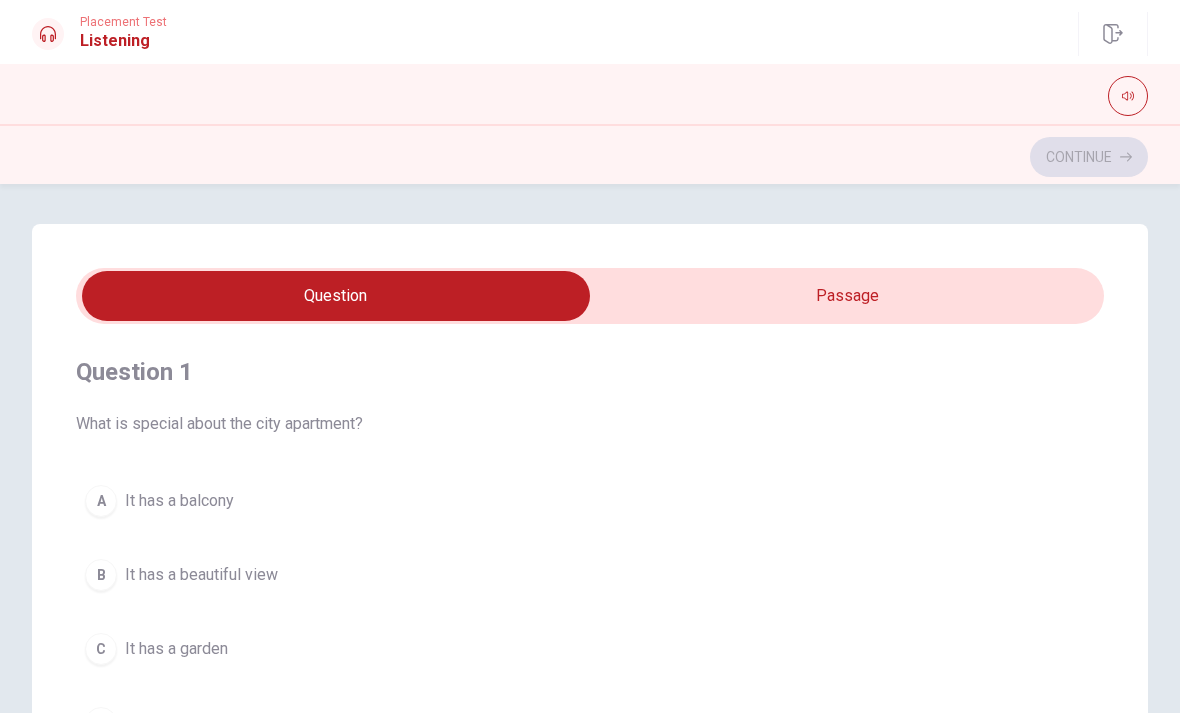click at bounding box center (336, 296) 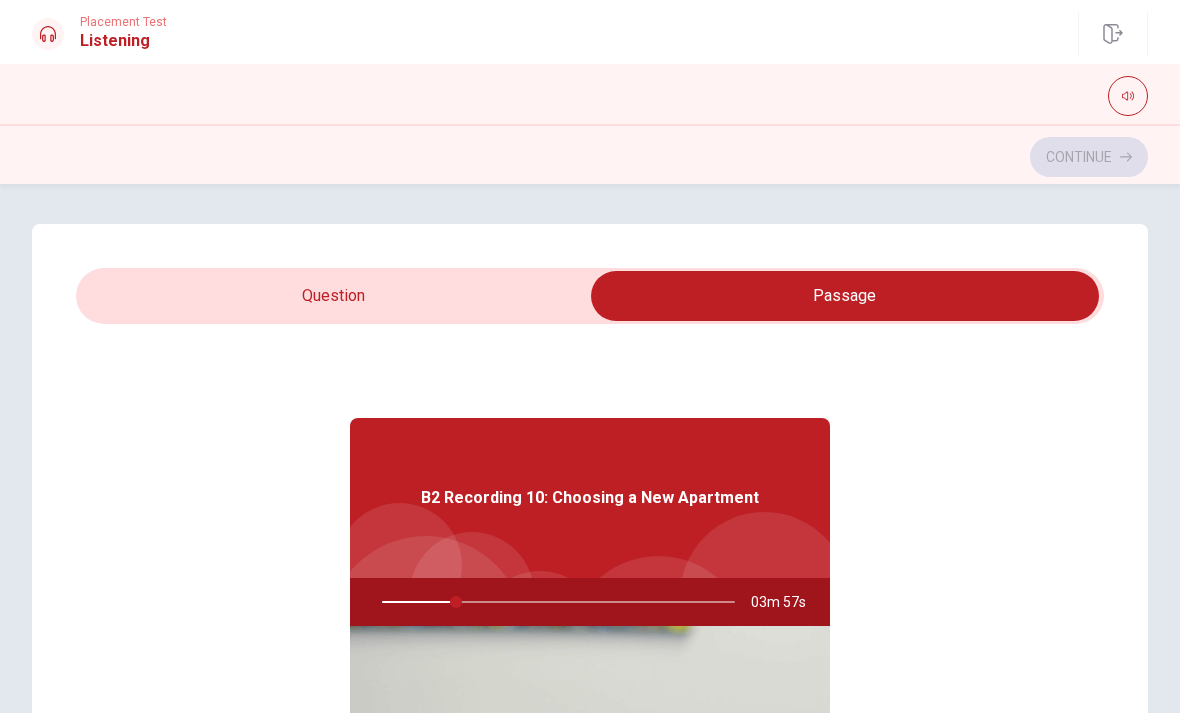 scroll, scrollTop: 0, scrollLeft: 0, axis: both 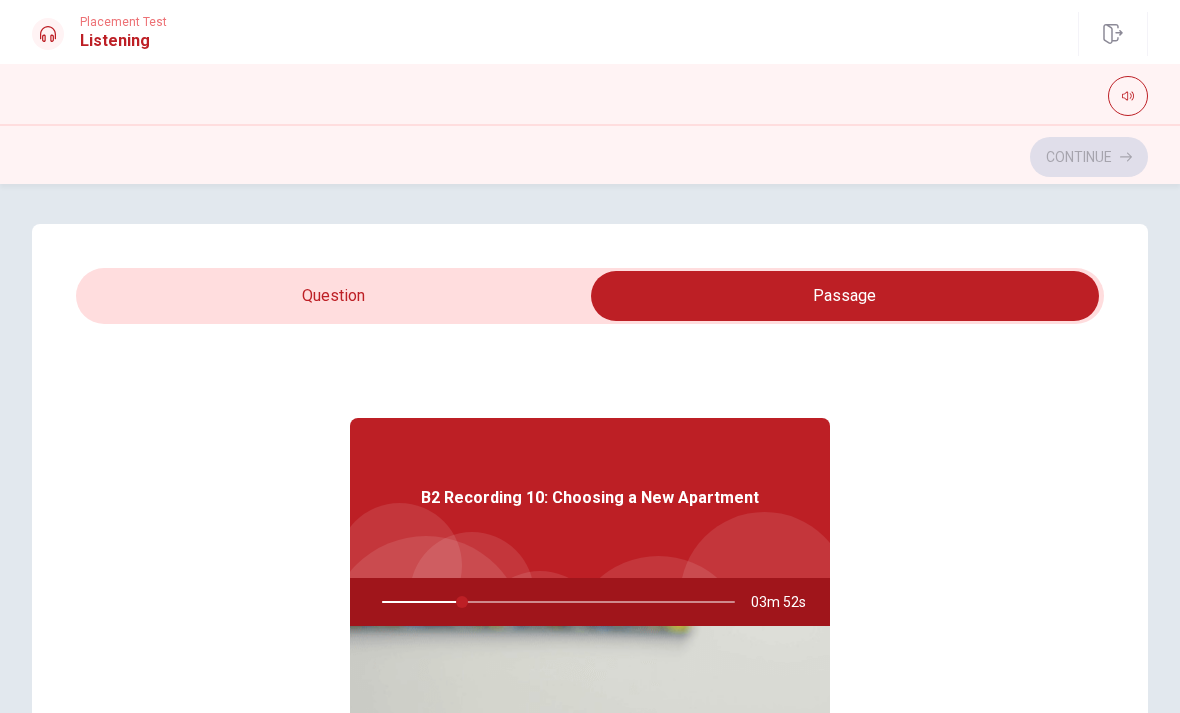 click on "Question Passage Question 1 What is special about the city apartment? A It has a balcony B It has a beautiful view C It has a garden D It’s very large Question 2 What is the man’s main preference? A Having more space B A short lease C A modern design D Being close to the city Question 3 What suggestion does the woman give? A Move to a larger apartment B Look for a cheaper place C Negotiate the rent D Find a different city Question 4 How many apartment options does he have? A One B Two C Three D Four Question 5 What is the man planning to do? A Move to a new city B Rent an office C Buy a house D Move to a new apartment B2 Recording 10: Choosing a New Apartment 03m 52s" at bounding box center (590, 626) 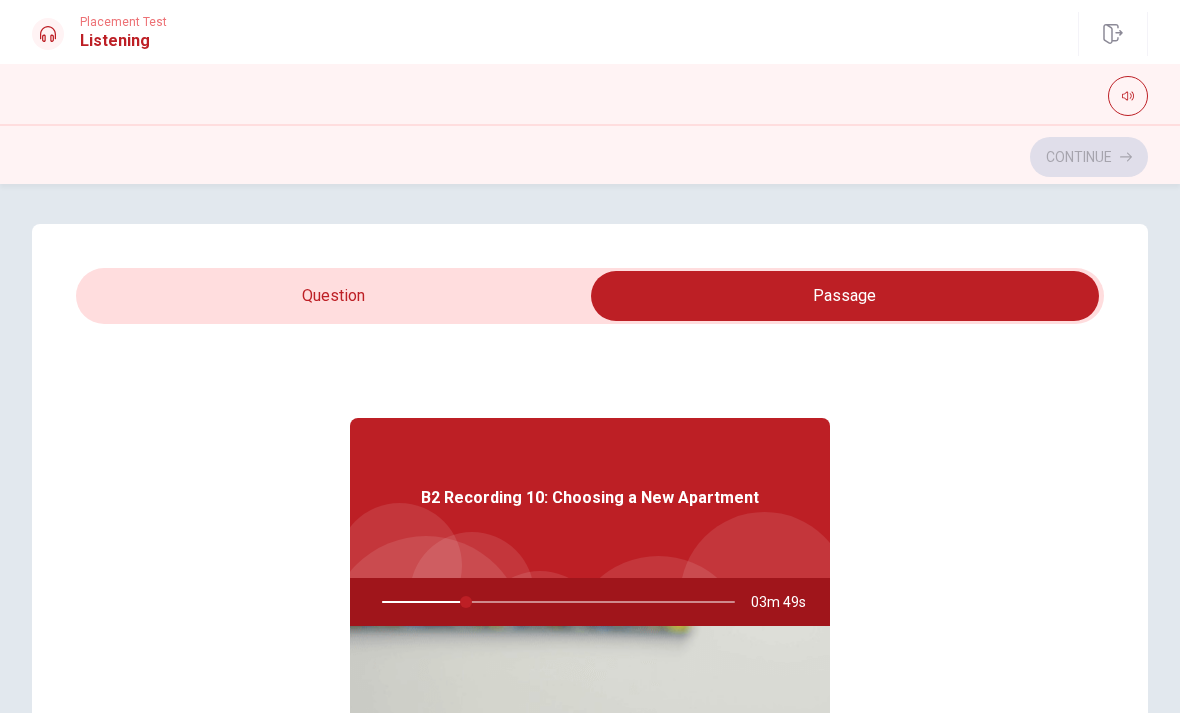 type on "24" 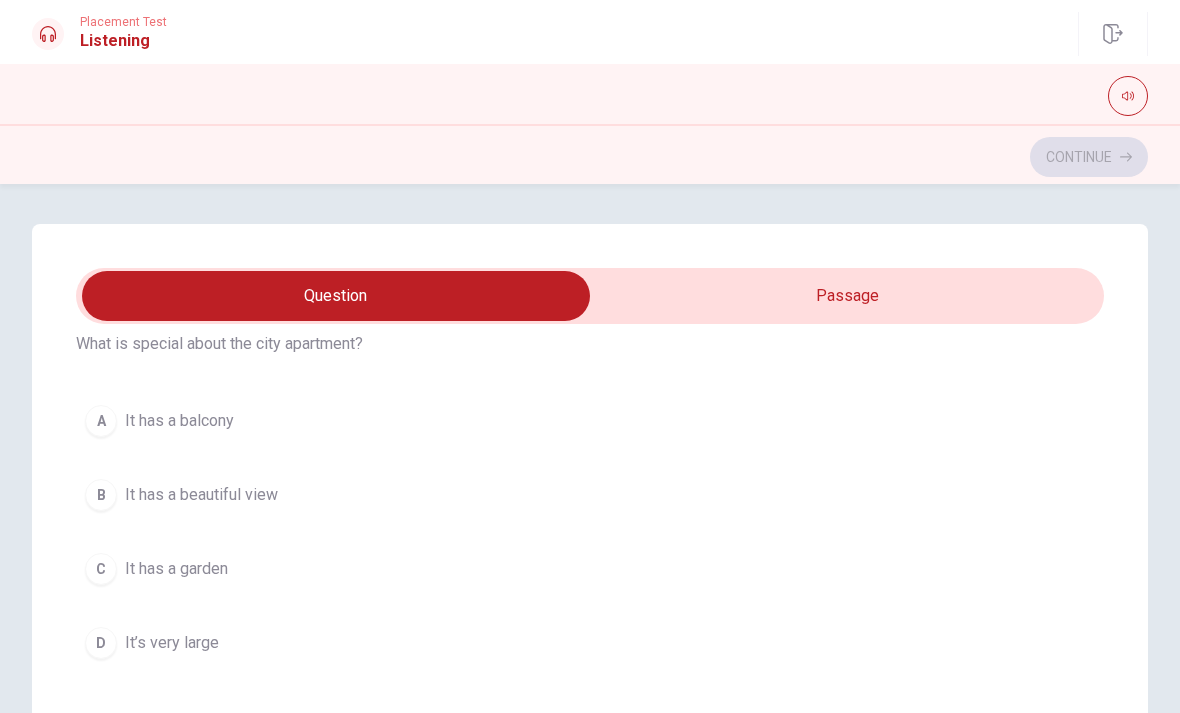 scroll, scrollTop: 81, scrollLeft: 0, axis: vertical 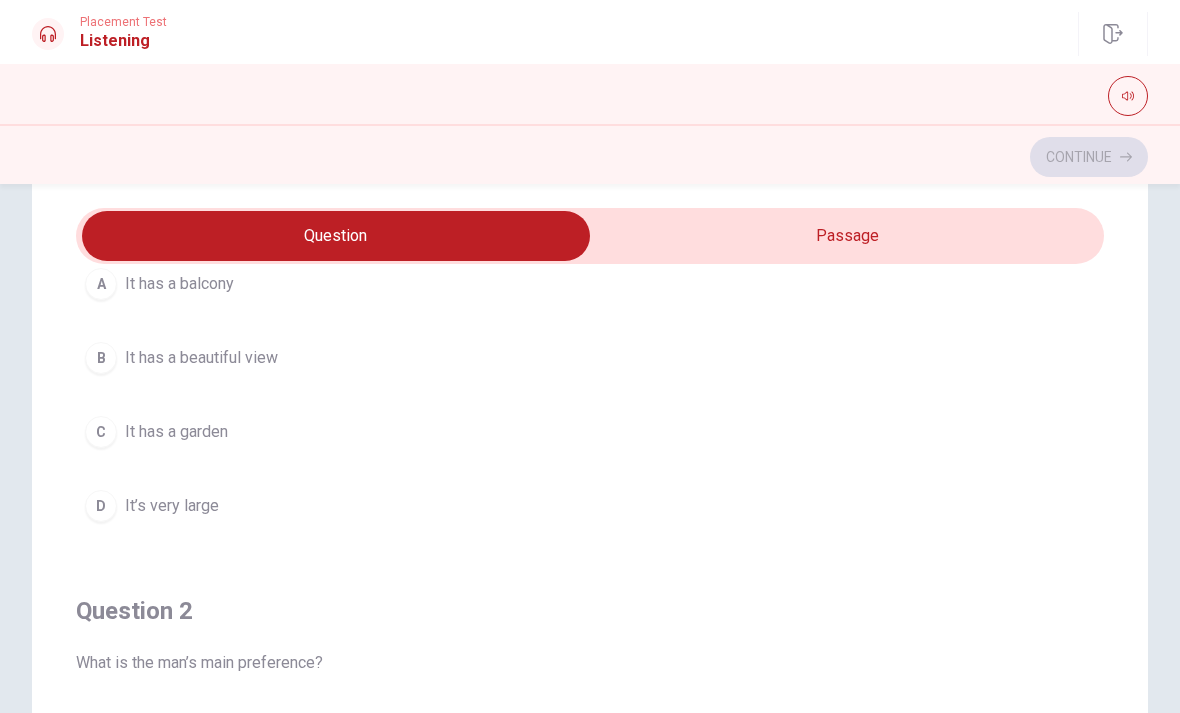 click on "It has a beautiful view" at bounding box center [201, 358] 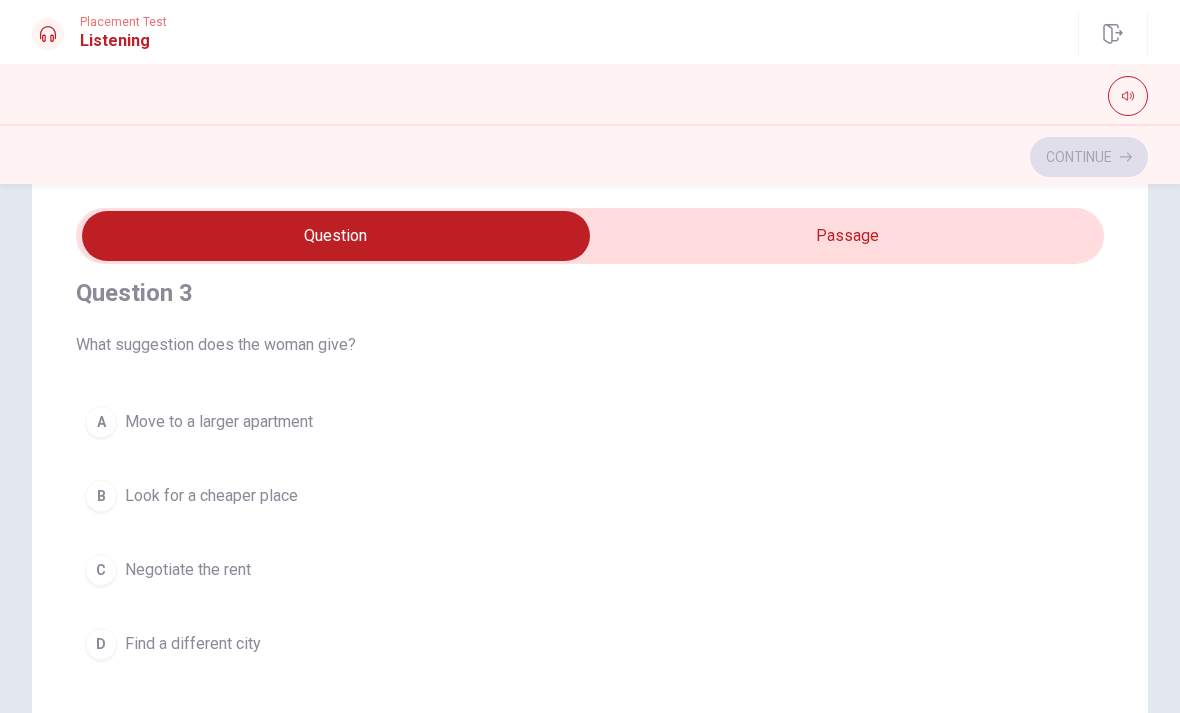 scroll, scrollTop: 932, scrollLeft: 0, axis: vertical 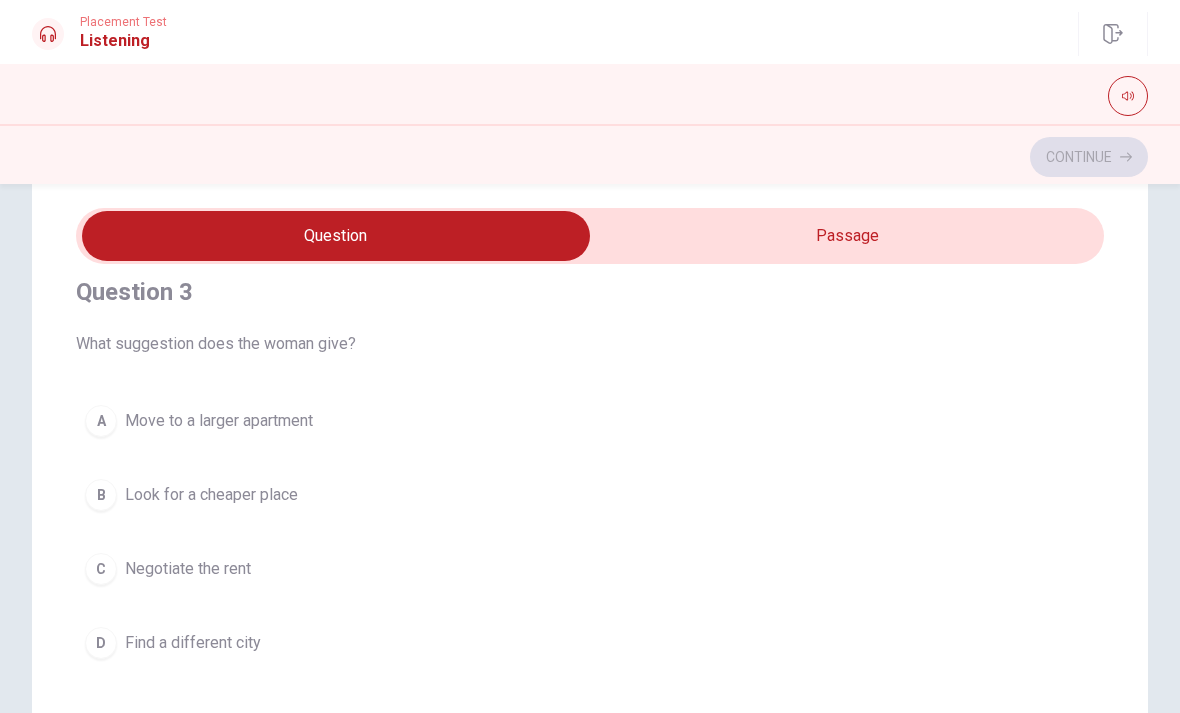 click on "C Negotiate the rent" at bounding box center (590, 569) 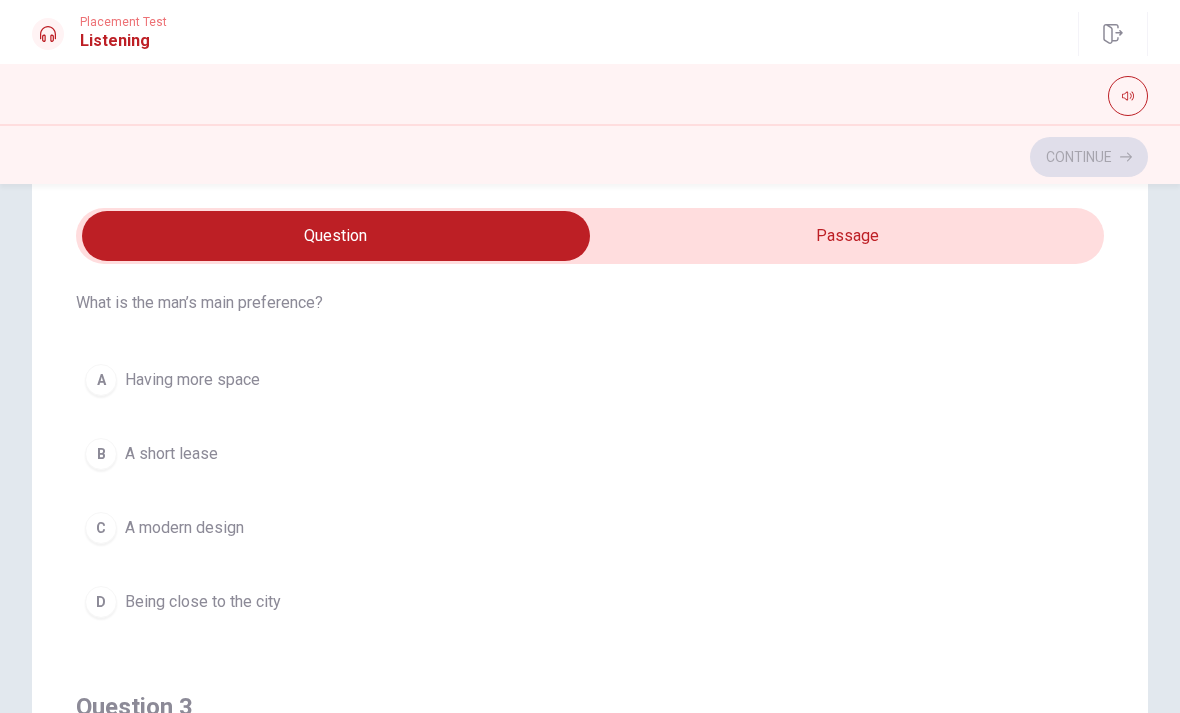 scroll, scrollTop: 526, scrollLeft: 0, axis: vertical 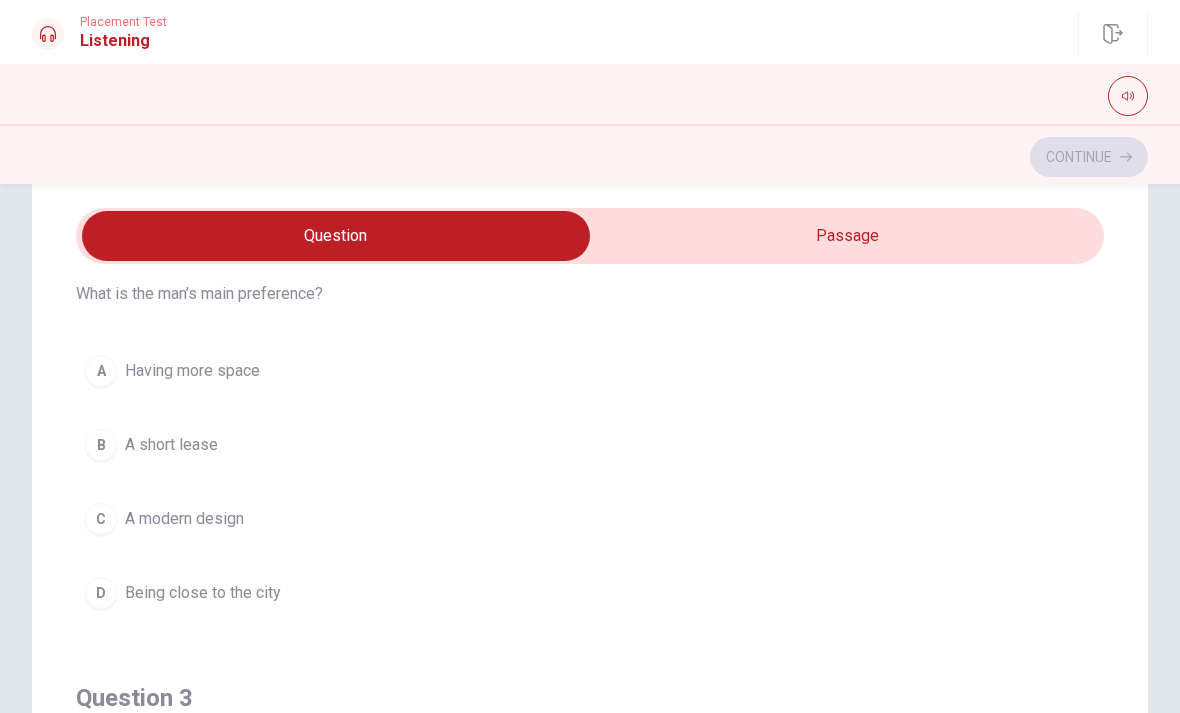 click on "A Having more space" at bounding box center [590, 371] 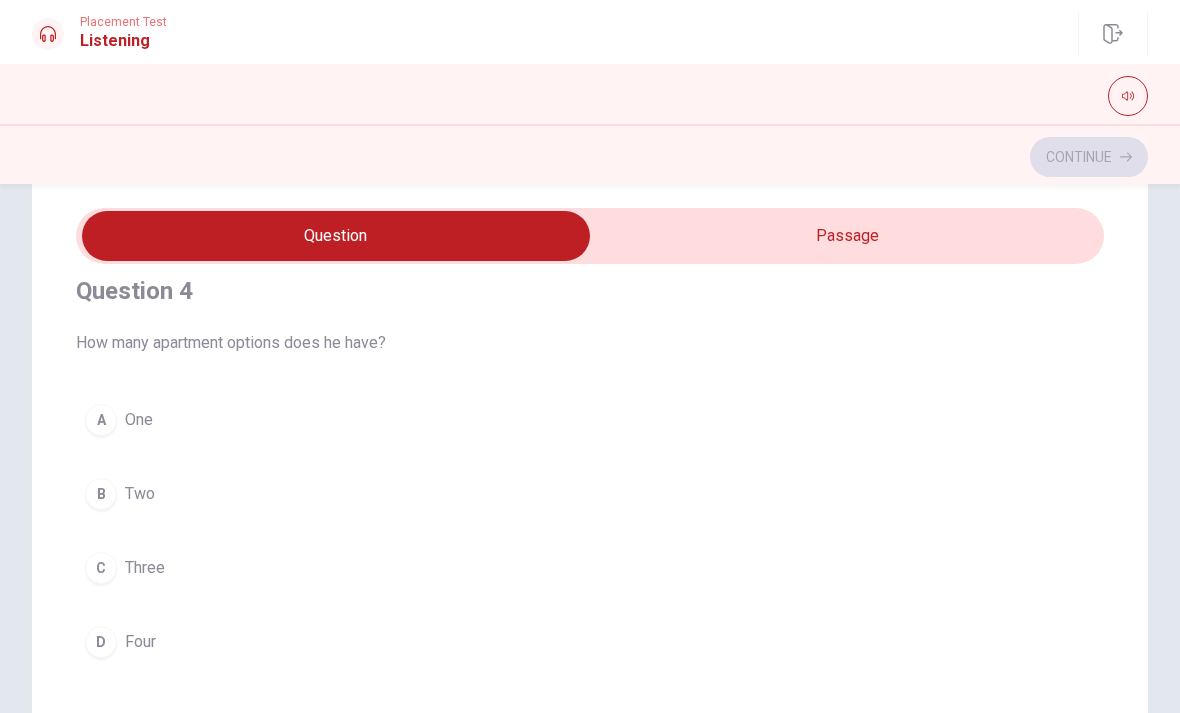 scroll, scrollTop: 1390, scrollLeft: 0, axis: vertical 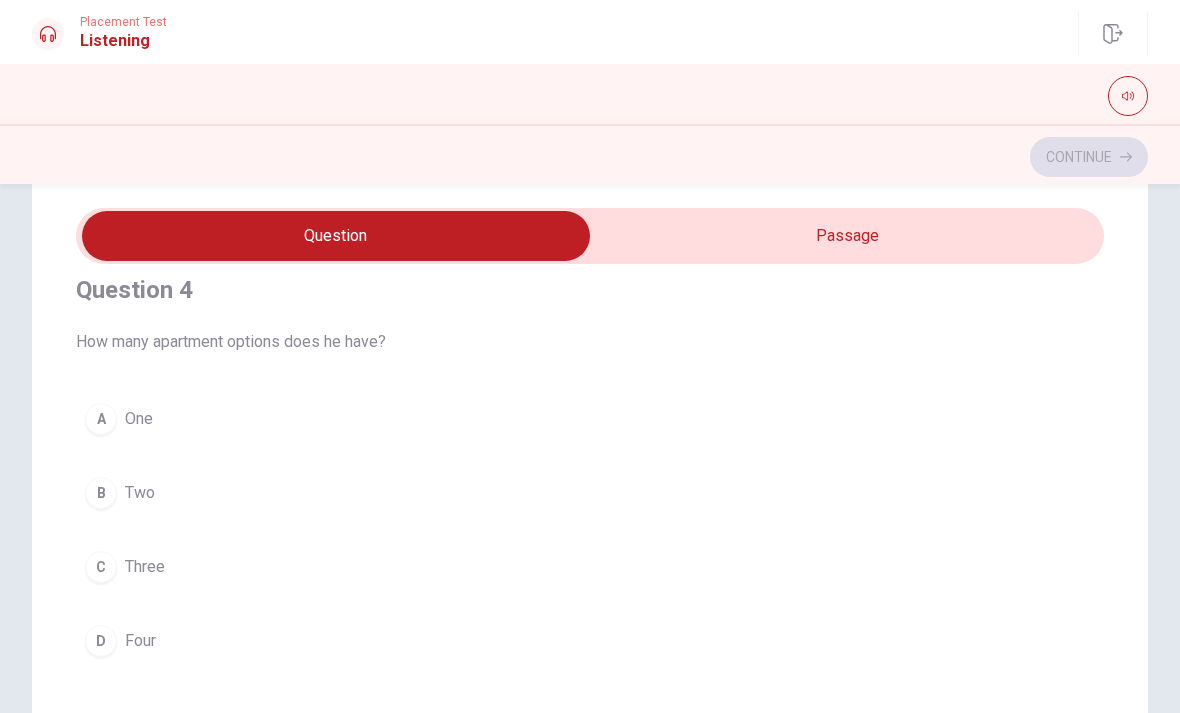 click on "B Two" at bounding box center (590, 493) 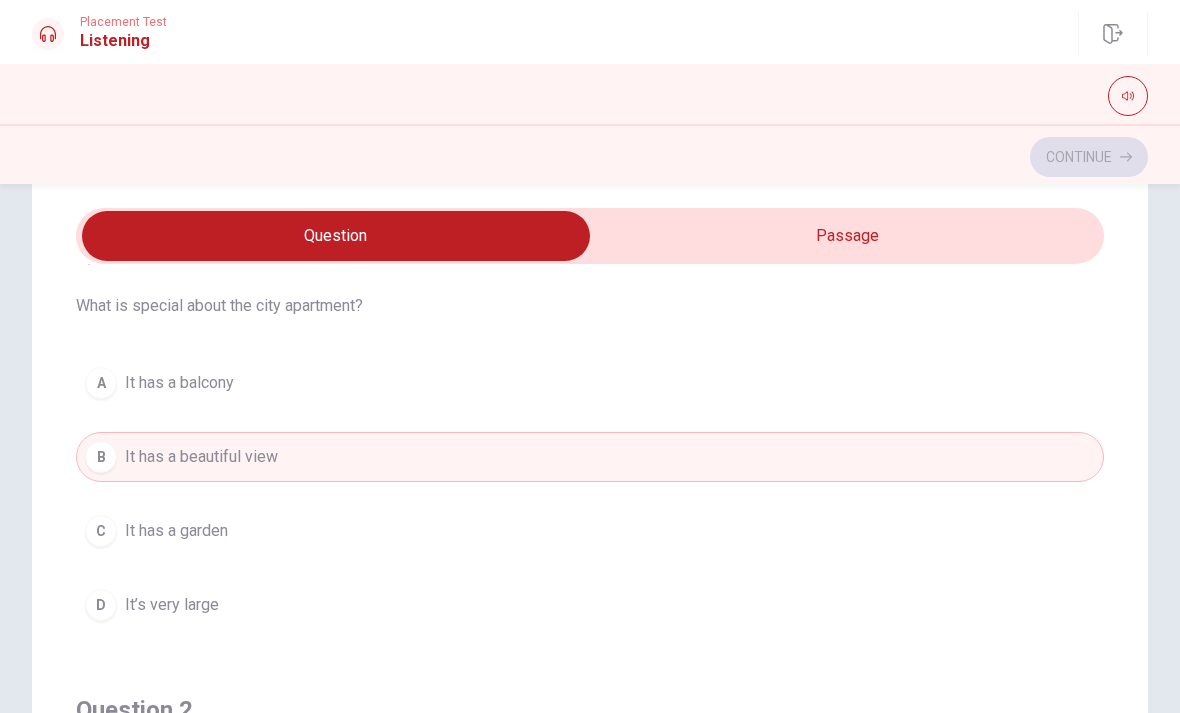 scroll, scrollTop: 64, scrollLeft: 0, axis: vertical 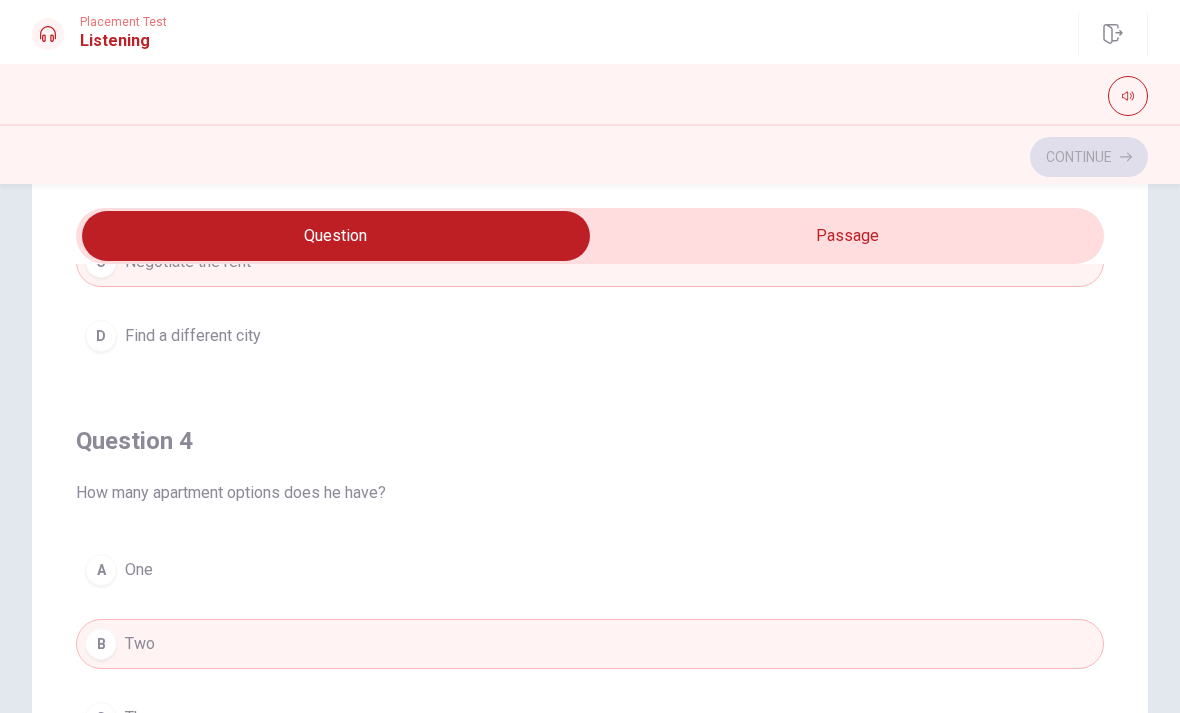 click at bounding box center (336, 236) 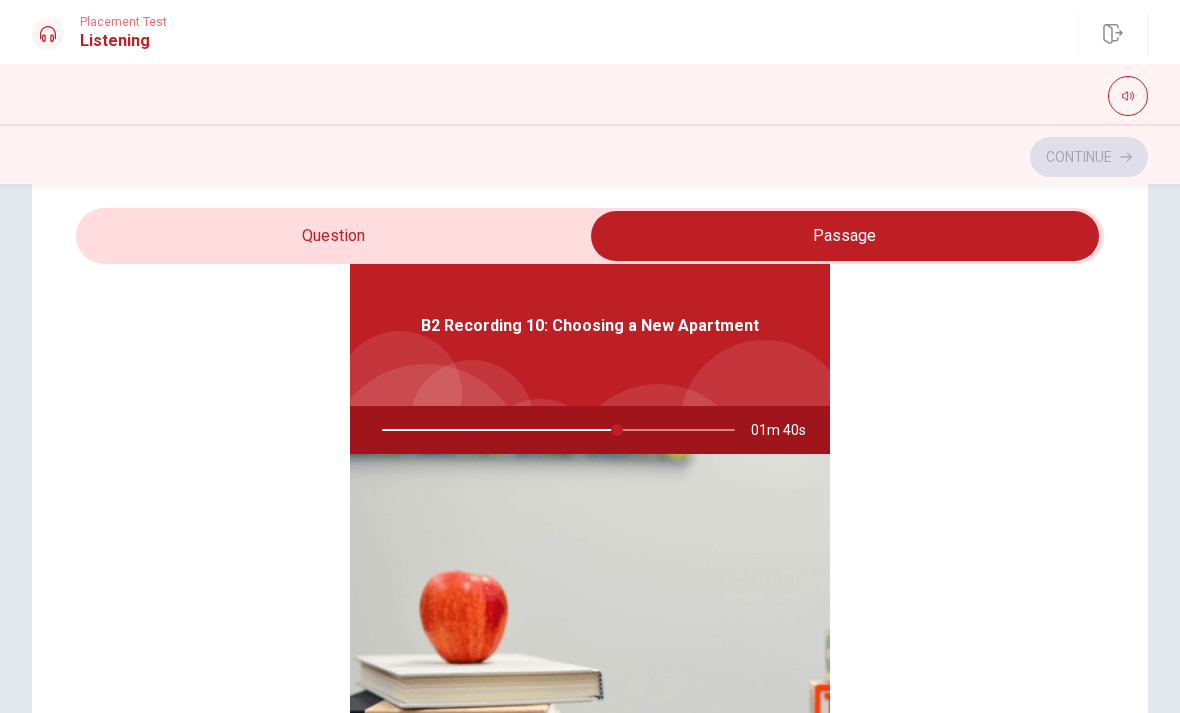 type on "67" 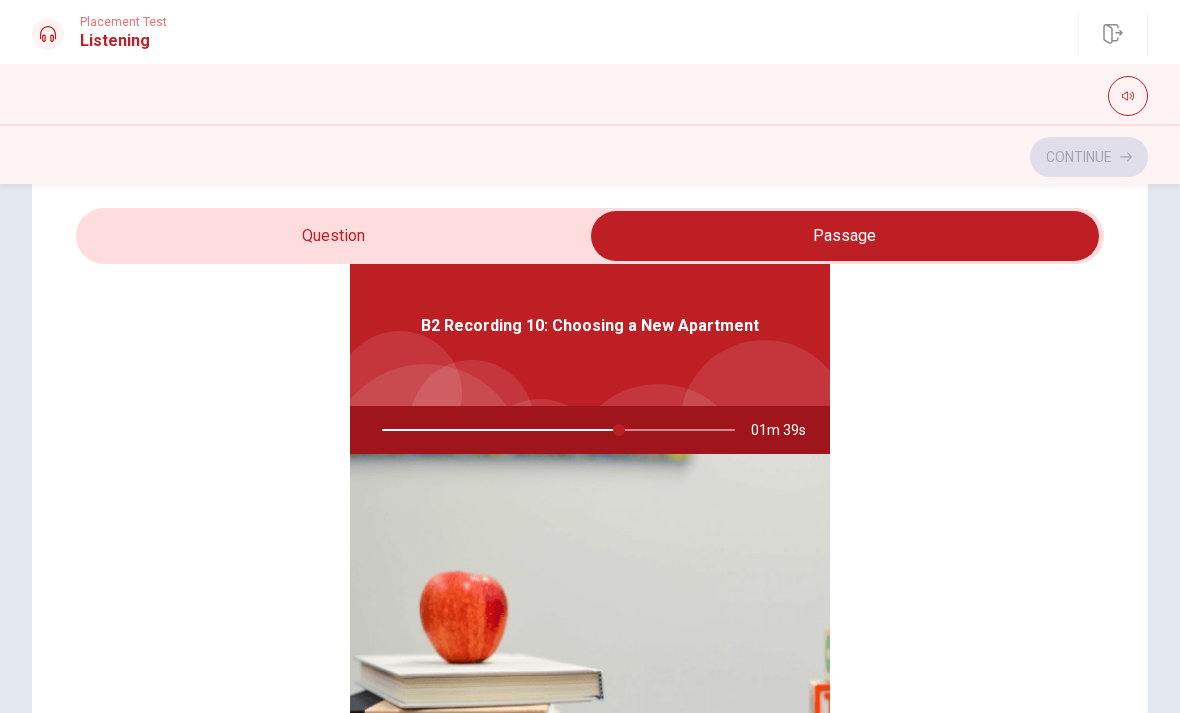 click at bounding box center [845, 236] 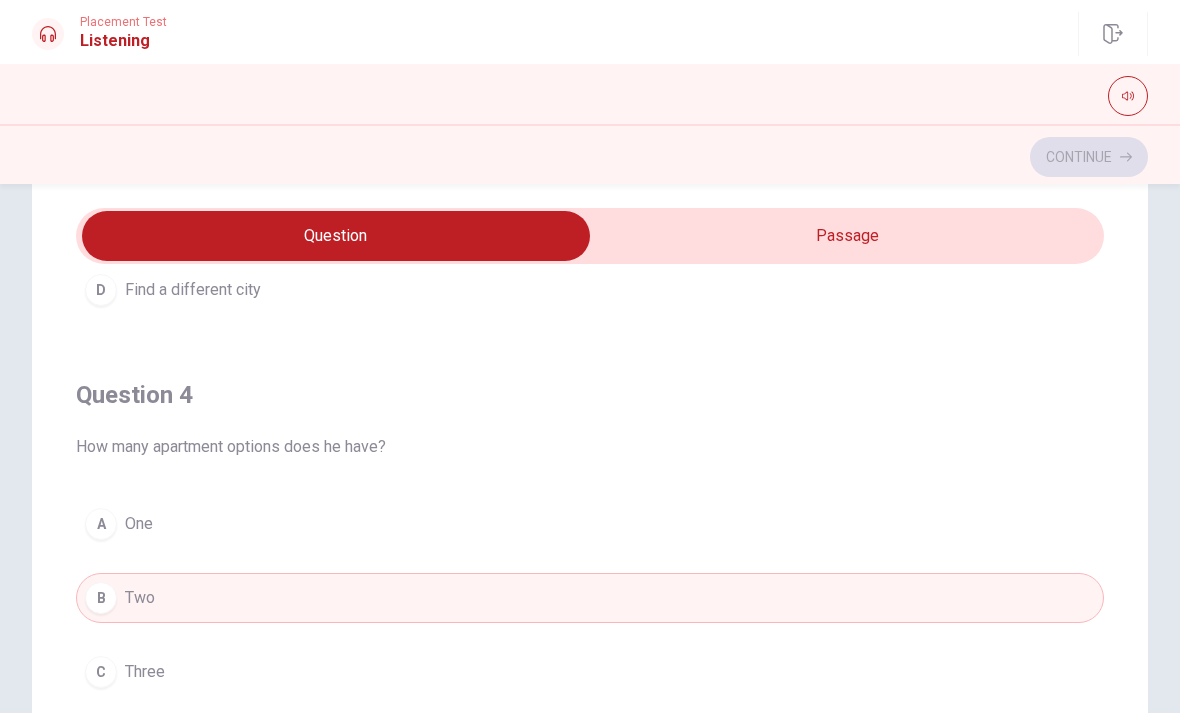 scroll, scrollTop: 1382, scrollLeft: 0, axis: vertical 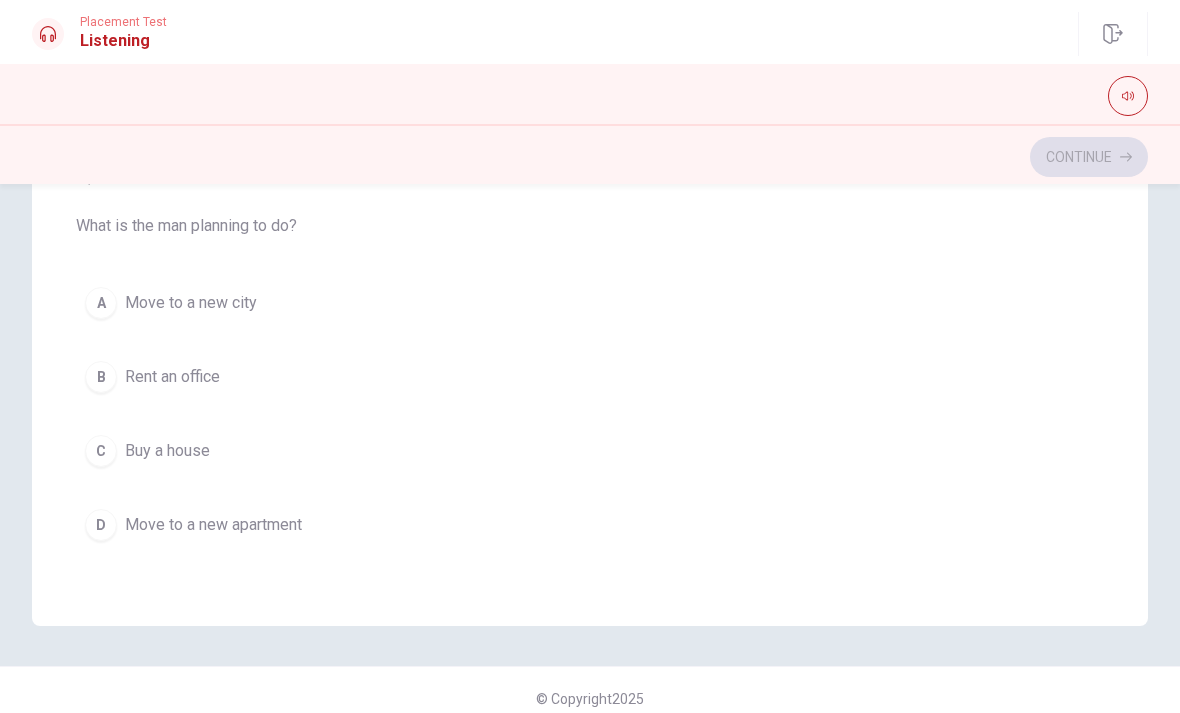 click on "D Move to a new apartment" at bounding box center (590, 525) 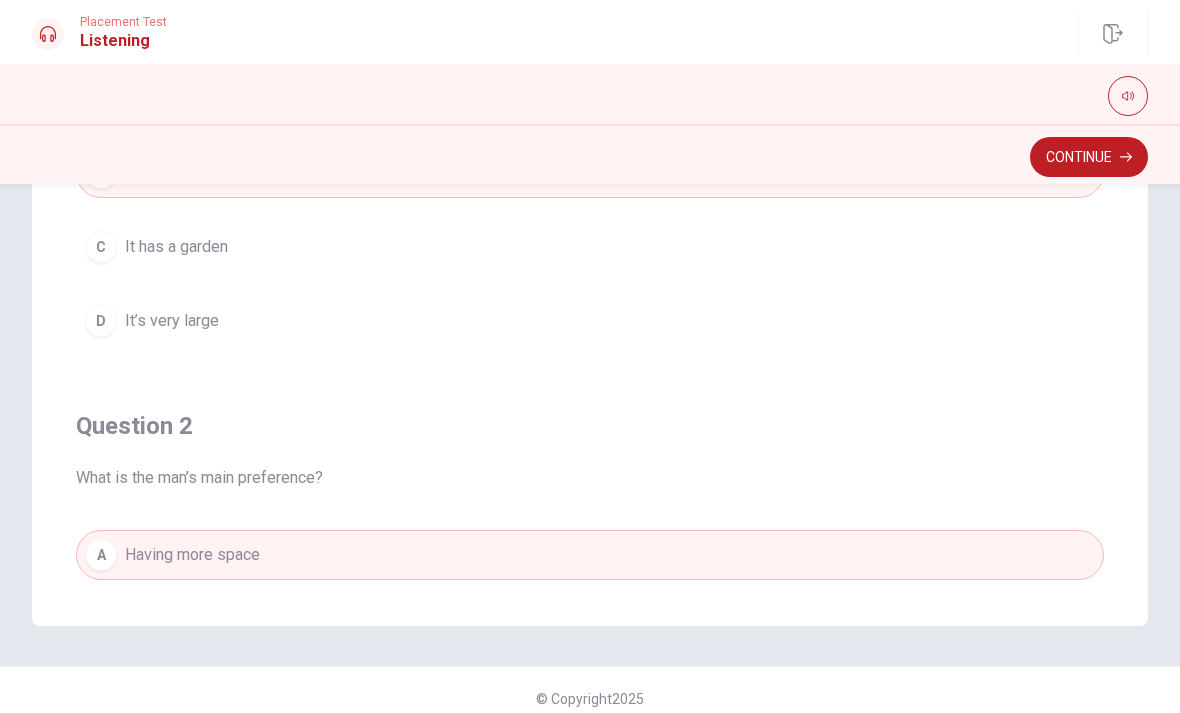 scroll, scrollTop: 0, scrollLeft: 0, axis: both 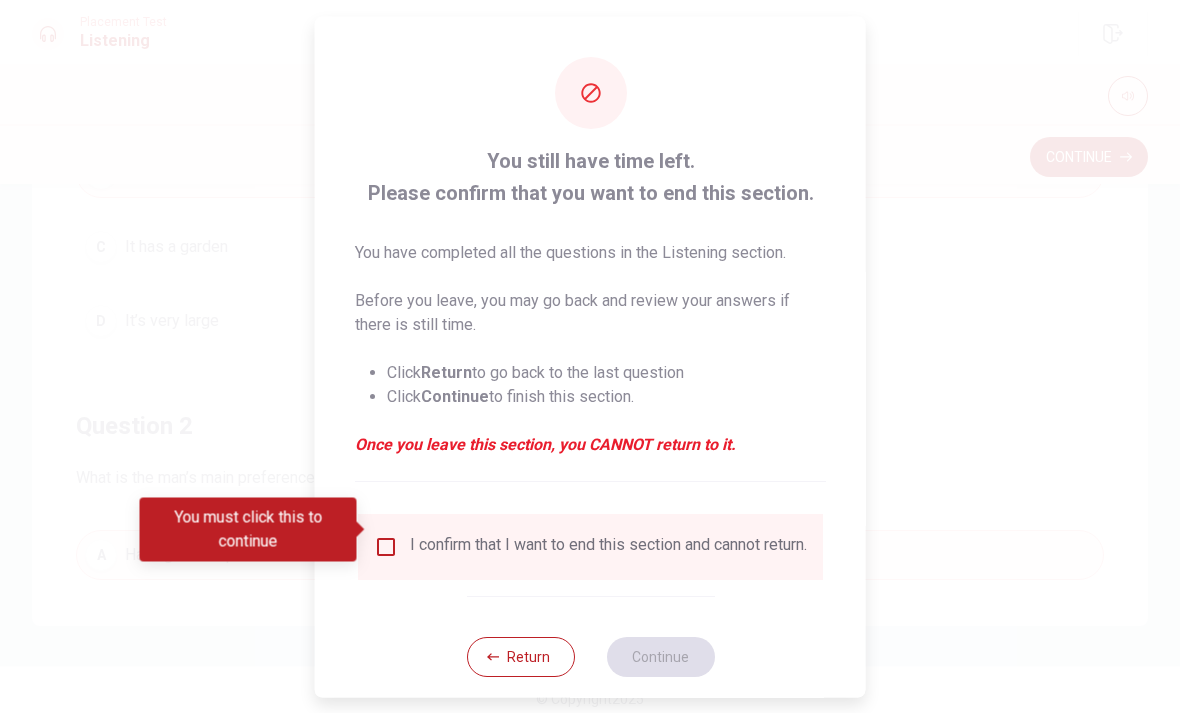 click on "Return" at bounding box center [520, 656] 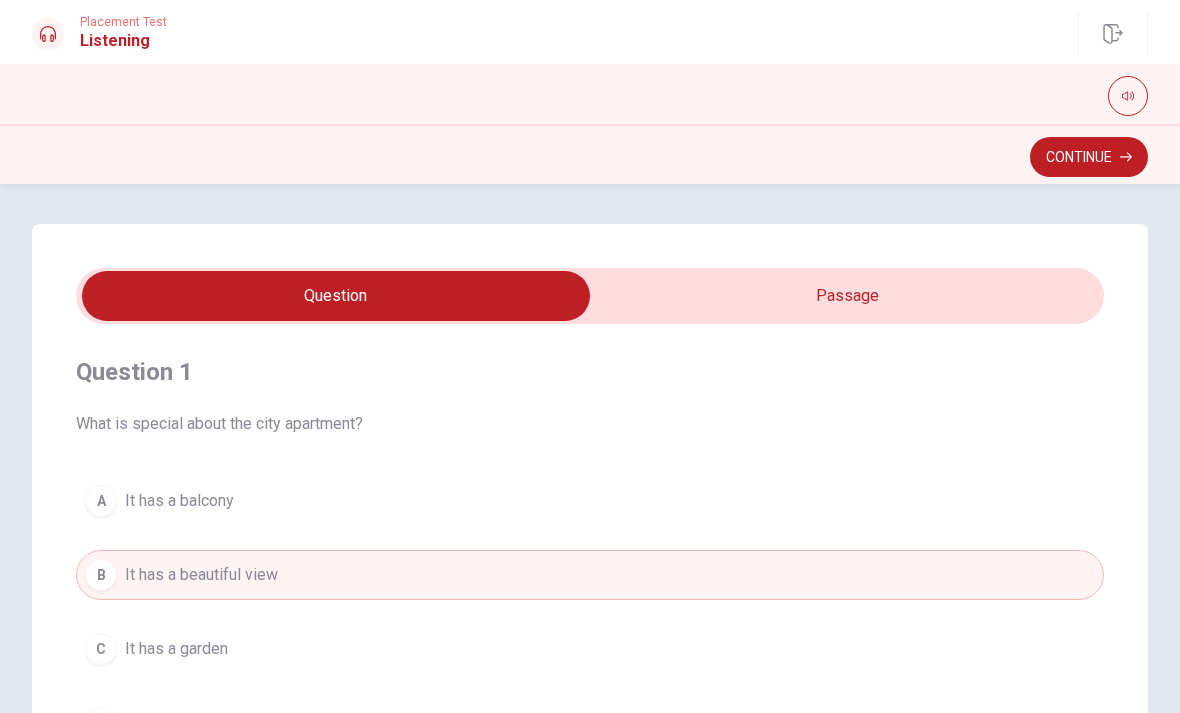 scroll, scrollTop: 0, scrollLeft: 0, axis: both 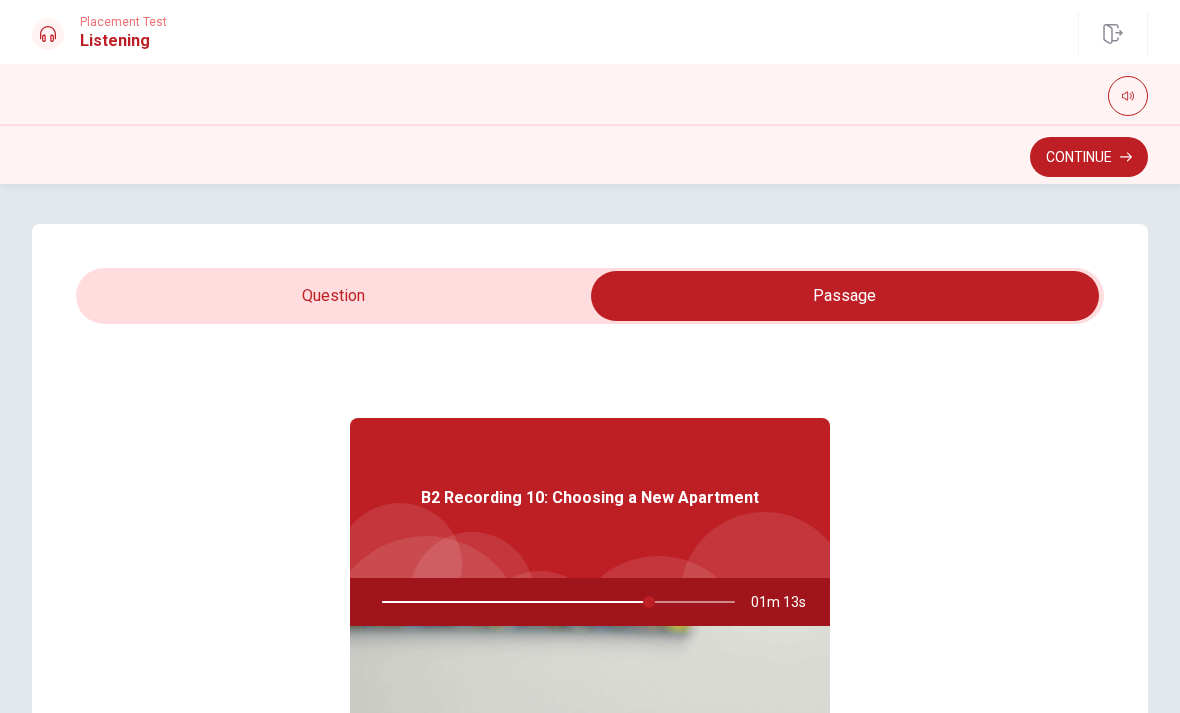 type on "76" 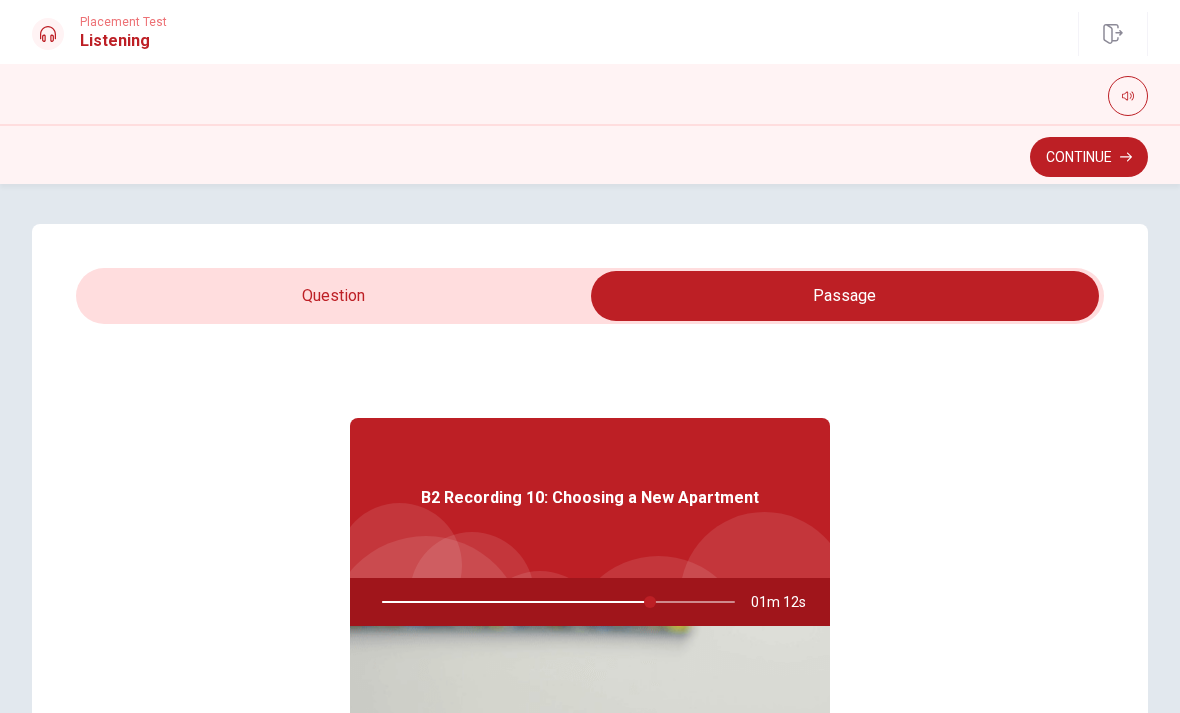 click at bounding box center [845, 296] 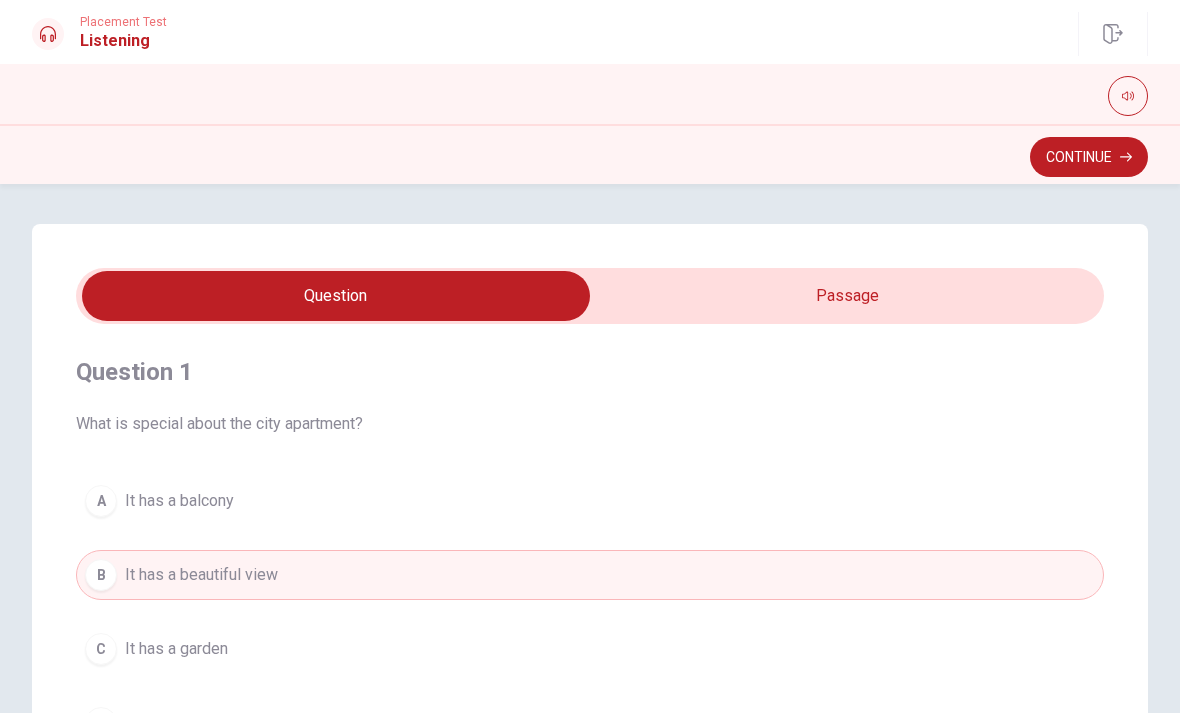 scroll, scrollTop: -2, scrollLeft: 0, axis: vertical 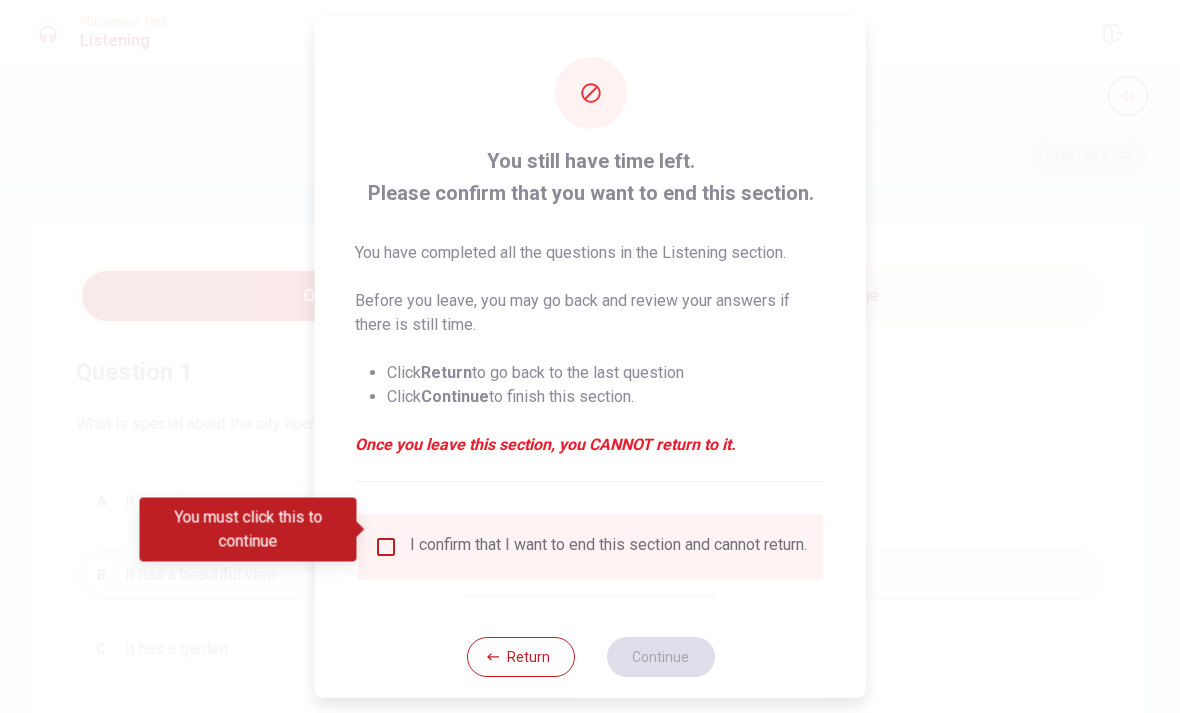 click on "I confirm that I want to end this section and cannot return." at bounding box center (590, 546) 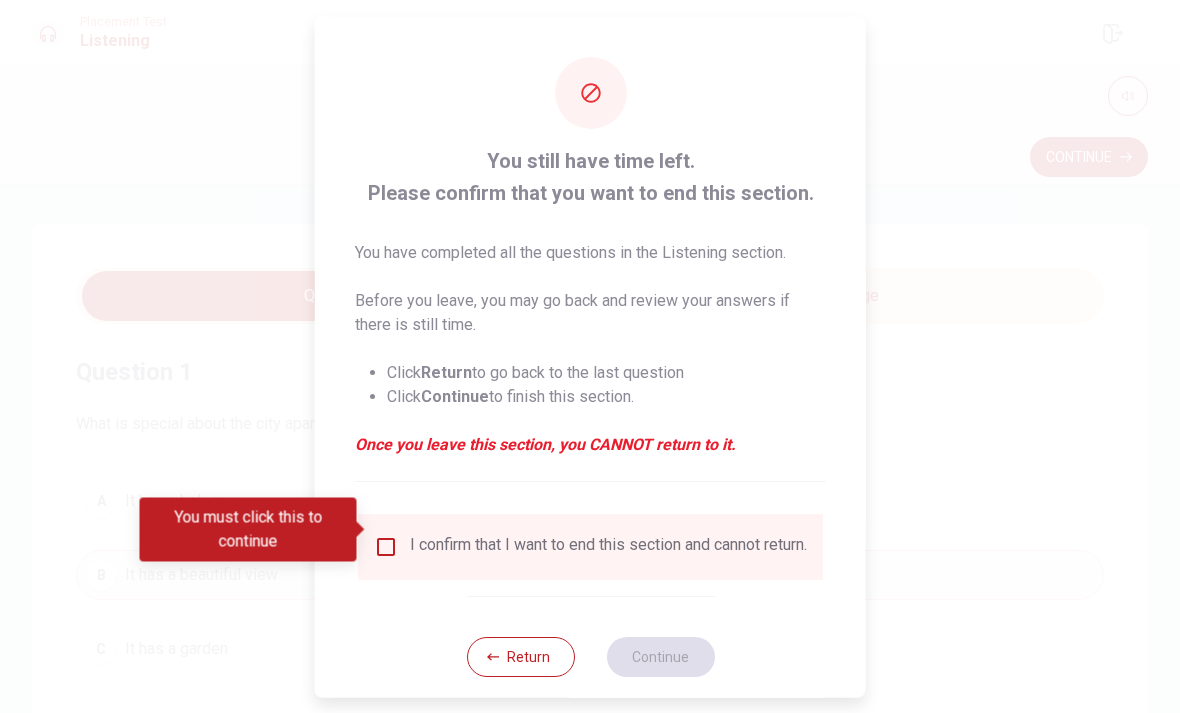 click at bounding box center [386, 546] 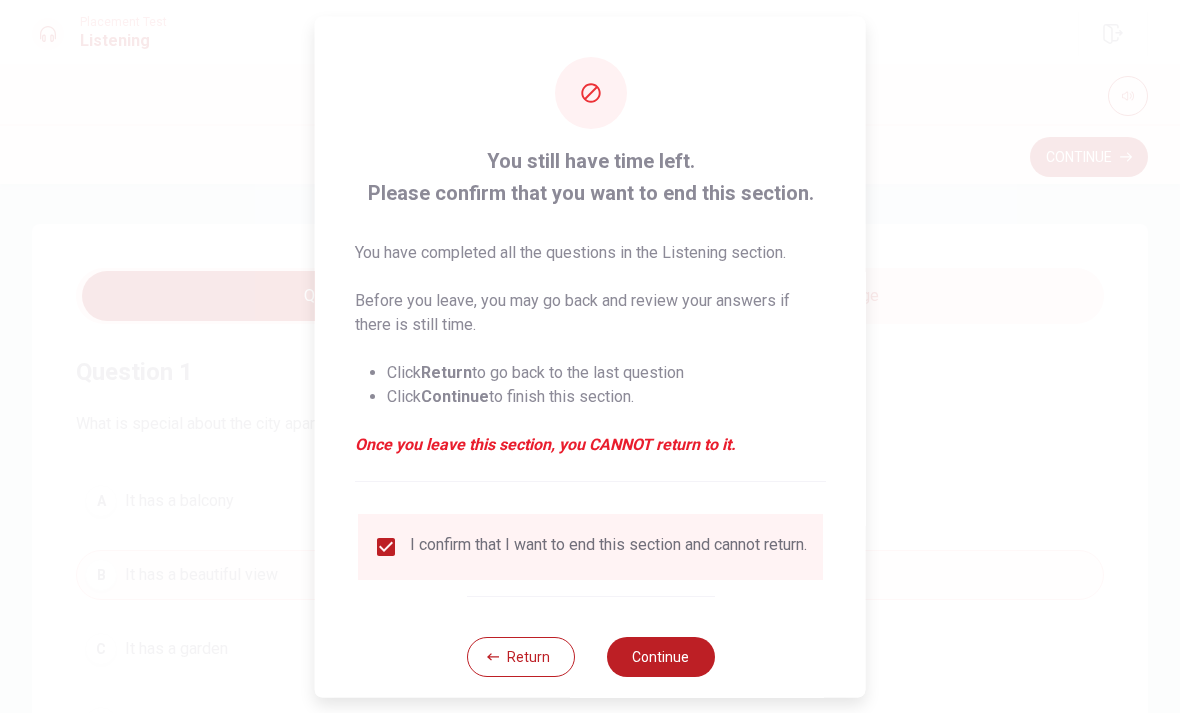 click on "Continue" at bounding box center (660, 656) 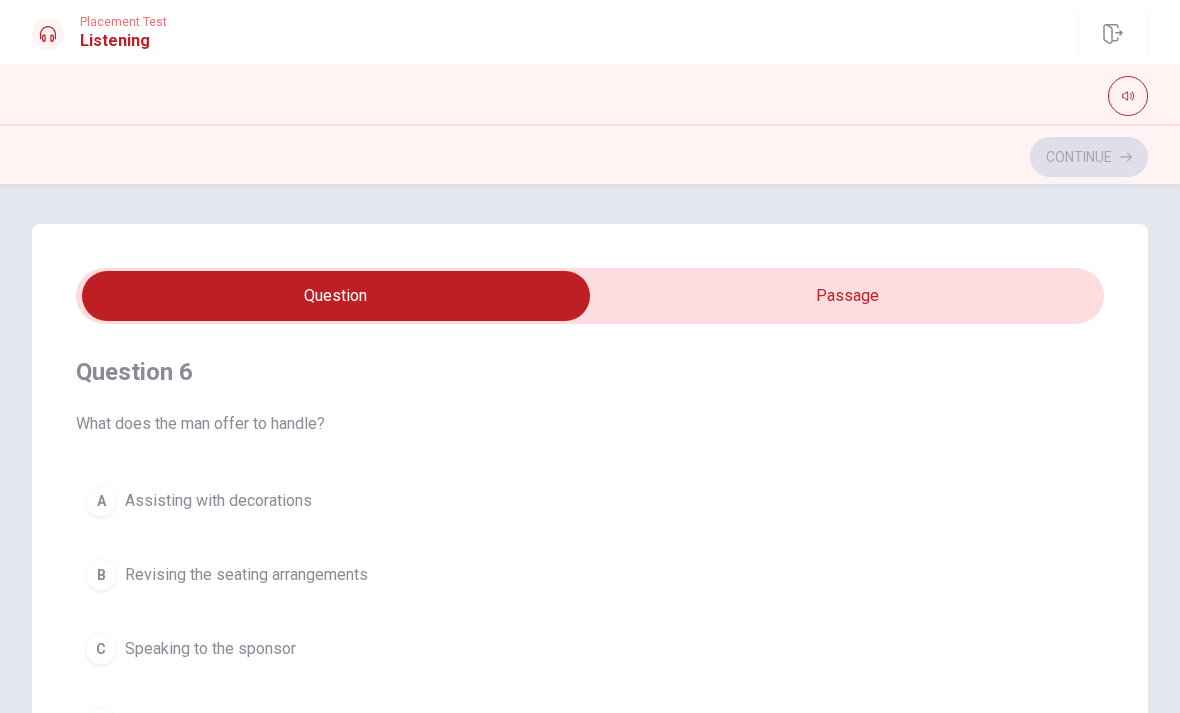 click at bounding box center (336, 296) 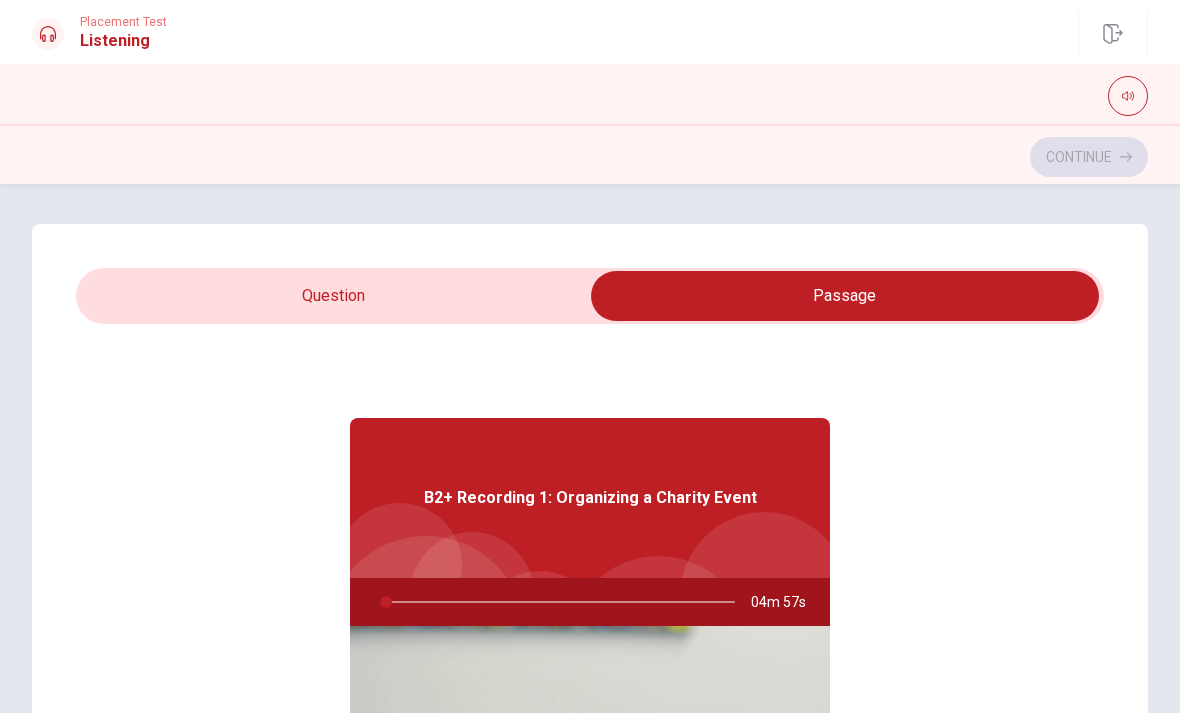 type on "1" 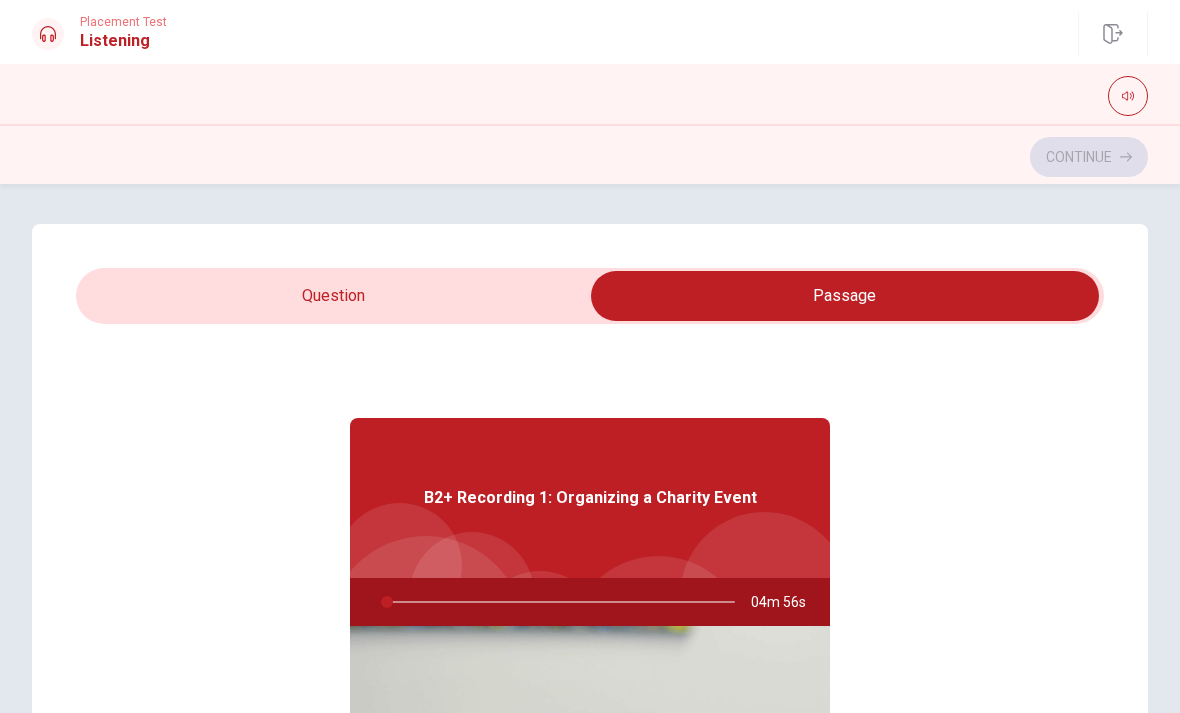 click at bounding box center (845, 296) 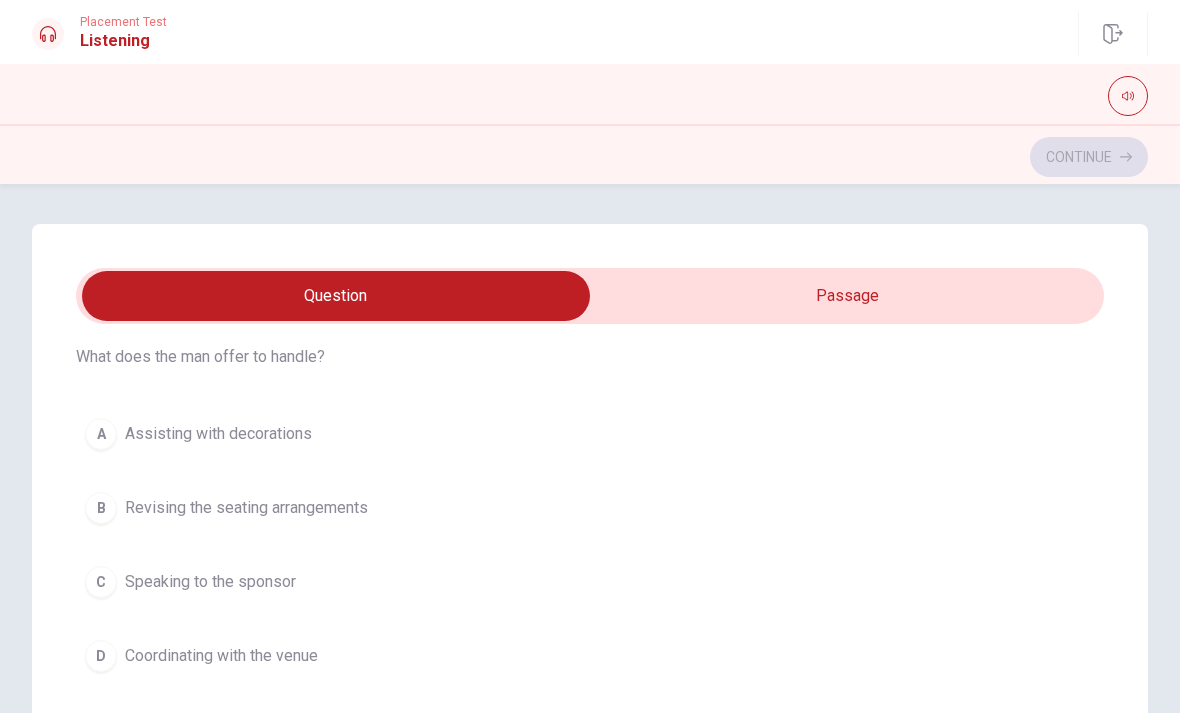 scroll, scrollTop: 69, scrollLeft: 0, axis: vertical 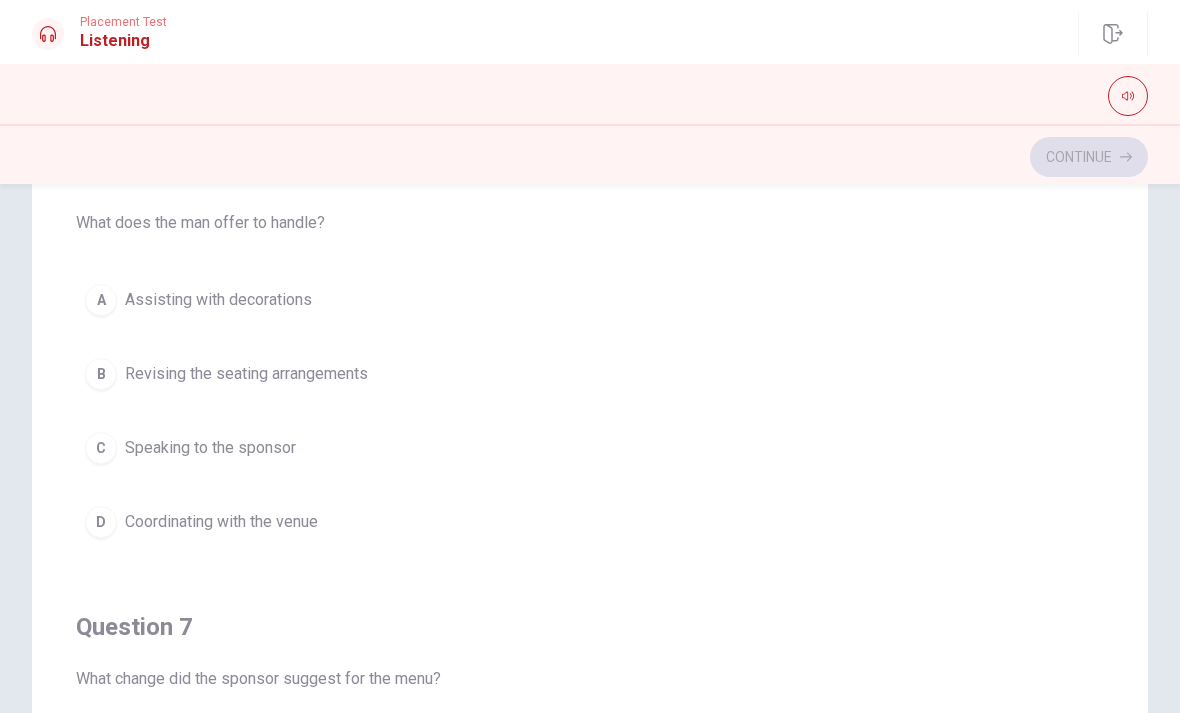 click at bounding box center (1128, 96) 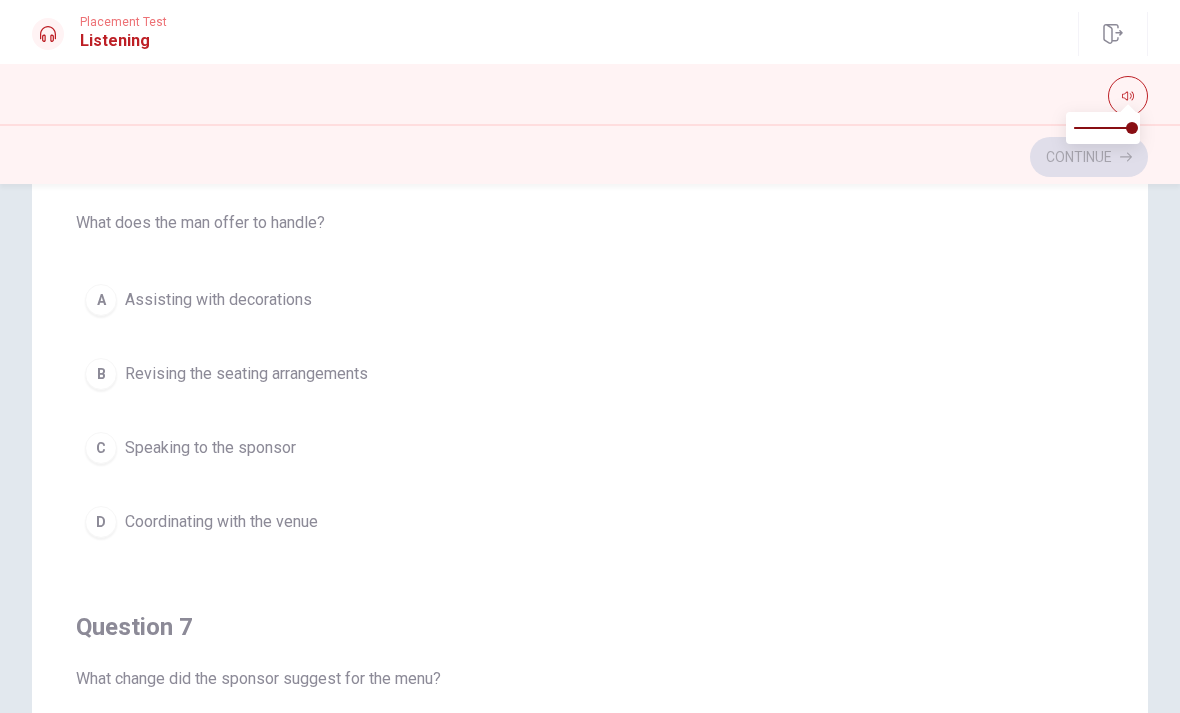 click at bounding box center [1128, 96] 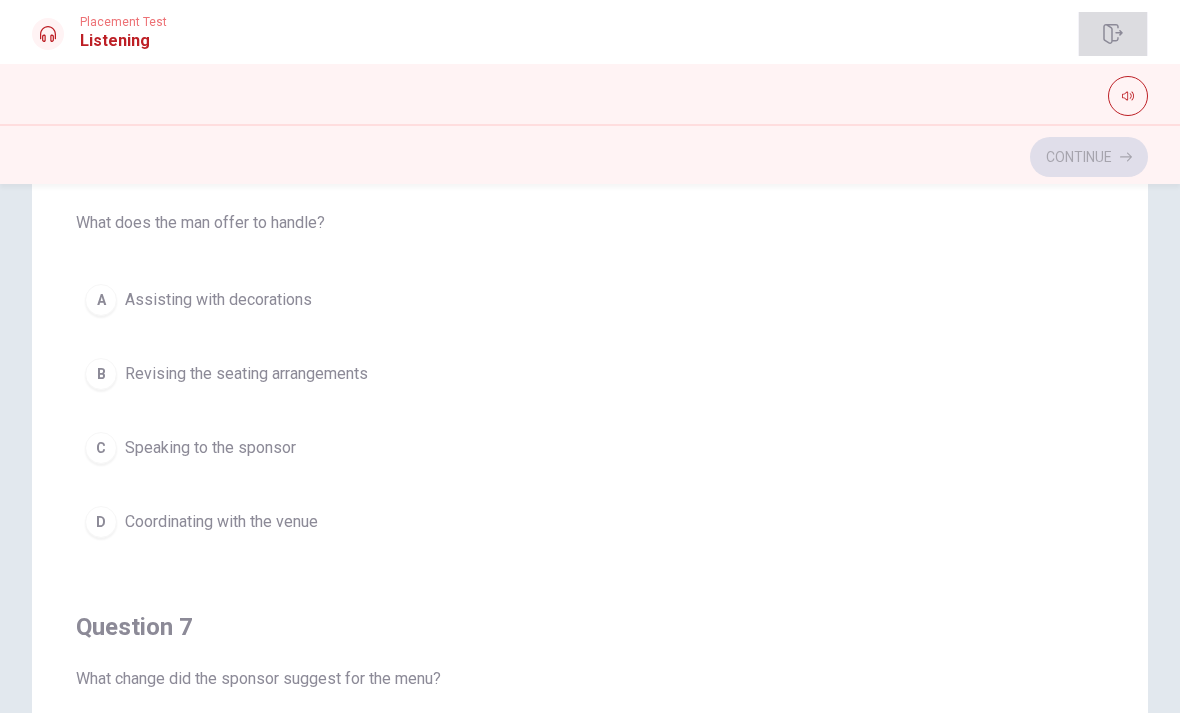 click 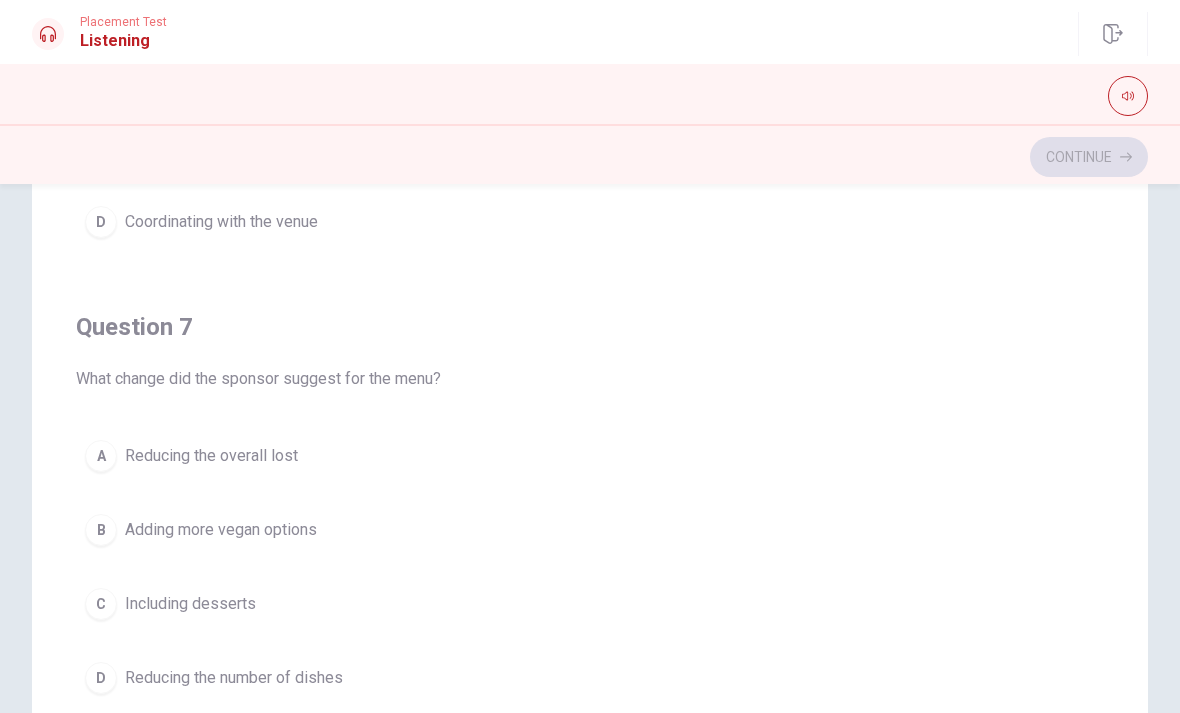 scroll, scrollTop: 317, scrollLeft: 0, axis: vertical 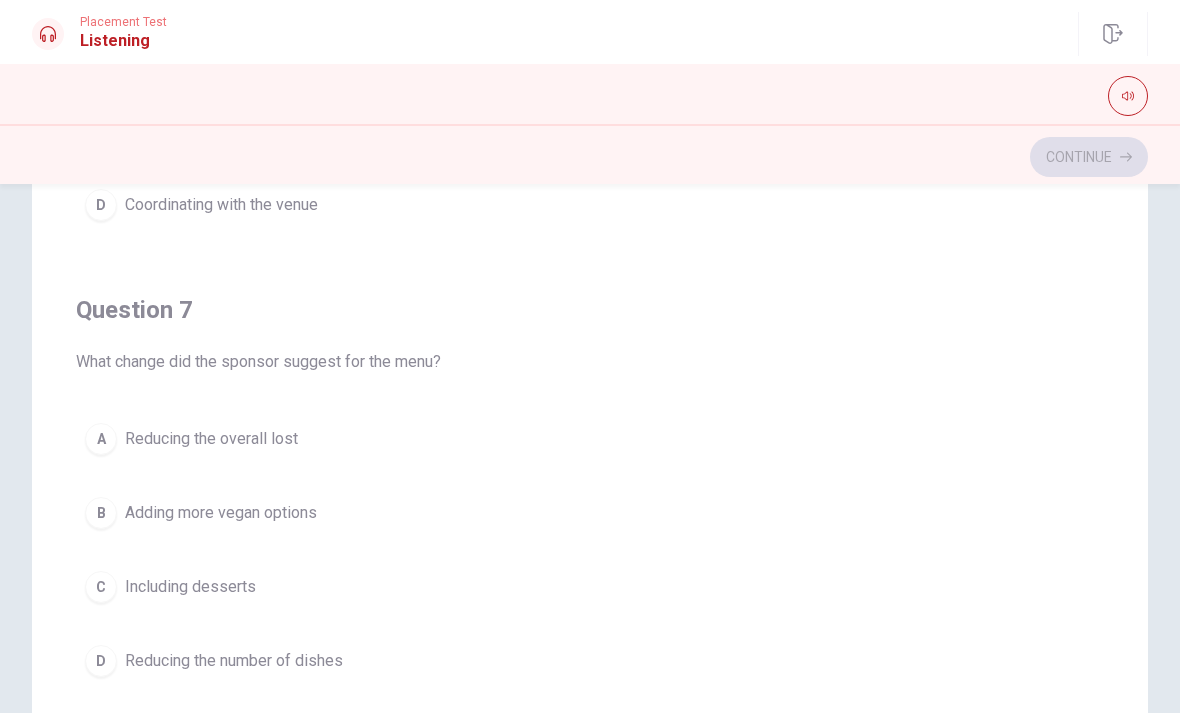 click on "Reducing the overall lost" at bounding box center [211, 439] 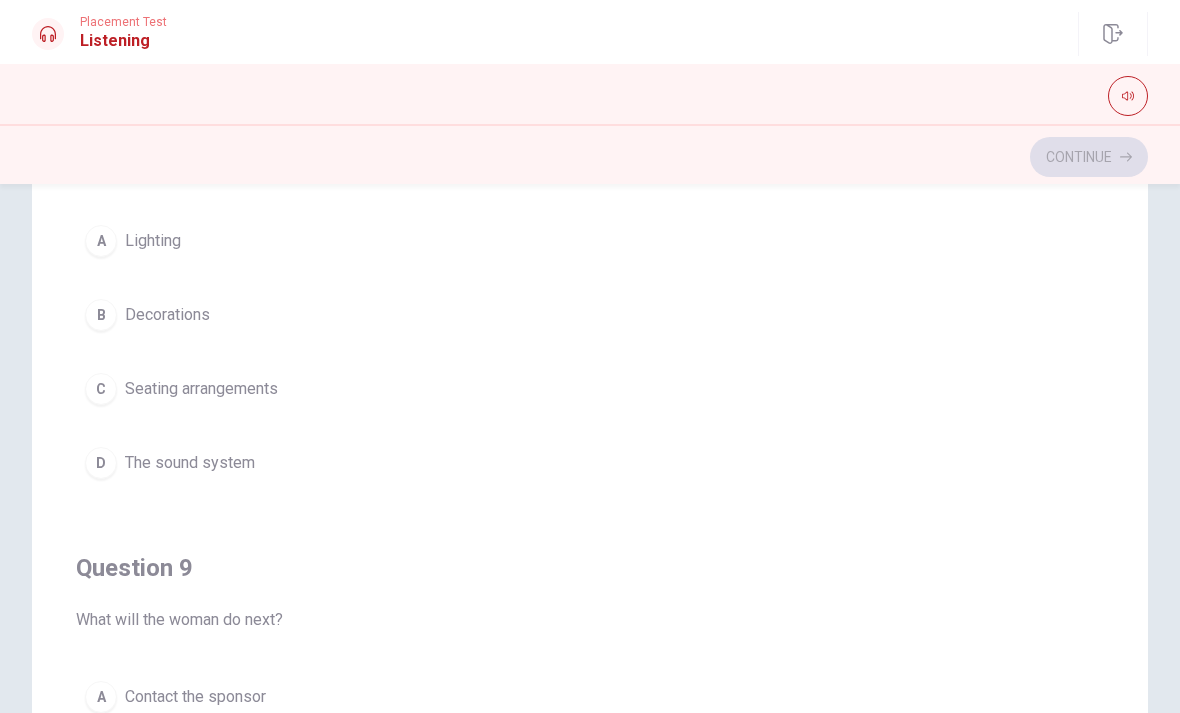 scroll, scrollTop: 977, scrollLeft: 0, axis: vertical 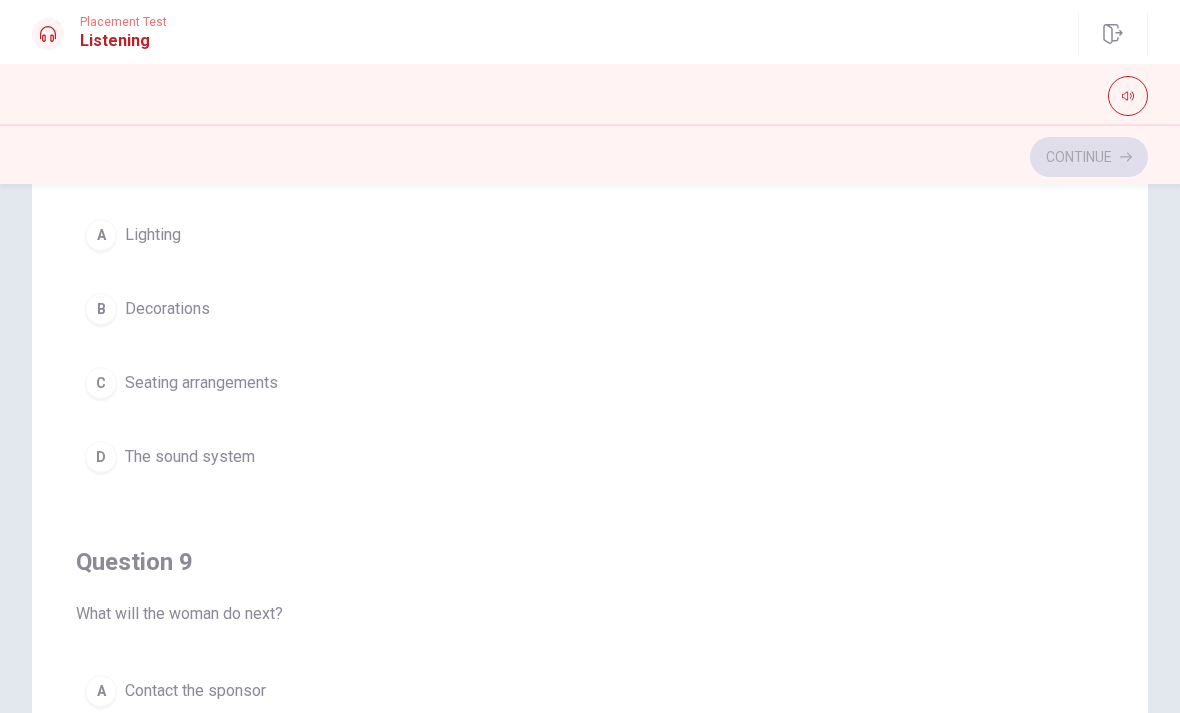 click on "Decorations" at bounding box center [167, 309] 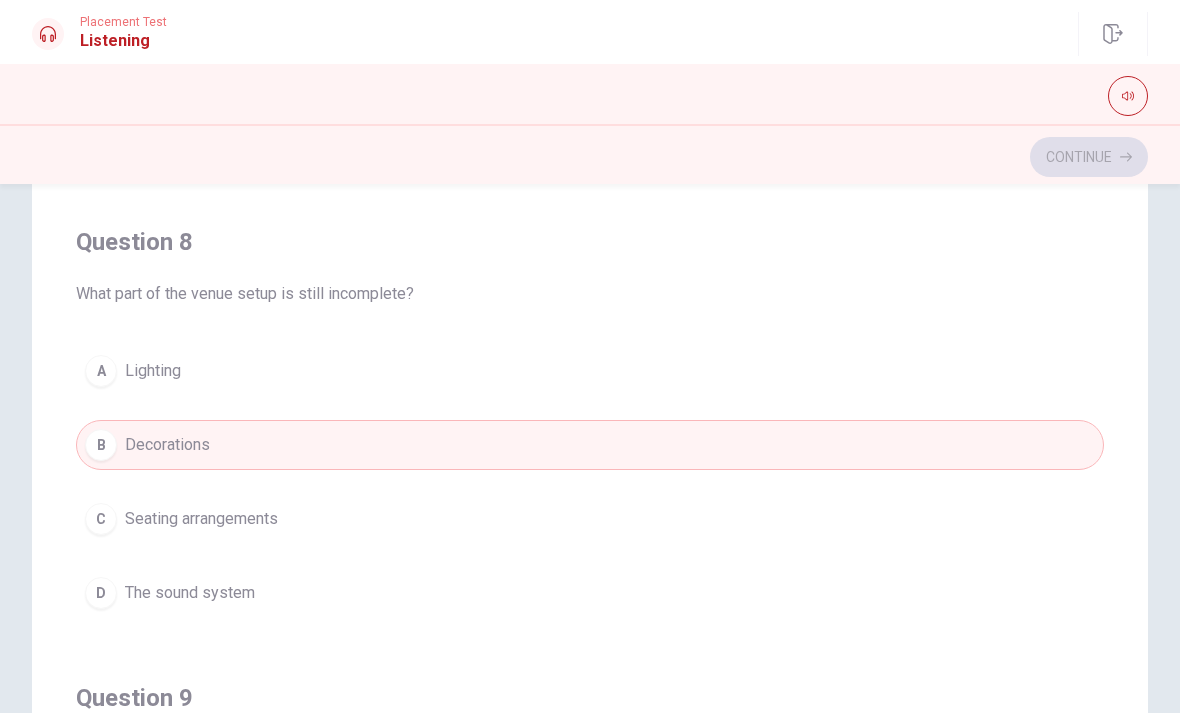 scroll, scrollTop: 840, scrollLeft: 0, axis: vertical 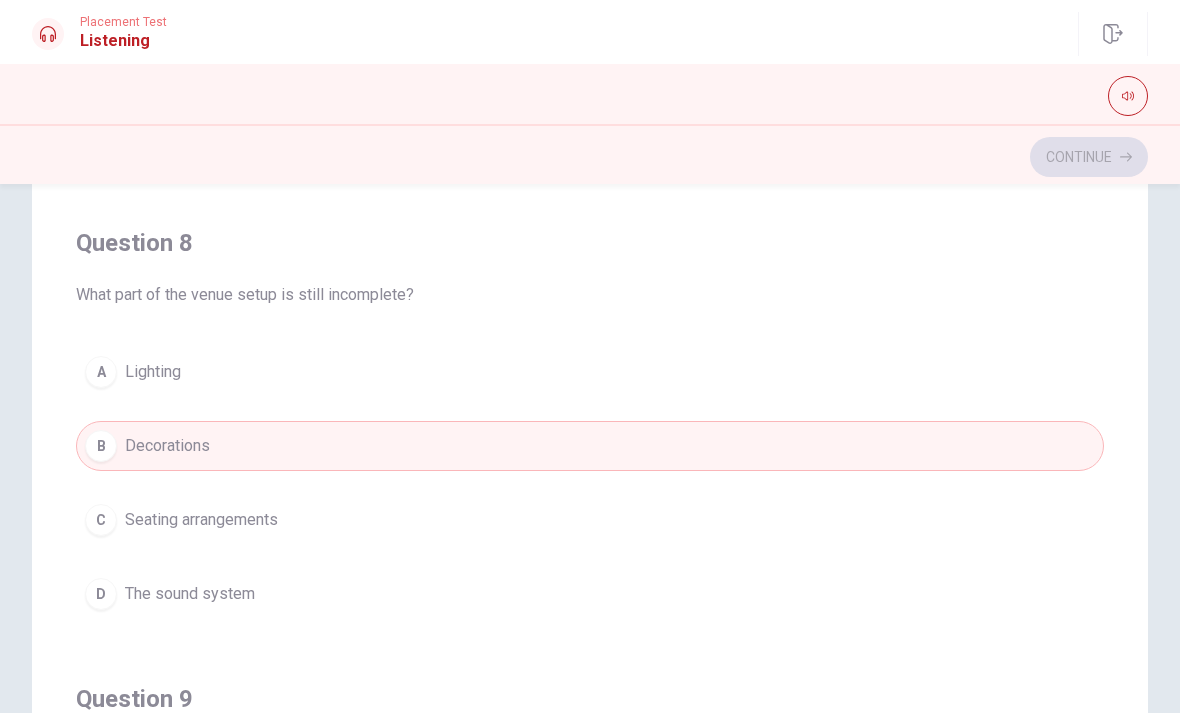 click on "A Lighting" at bounding box center (590, 372) 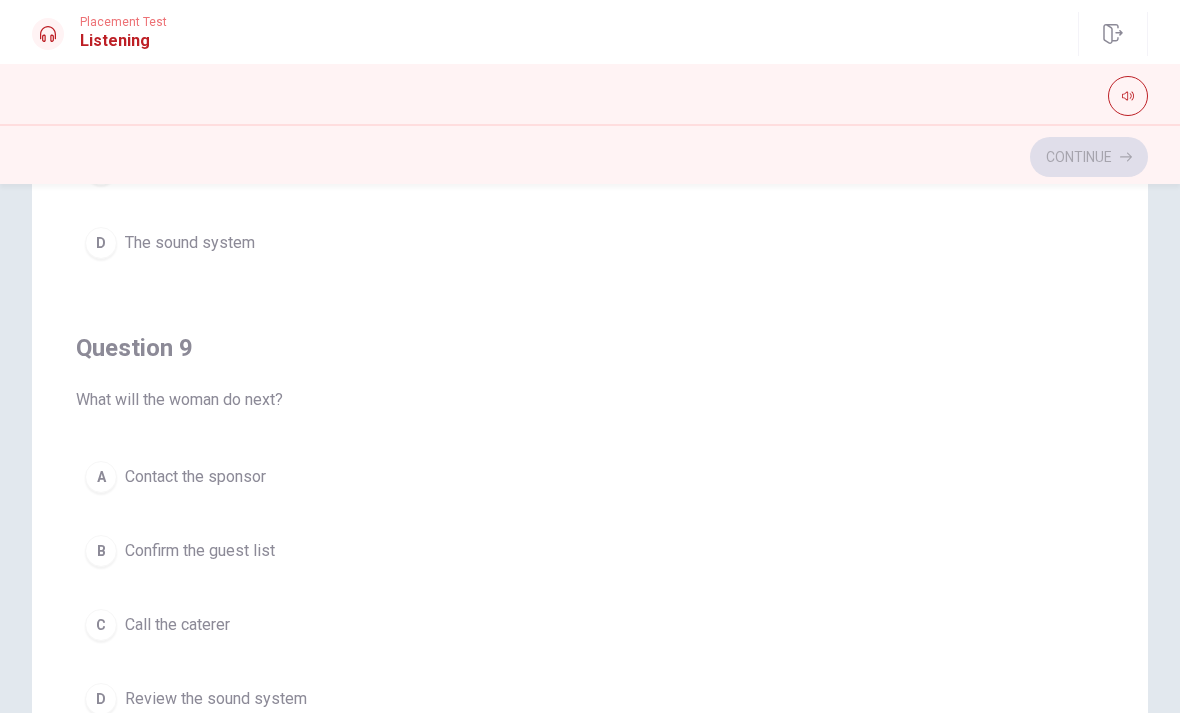 scroll, scrollTop: 1190, scrollLeft: 0, axis: vertical 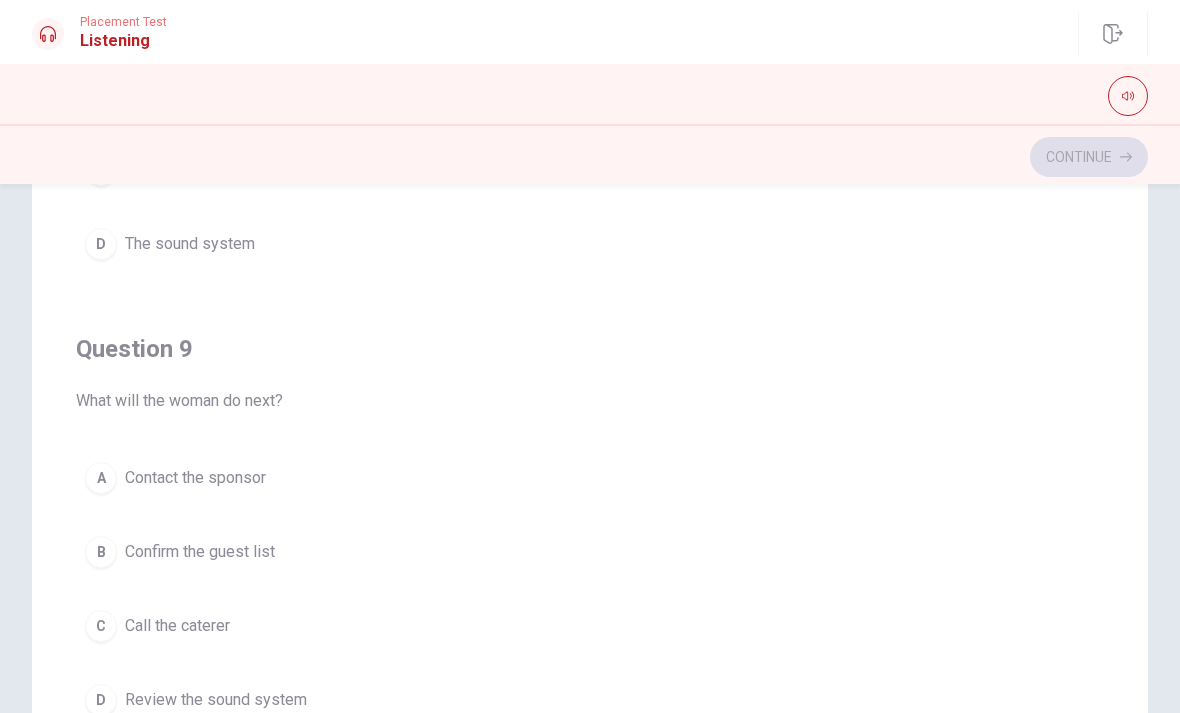 click on "D" at bounding box center [101, 244] 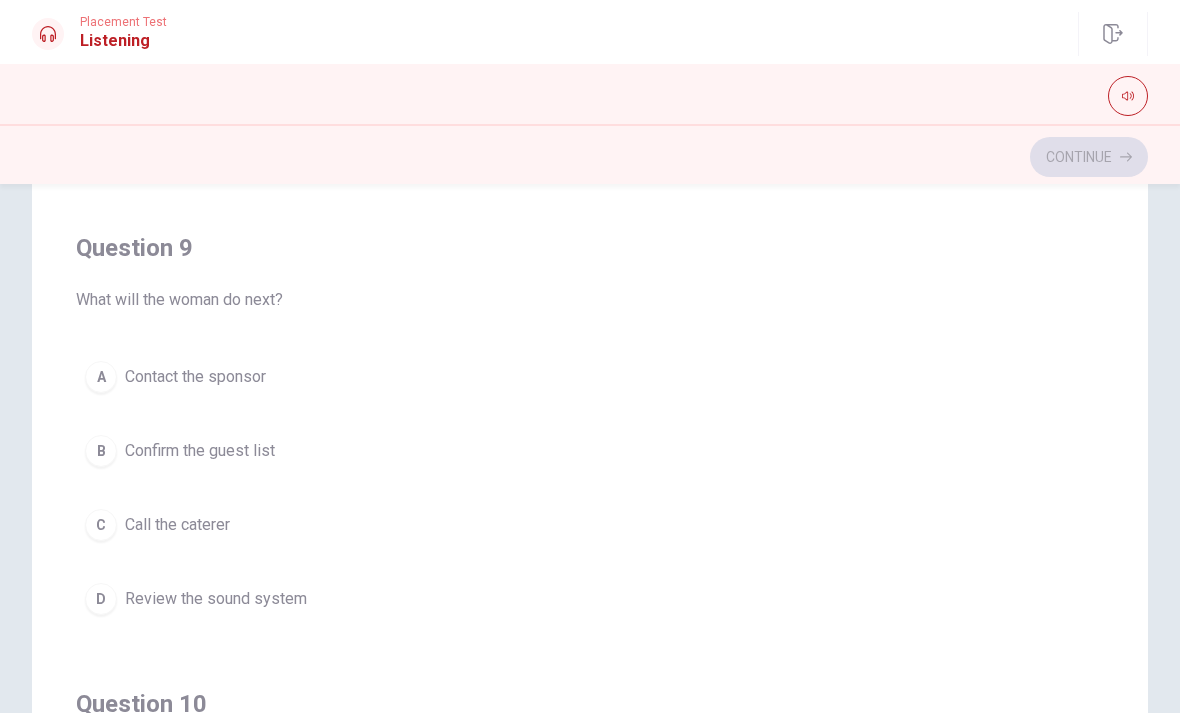 scroll, scrollTop: 1298, scrollLeft: 0, axis: vertical 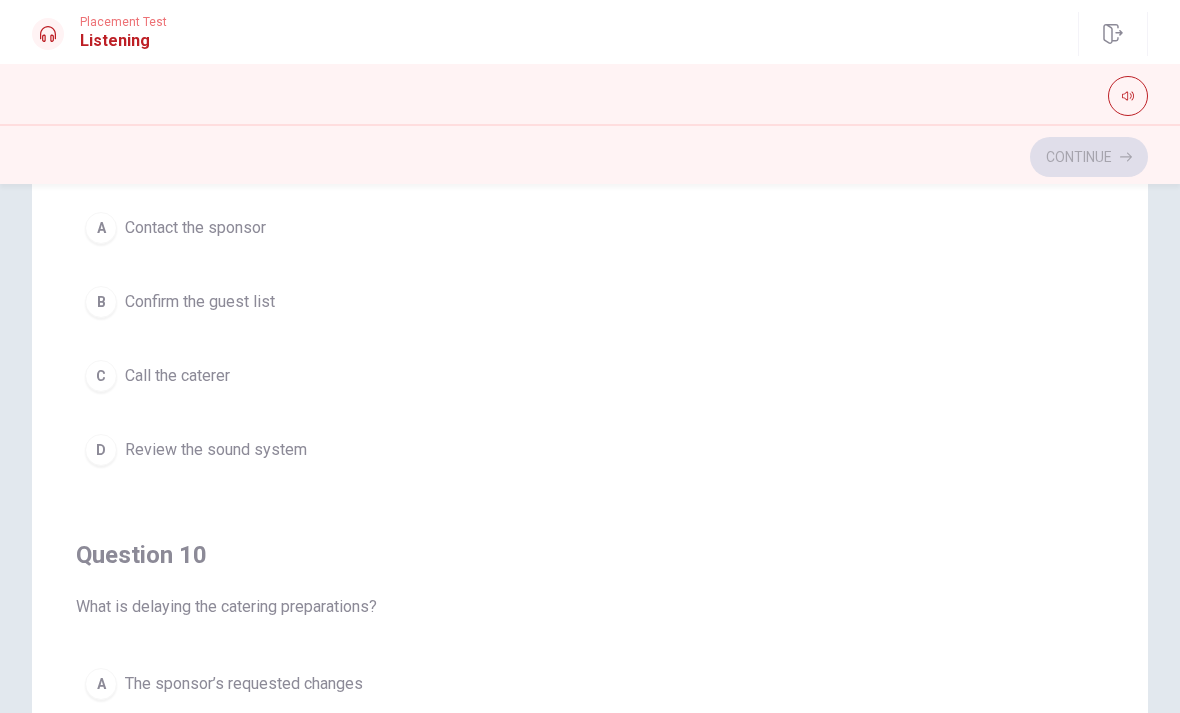 click on "D Review the sound system" at bounding box center (590, 450) 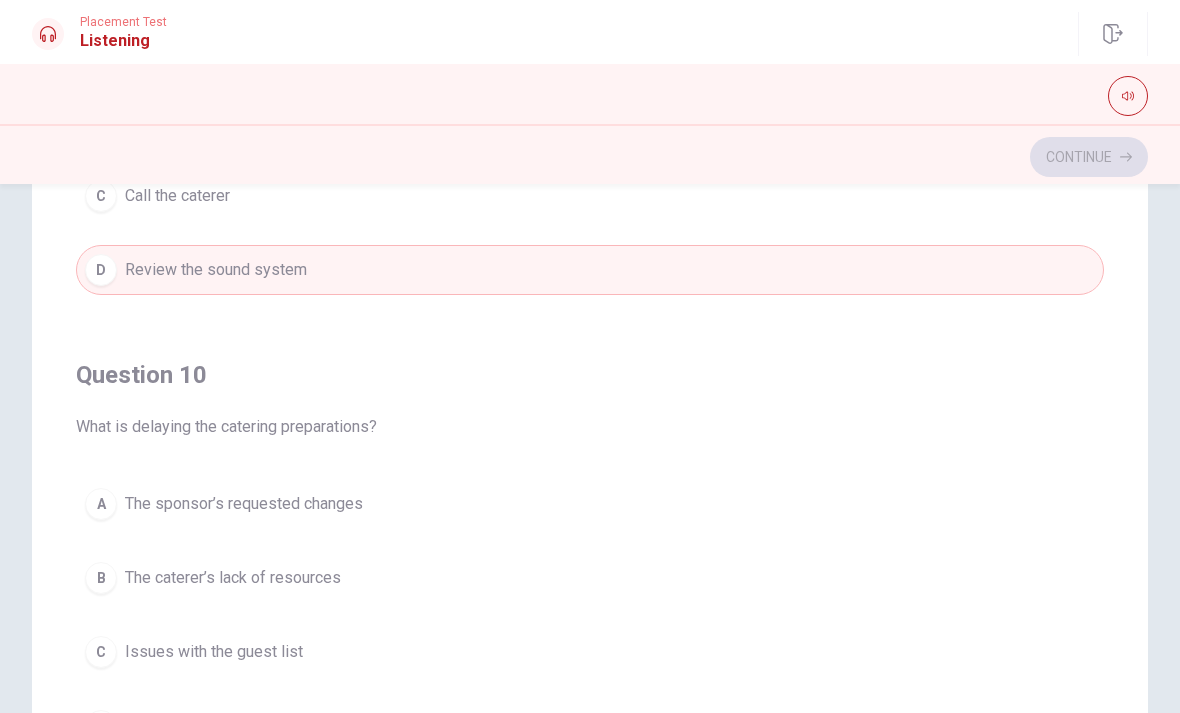 scroll, scrollTop: 1620, scrollLeft: 0, axis: vertical 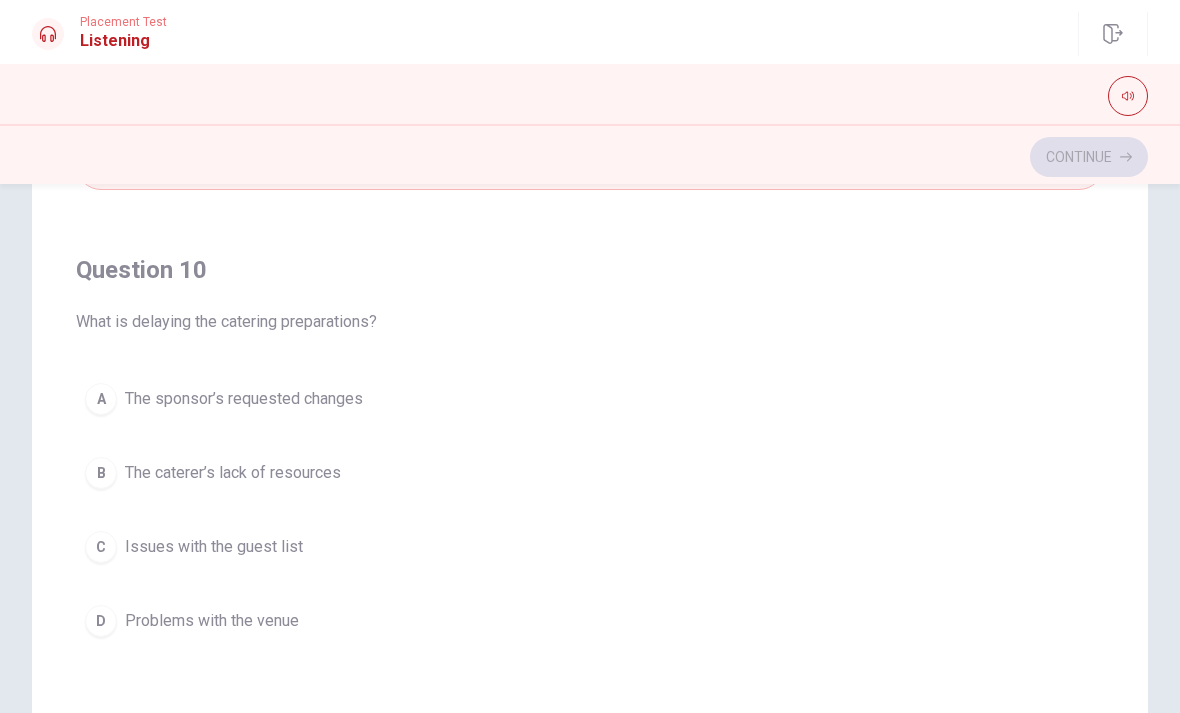 click on "D Problems with the venue" at bounding box center (590, 621) 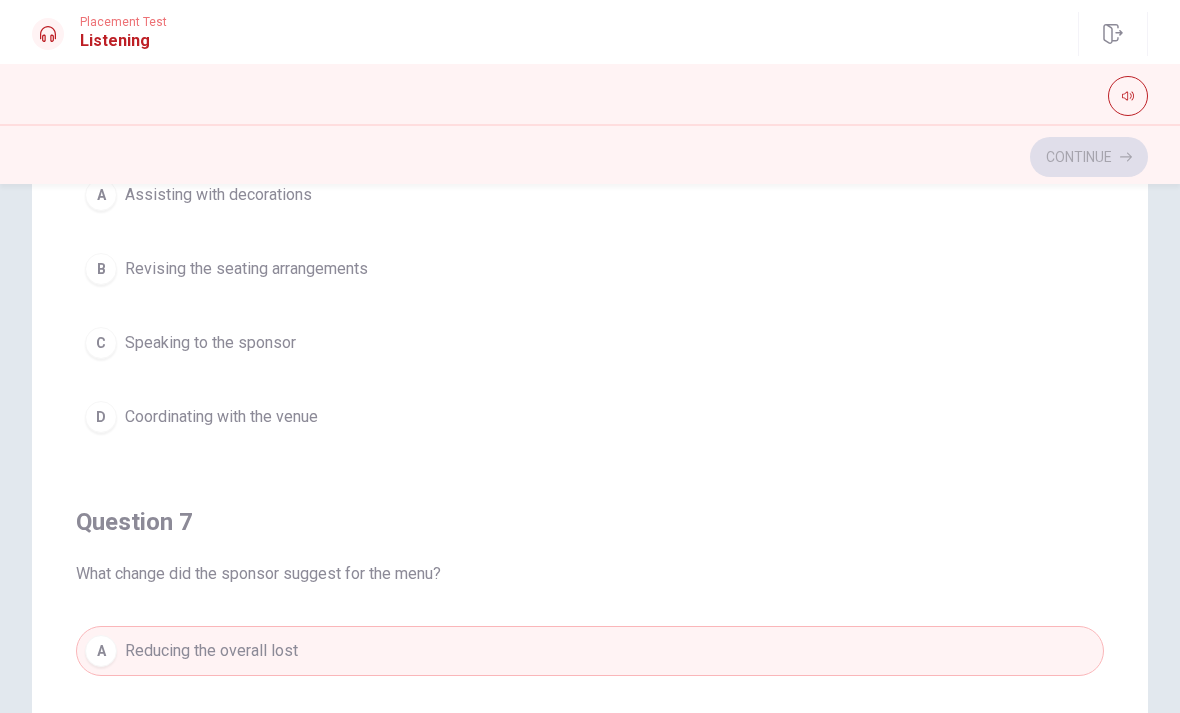 scroll, scrollTop: 0, scrollLeft: 0, axis: both 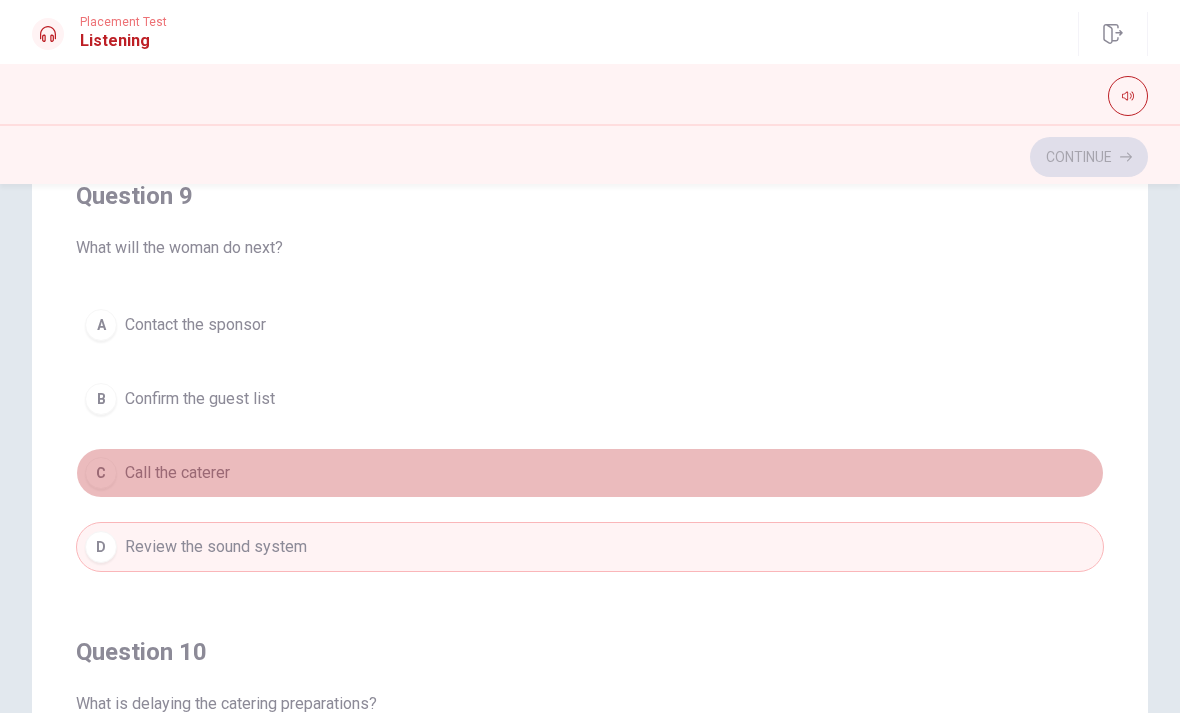 click on "C Call the caterer" at bounding box center [590, 473] 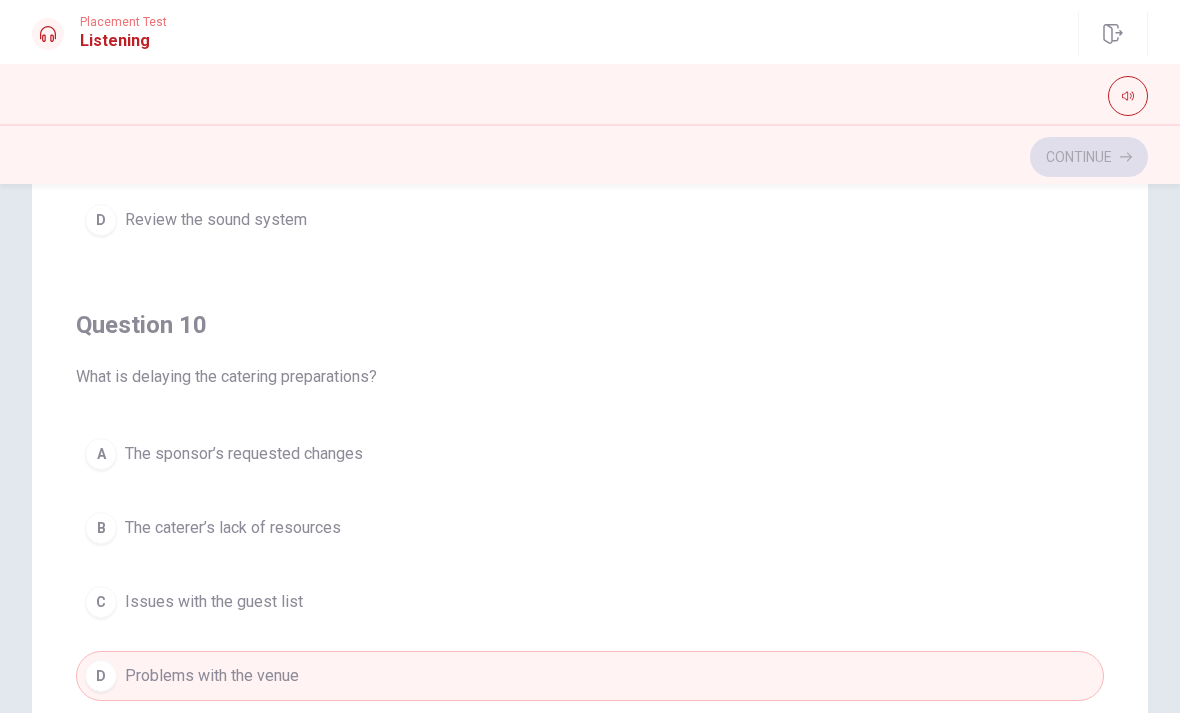 scroll, scrollTop: 1620, scrollLeft: 0, axis: vertical 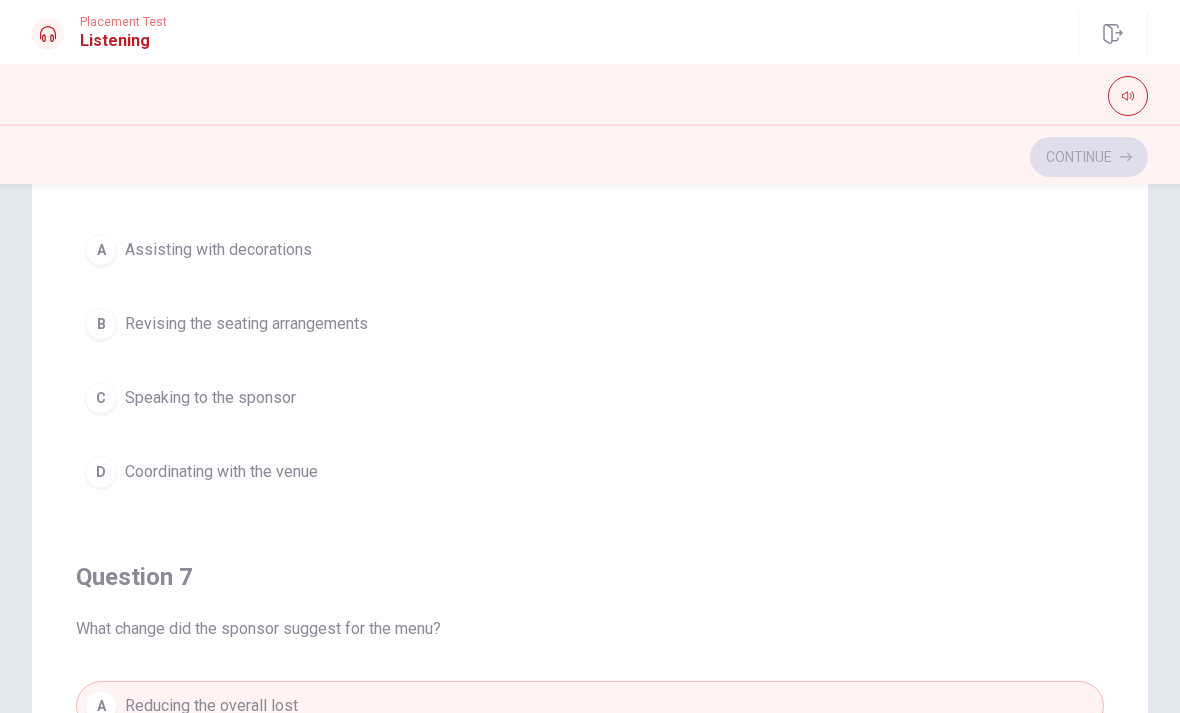 click on "D Coordinating with the venue" at bounding box center [590, 472] 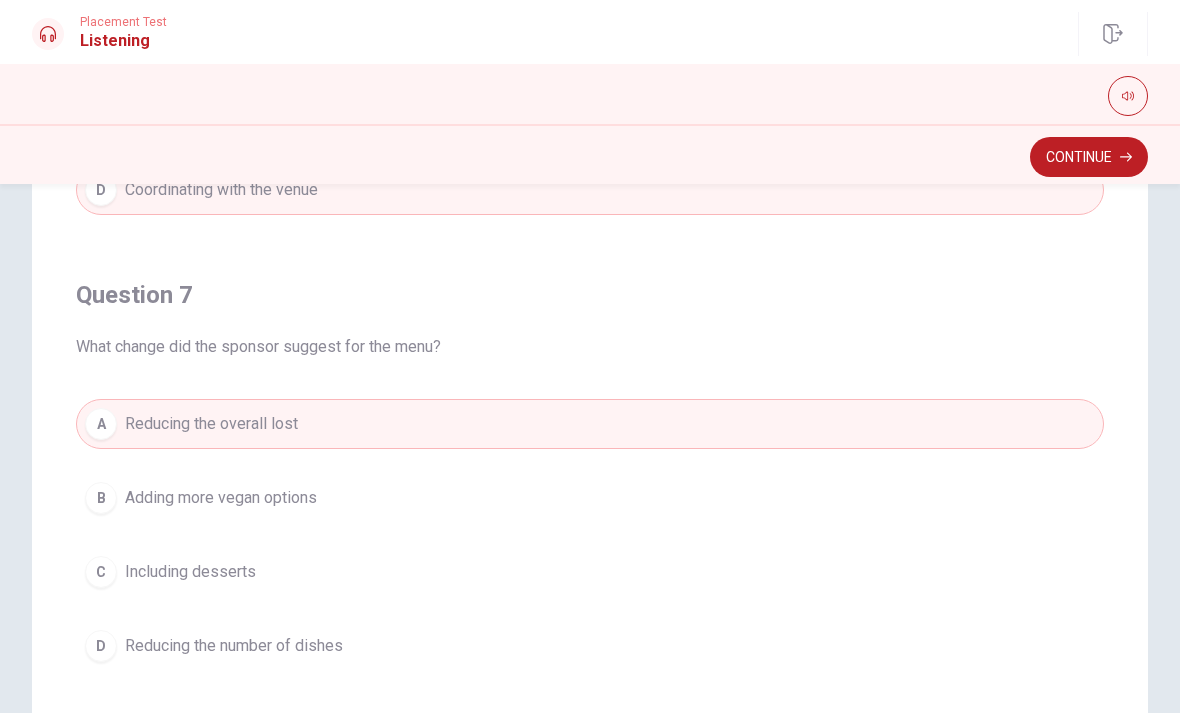 scroll, scrollTop: 287, scrollLeft: 0, axis: vertical 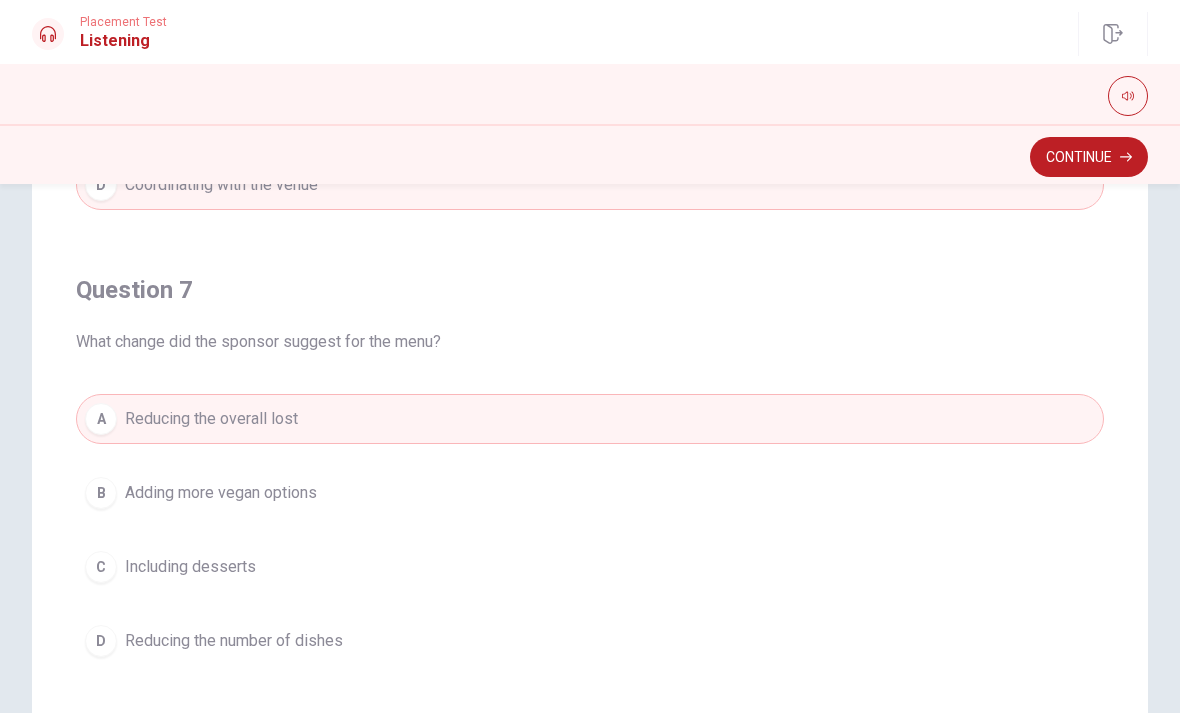 click on "B Adding more vegan options" at bounding box center (590, 493) 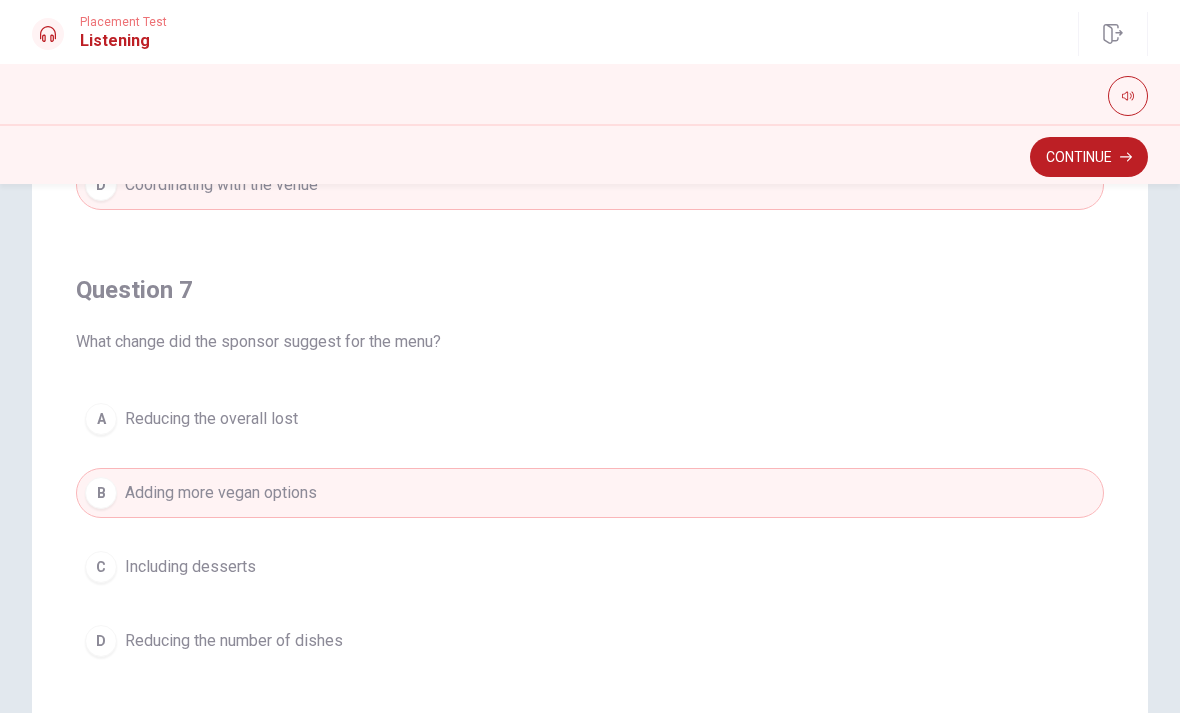 click on "A Reducing the overall lost" at bounding box center (590, 419) 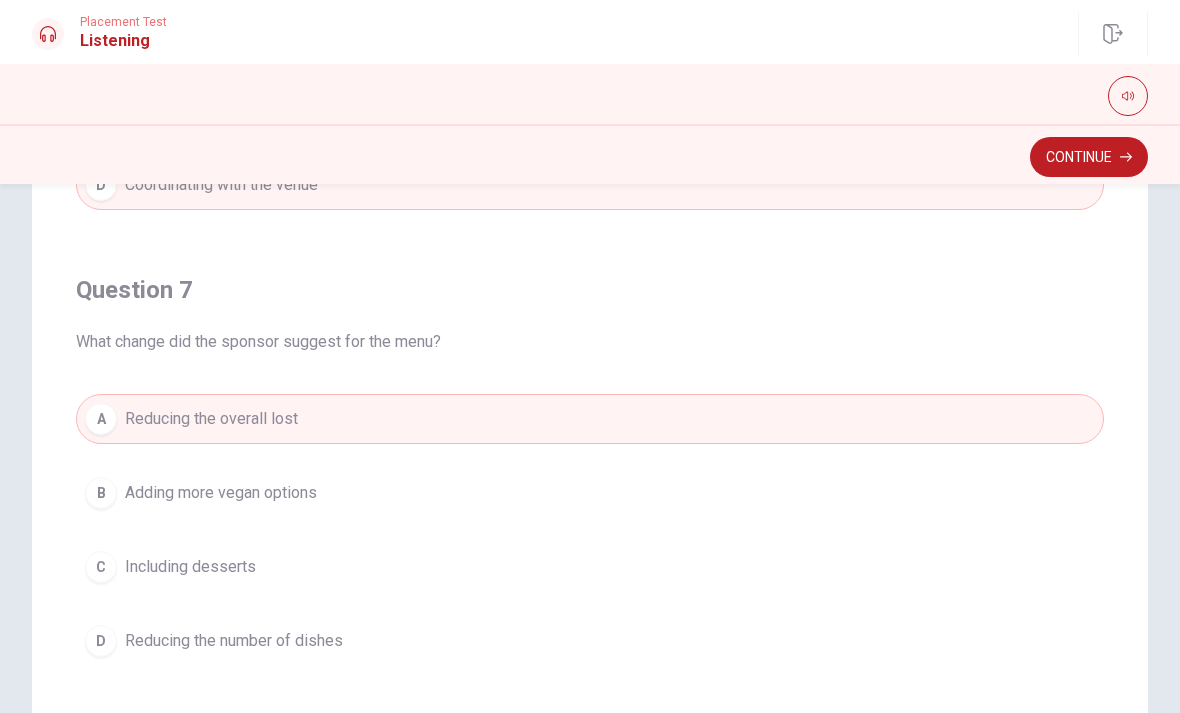 click on "Continue" at bounding box center (1089, 157) 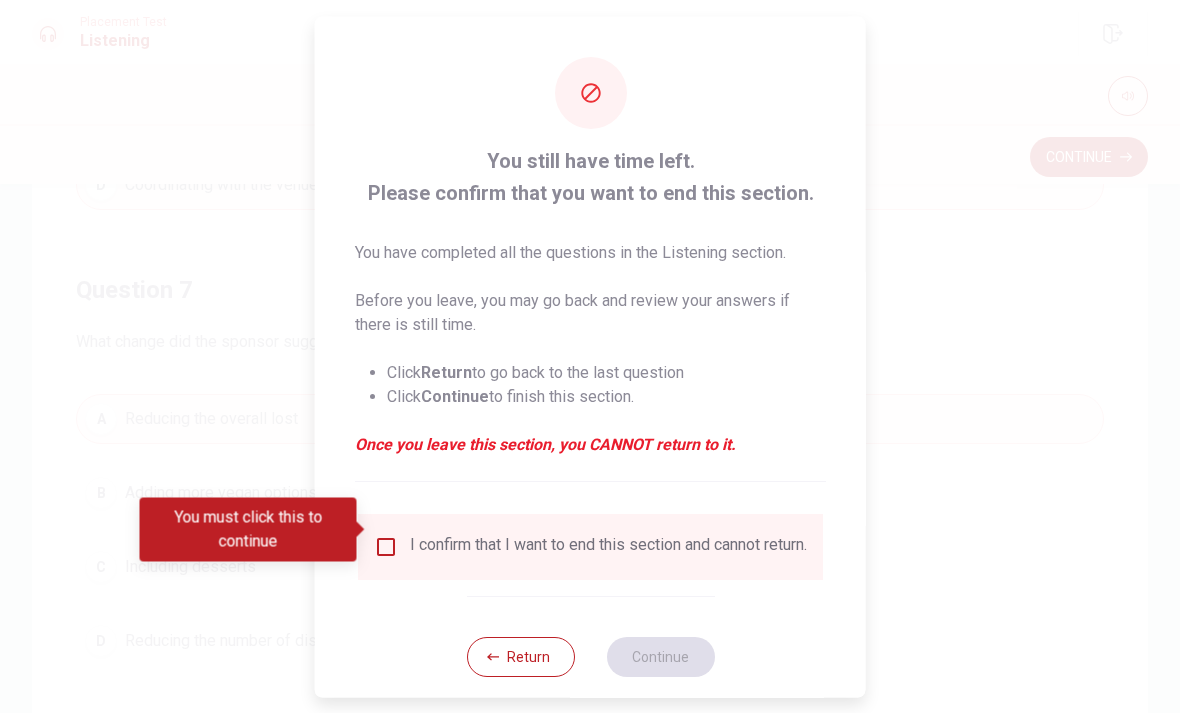 click on "Return" at bounding box center (520, 656) 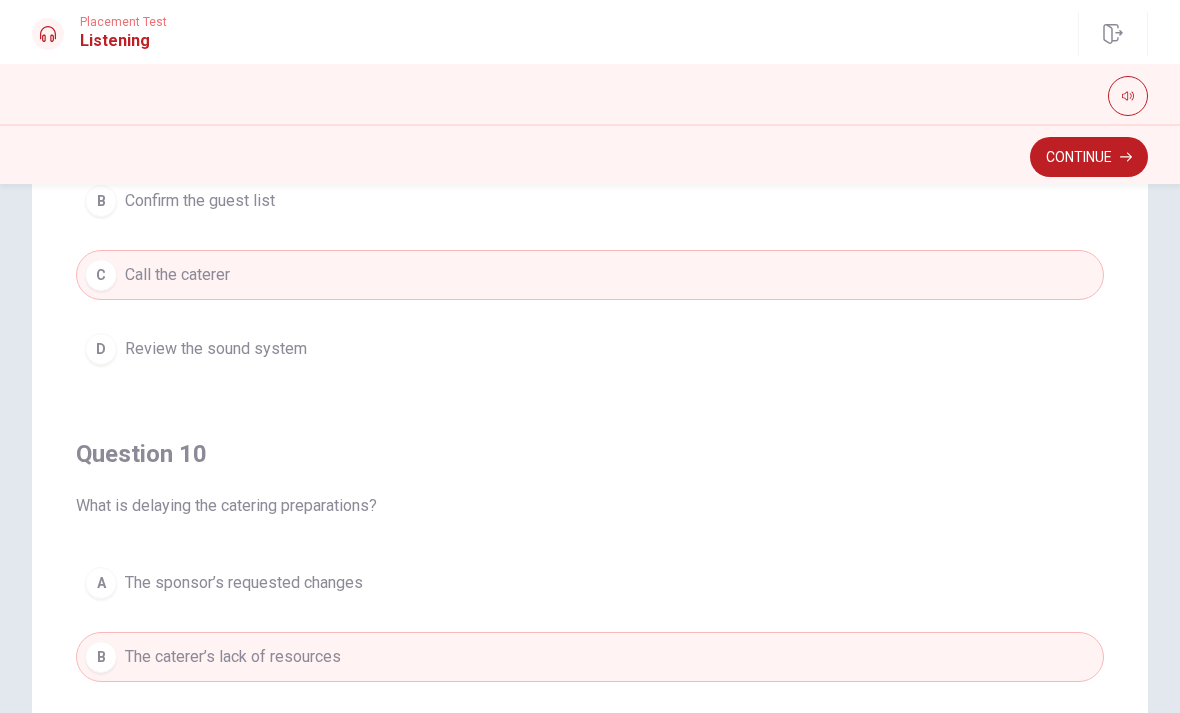 click 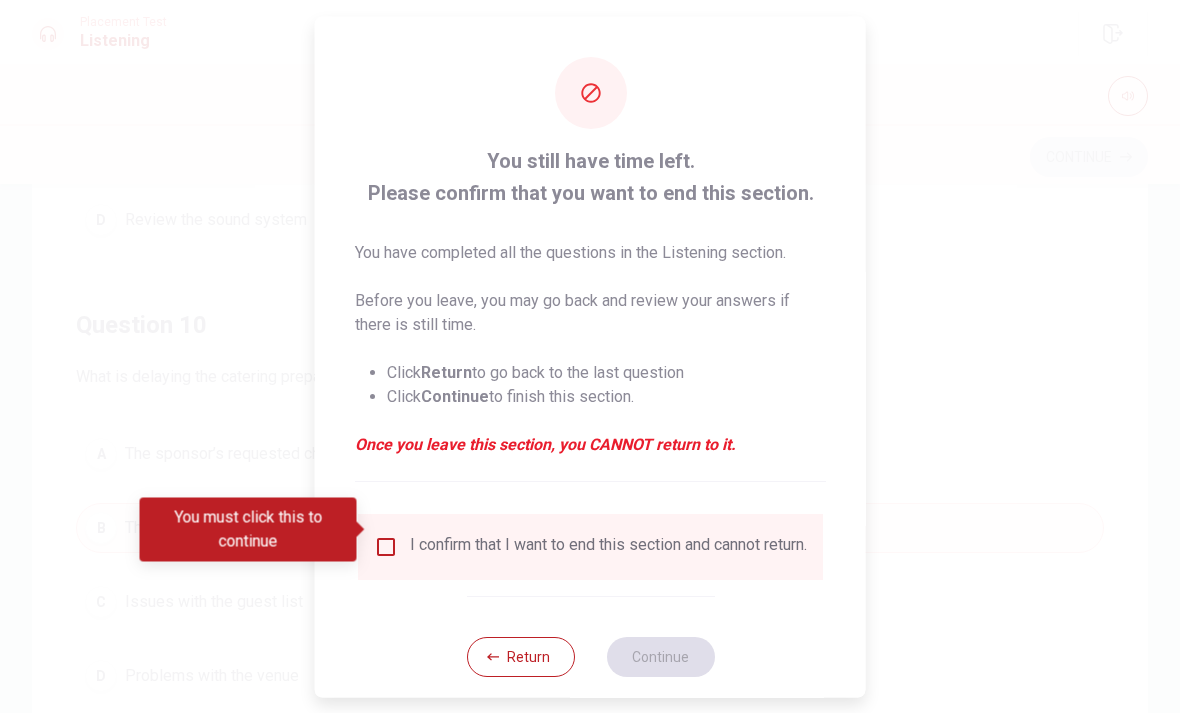 scroll, scrollTop: 1620, scrollLeft: 0, axis: vertical 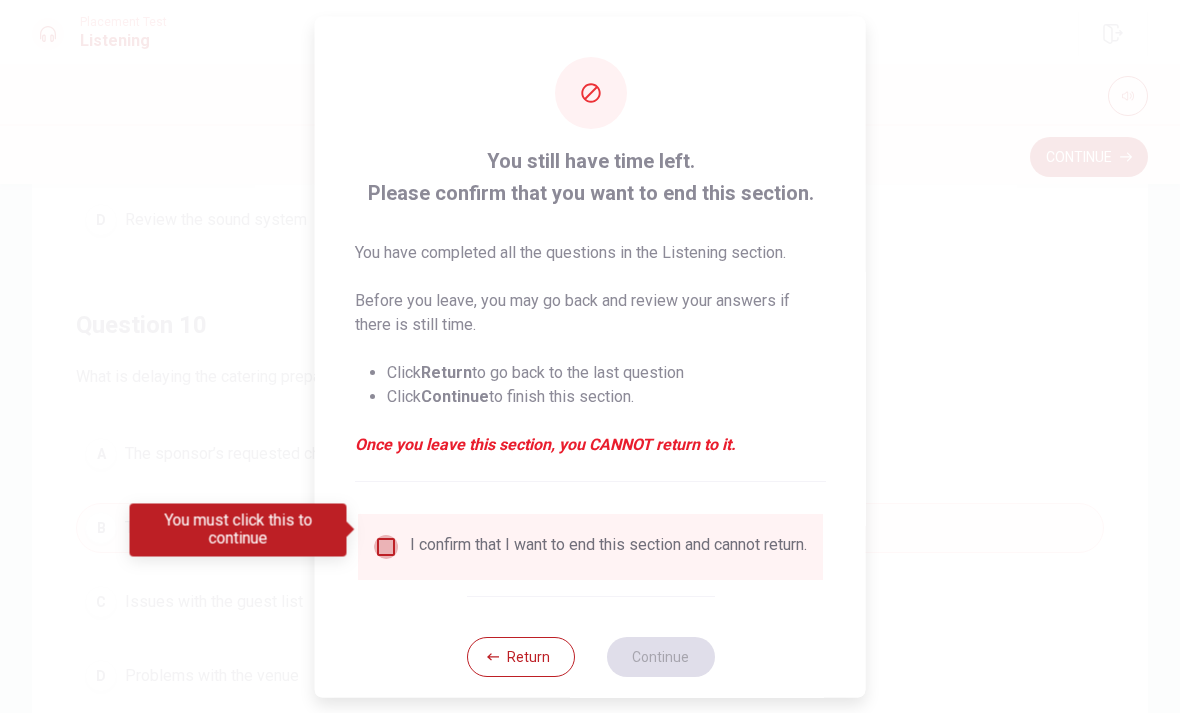 click at bounding box center (386, 546) 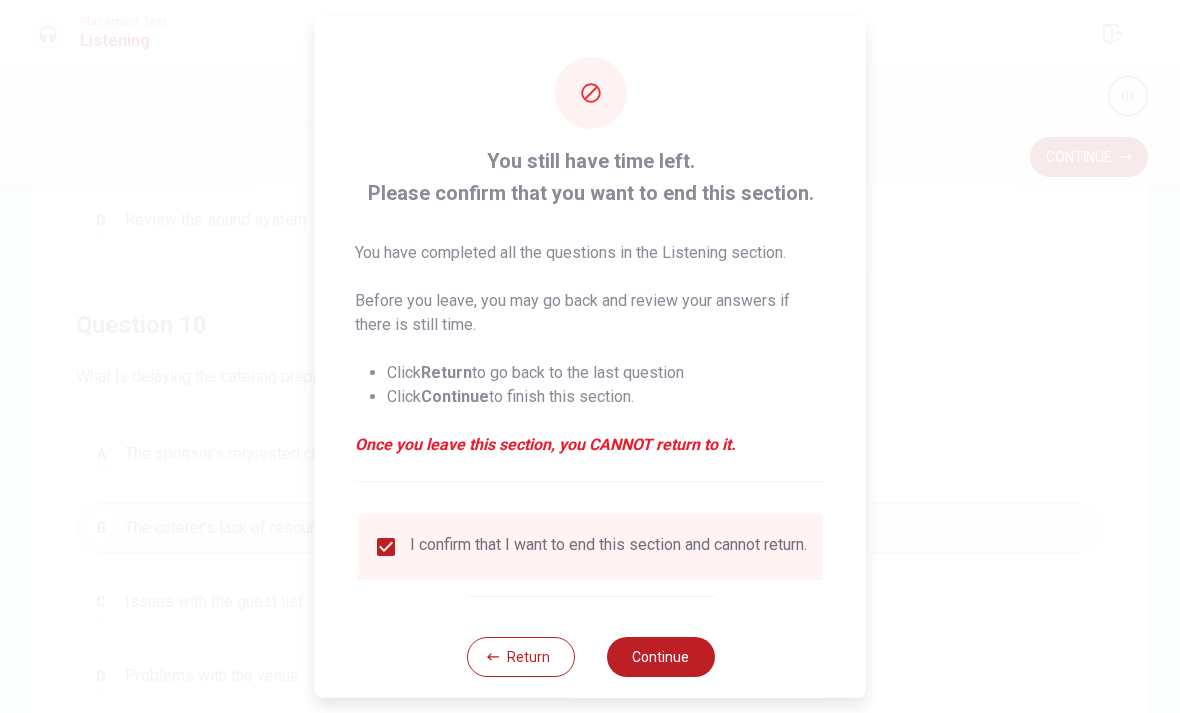 click on "Continue" at bounding box center (660, 656) 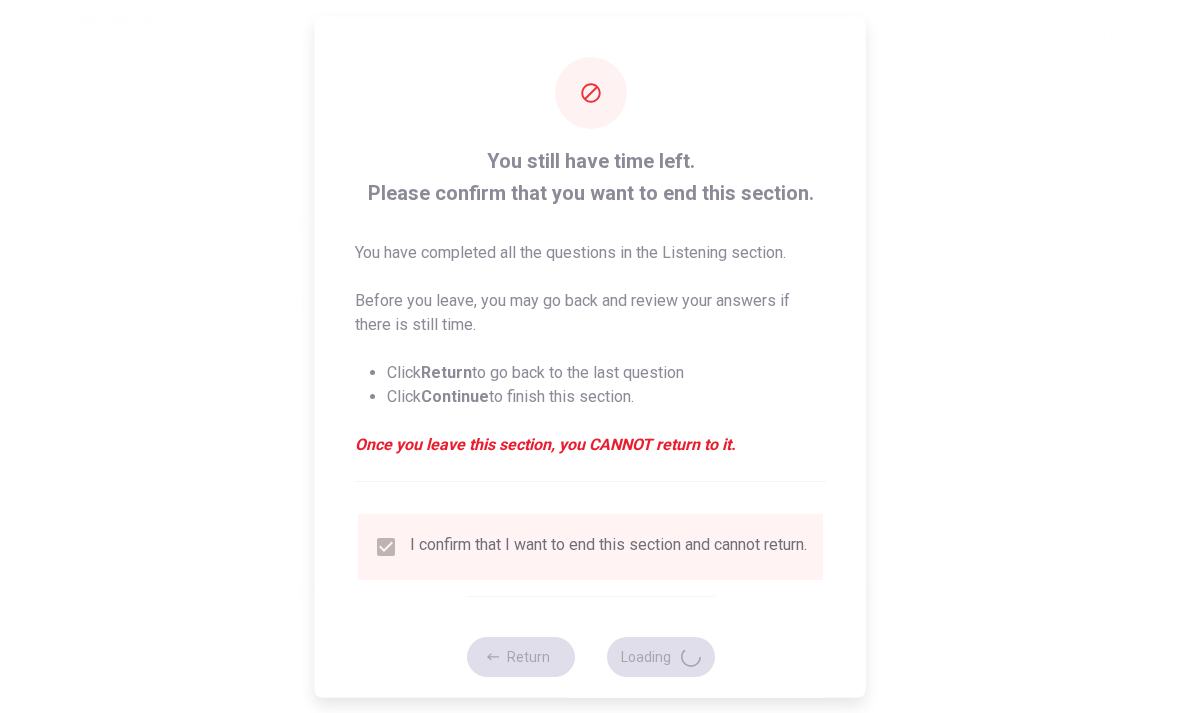 scroll, scrollTop: 0, scrollLeft: 0, axis: both 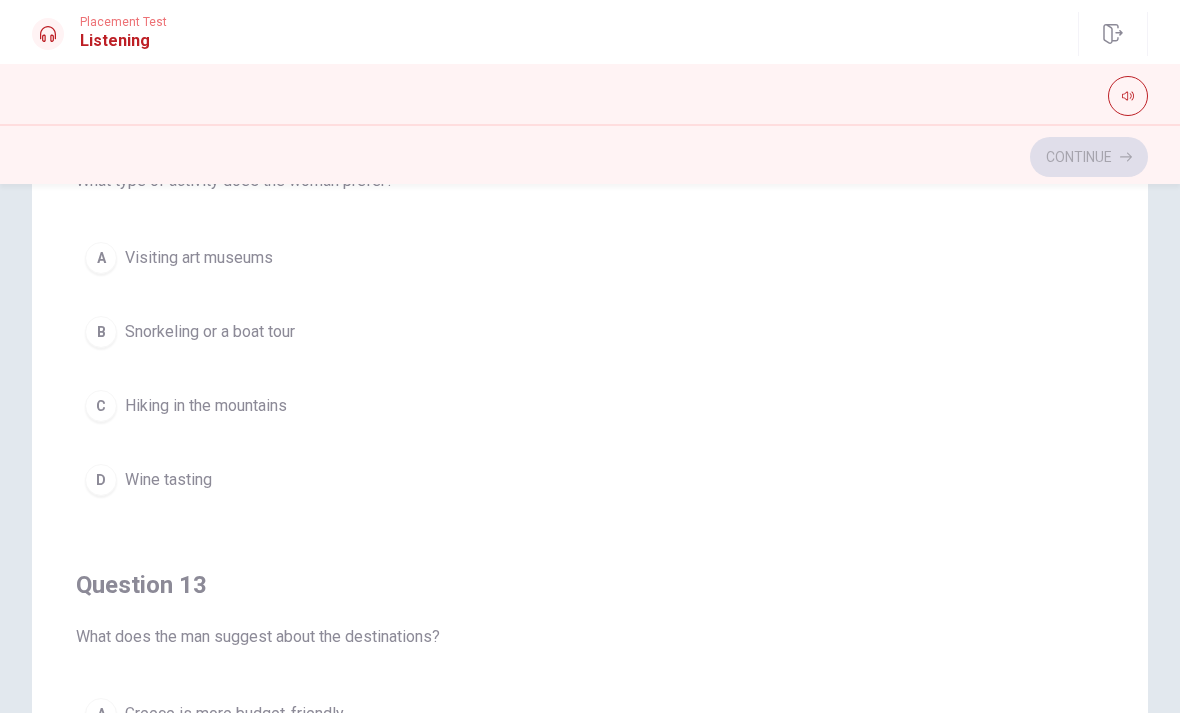 click on "Snorkeling or a boat tour" at bounding box center (210, 332) 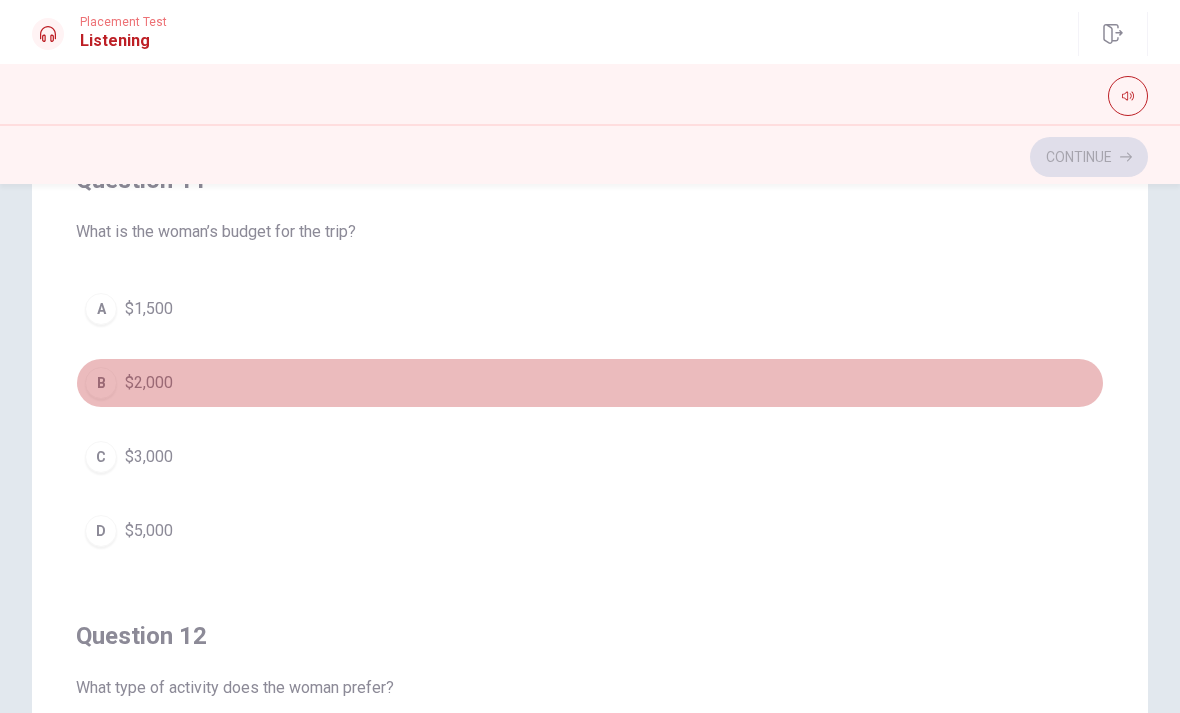 scroll, scrollTop: 0, scrollLeft: 0, axis: both 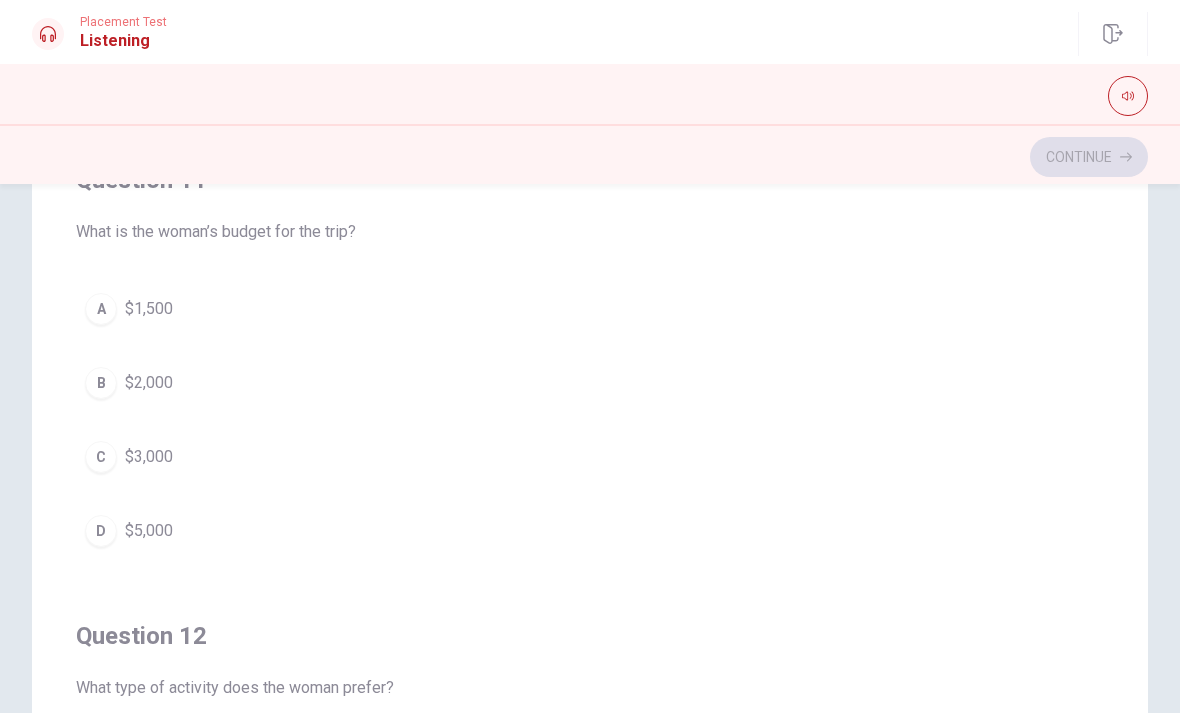click on "B $2,000" at bounding box center (590, 383) 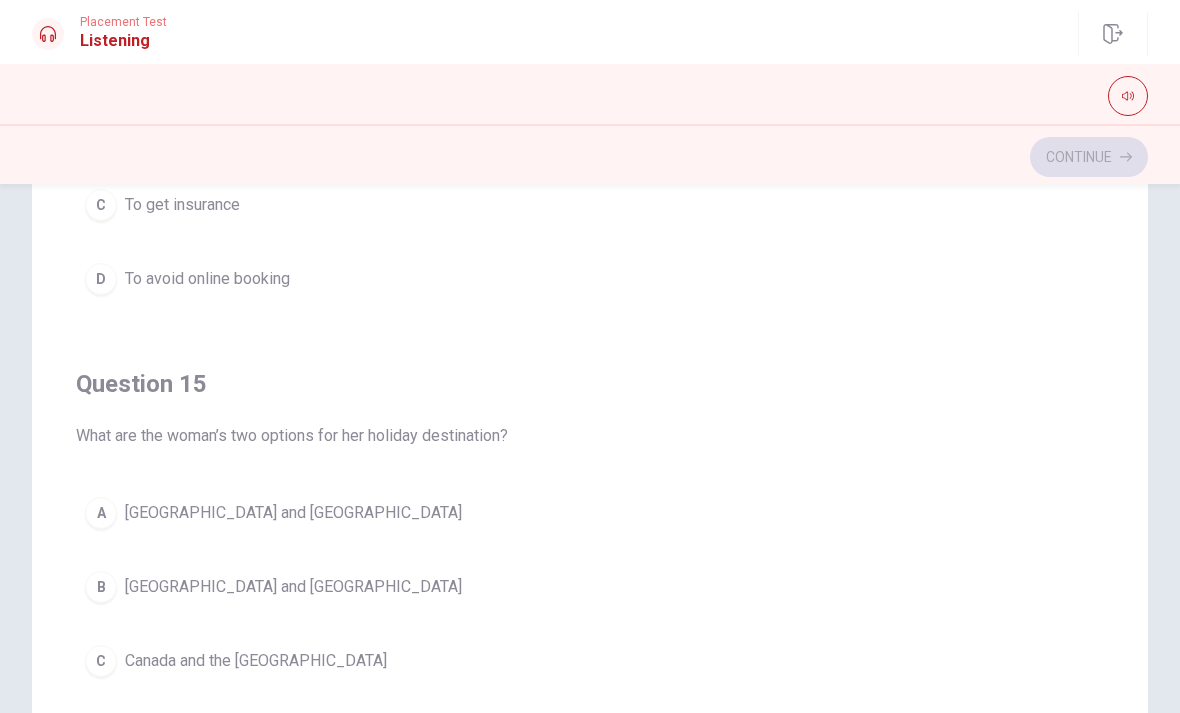 scroll, scrollTop: 1620, scrollLeft: 0, axis: vertical 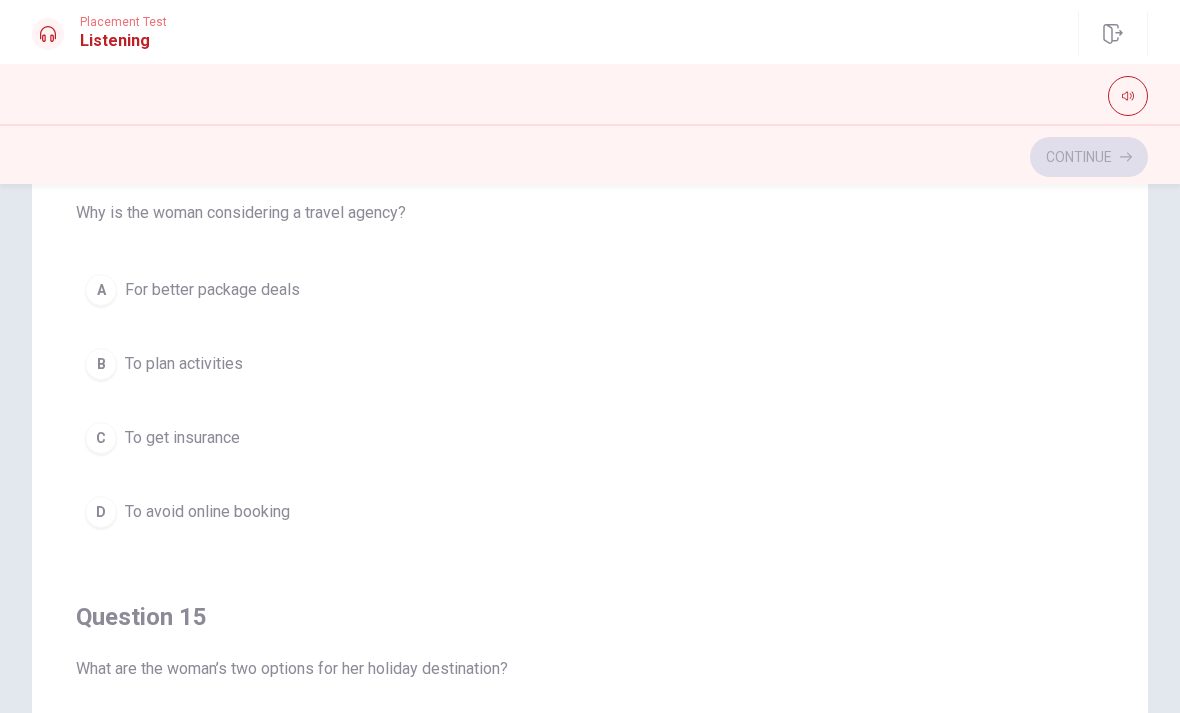 click on "B To plan activities" at bounding box center (590, 364) 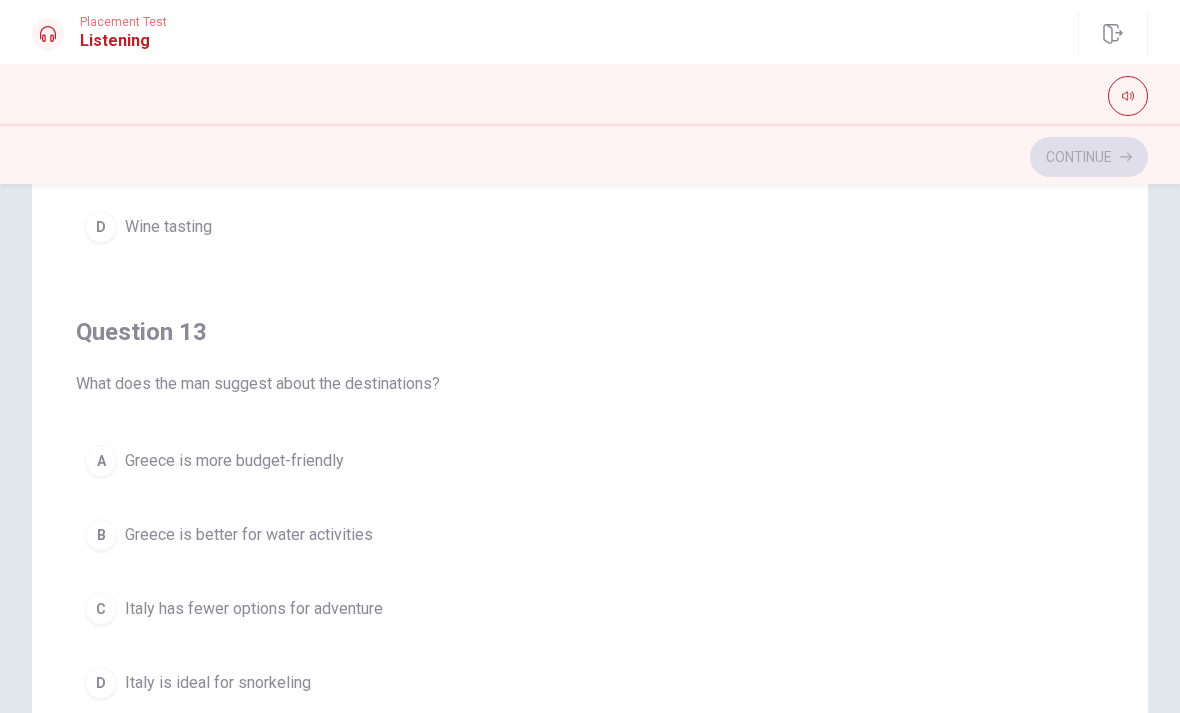 scroll, scrollTop: 763, scrollLeft: 0, axis: vertical 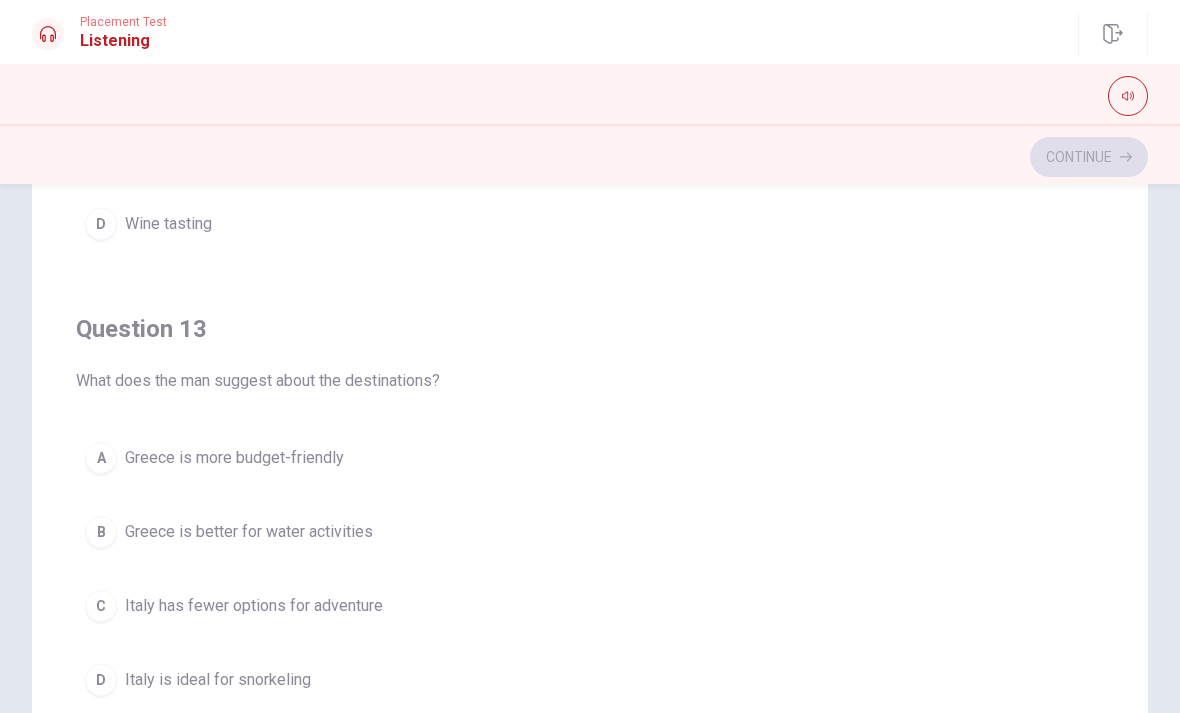click on "B Greece is better for water activities" at bounding box center (590, 532) 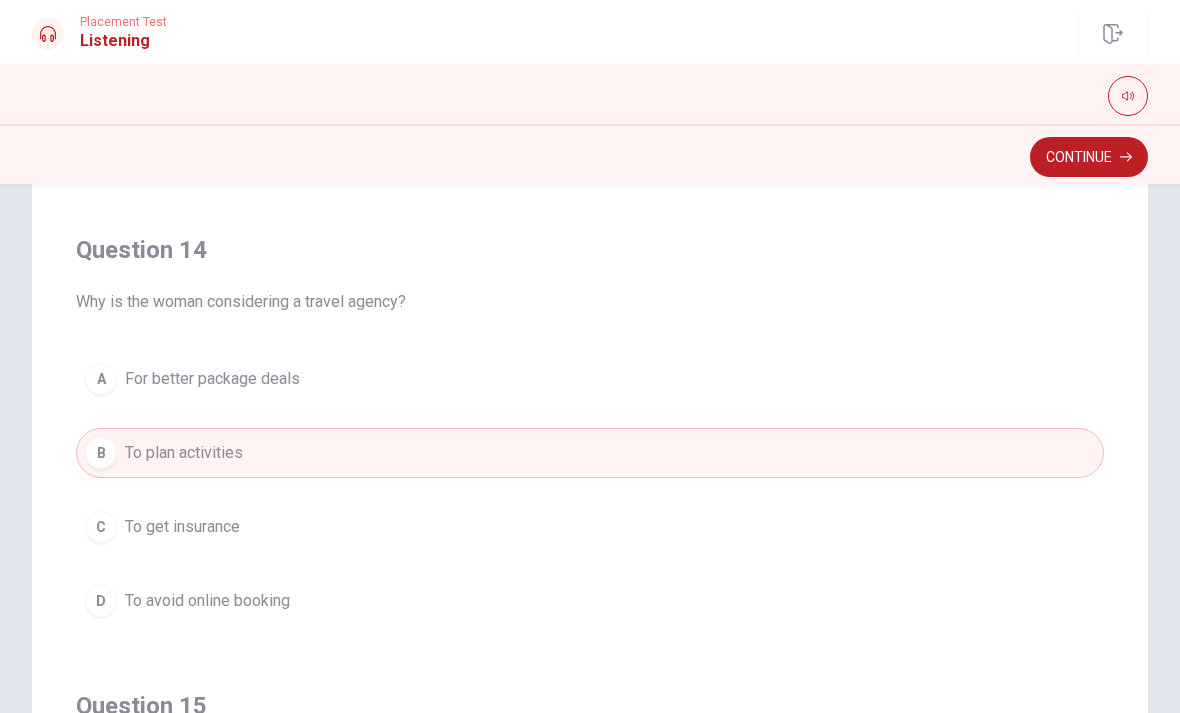 scroll, scrollTop: 1300, scrollLeft: 0, axis: vertical 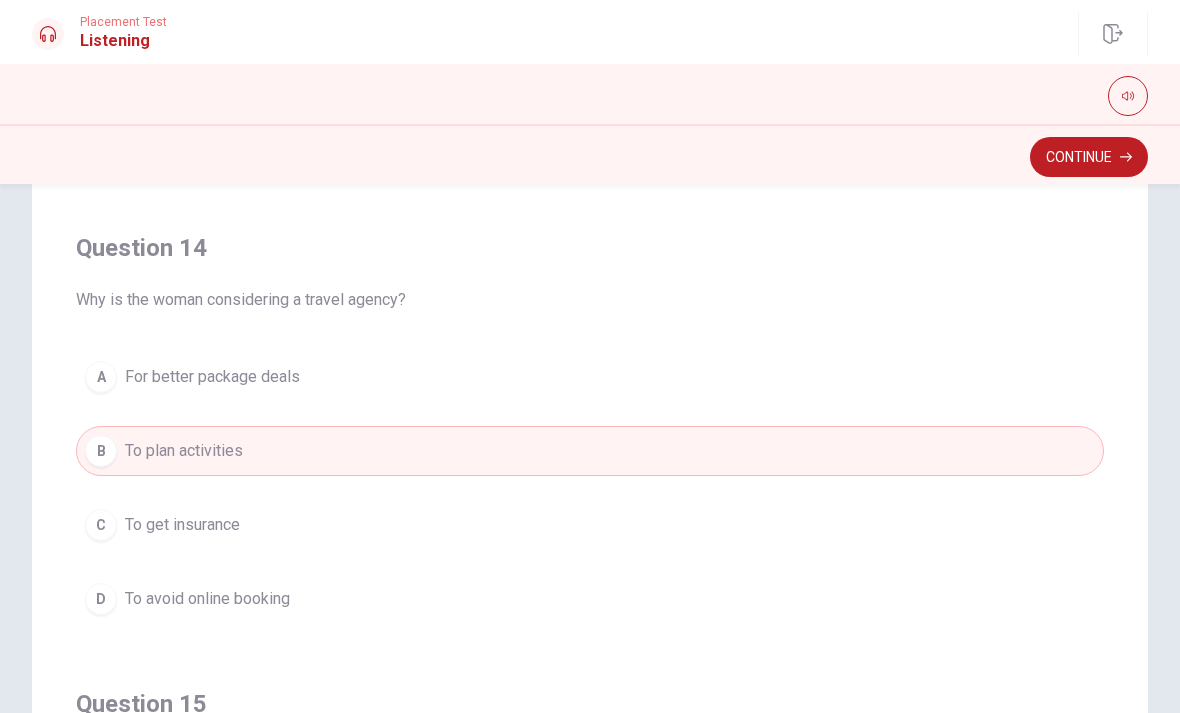 click on "A For better package deals" at bounding box center [590, 377] 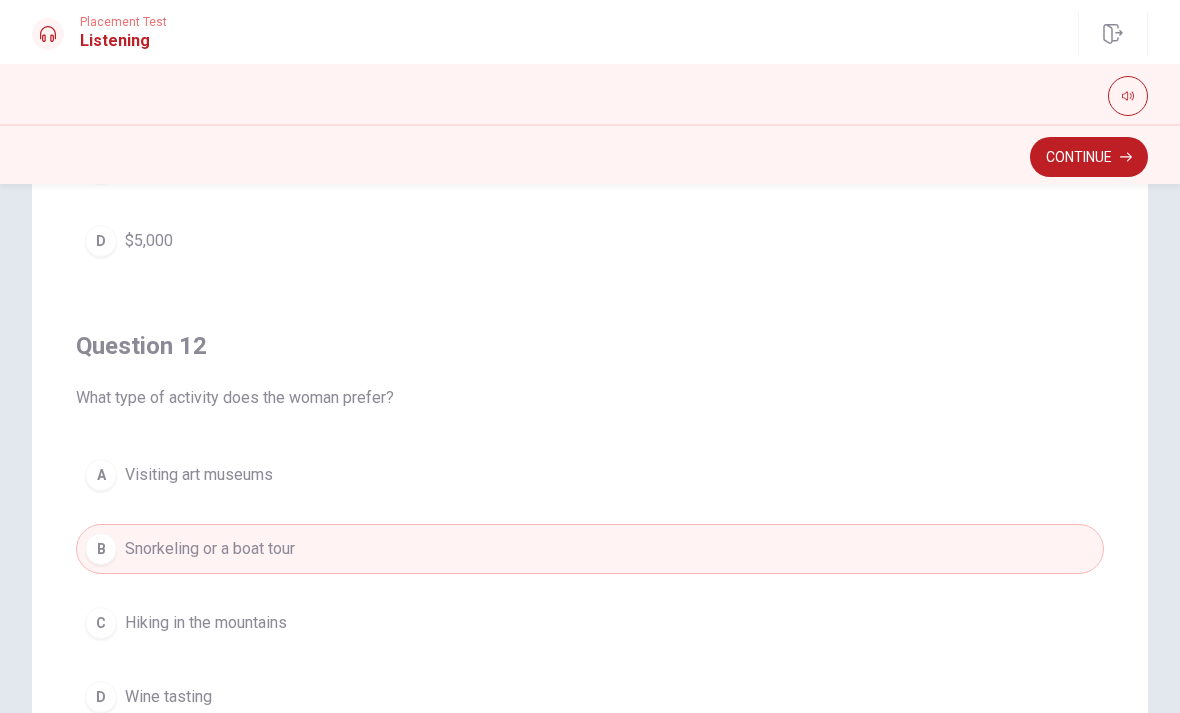 scroll, scrollTop: 305, scrollLeft: 0, axis: vertical 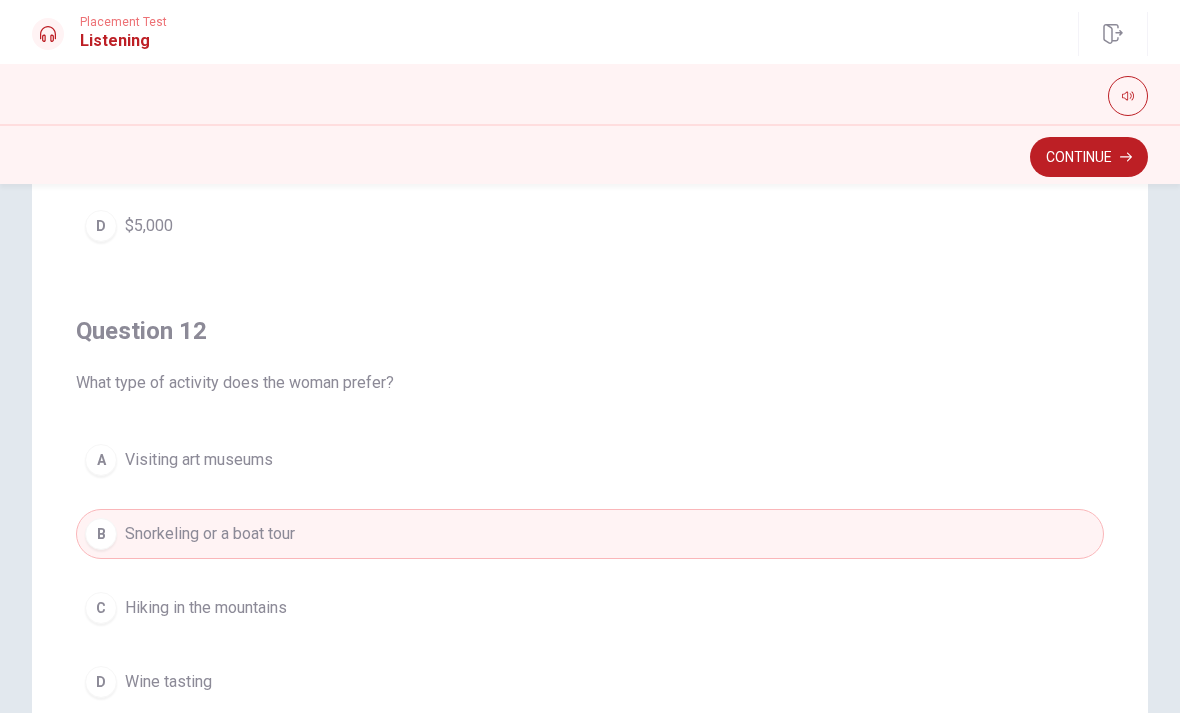 click on "A Visiting art museums" at bounding box center [590, 460] 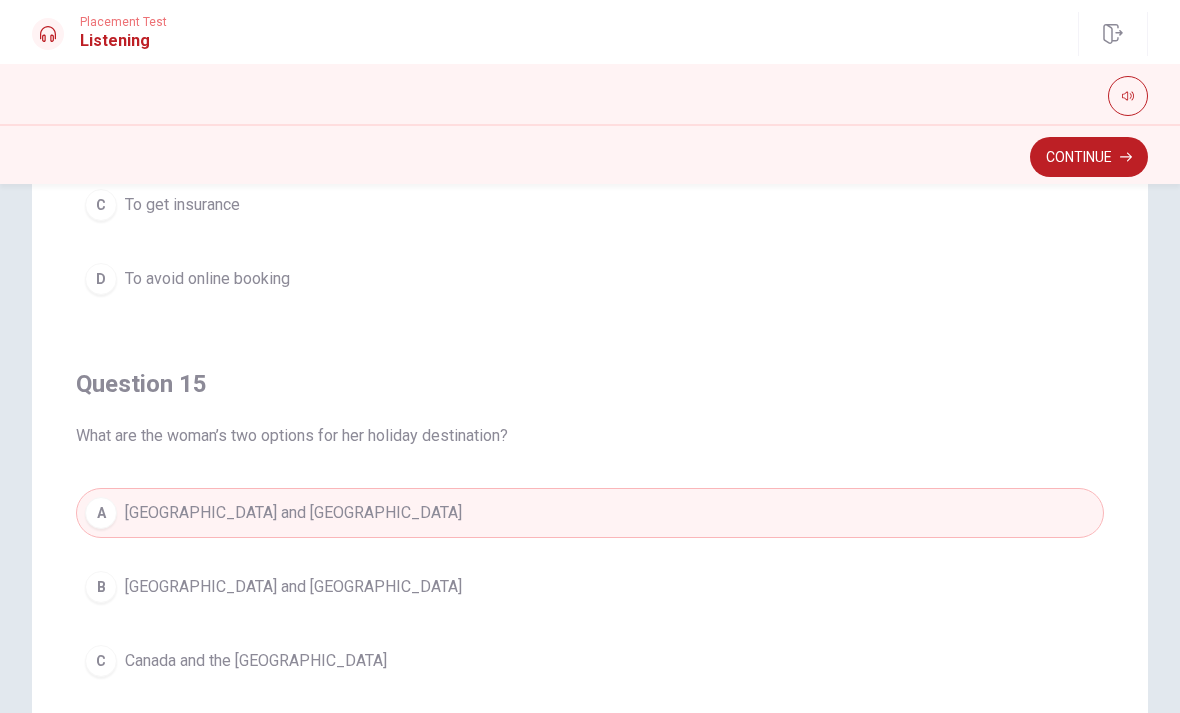 scroll, scrollTop: 1617, scrollLeft: 0, axis: vertical 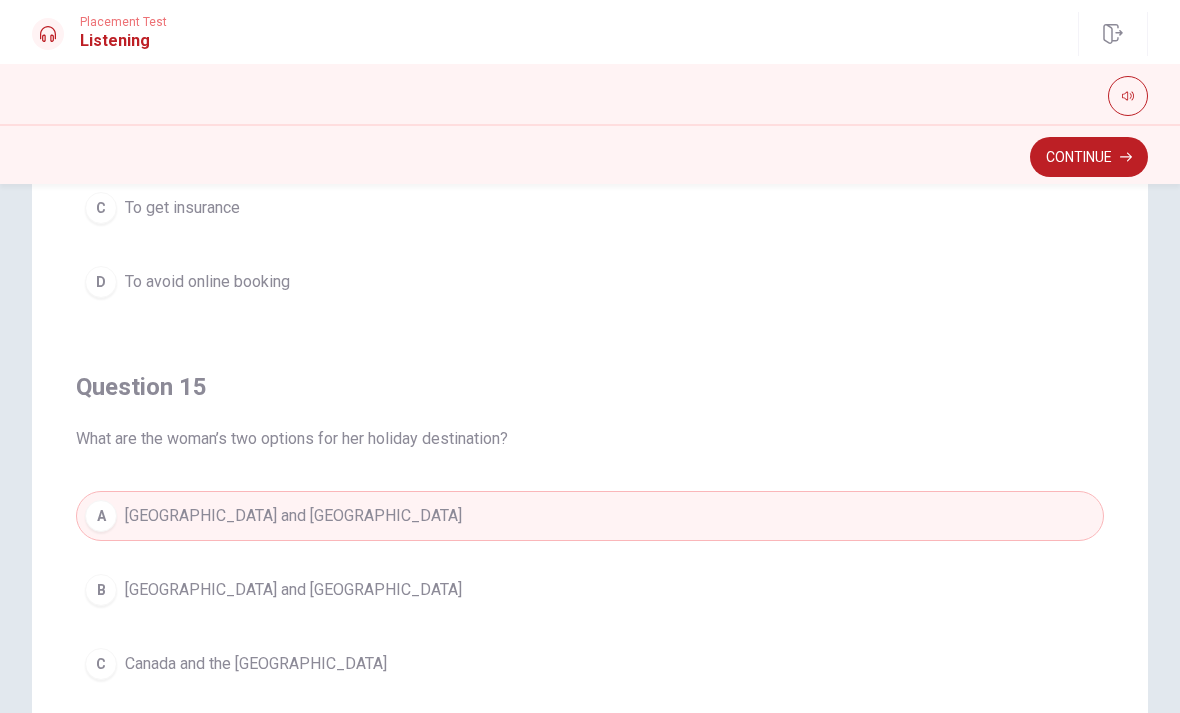 click on "Continue" at bounding box center (1089, 157) 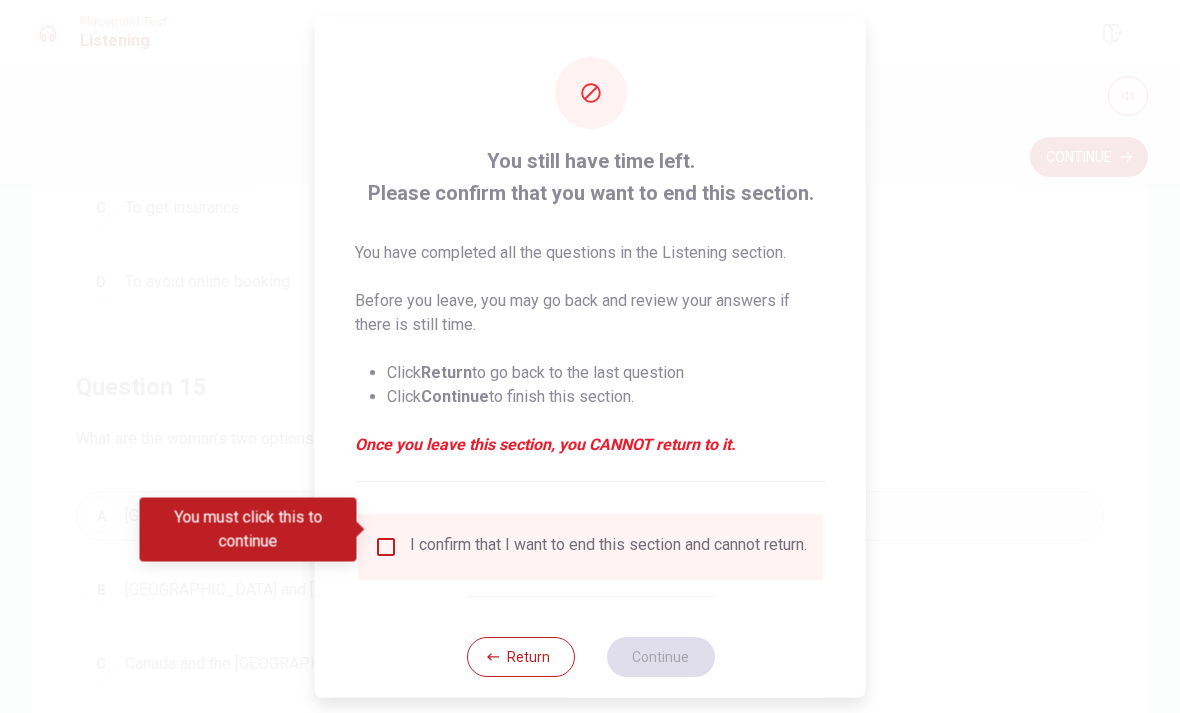 click on "I confirm that I want to end this section and cannot return." at bounding box center (608, 546) 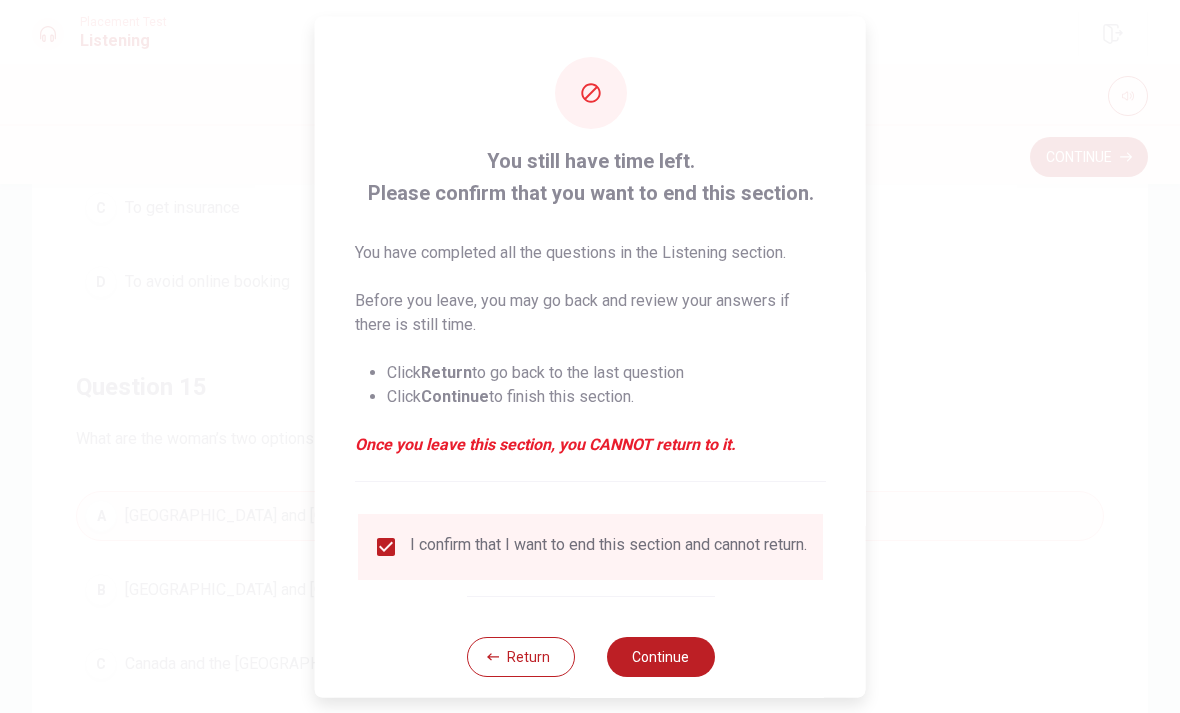 click on "Return" at bounding box center [520, 656] 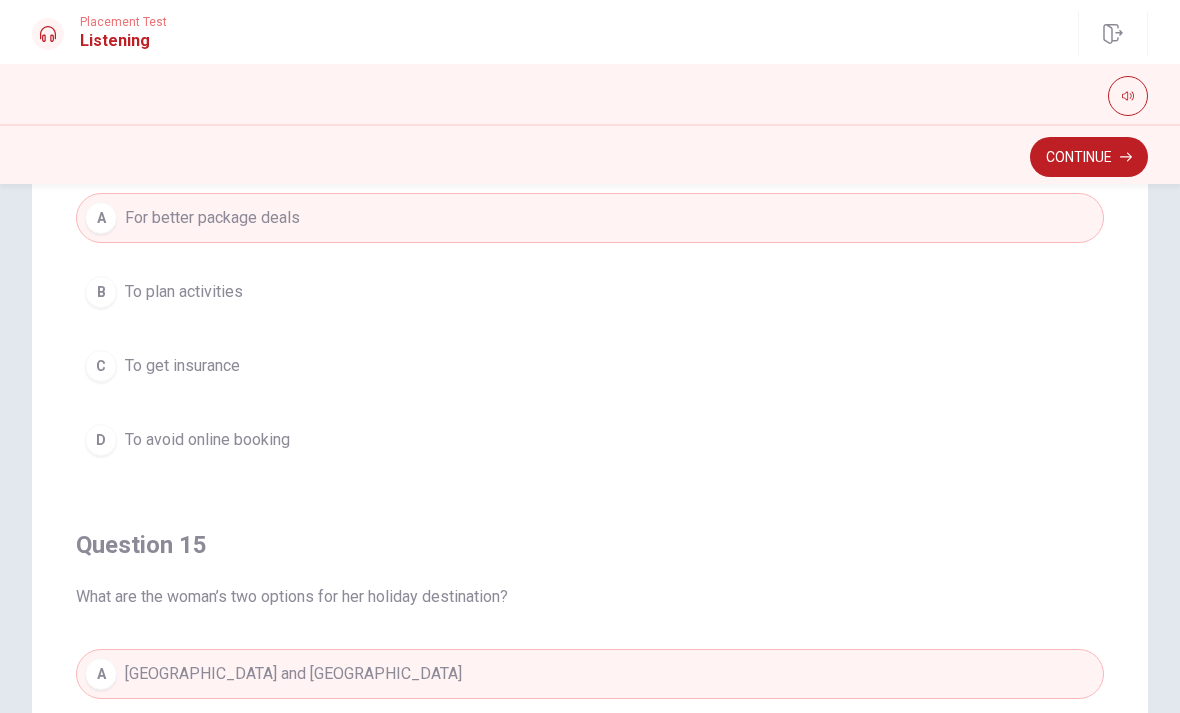 scroll, scrollTop: 1454, scrollLeft: 0, axis: vertical 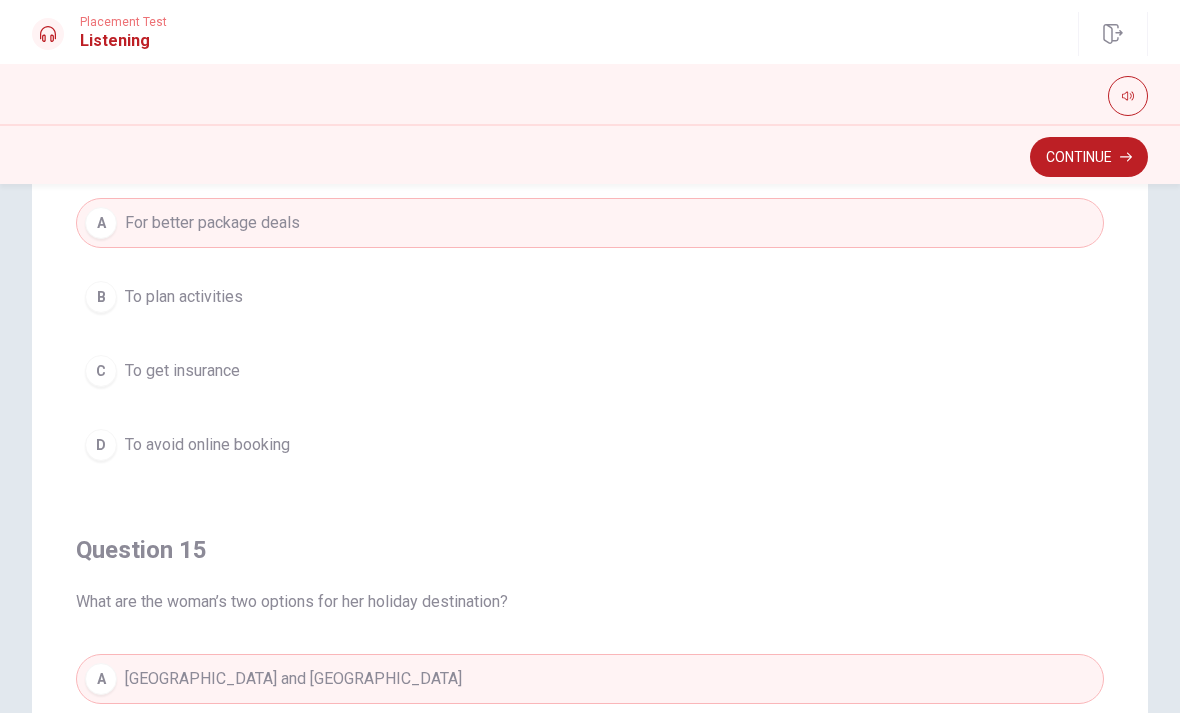 click on "Continue" at bounding box center [1089, 157] 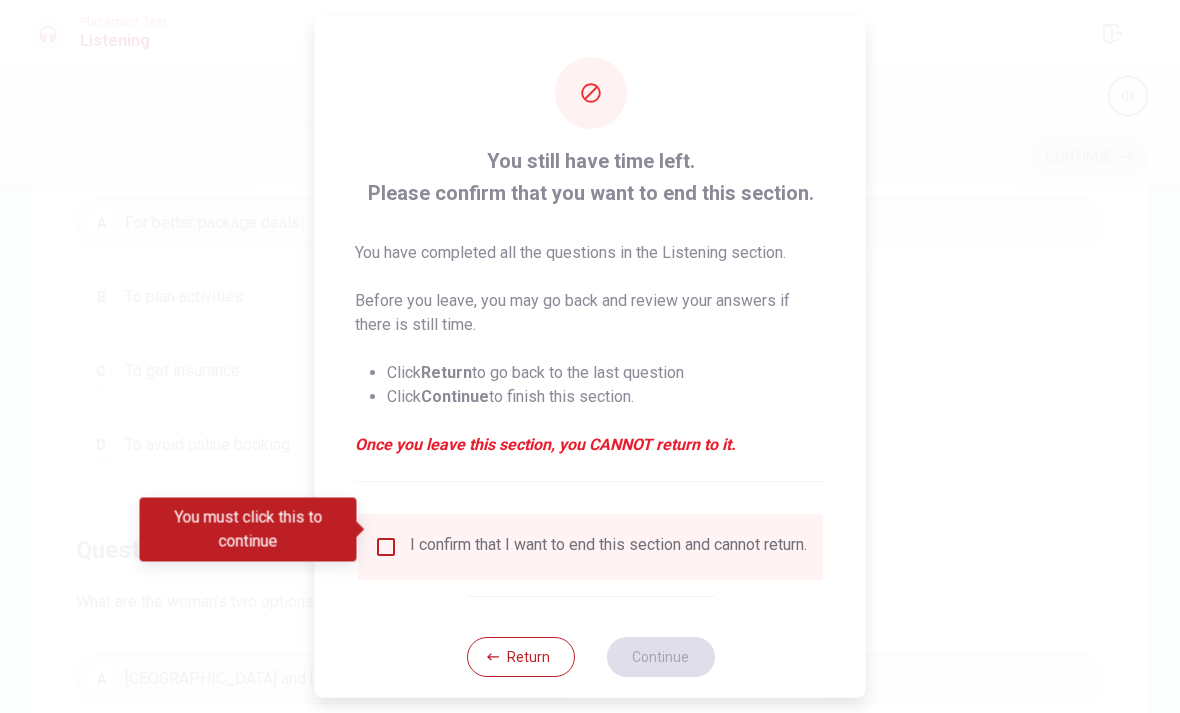 click at bounding box center (386, 546) 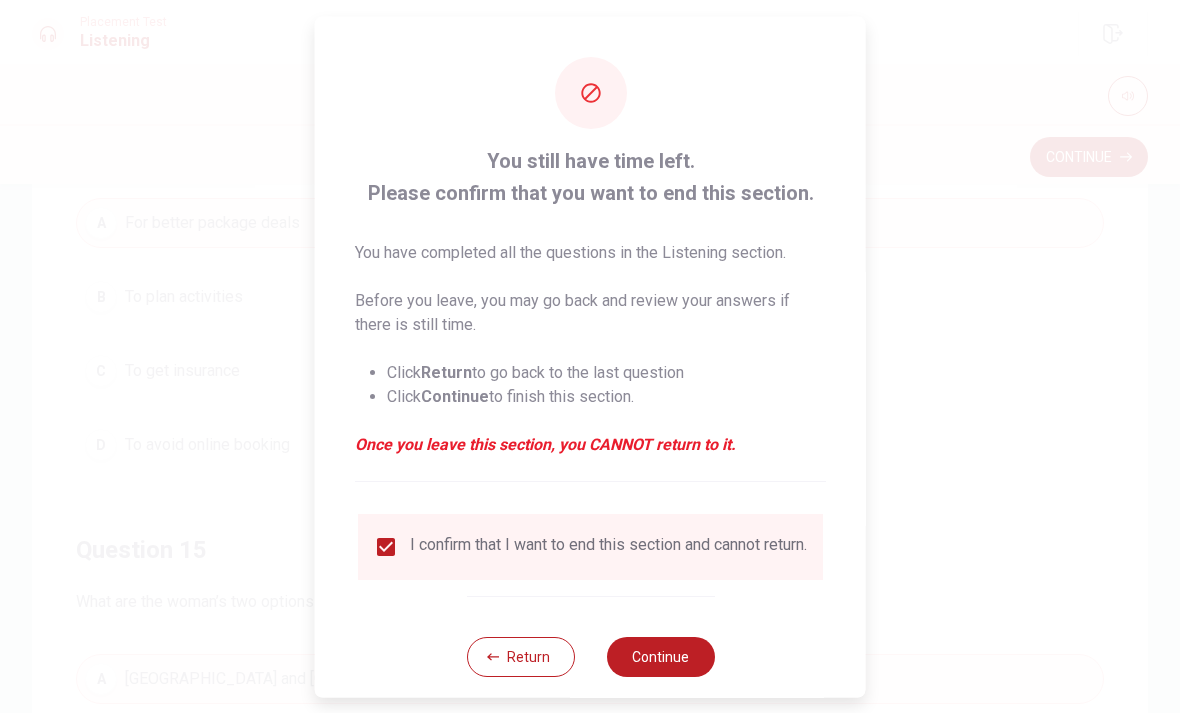 click on "Continue" at bounding box center (660, 656) 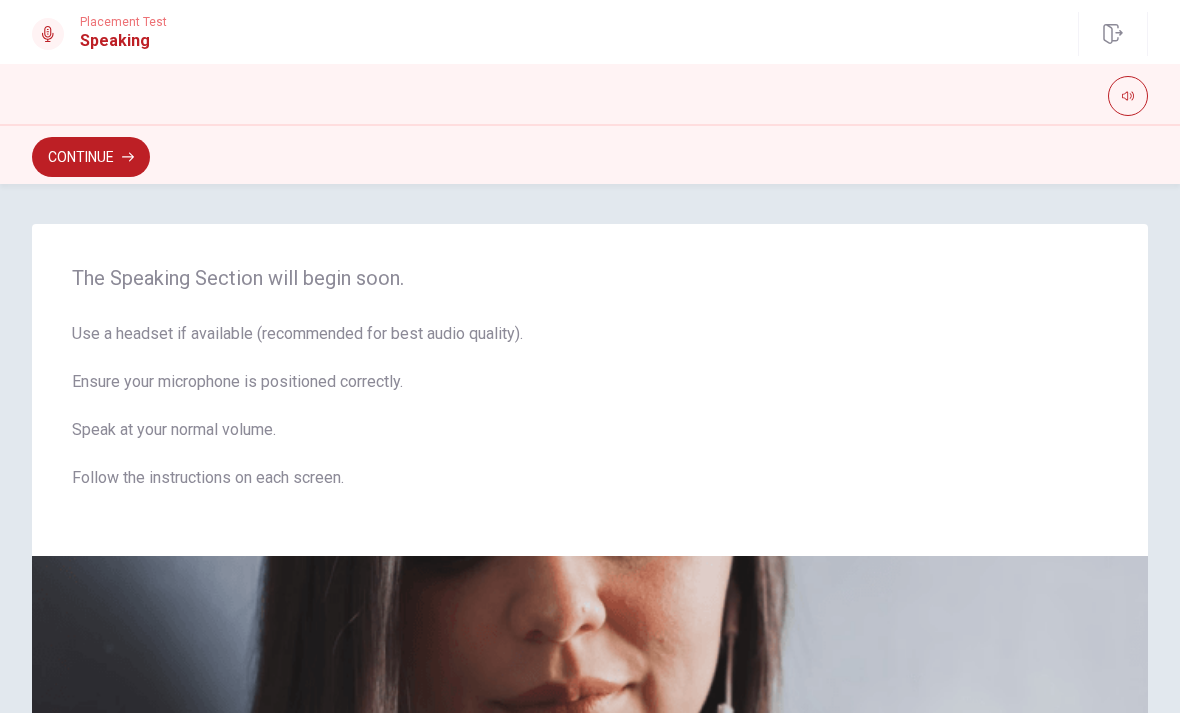 scroll, scrollTop: 0, scrollLeft: 0, axis: both 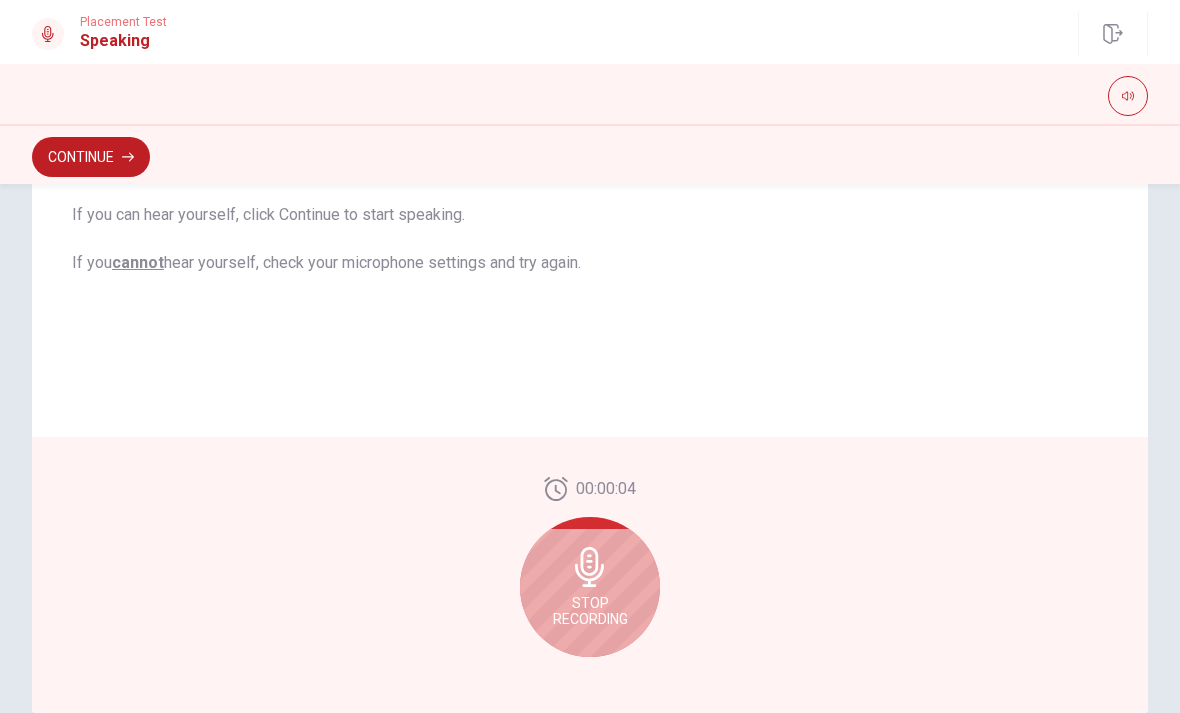 click on "Stop   Recording" at bounding box center [590, 611] 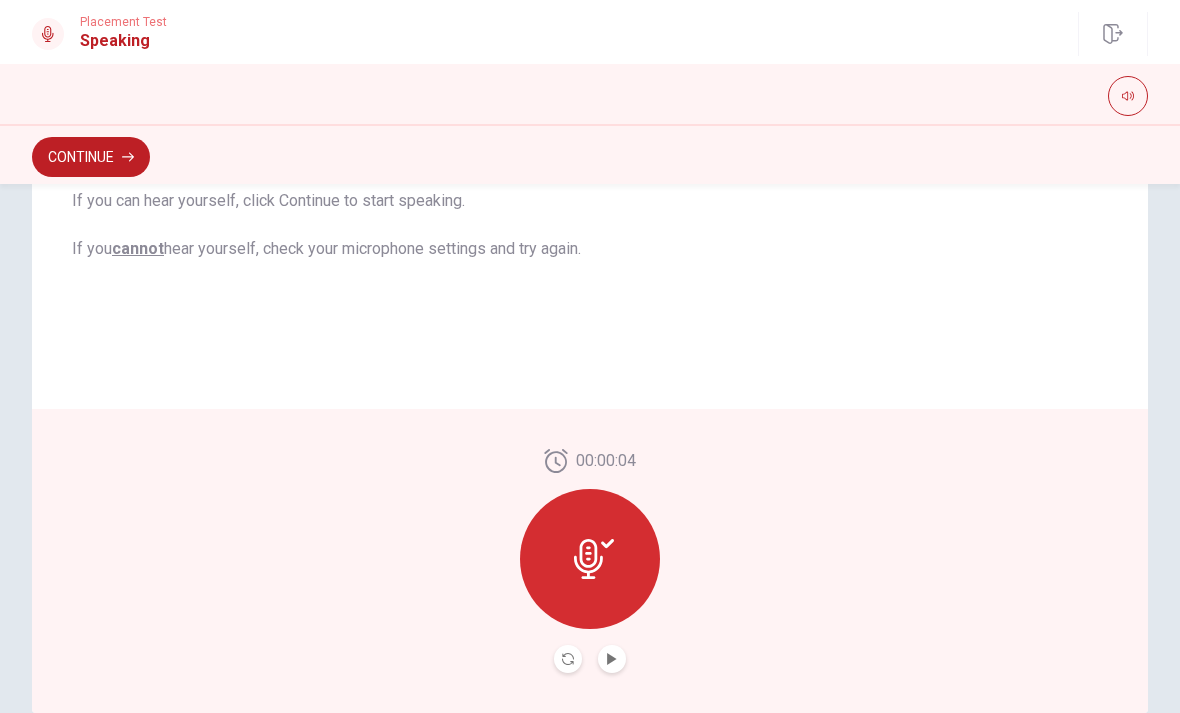 click at bounding box center [590, 559] 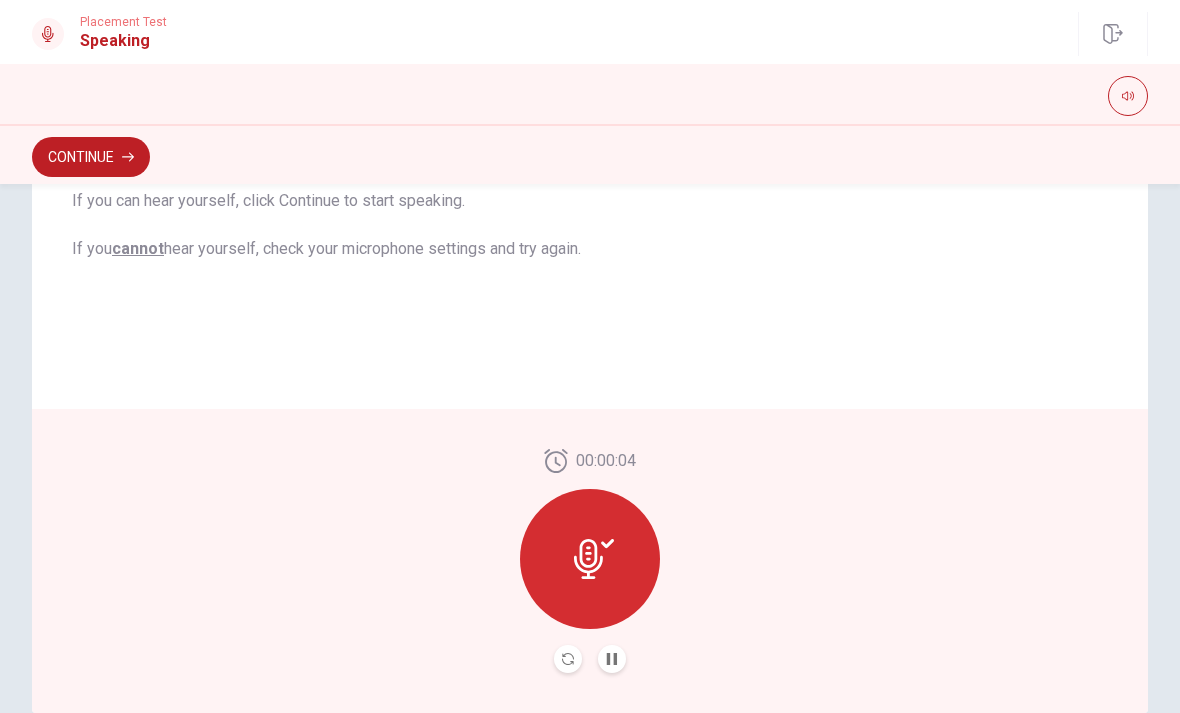 click 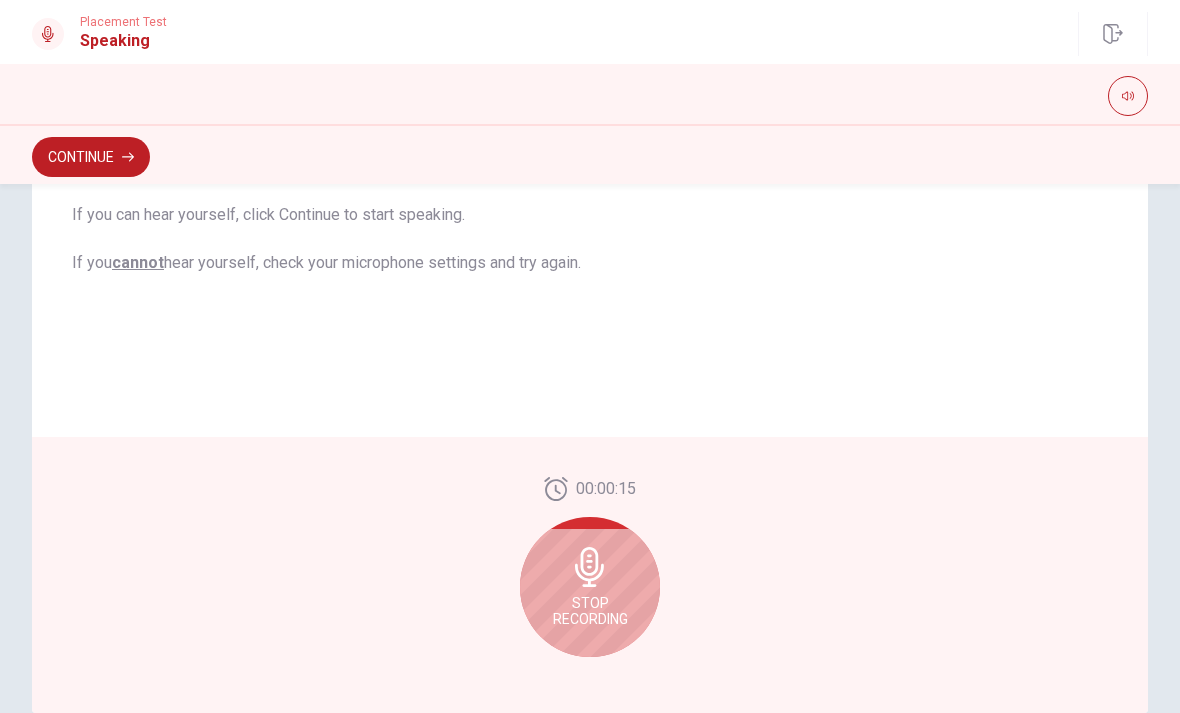 click 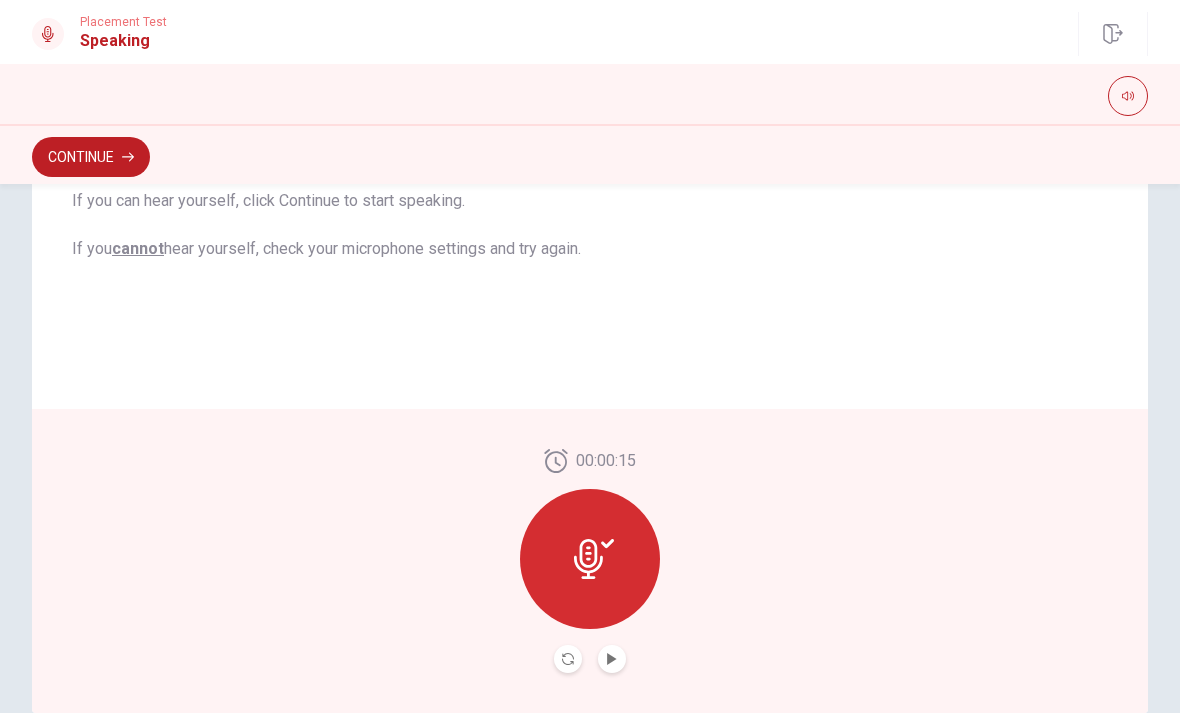 click at bounding box center (568, 659) 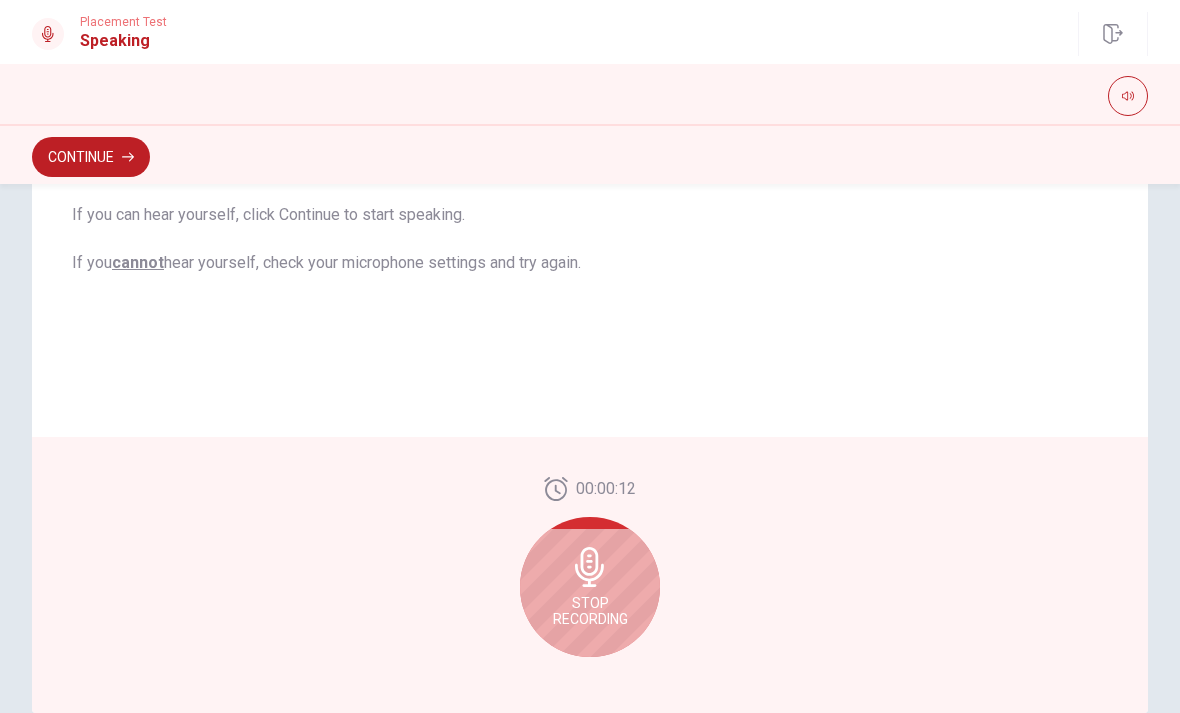 click on "Stop   Recording" at bounding box center [590, 587] 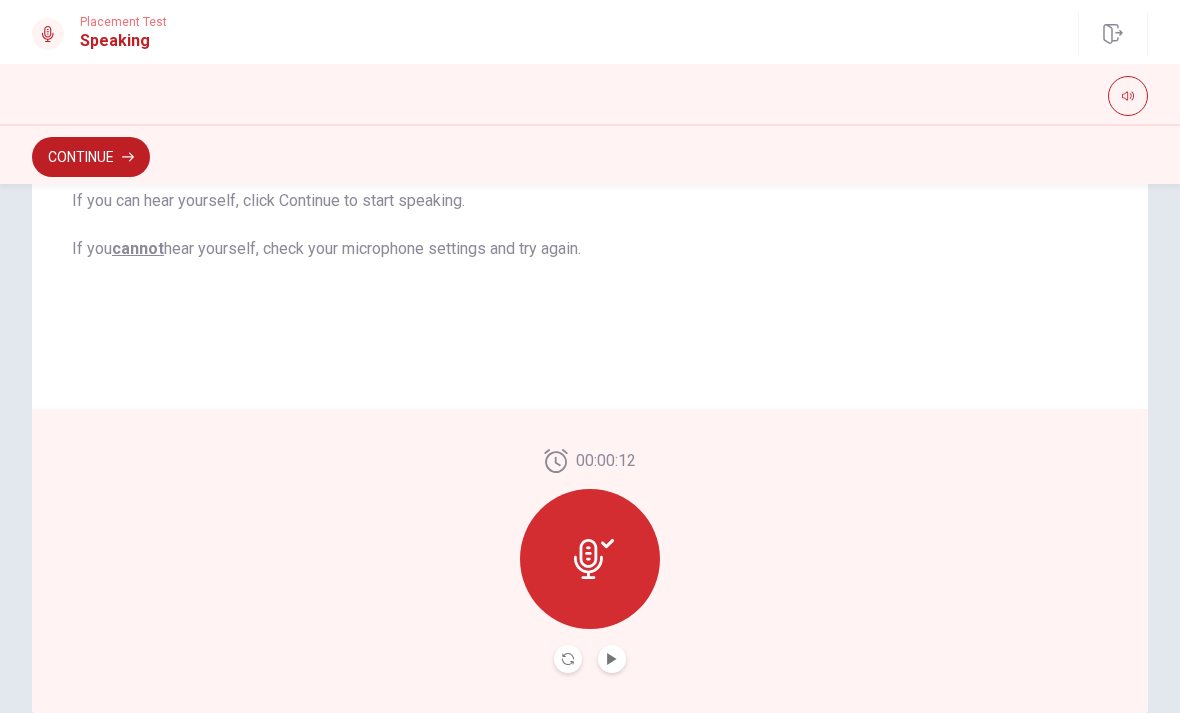 click at bounding box center (612, 659) 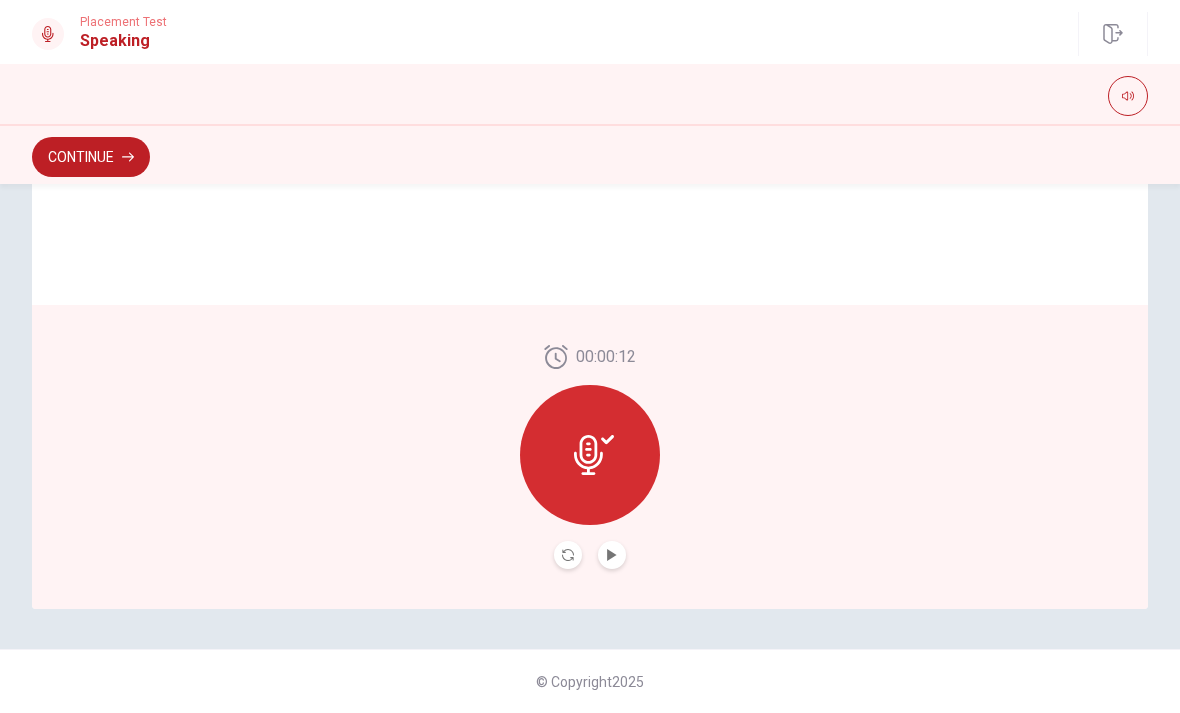 scroll, scrollTop: 487, scrollLeft: 0, axis: vertical 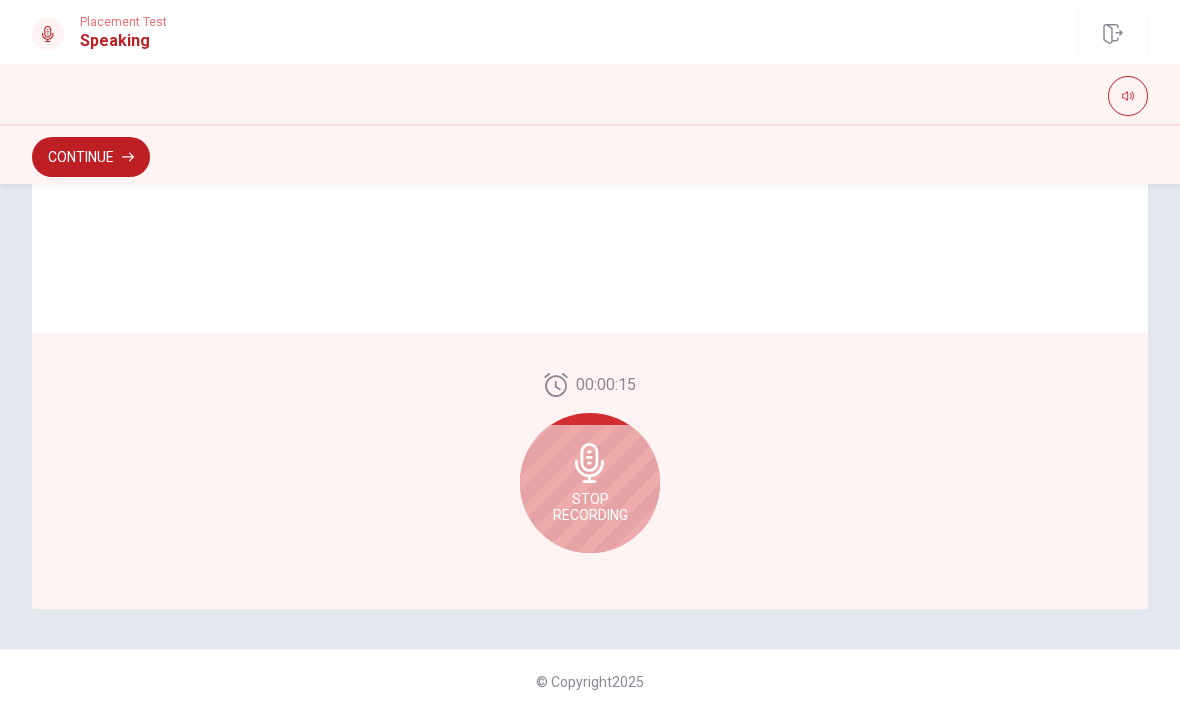 click on "Stop   Recording" at bounding box center (590, 507) 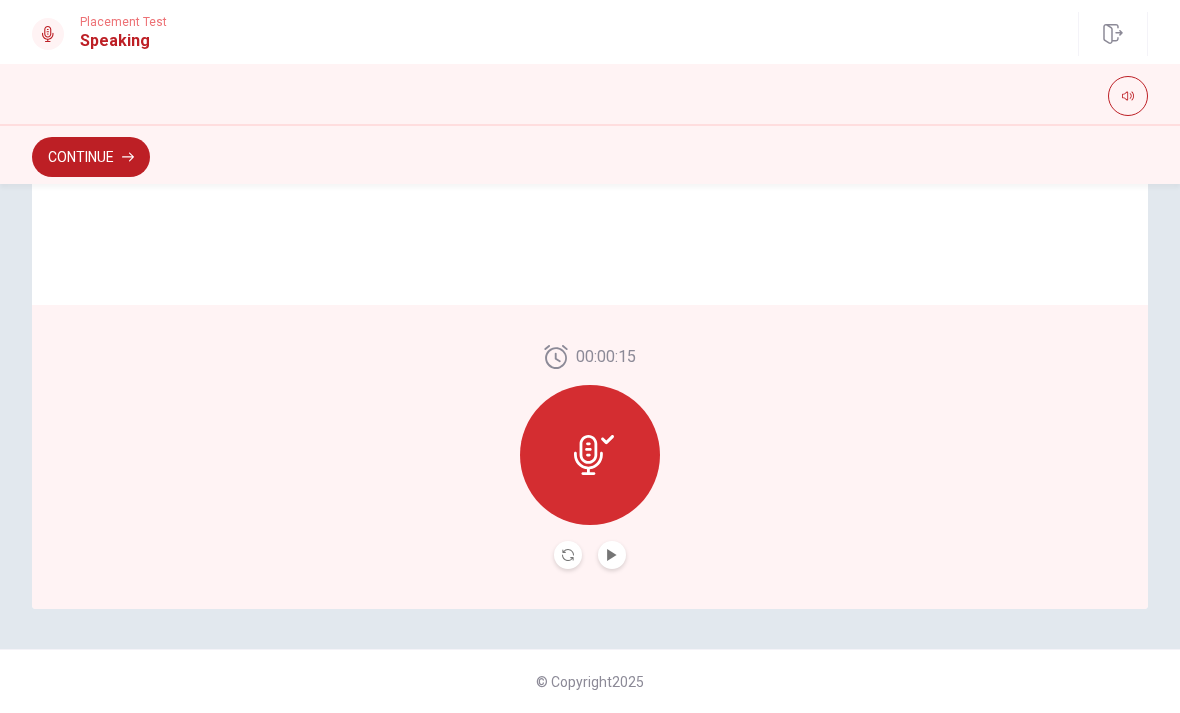 click 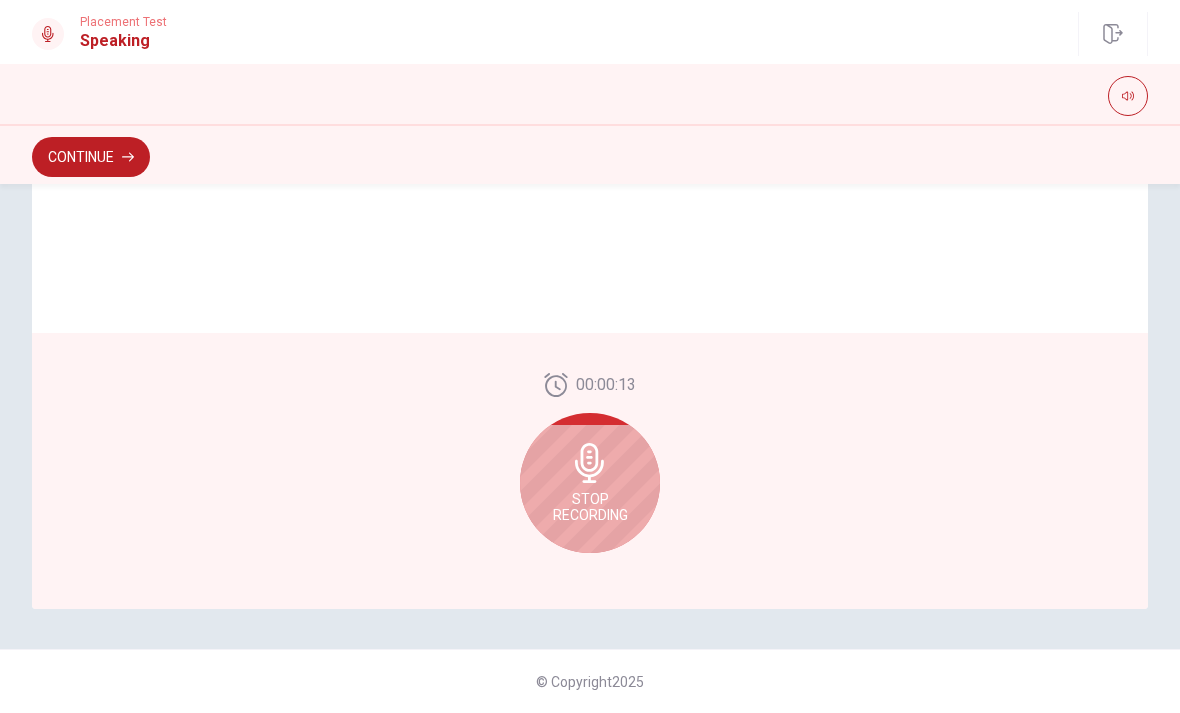 click on "Stop   Recording" at bounding box center [590, 507] 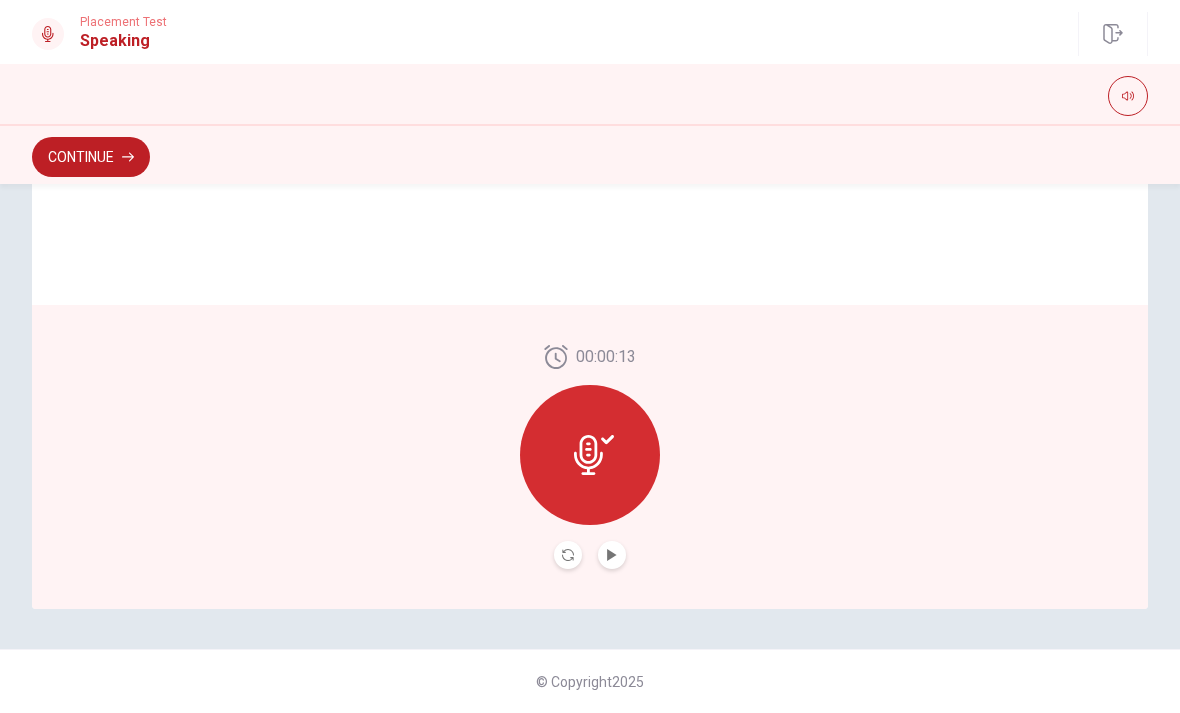 click at bounding box center [612, 555] 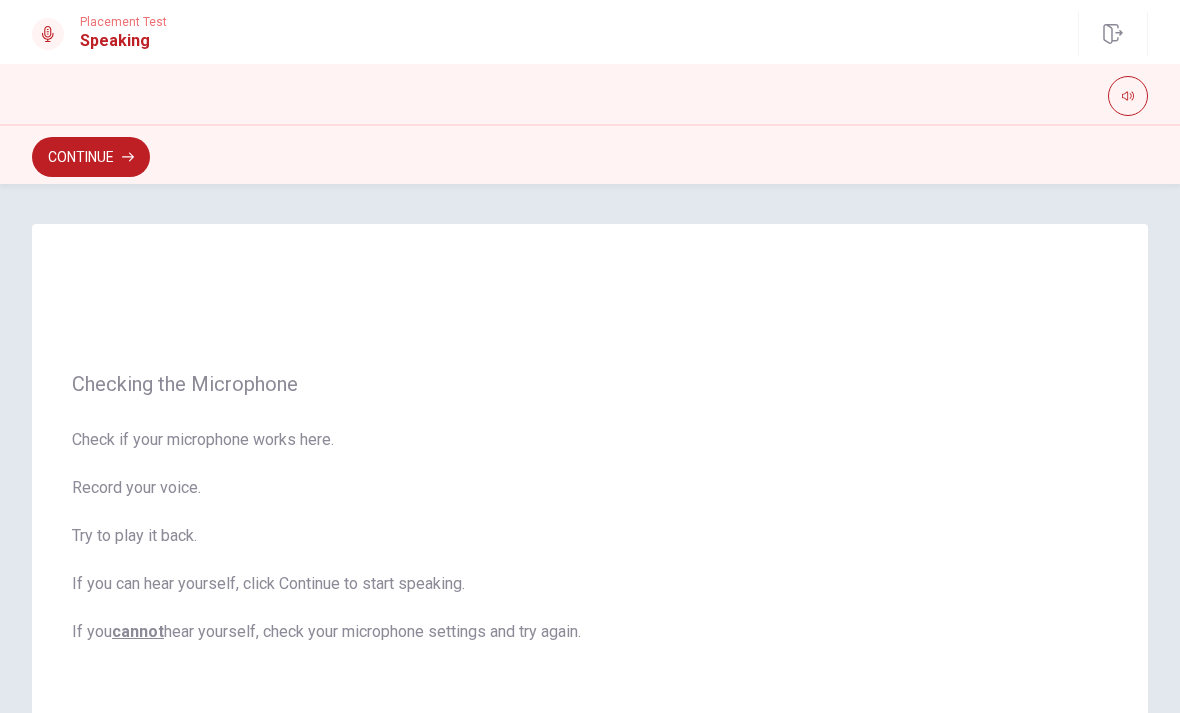 click on "Continue" at bounding box center (91, 157) 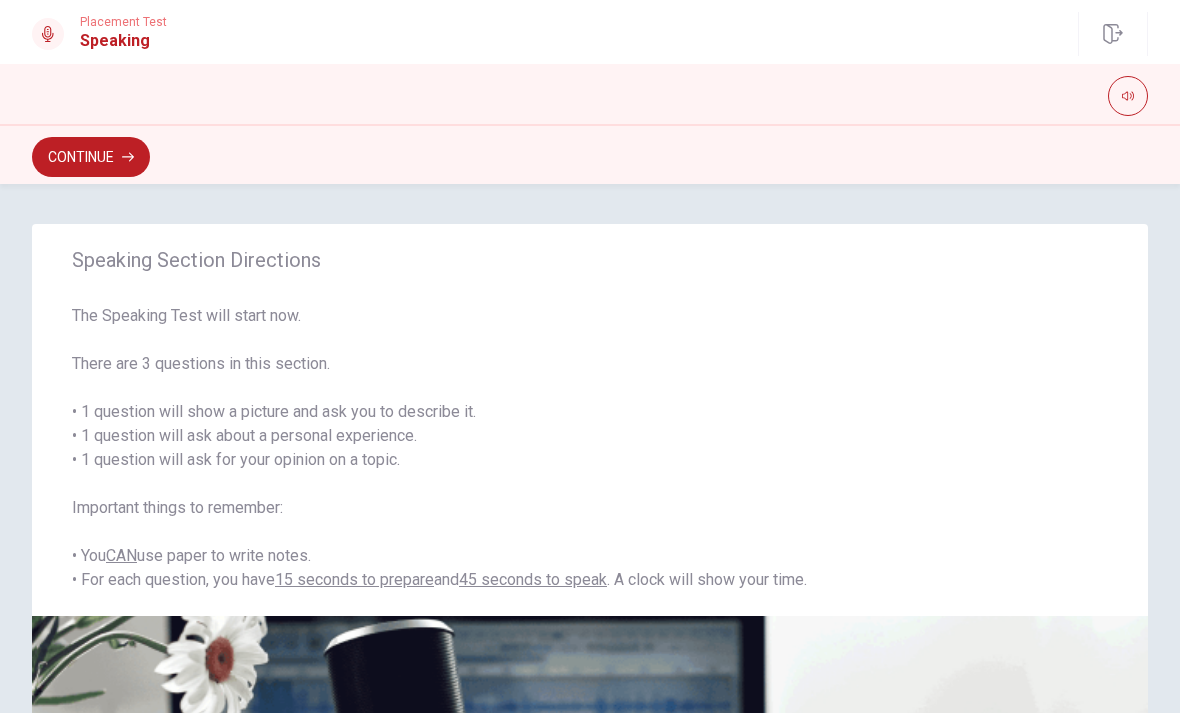 scroll, scrollTop: -1, scrollLeft: 0, axis: vertical 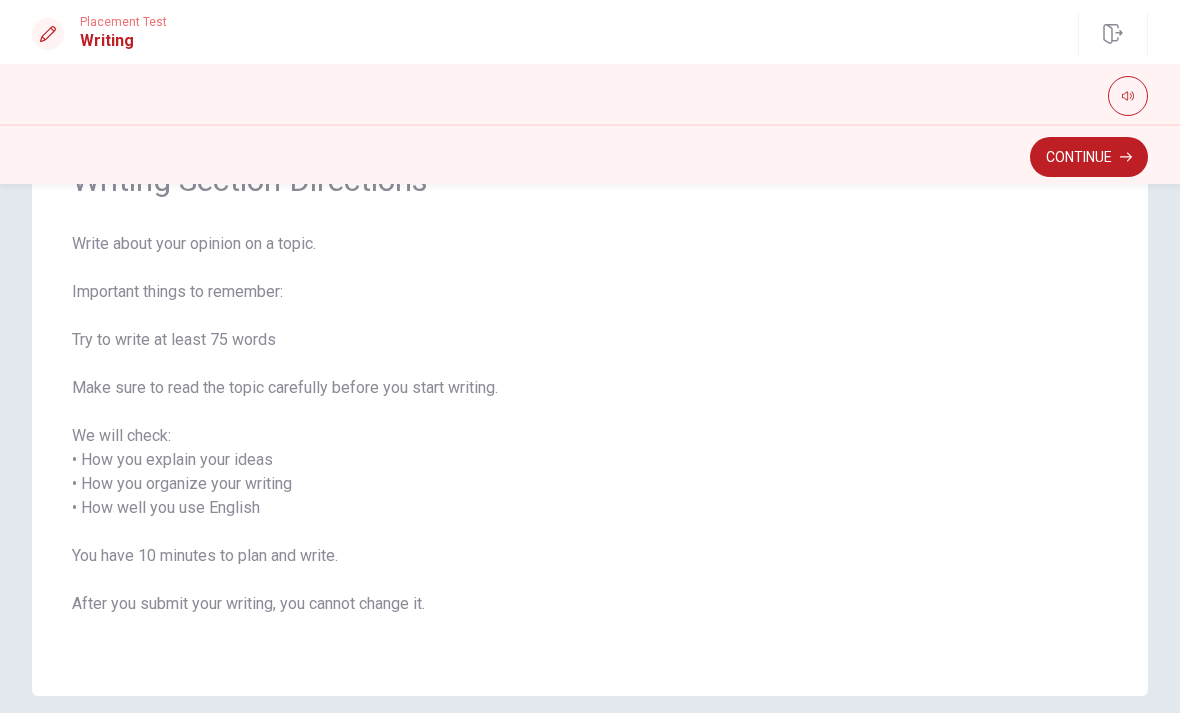 click on "Writing Section Directions Write about your opinion on a topic.
Important things to remember:
Try to write at least 75 words
Make sure to read the topic carefully before you start writing.
We will check:
• How you explain your ideas
• How you organize your writing
• How well you use English
You have 10 minutes to plan and write.
After you submit your writing, you cannot change it." at bounding box center [590, 400] 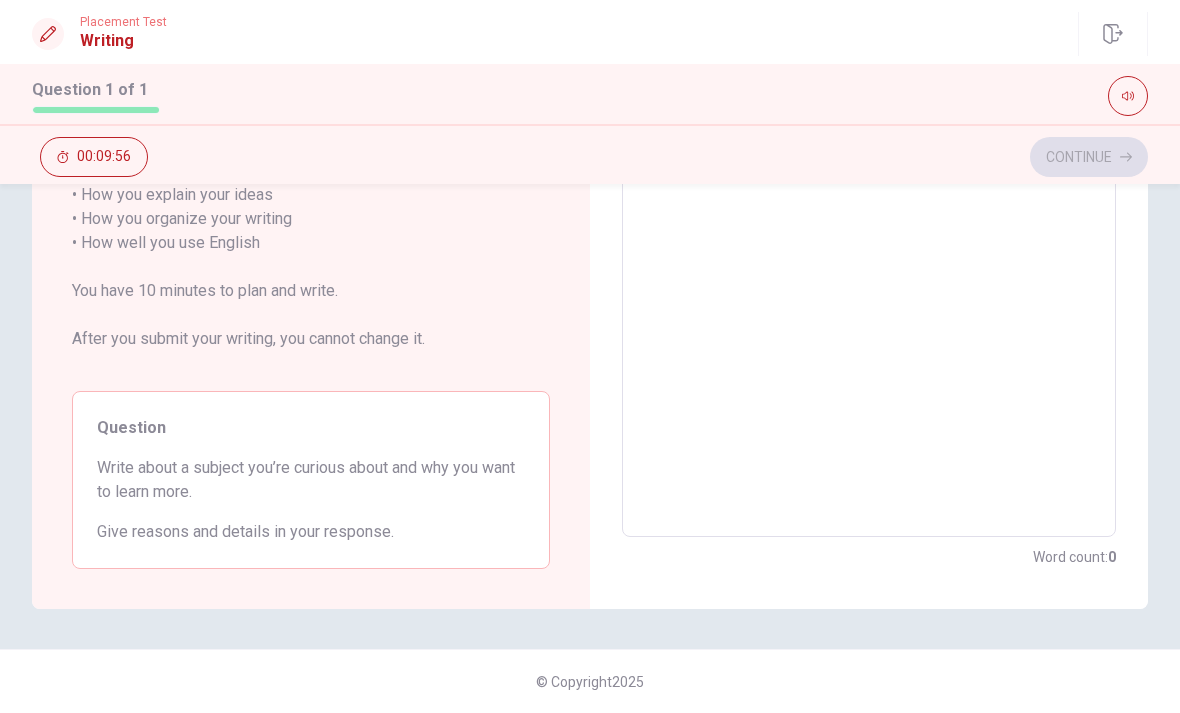 scroll, scrollTop: 345, scrollLeft: 0, axis: vertical 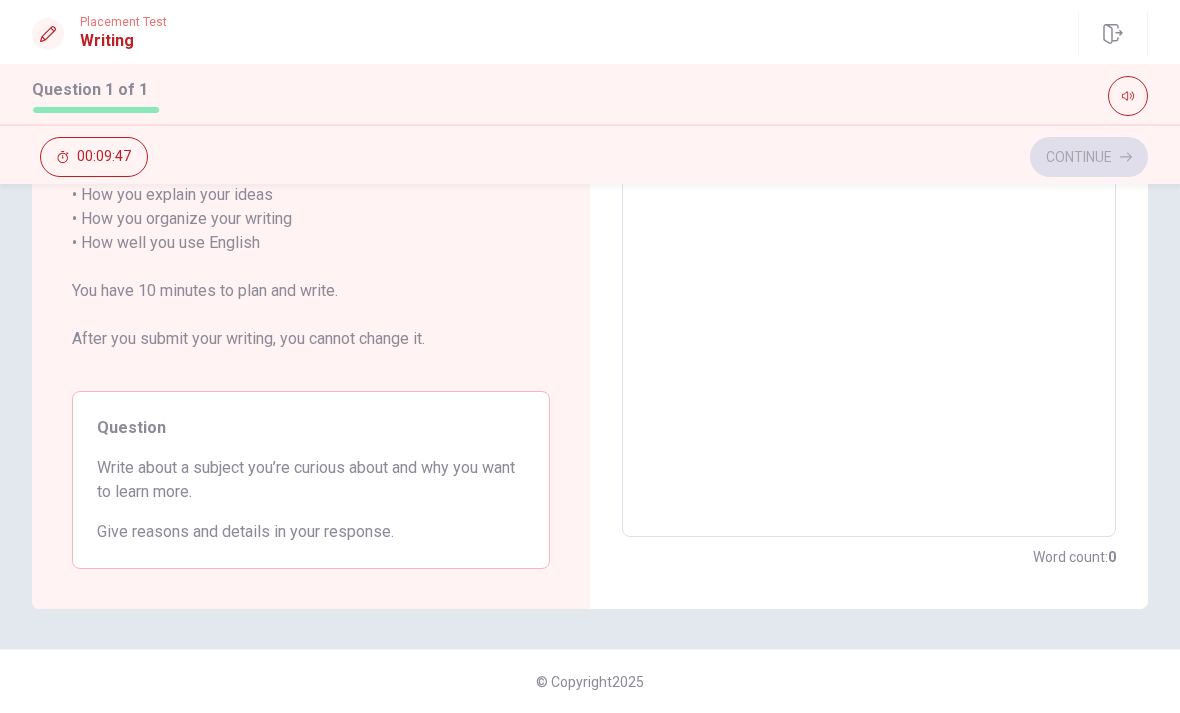 click at bounding box center [869, 243] 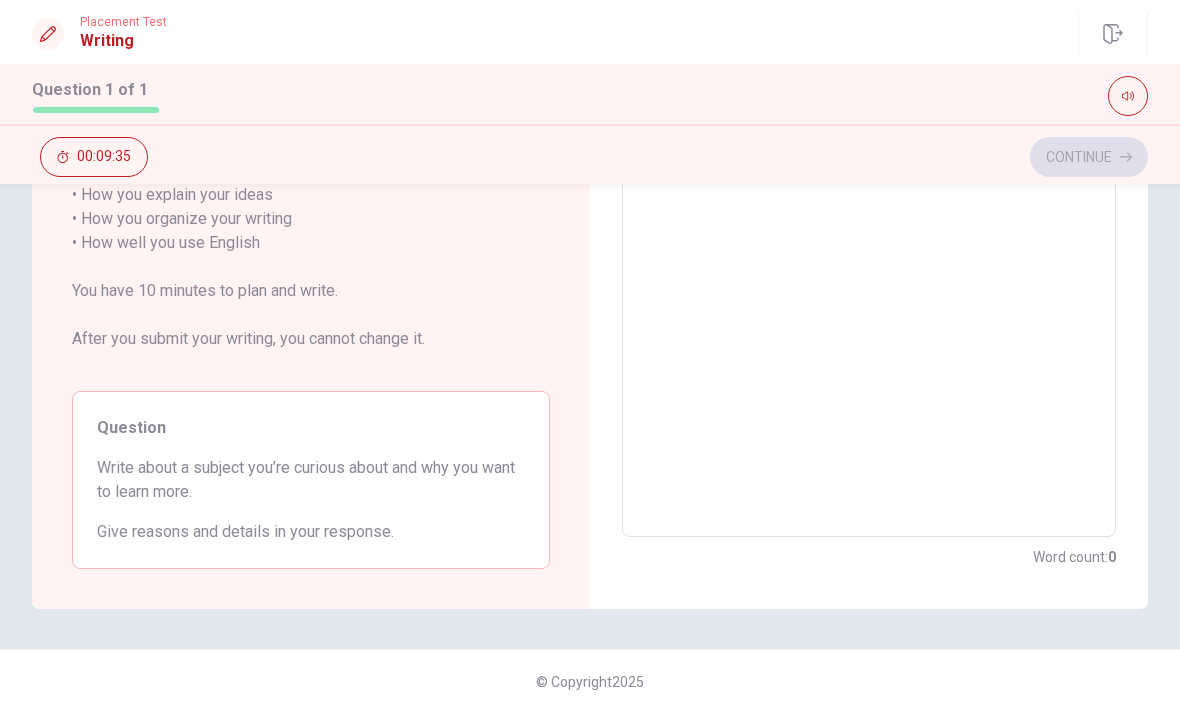 click at bounding box center (869, 243) 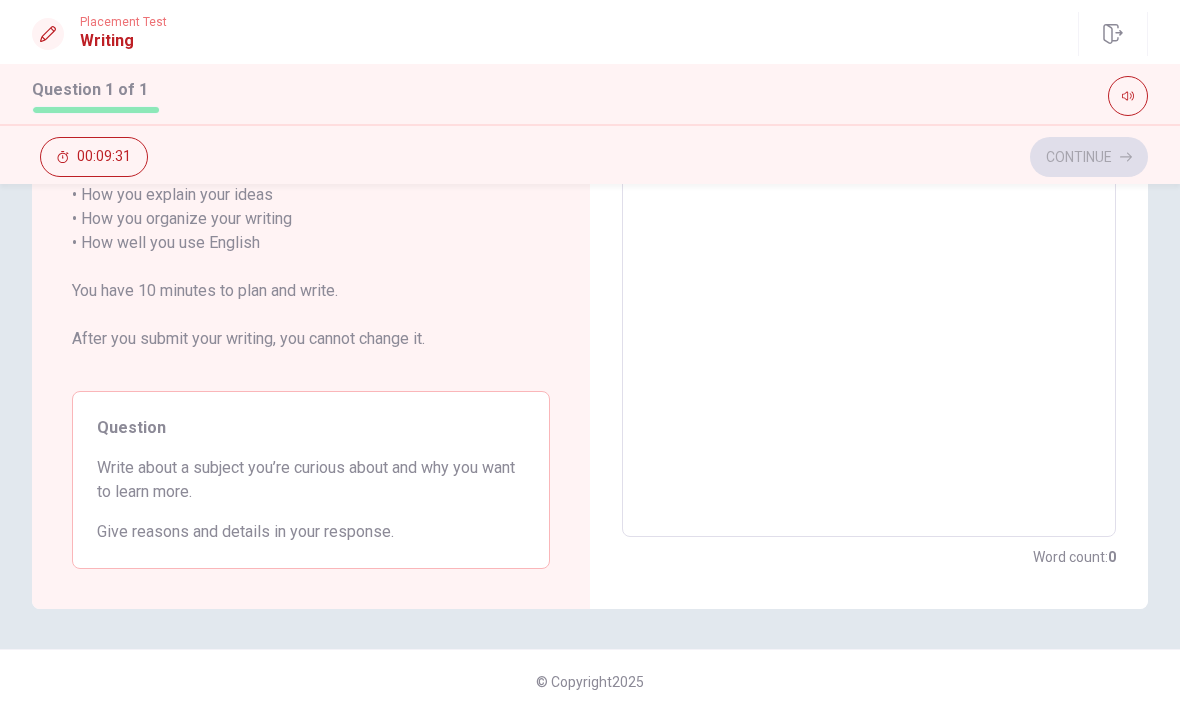 click at bounding box center (869, 243) 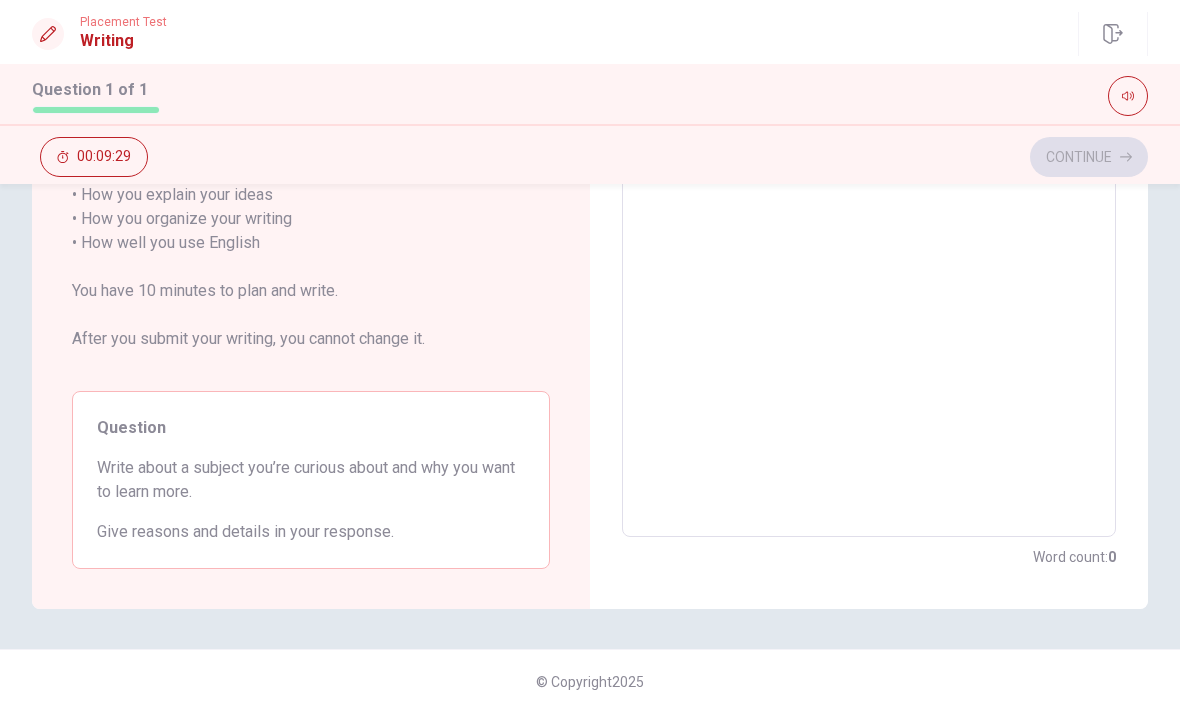 click at bounding box center [869, 243] 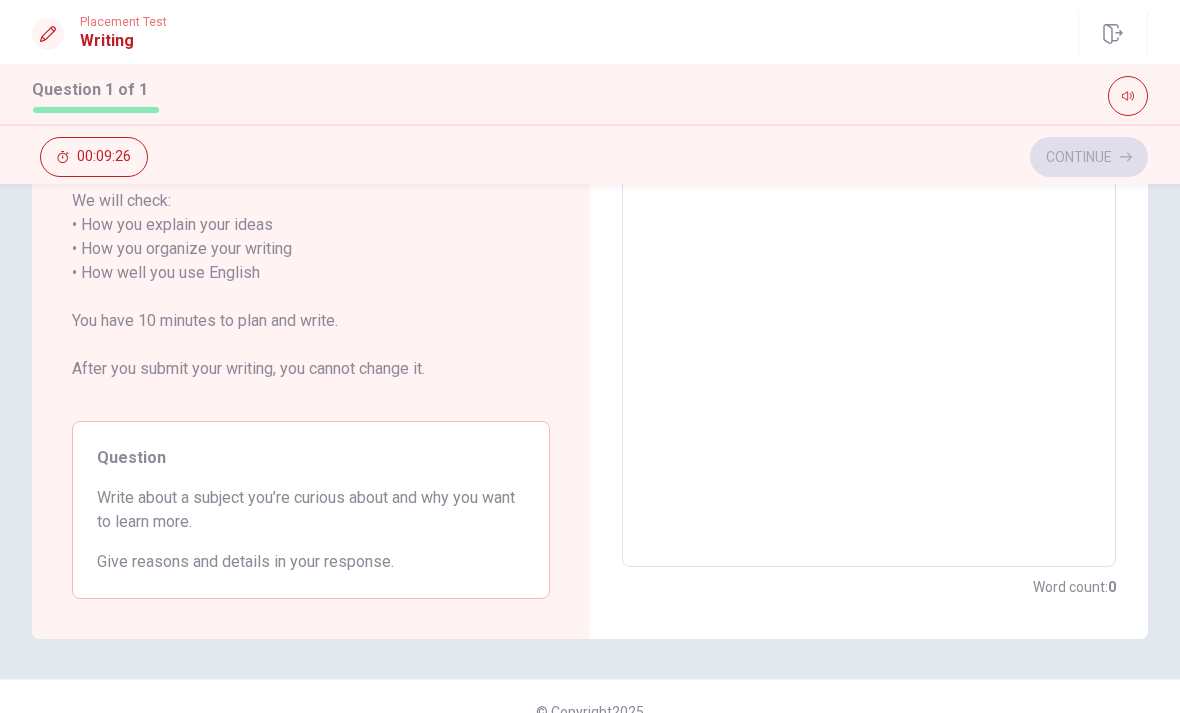 scroll, scrollTop: 316, scrollLeft: 0, axis: vertical 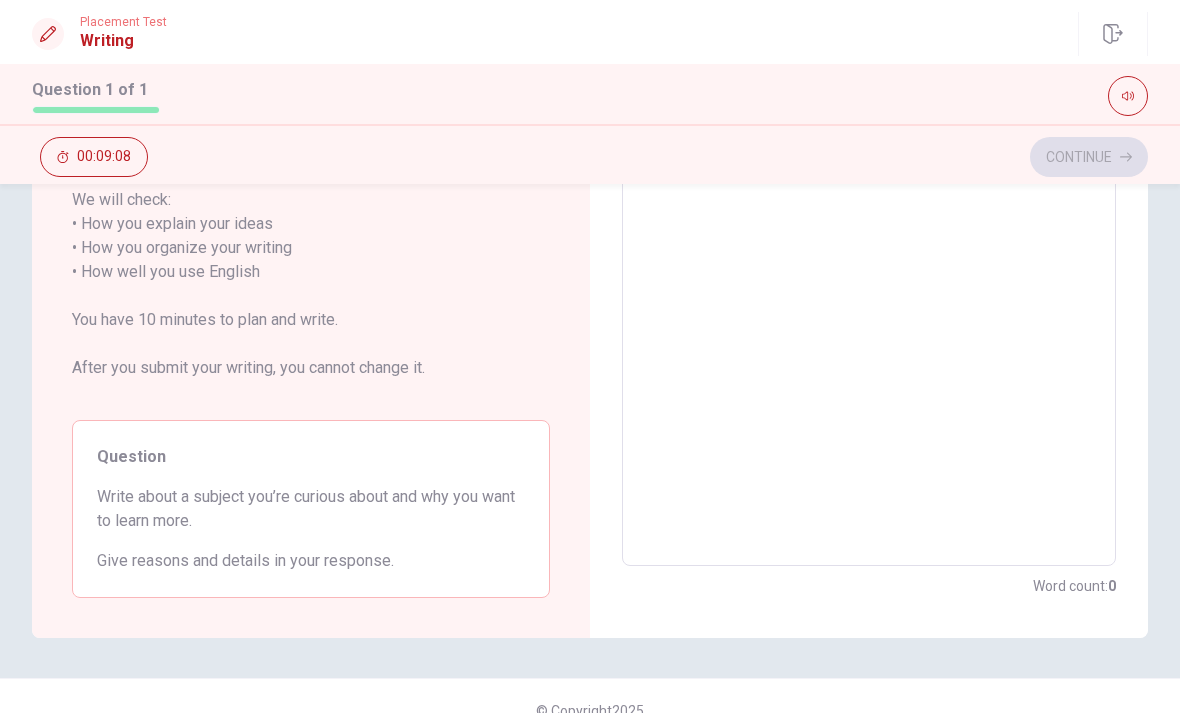 type on "I" 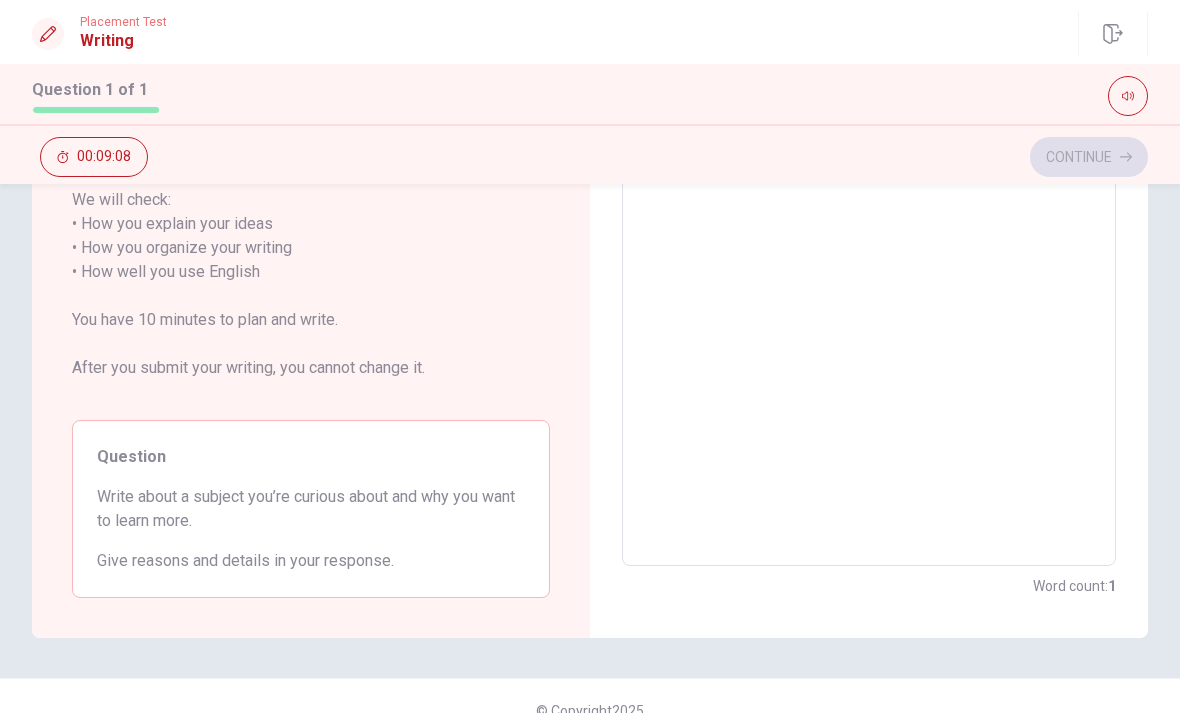 scroll, scrollTop: 0, scrollLeft: 0, axis: both 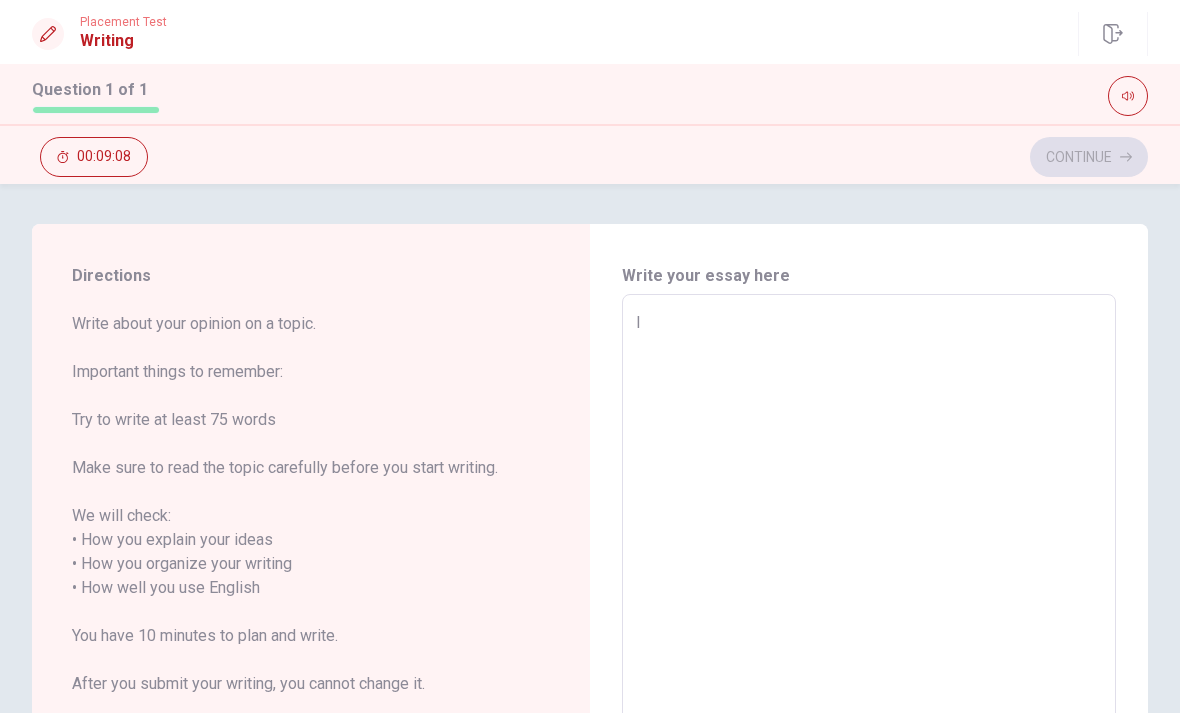 type on "x" 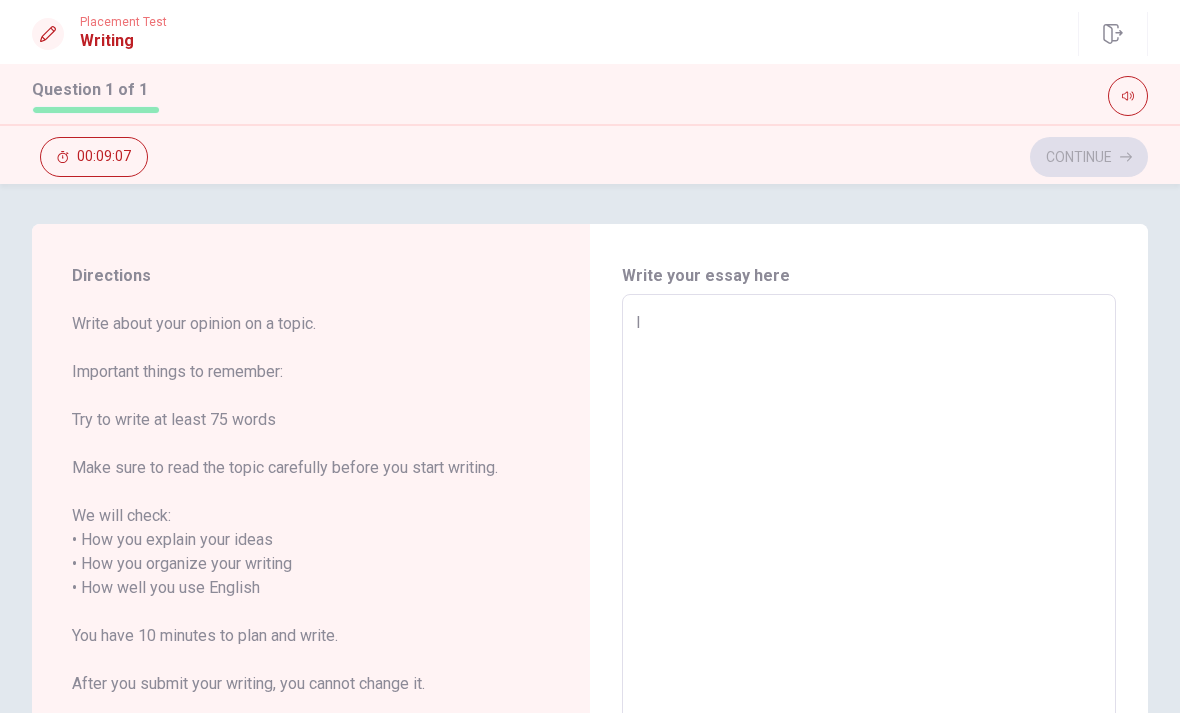 type on "Ia" 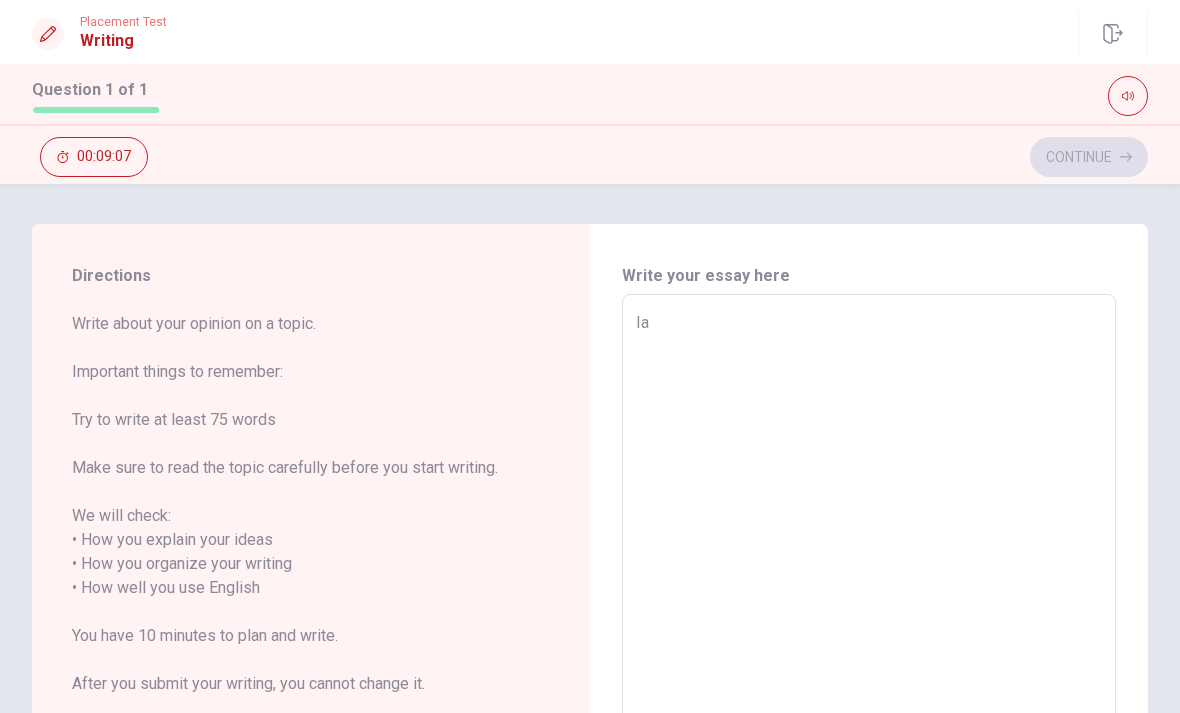 type on "x" 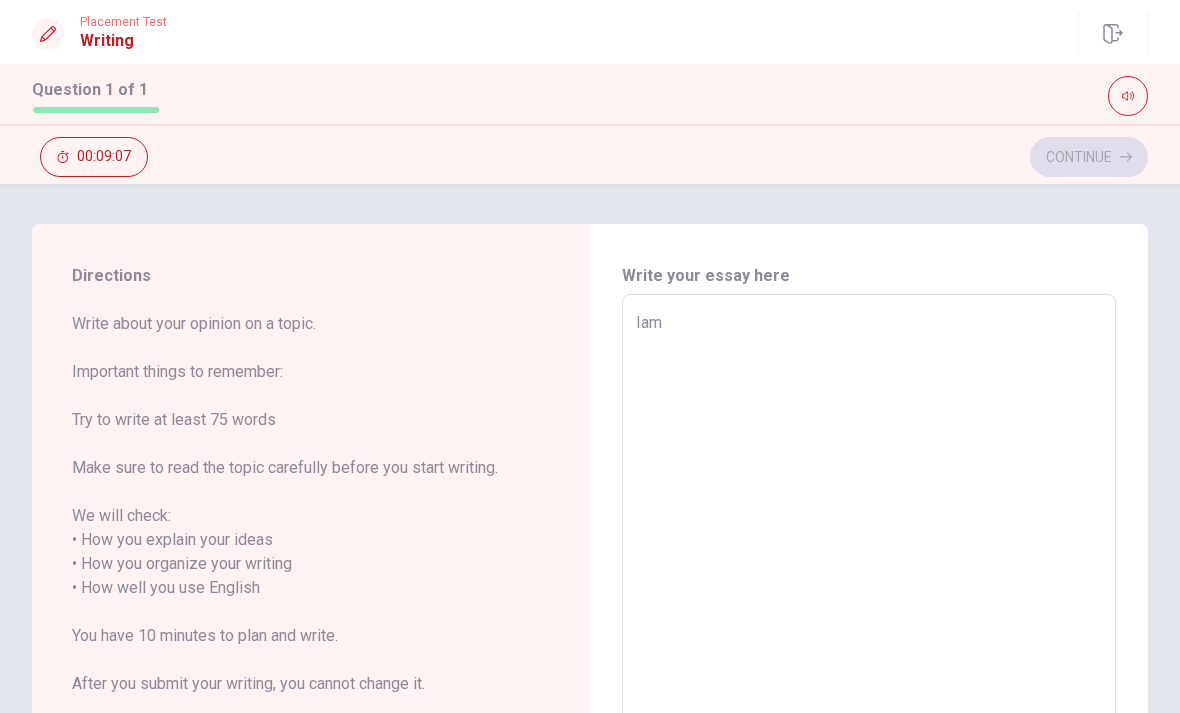 type on "x" 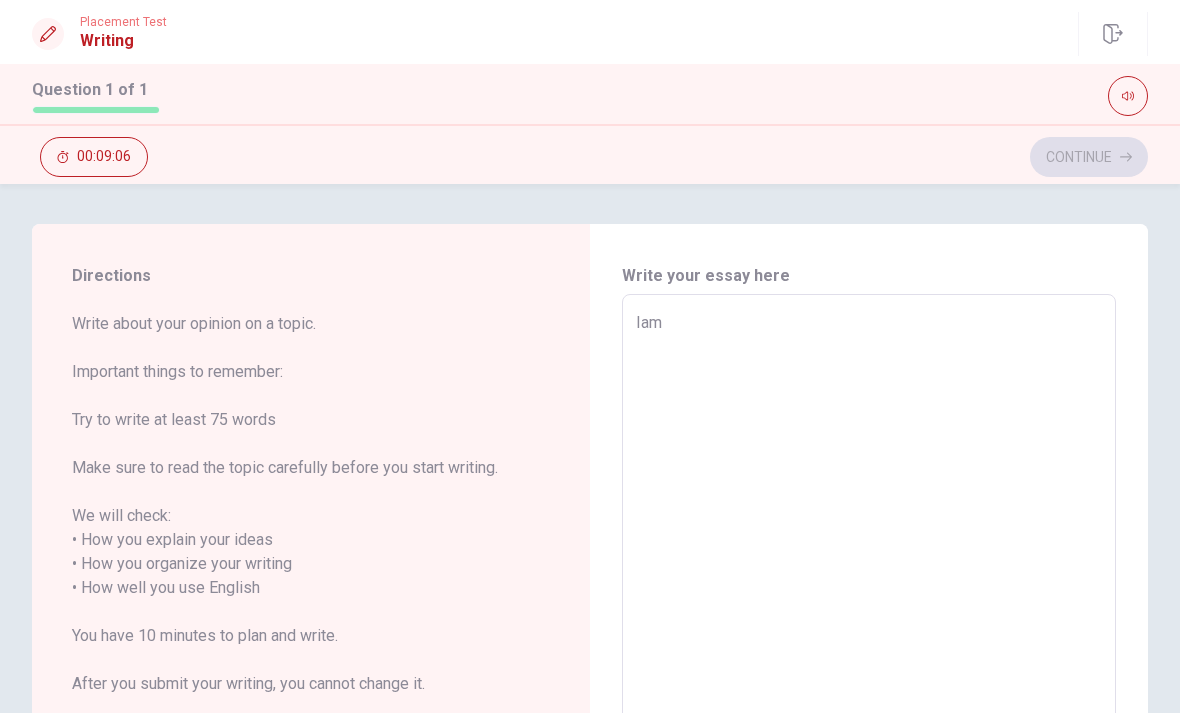 type on "Ia" 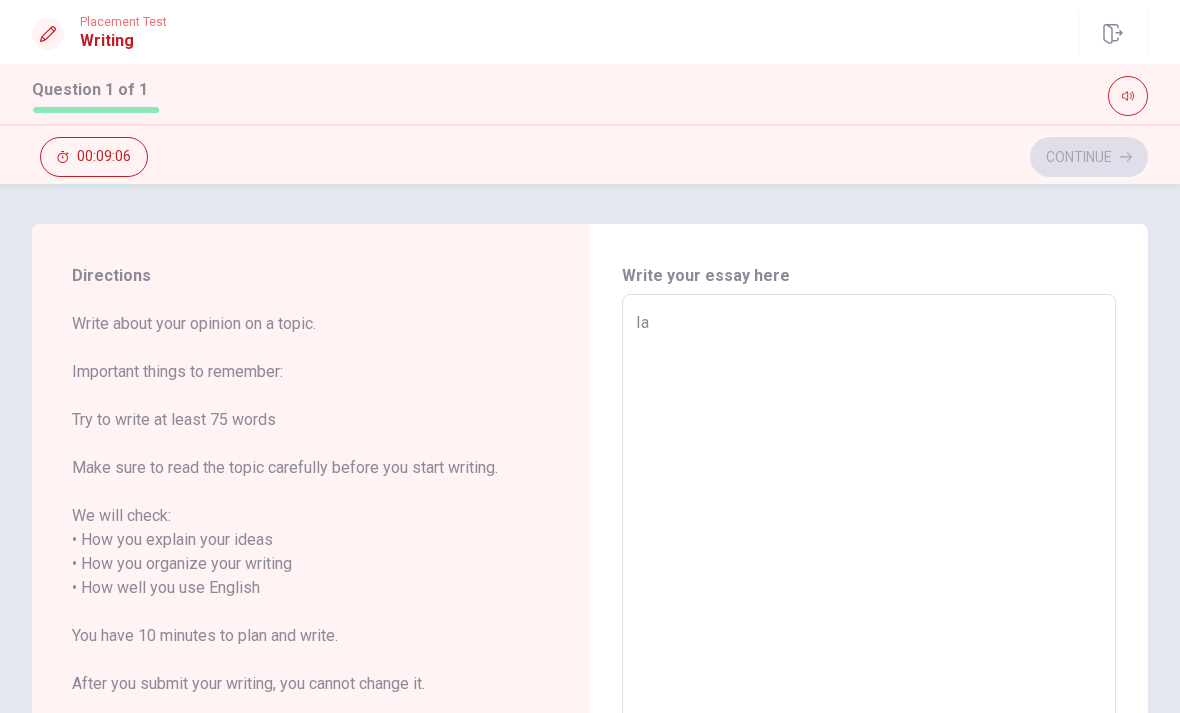type on "x" 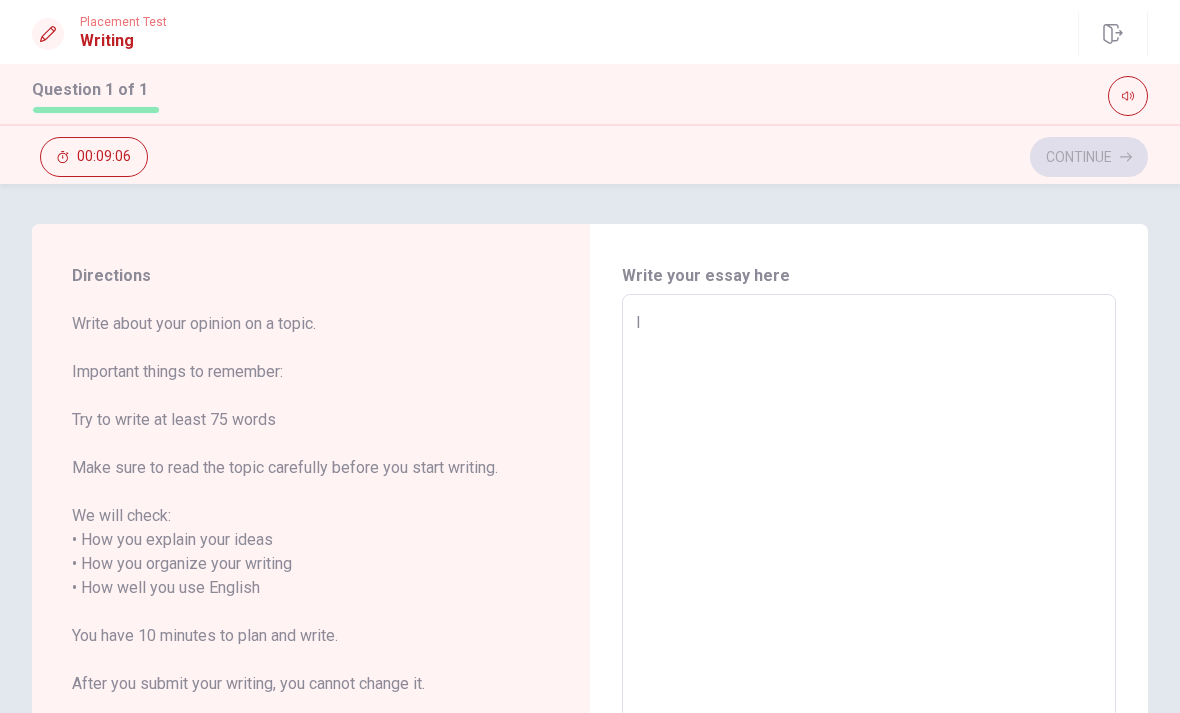type on "x" 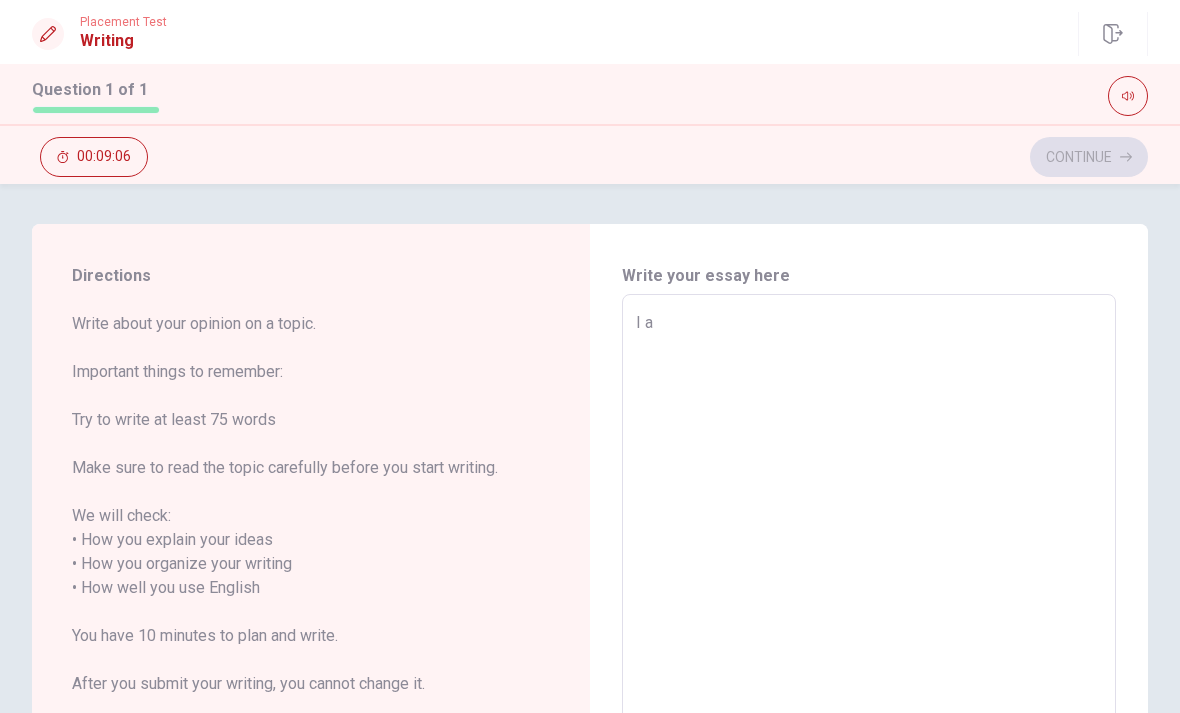 type on "x" 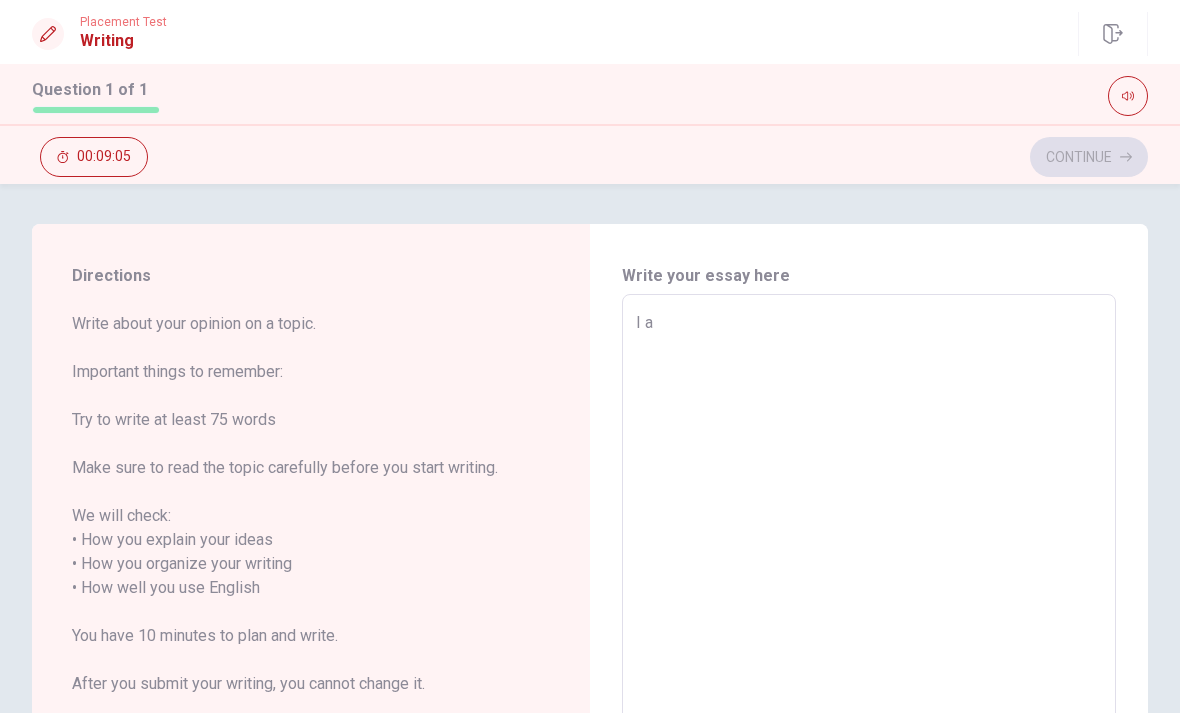 type on "I am" 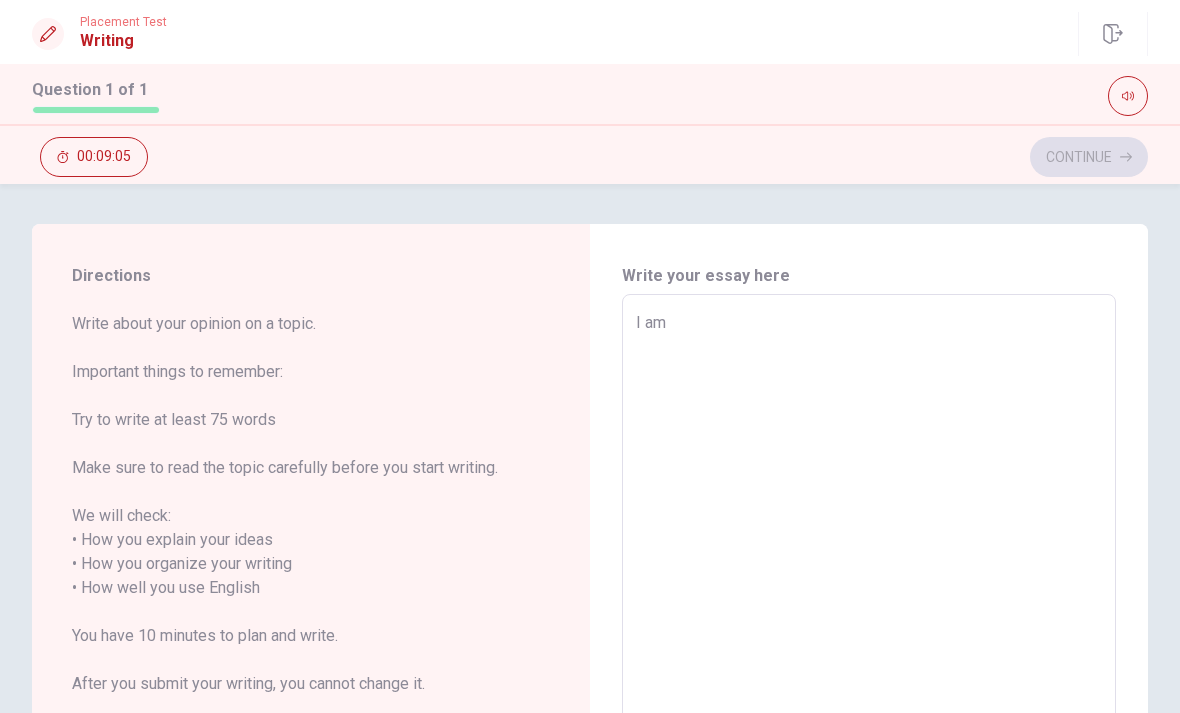 type on "x" 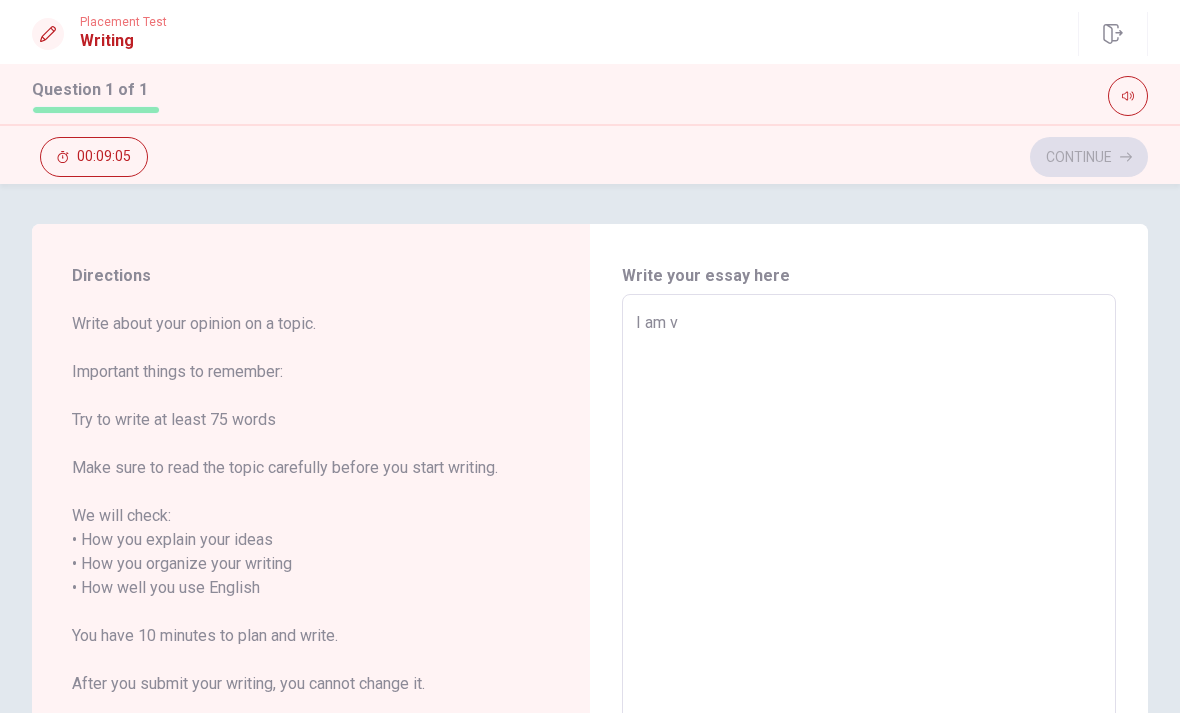 type on "x" 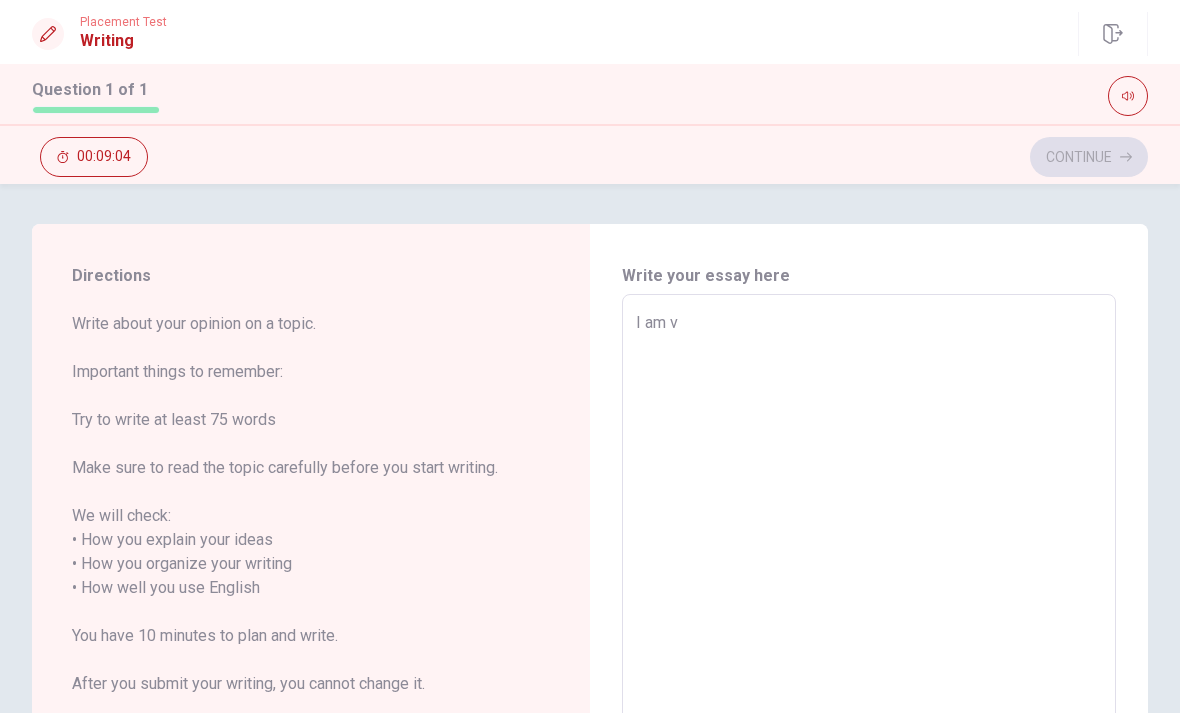 type on "I am" 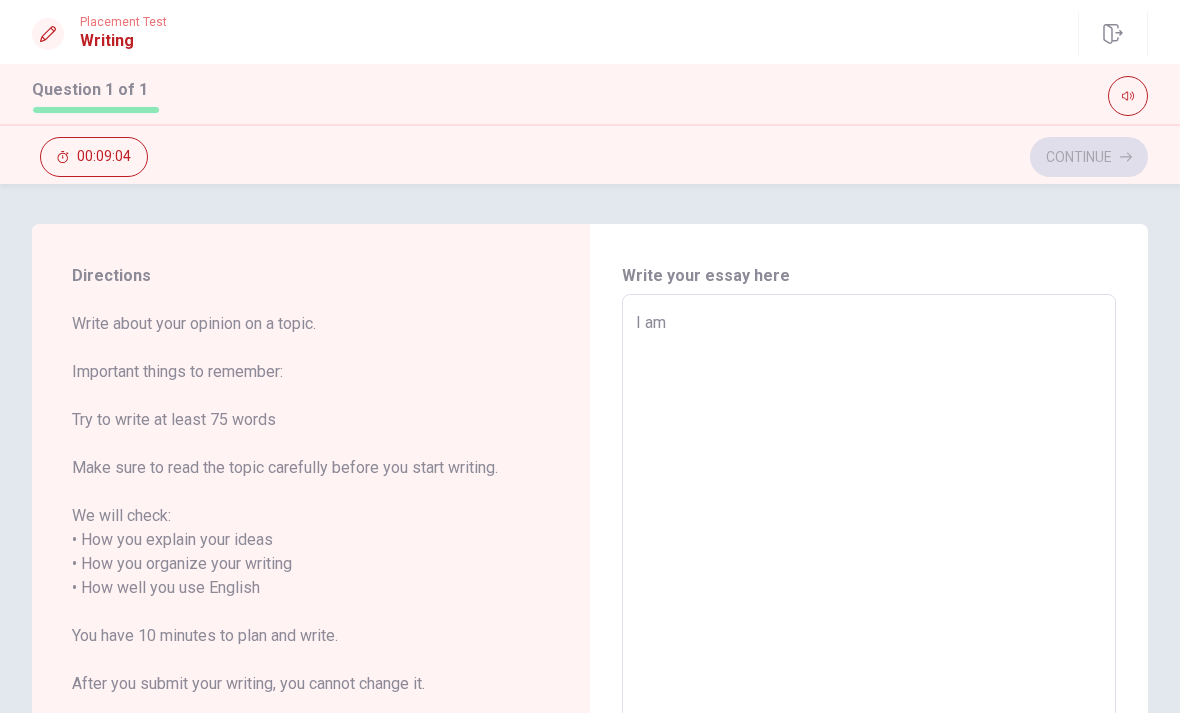 type on "x" 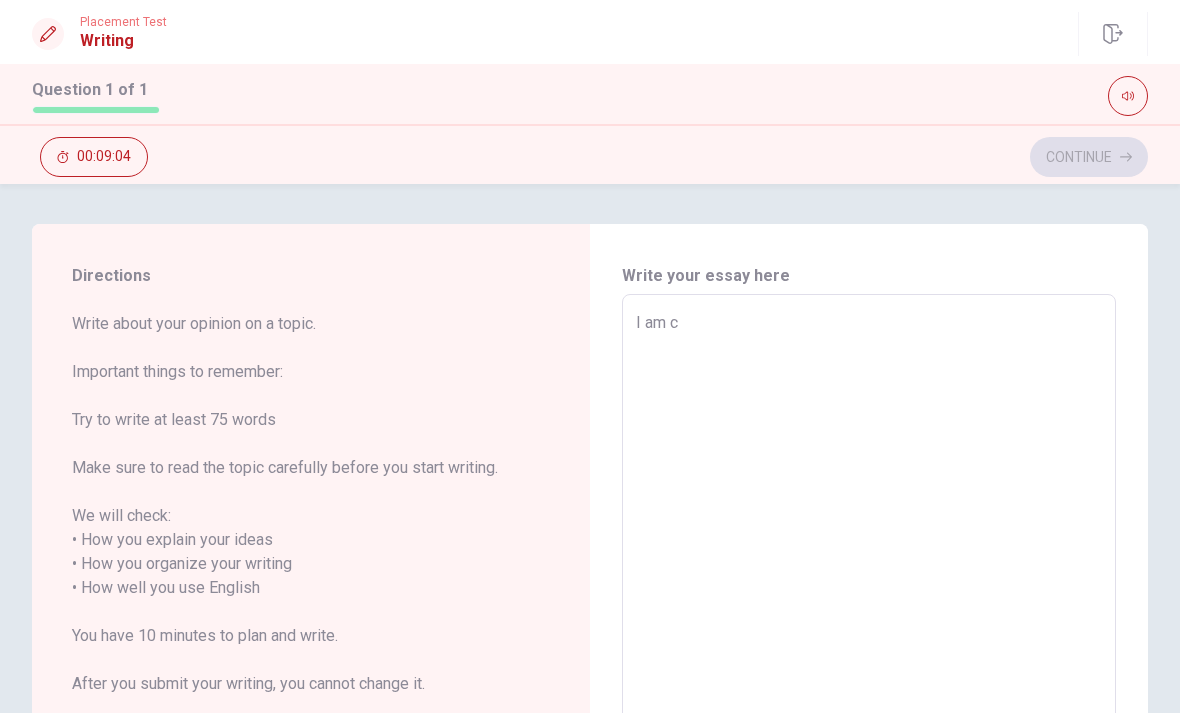 type on "x" 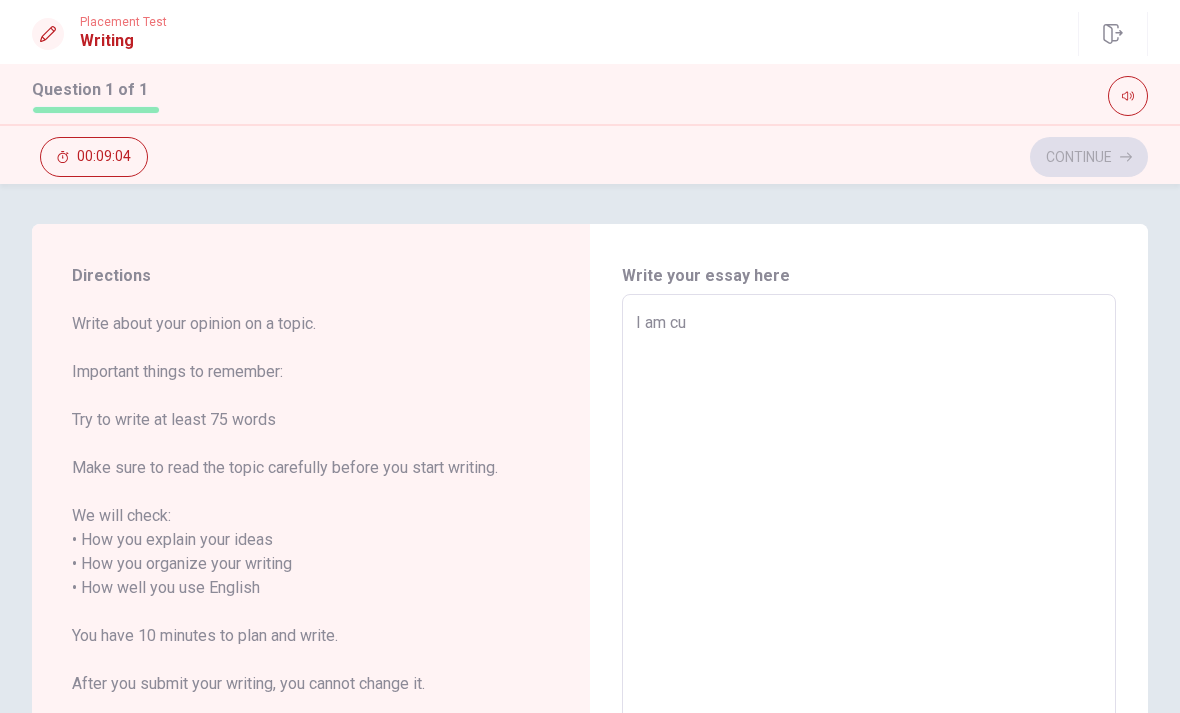 type on "x" 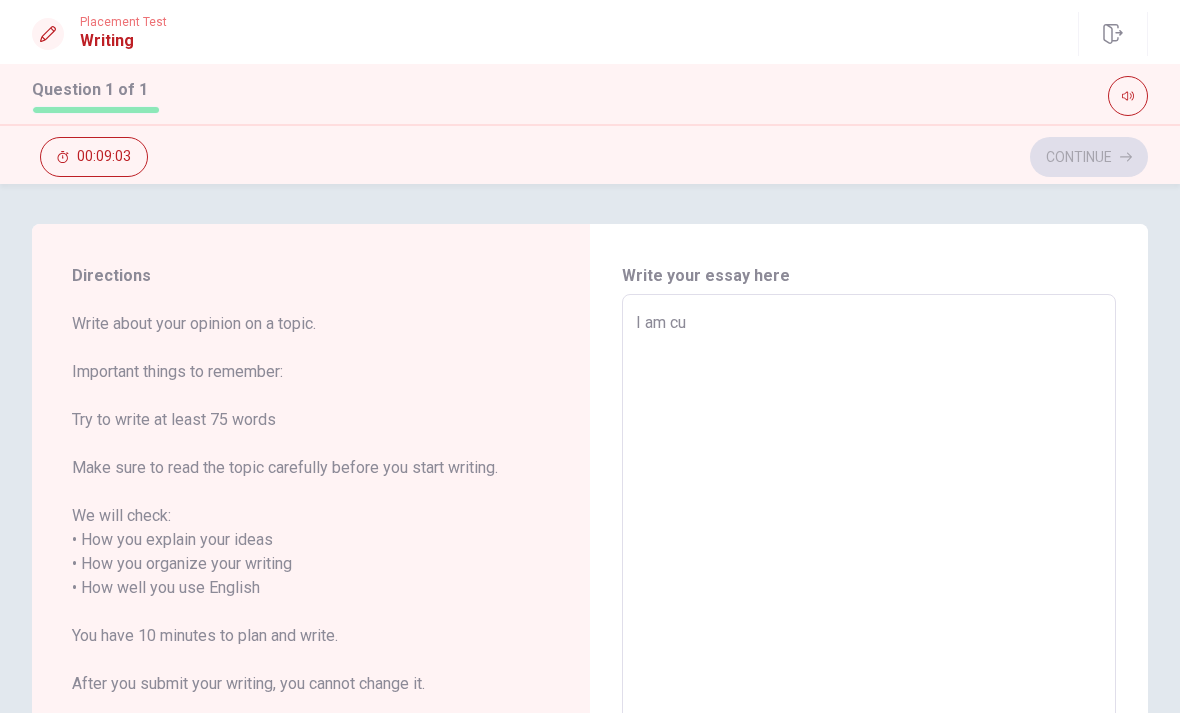 type on "I am cur" 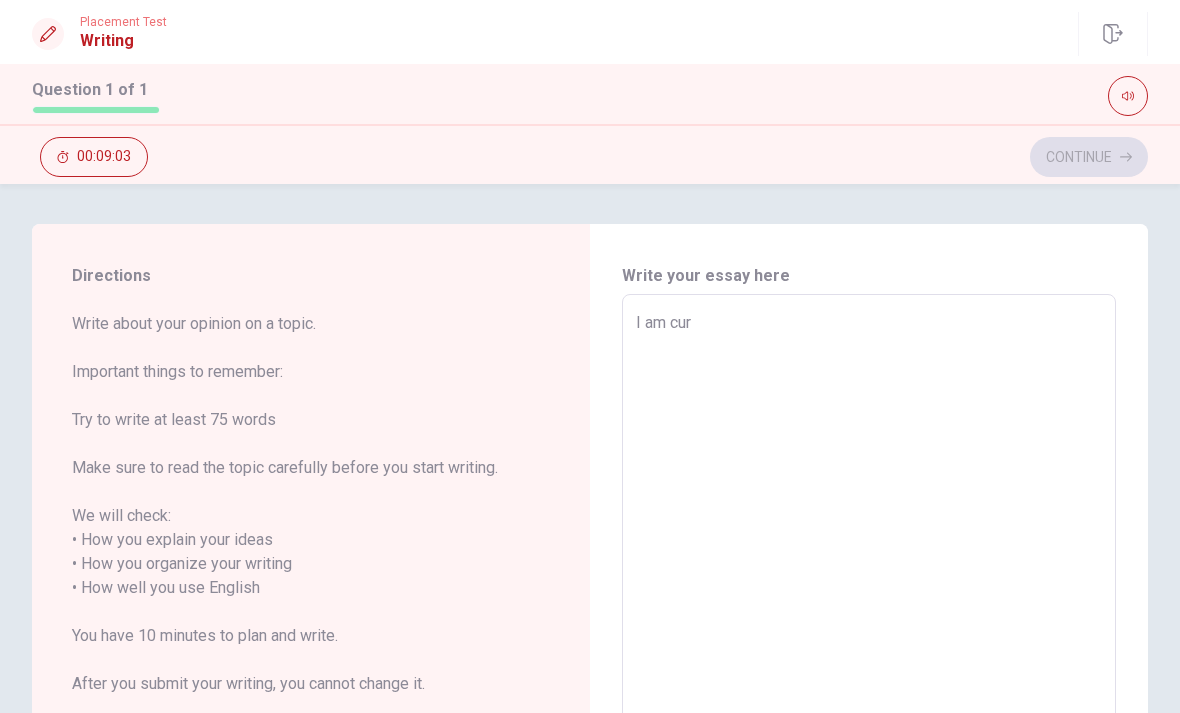 type on "x" 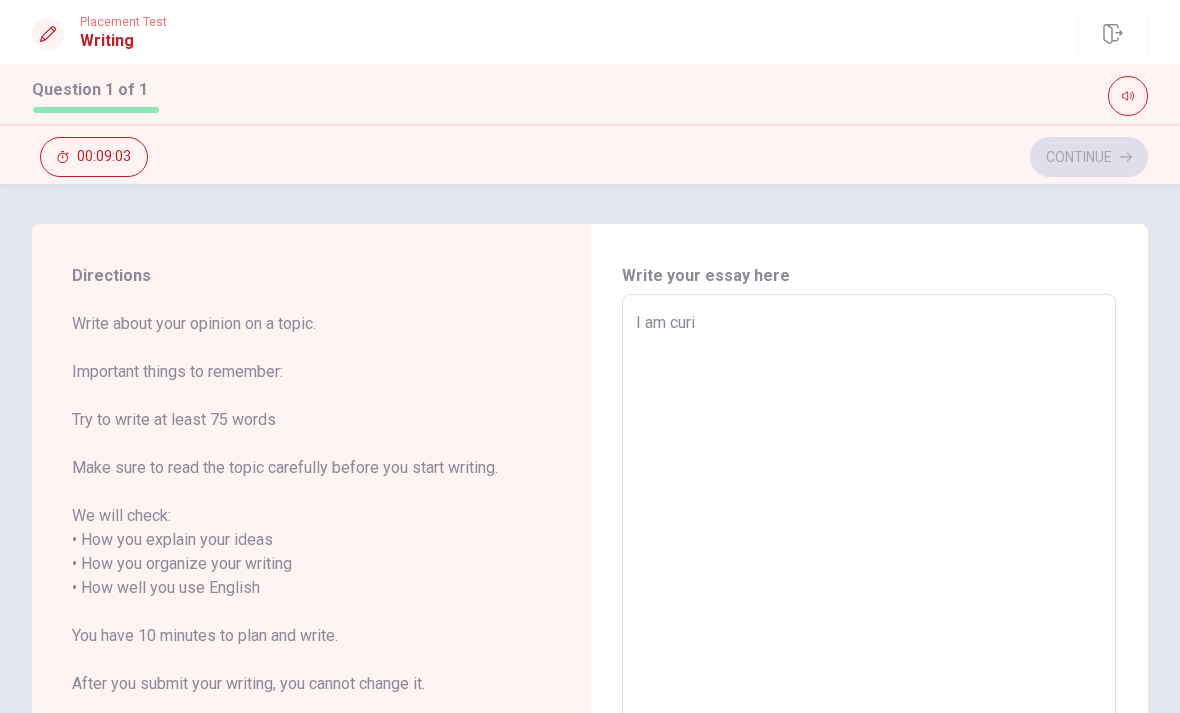 type on "x" 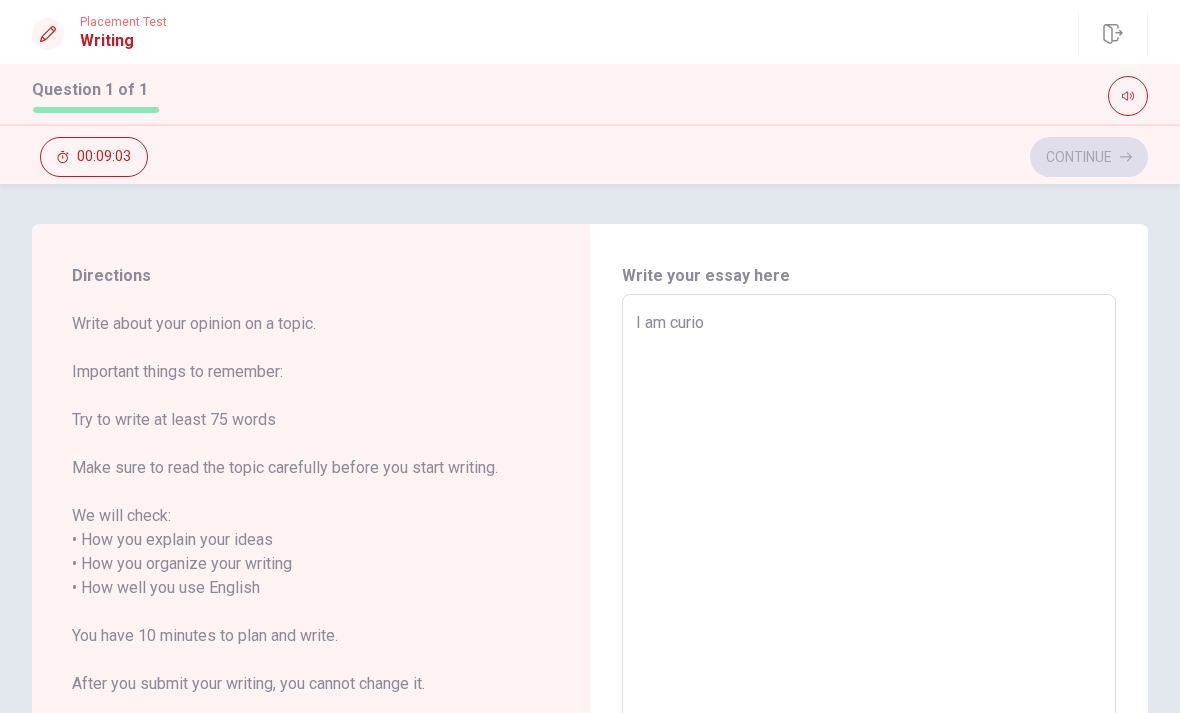 type on "x" 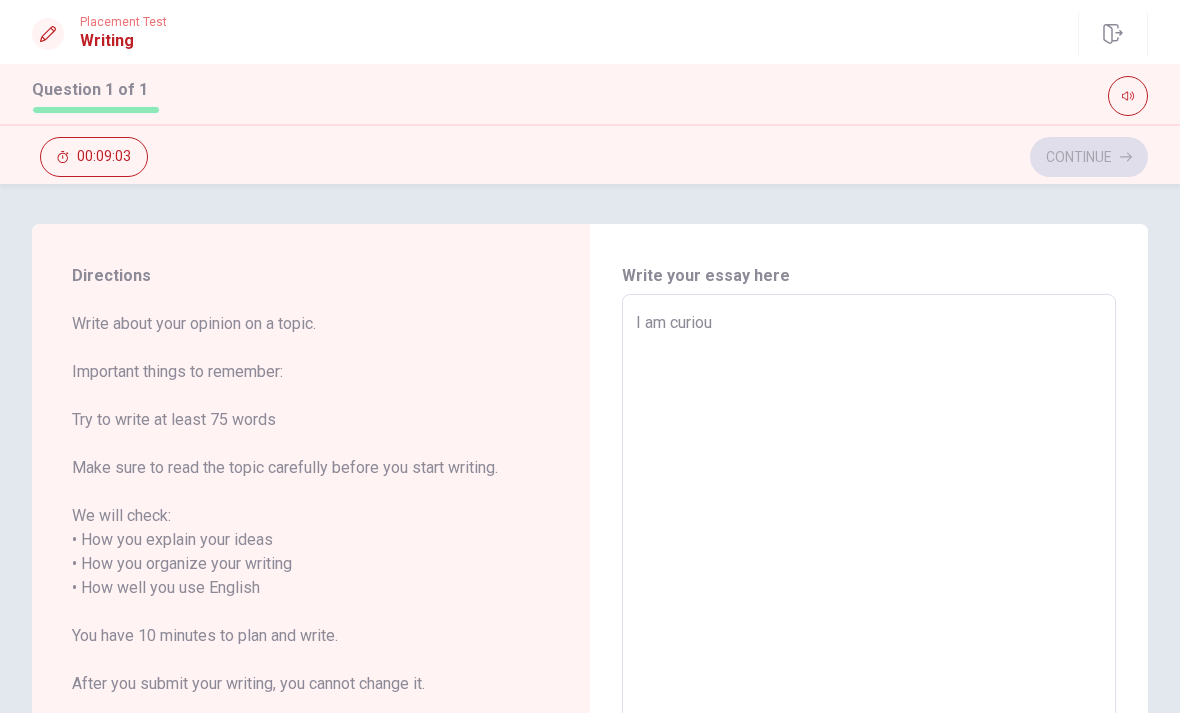 type on "x" 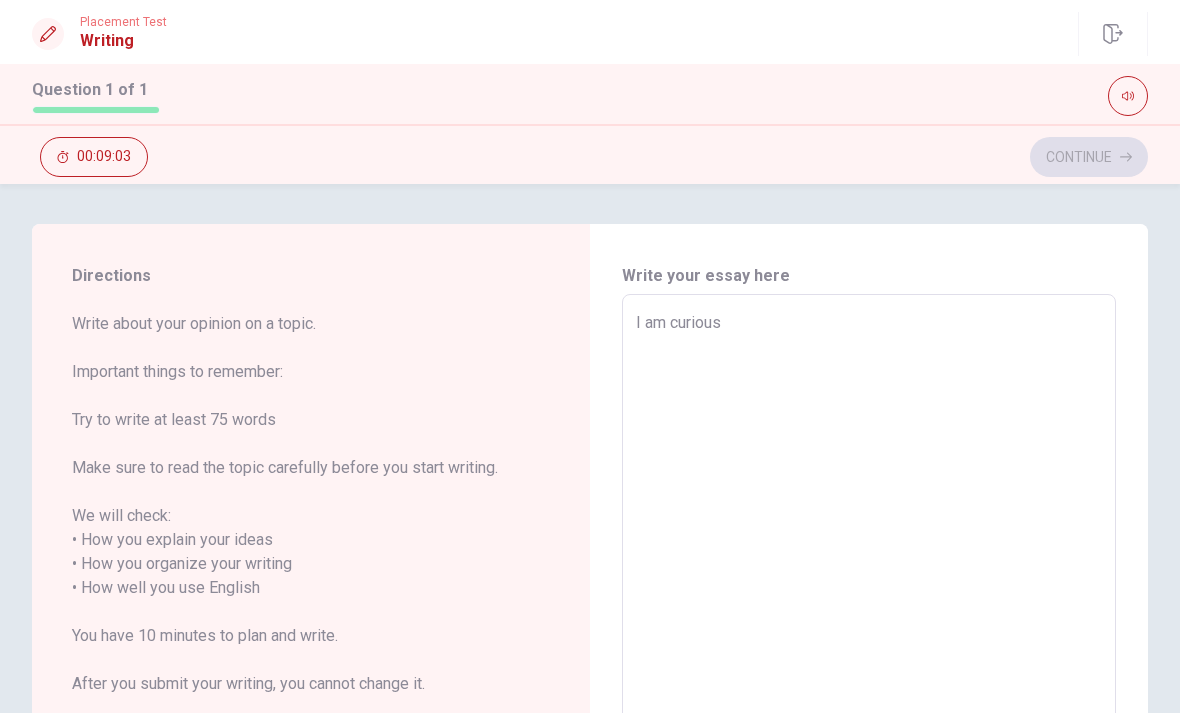 type on "x" 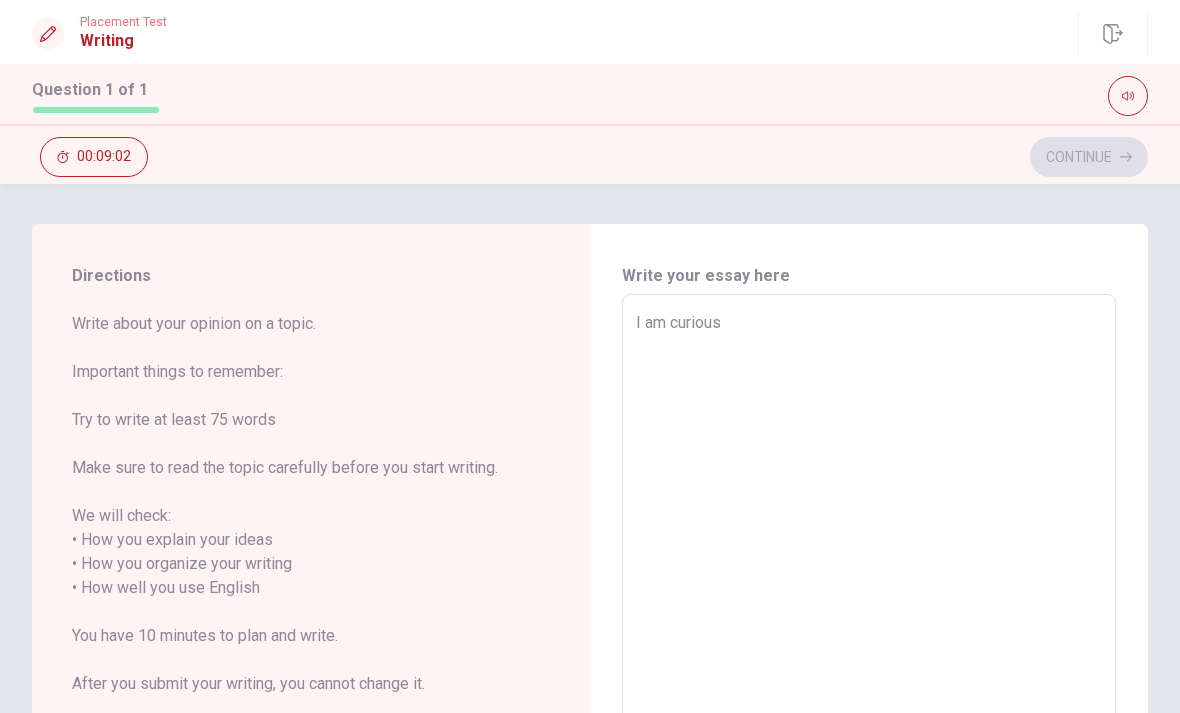 type on "x" 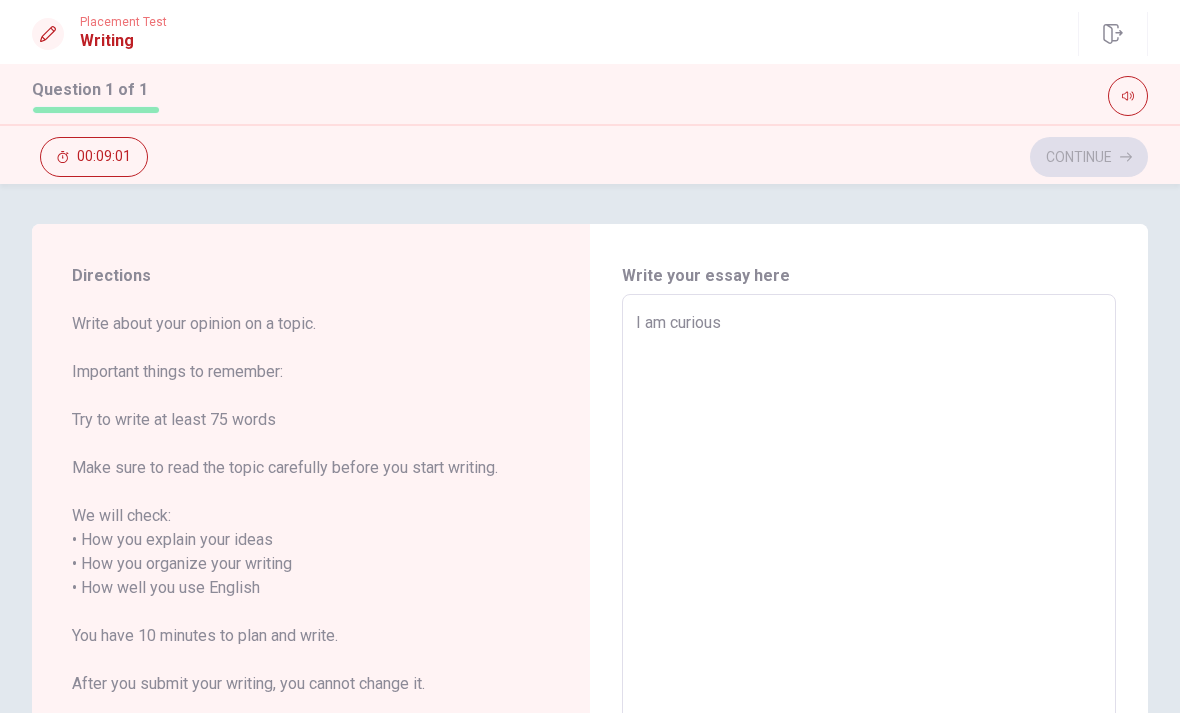 type on "I am curious a" 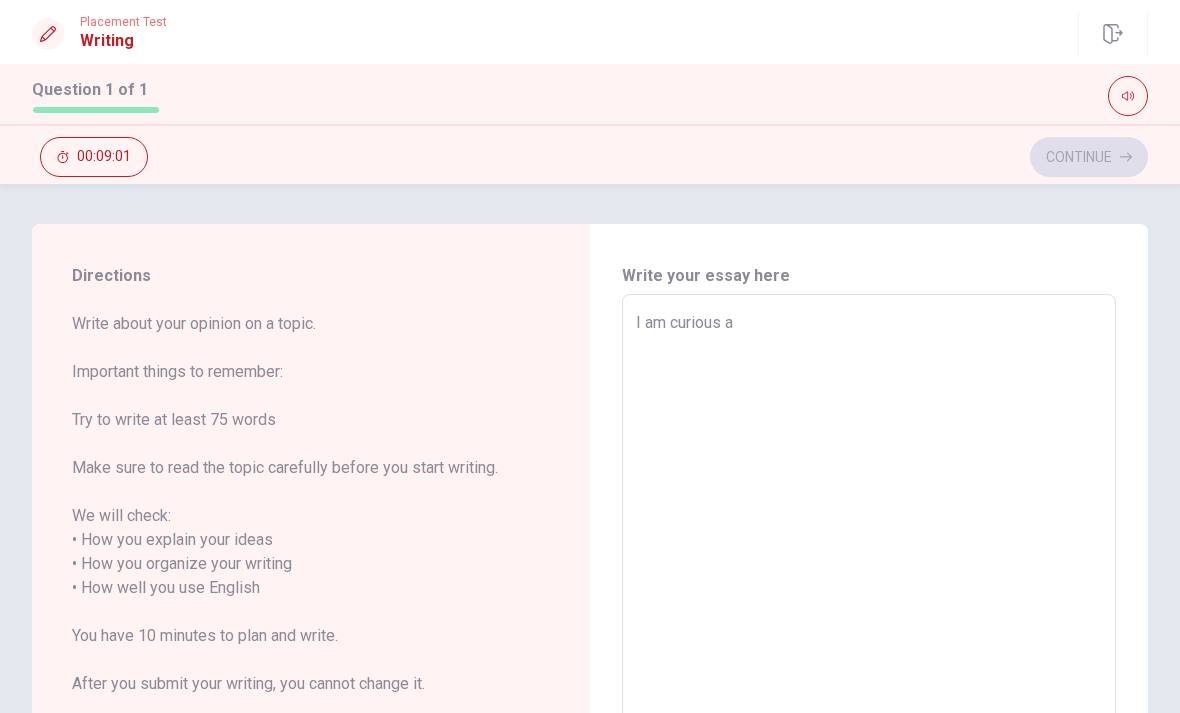 type on "x" 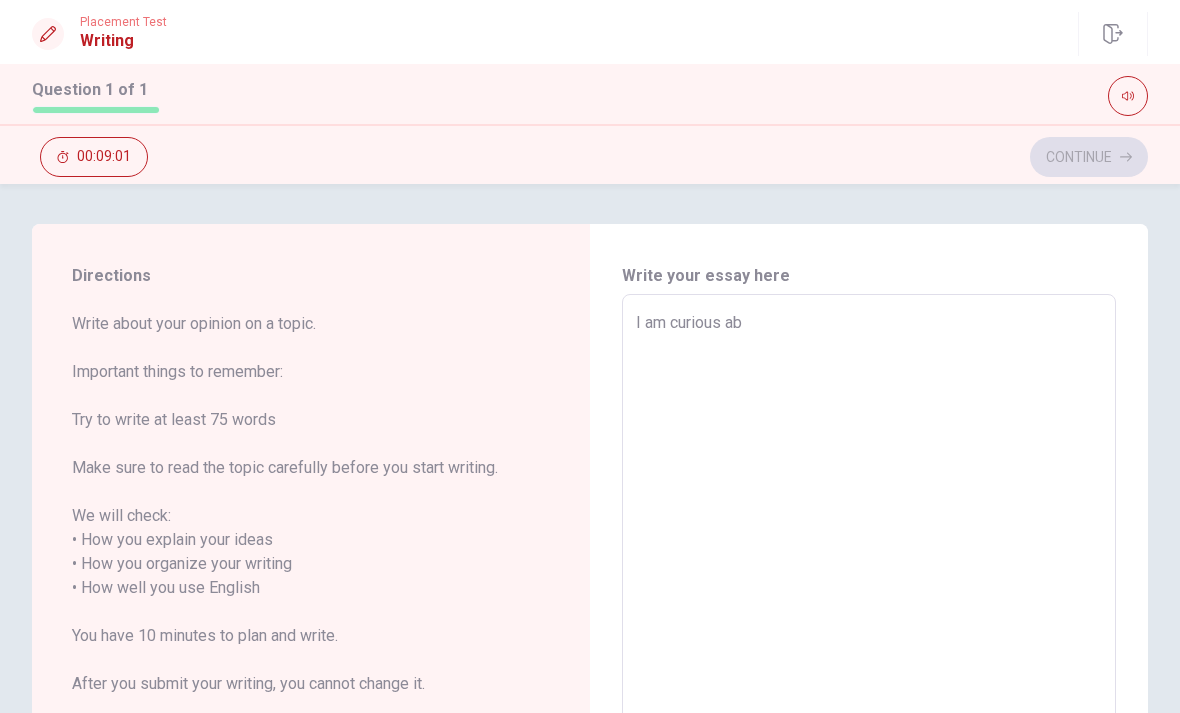 type on "x" 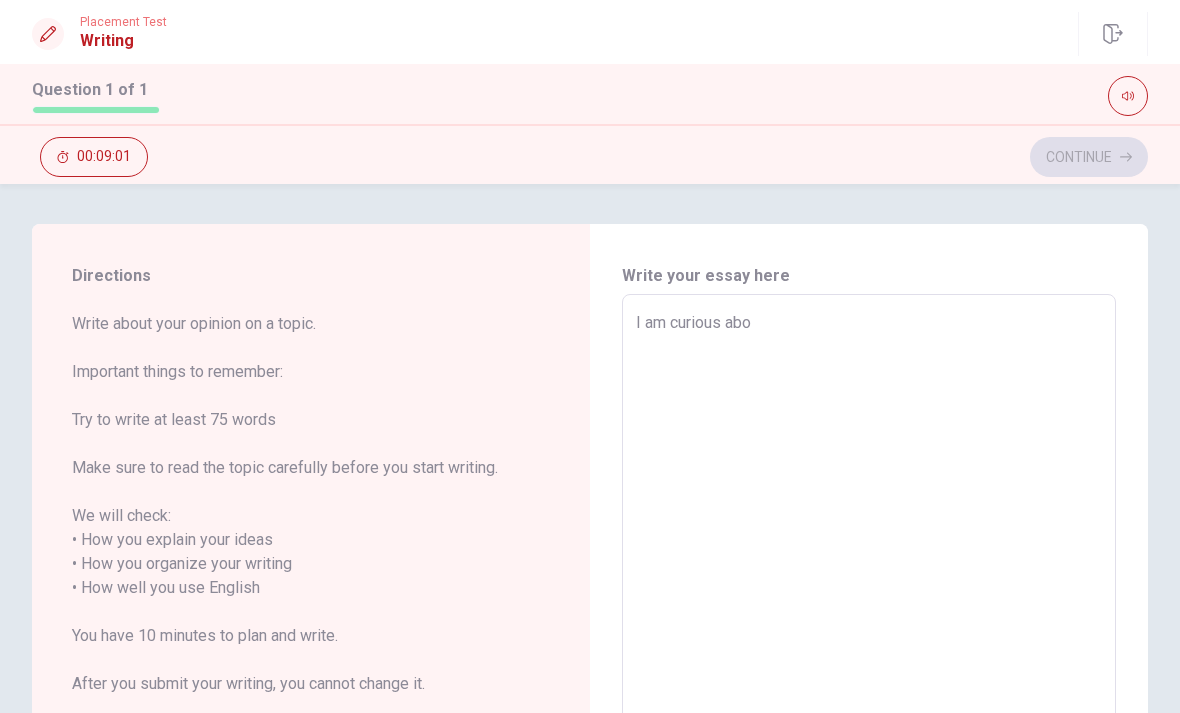 type on "x" 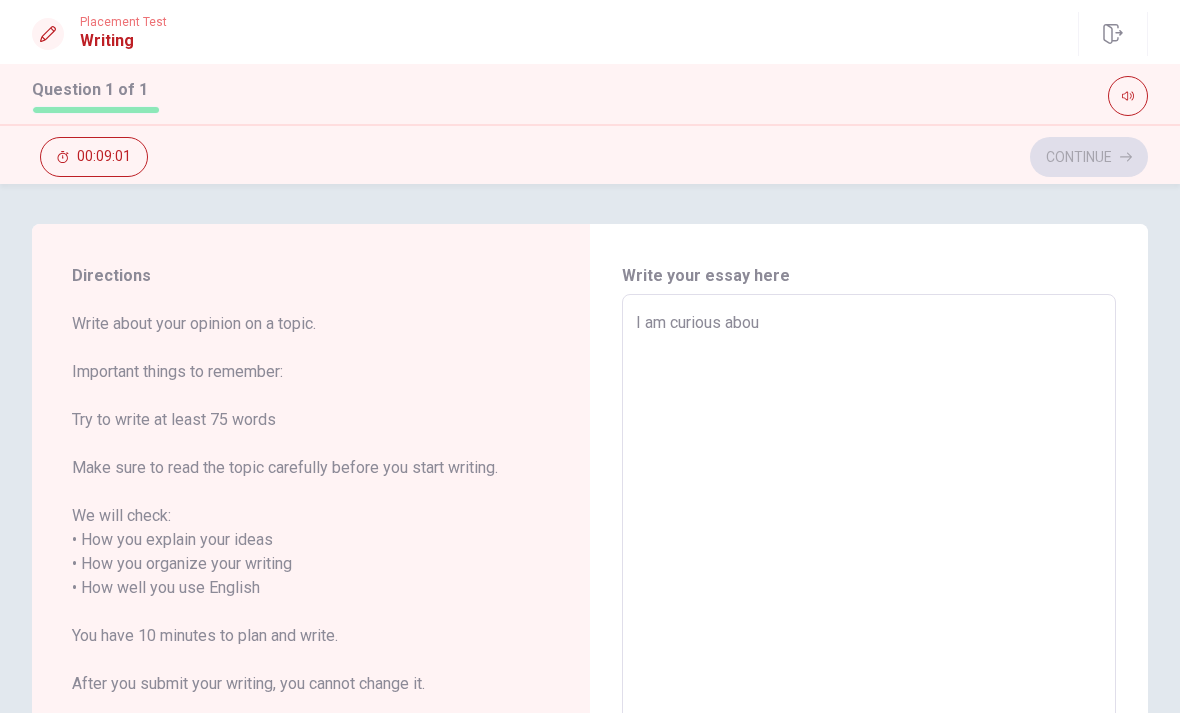 type on "x" 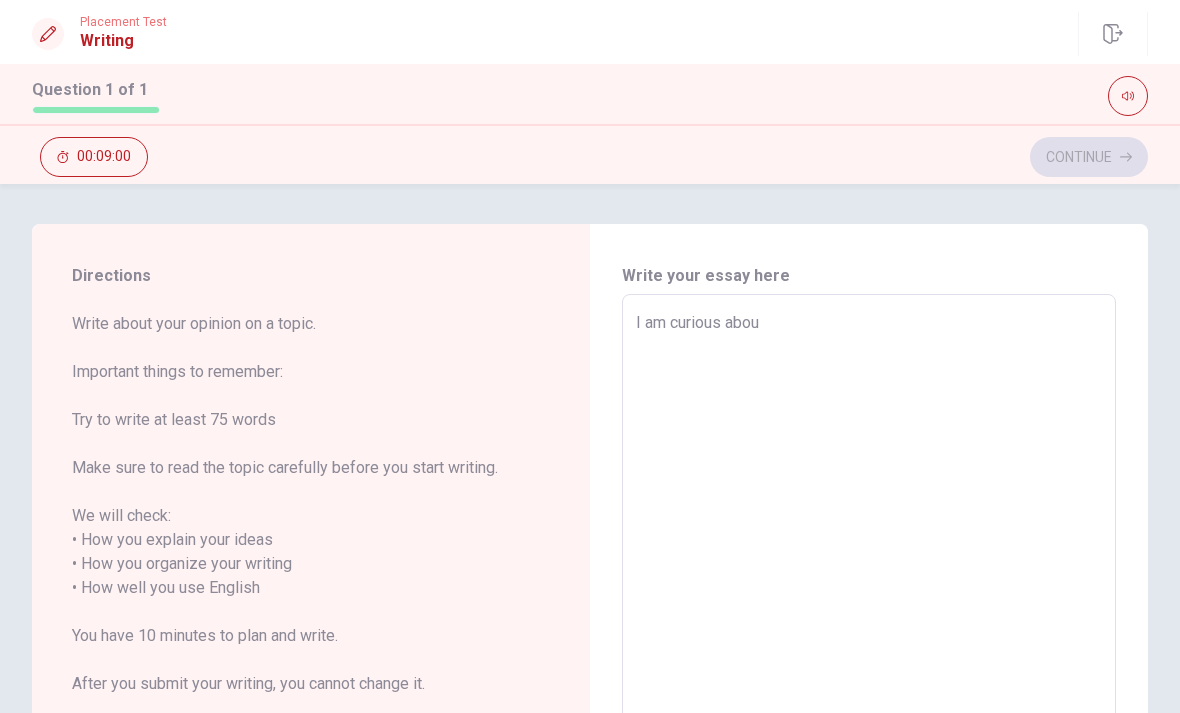 type on "I am curious about" 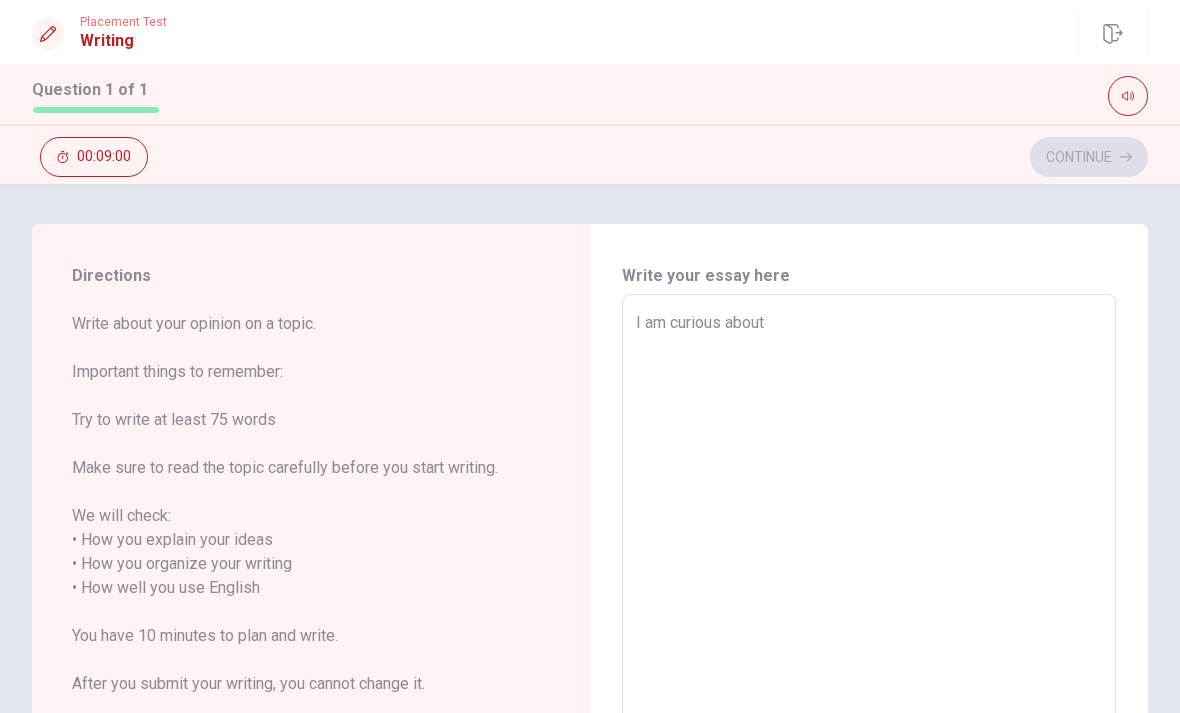 type on "x" 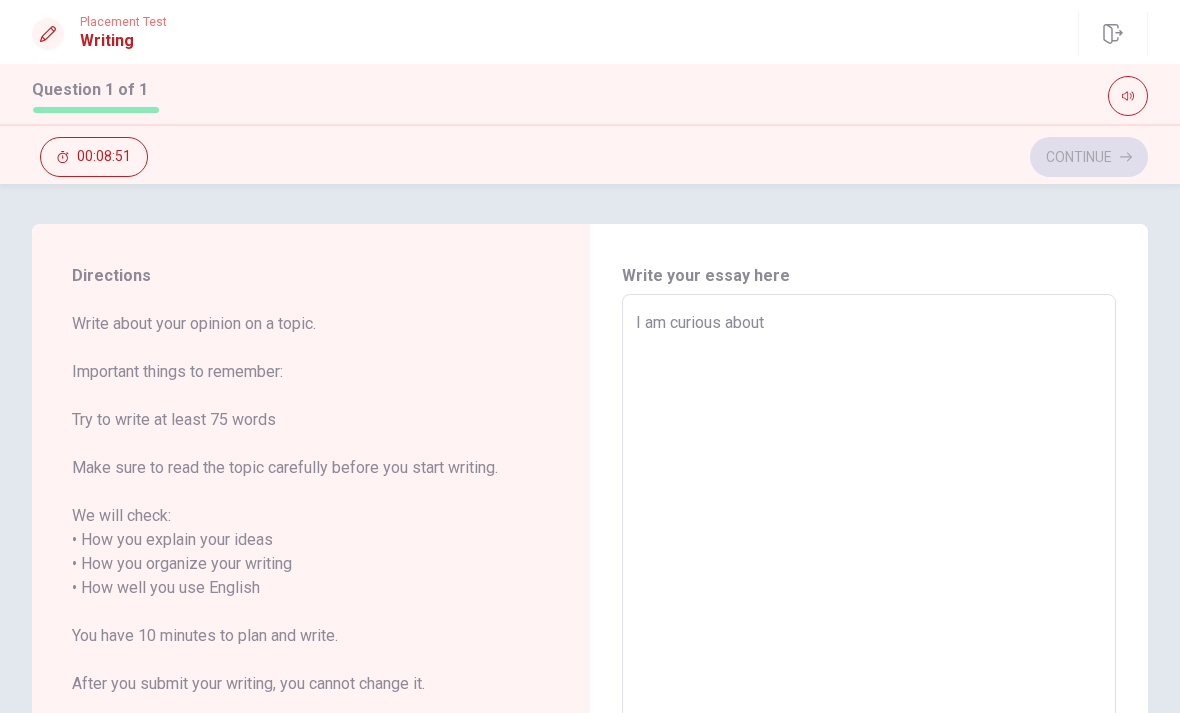 type on "x" 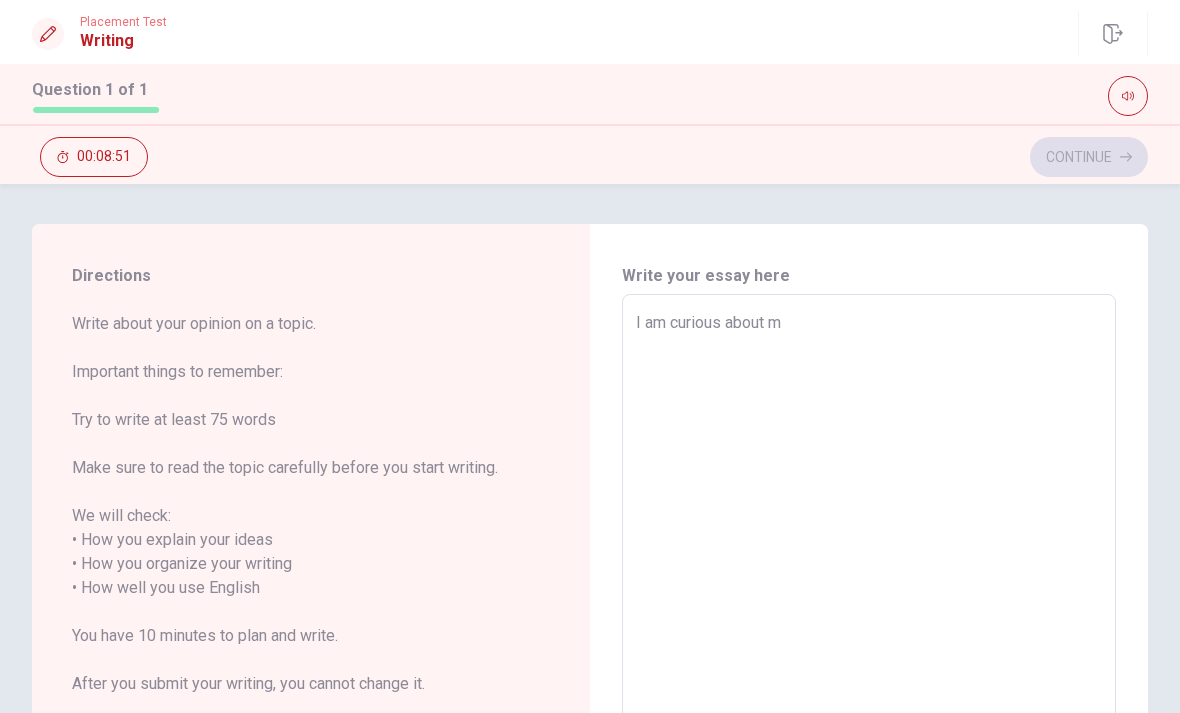 type on "x" 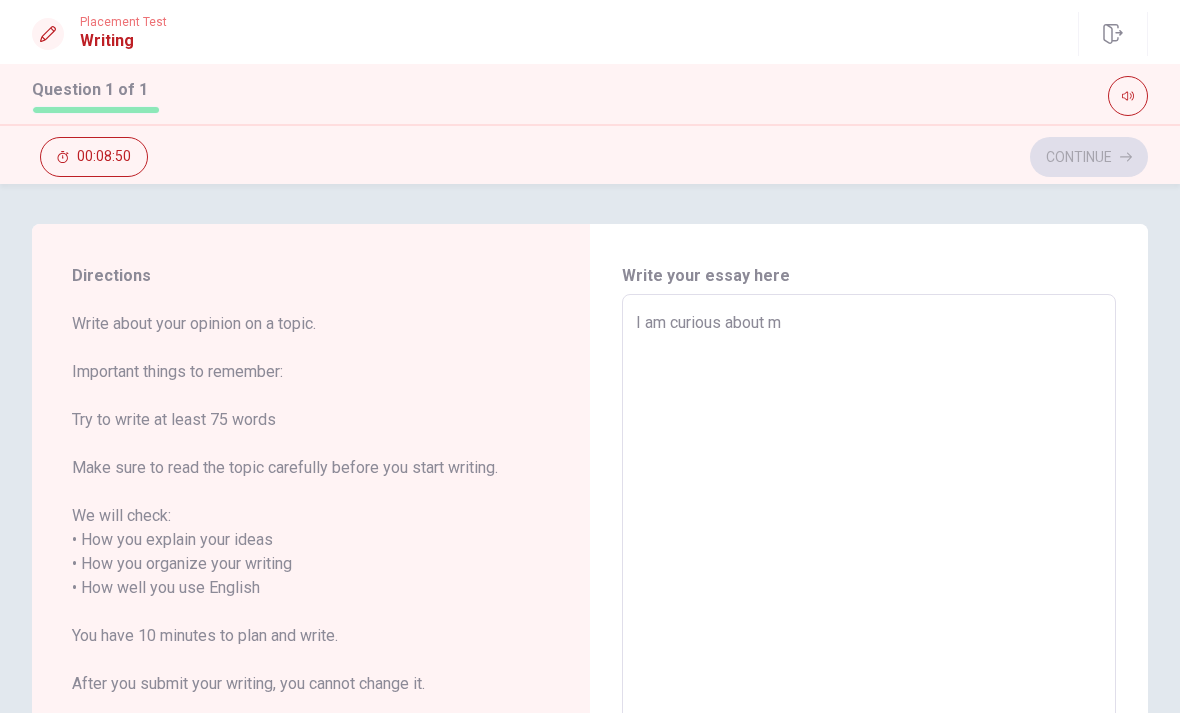 type on "I am curious about mu" 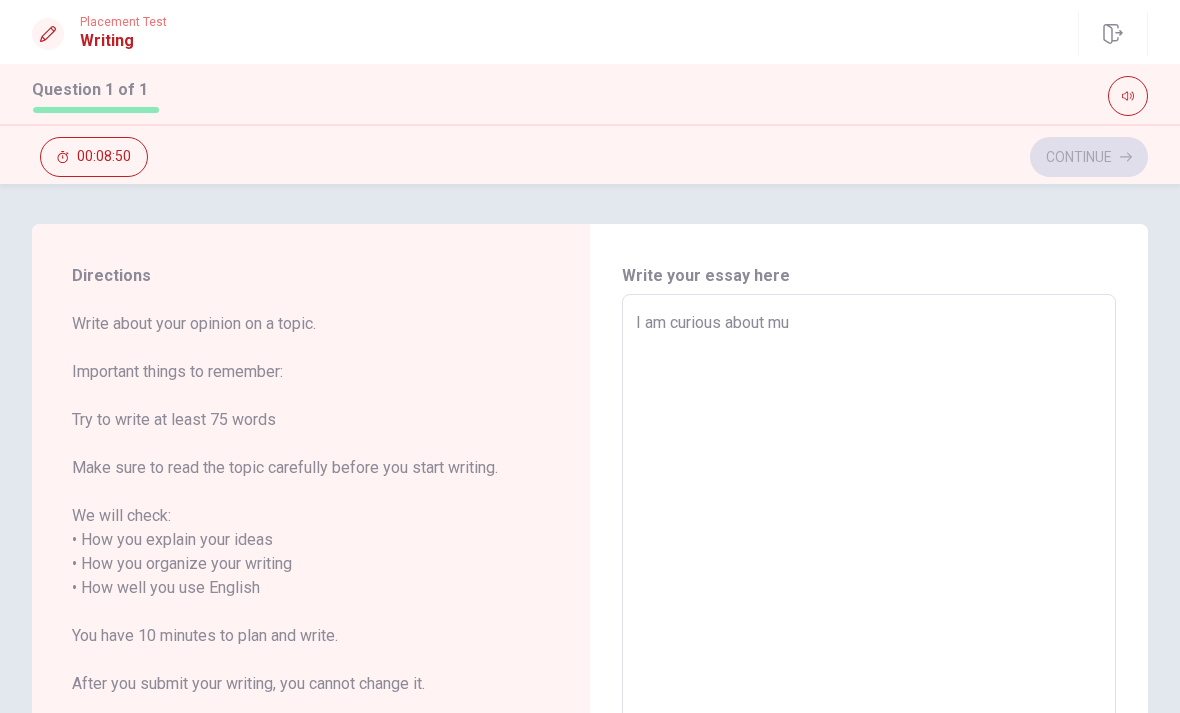 type on "x" 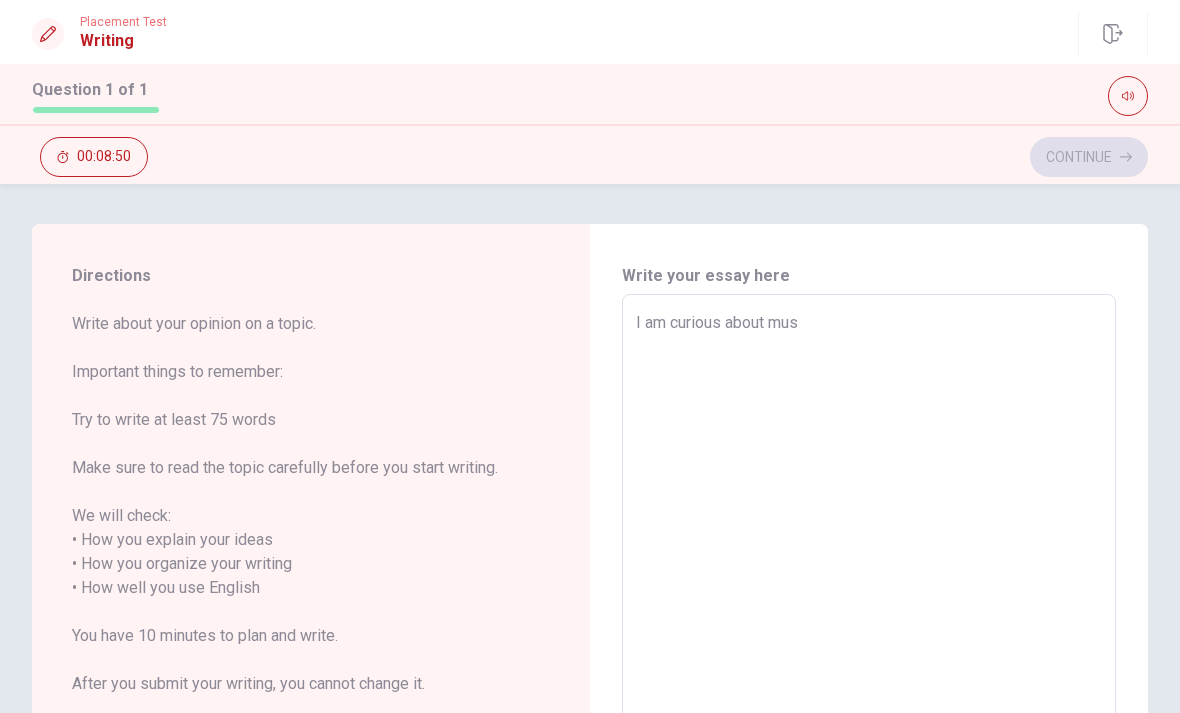 type on "x" 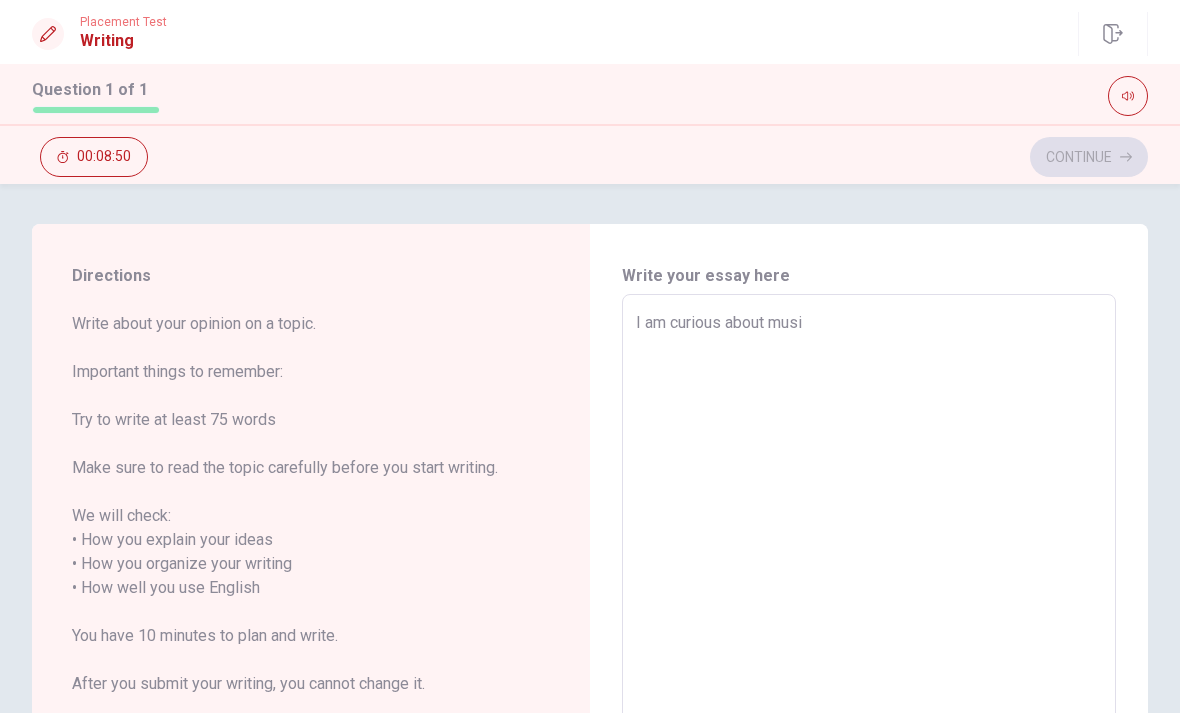 type on "x" 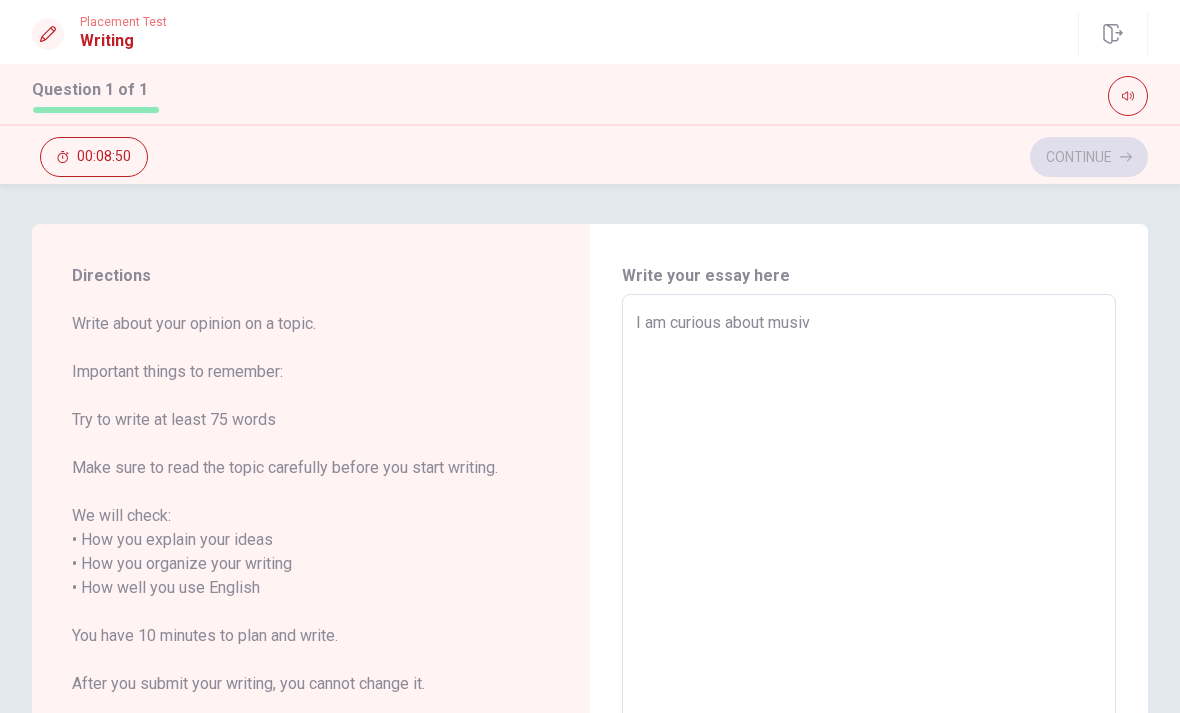 type on "x" 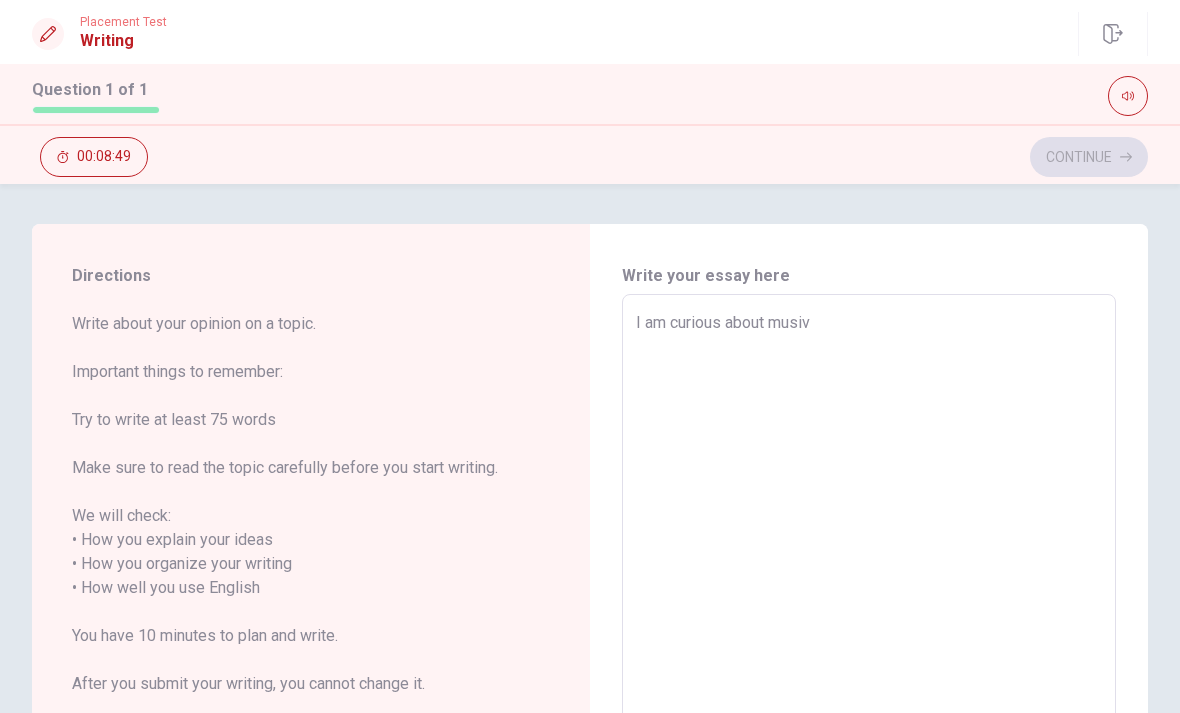 type on "I am curious about musi" 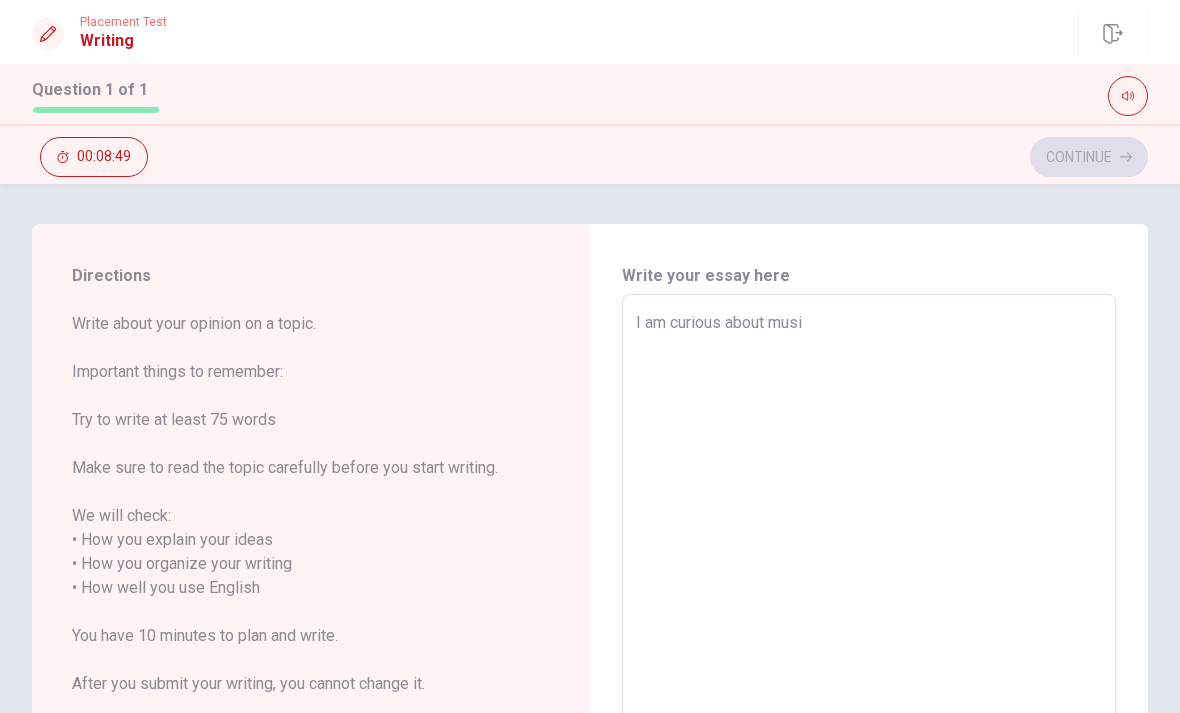 type on "x" 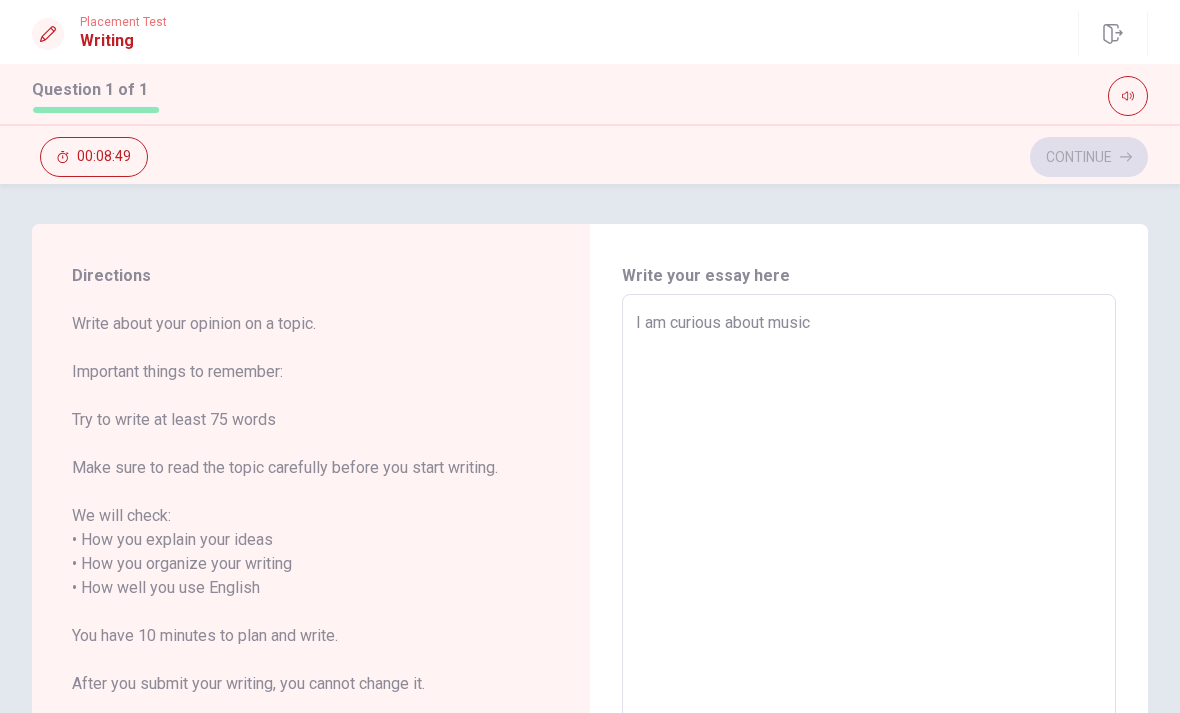 type on "x" 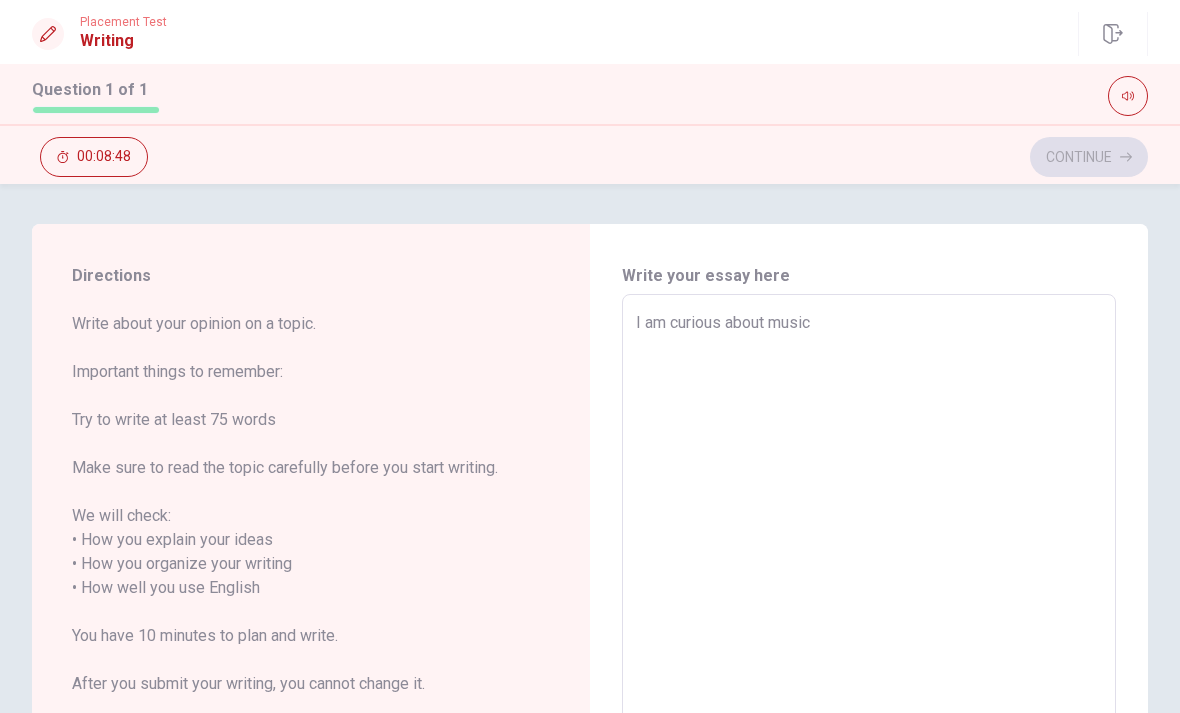 type on "I am curious about music," 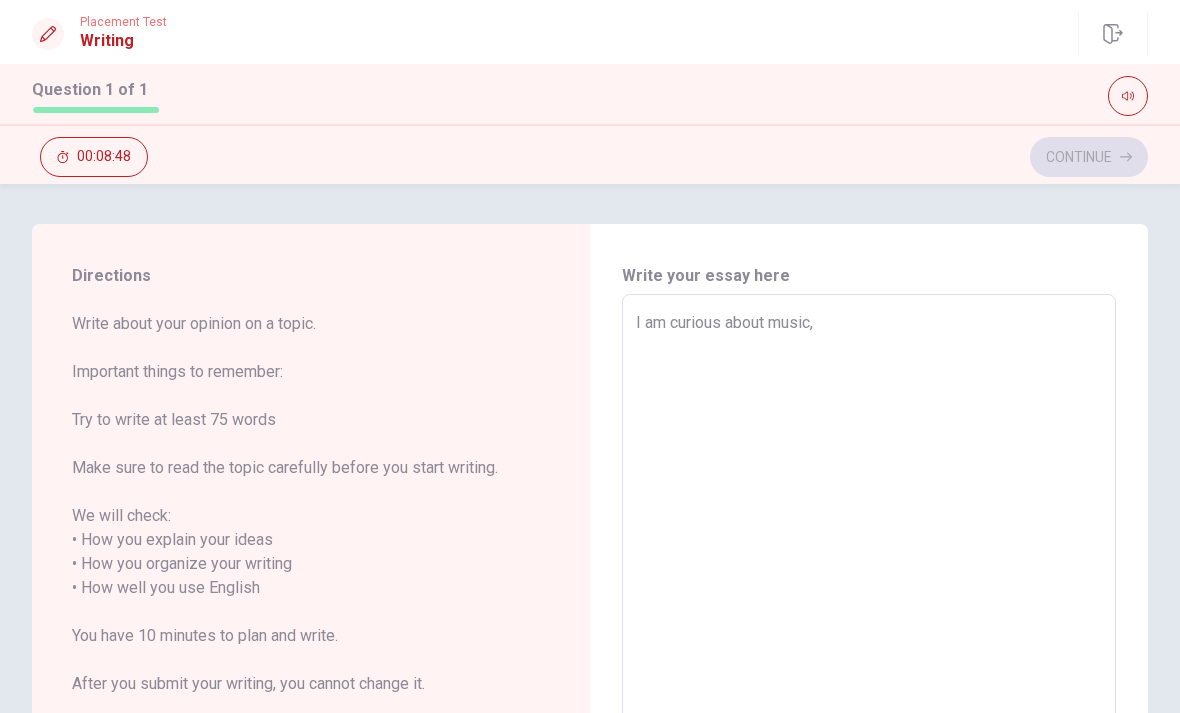type on "x" 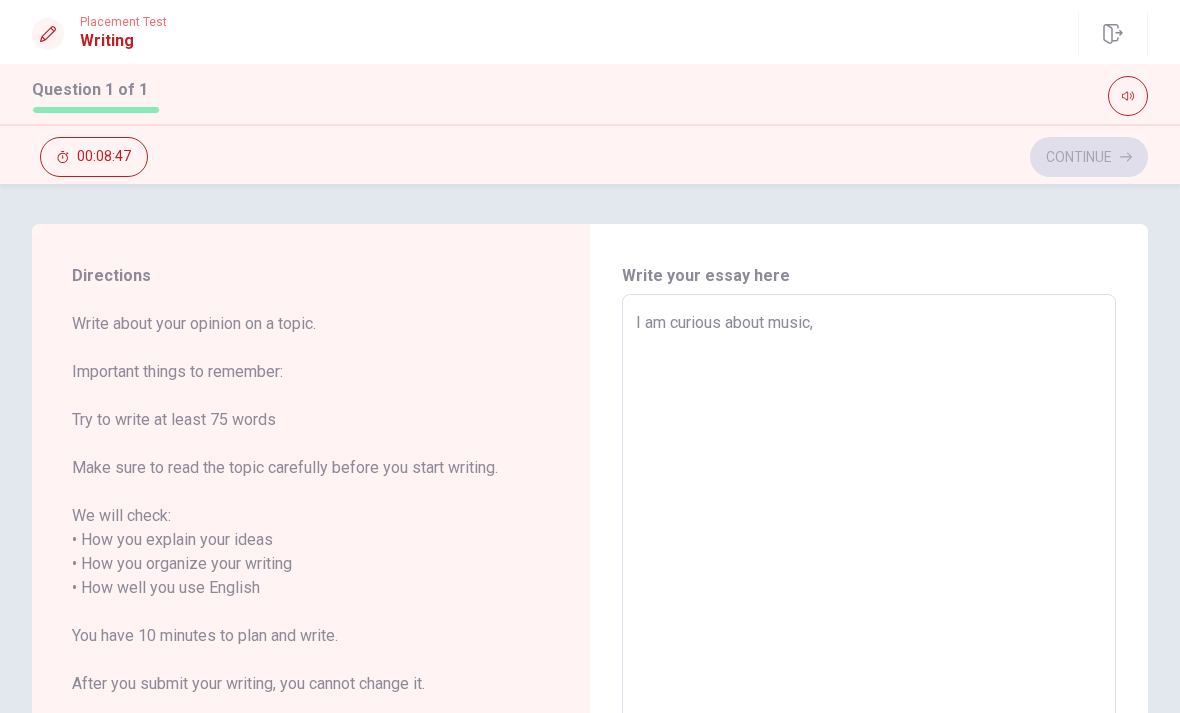type on "I am curious about music," 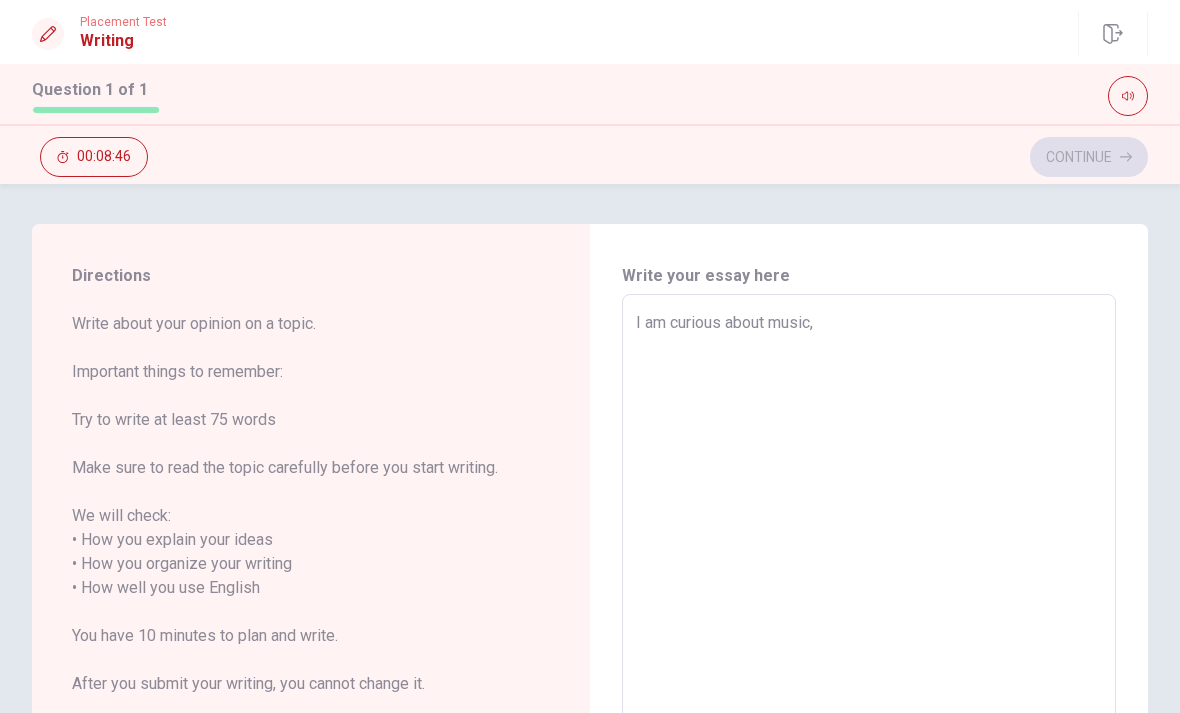 type on "I am curious about music, b" 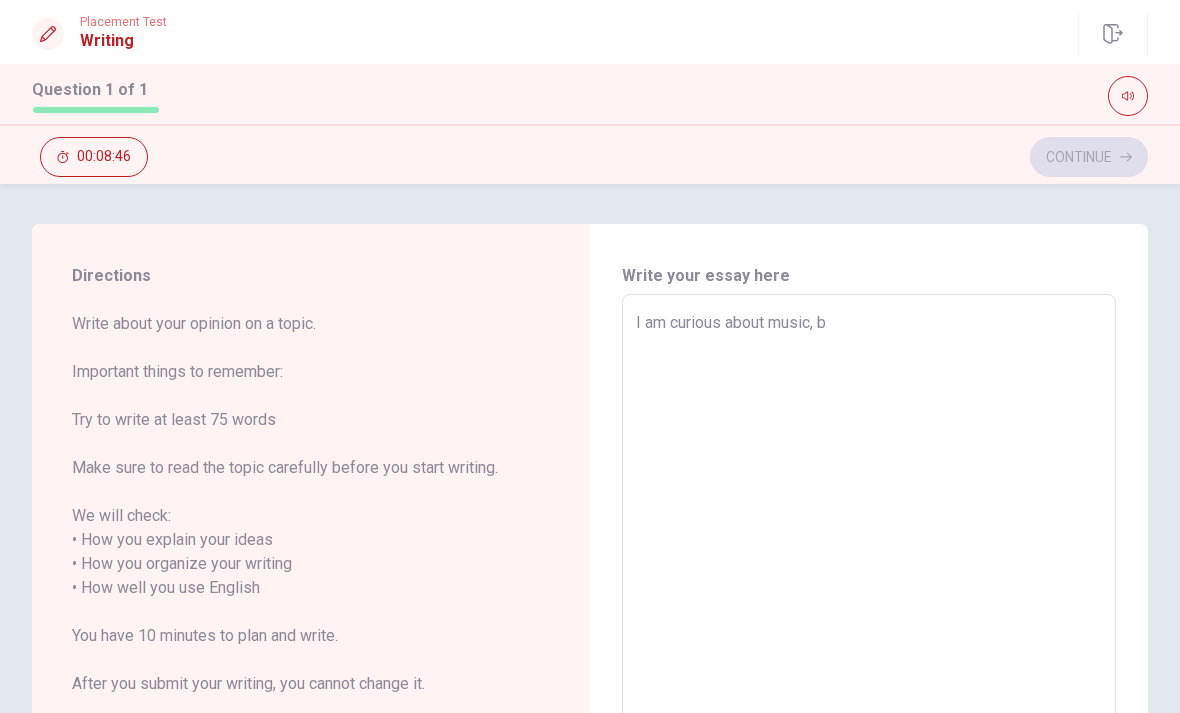 type on "x" 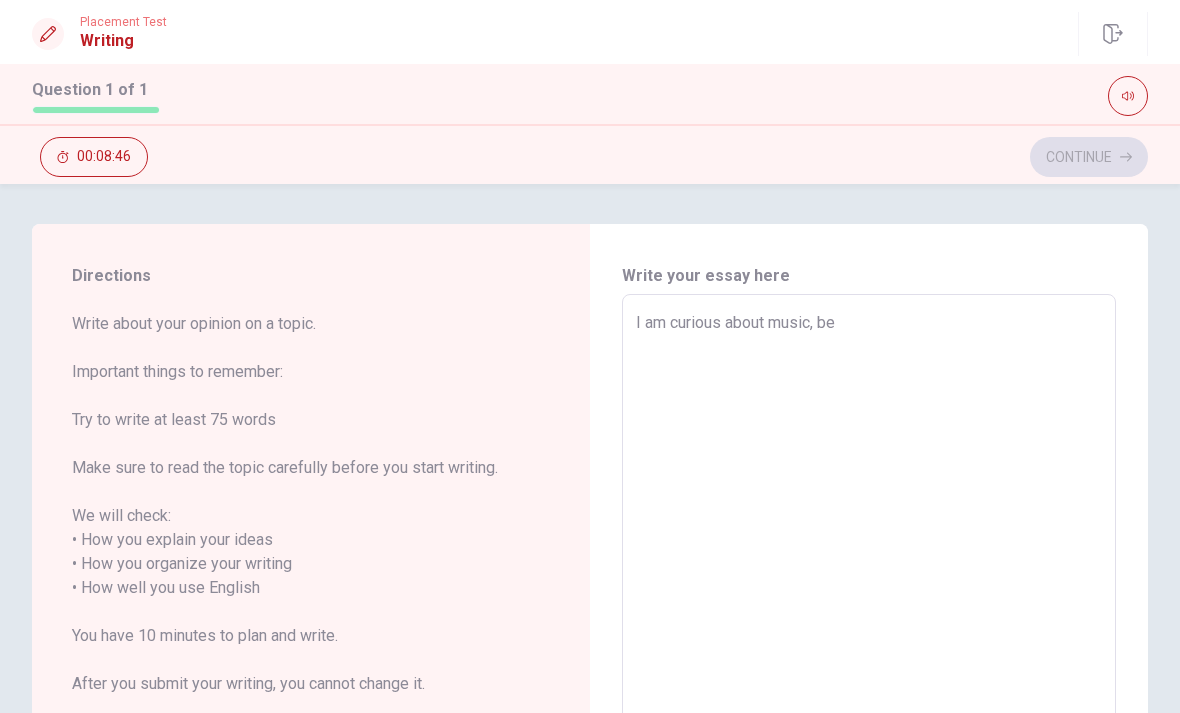 type on "x" 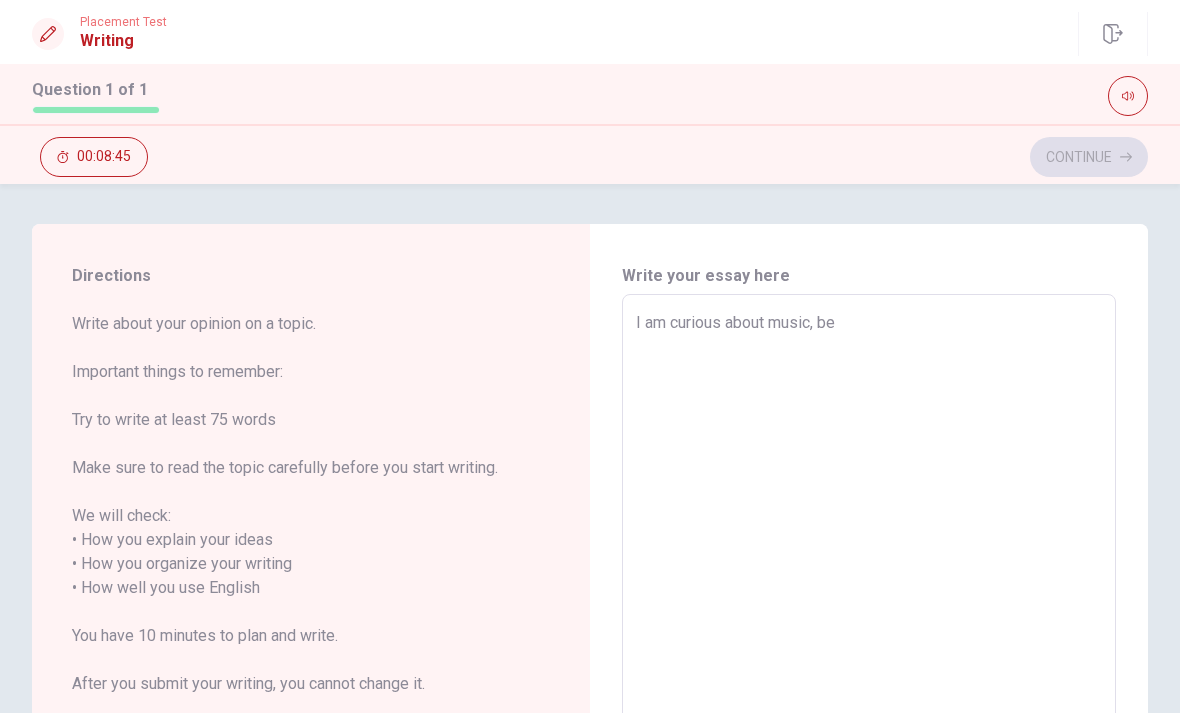 type on "I am curious about music, bec" 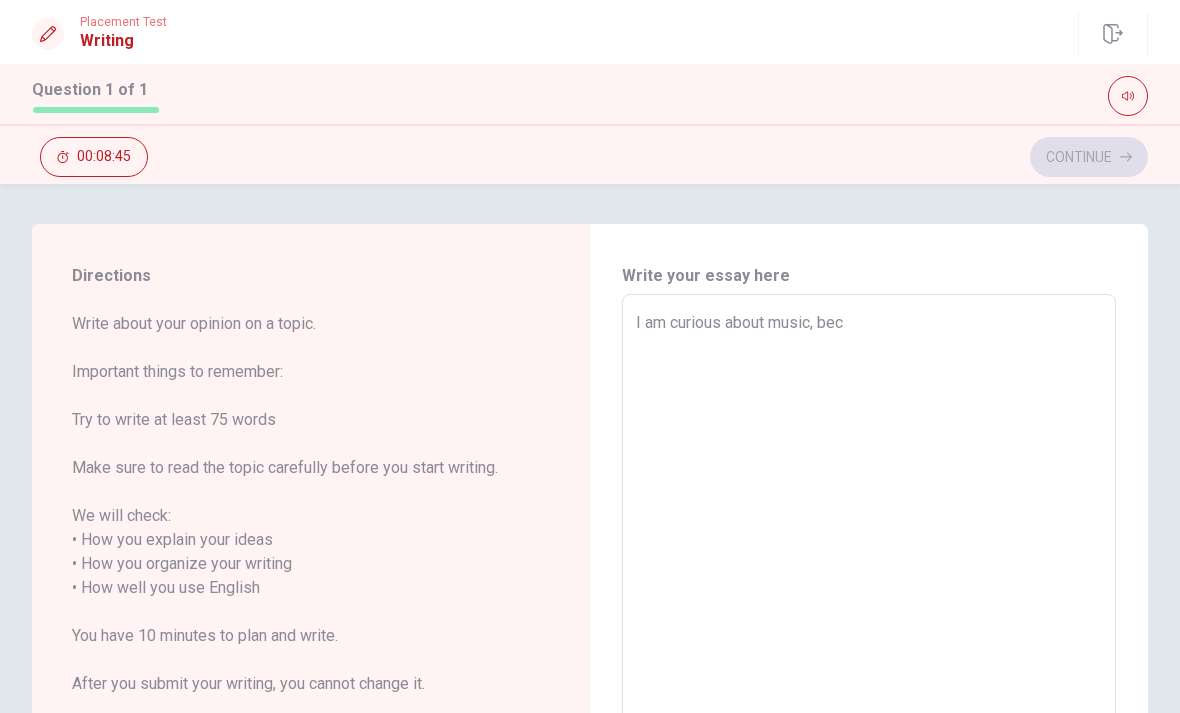 type on "x" 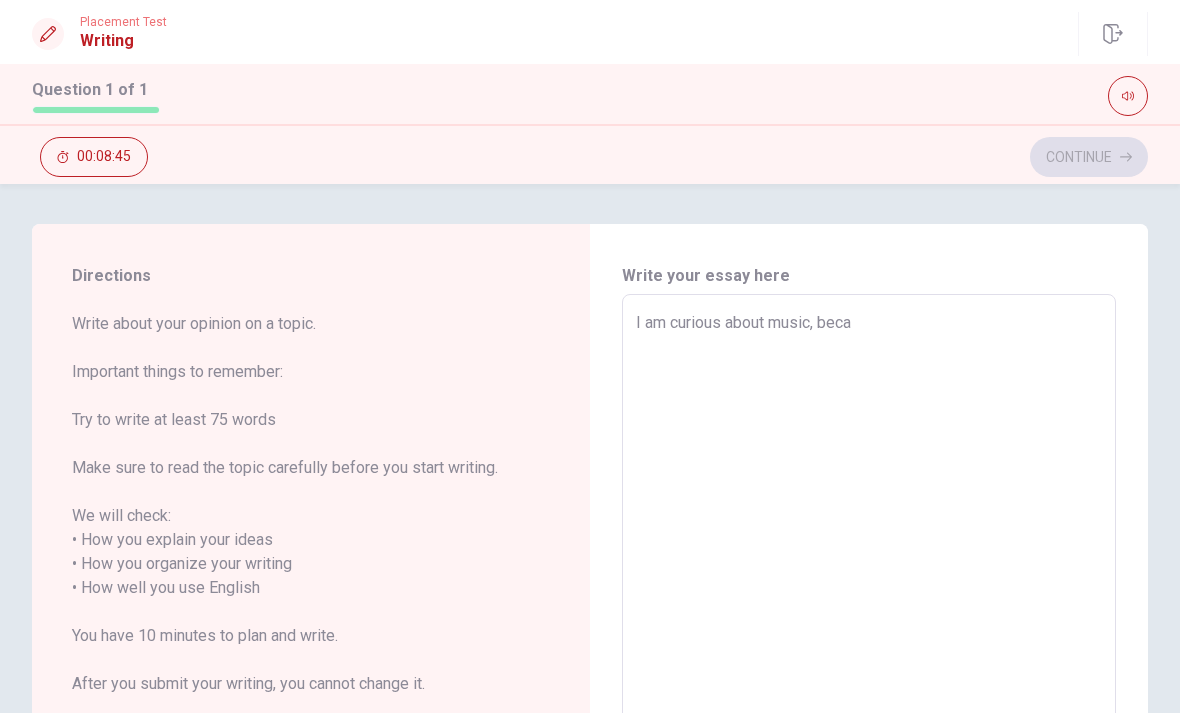 type on "x" 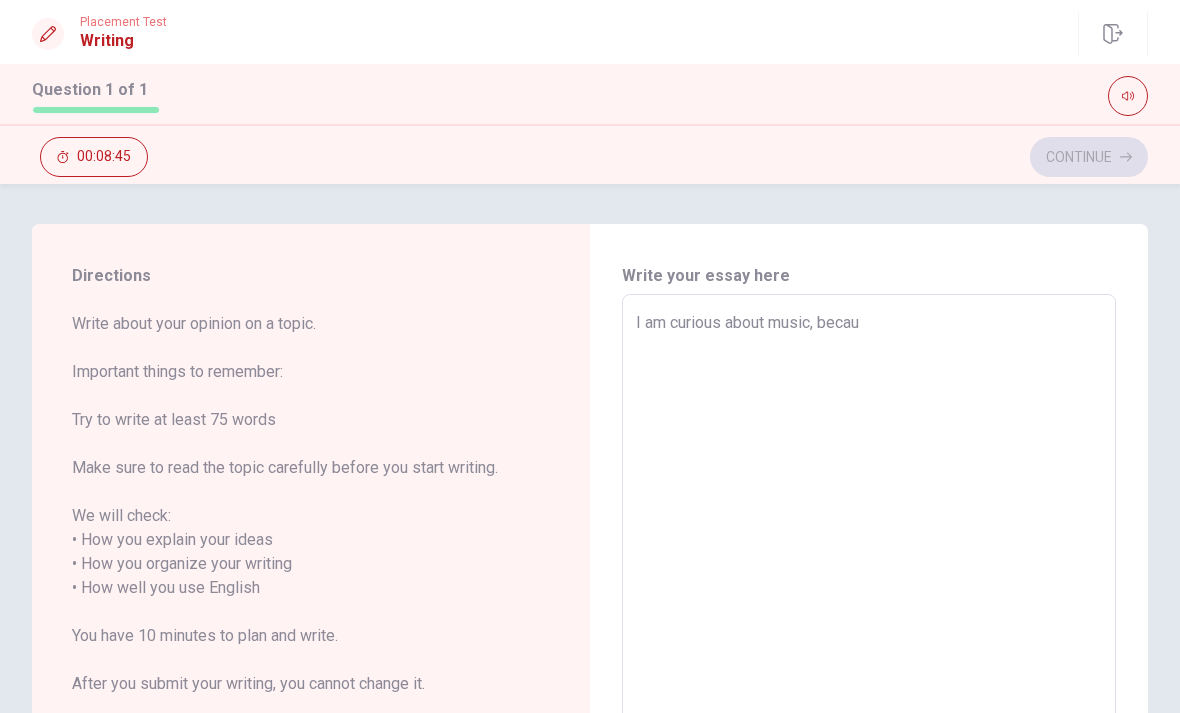 type on "x" 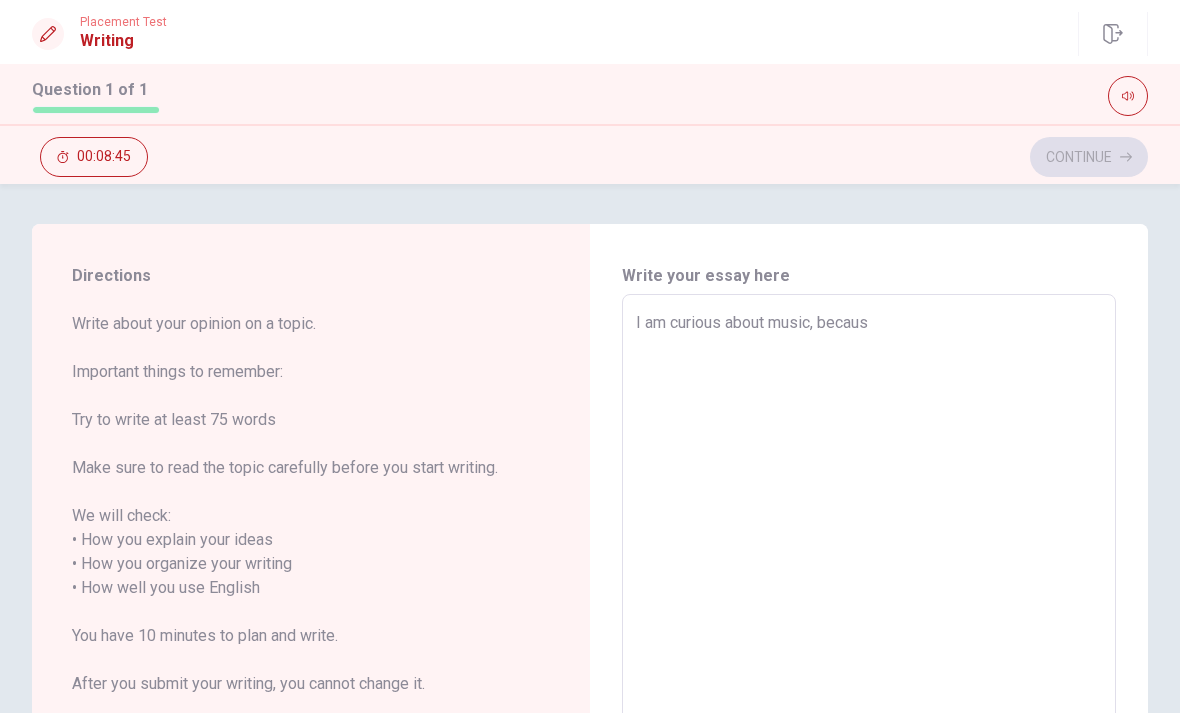 type on "x" 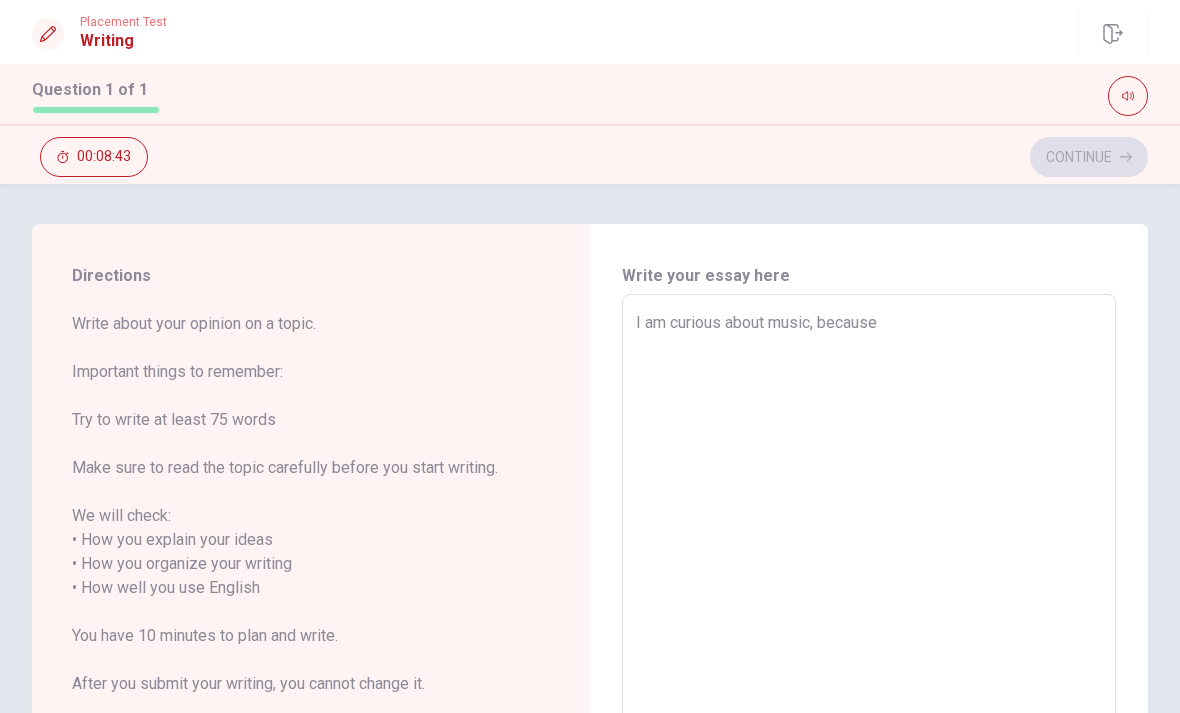 type on "x" 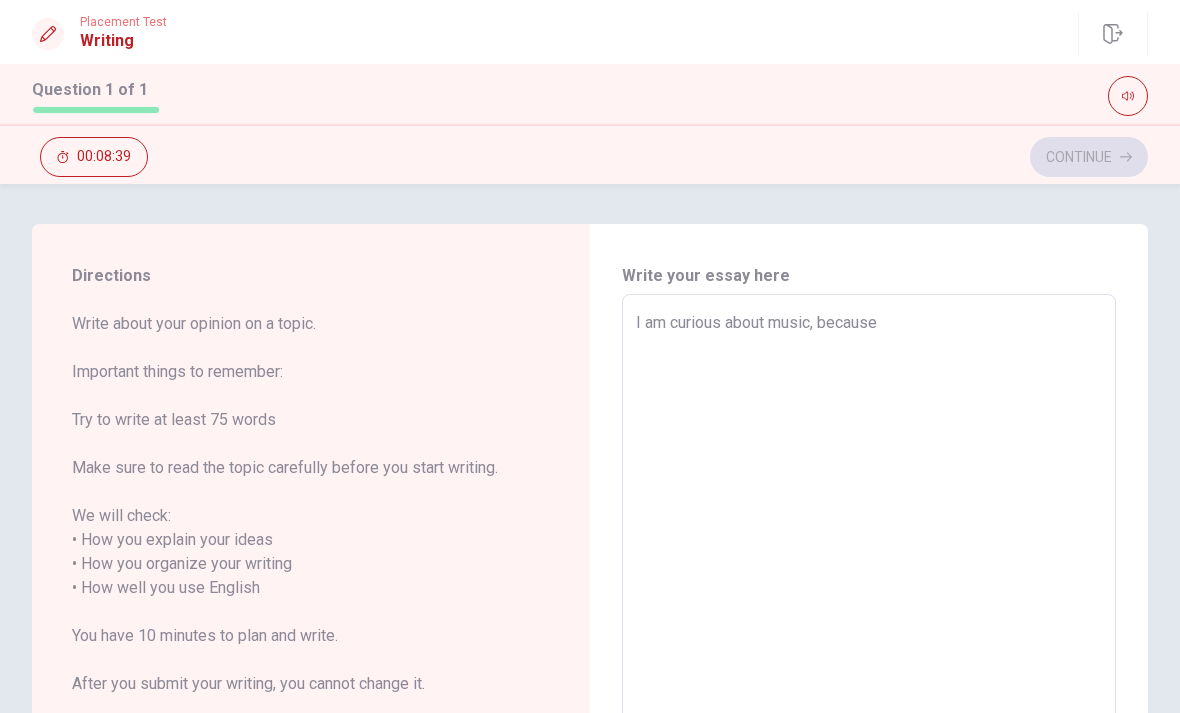 type on "x" 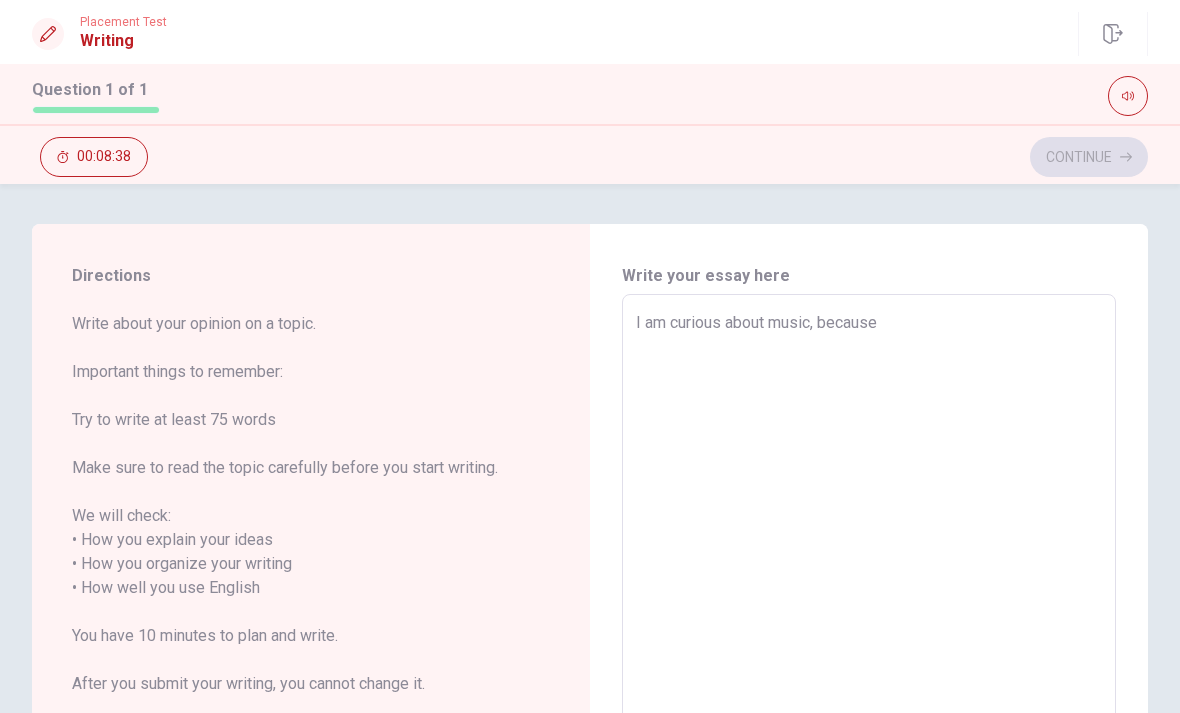 type on "I am curious about music, because i" 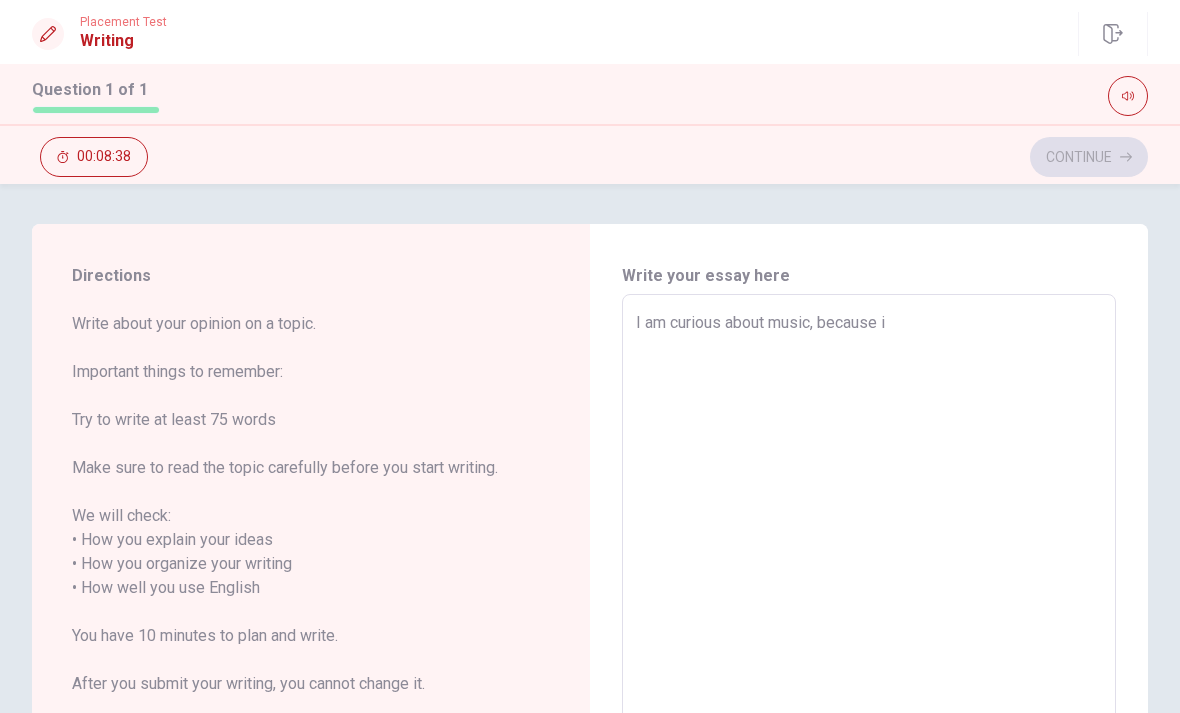 type on "x" 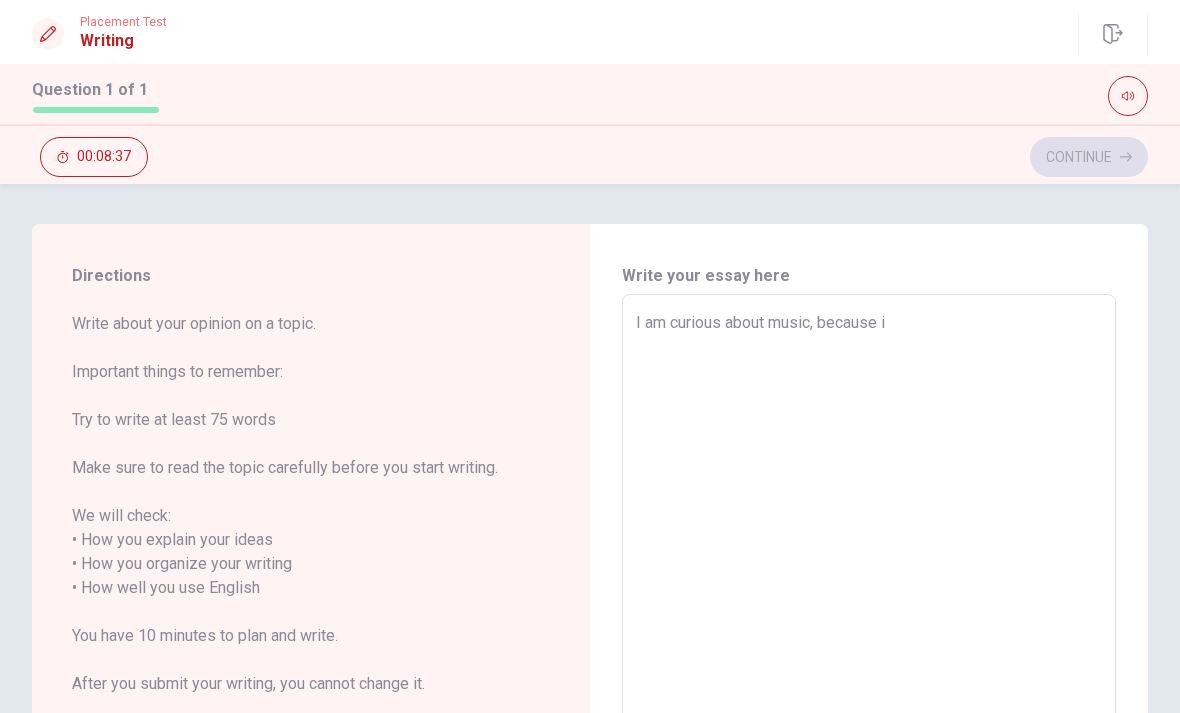 type on "I am curious about music, because i a" 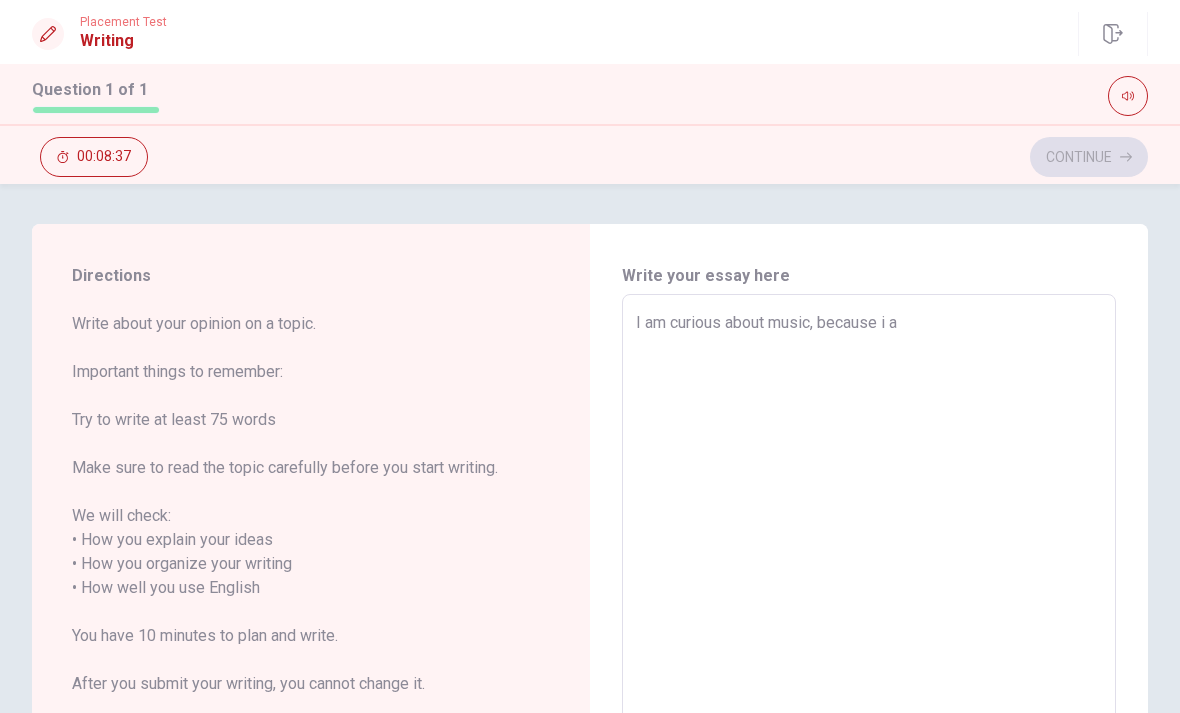 type on "I am curious about music, because i" 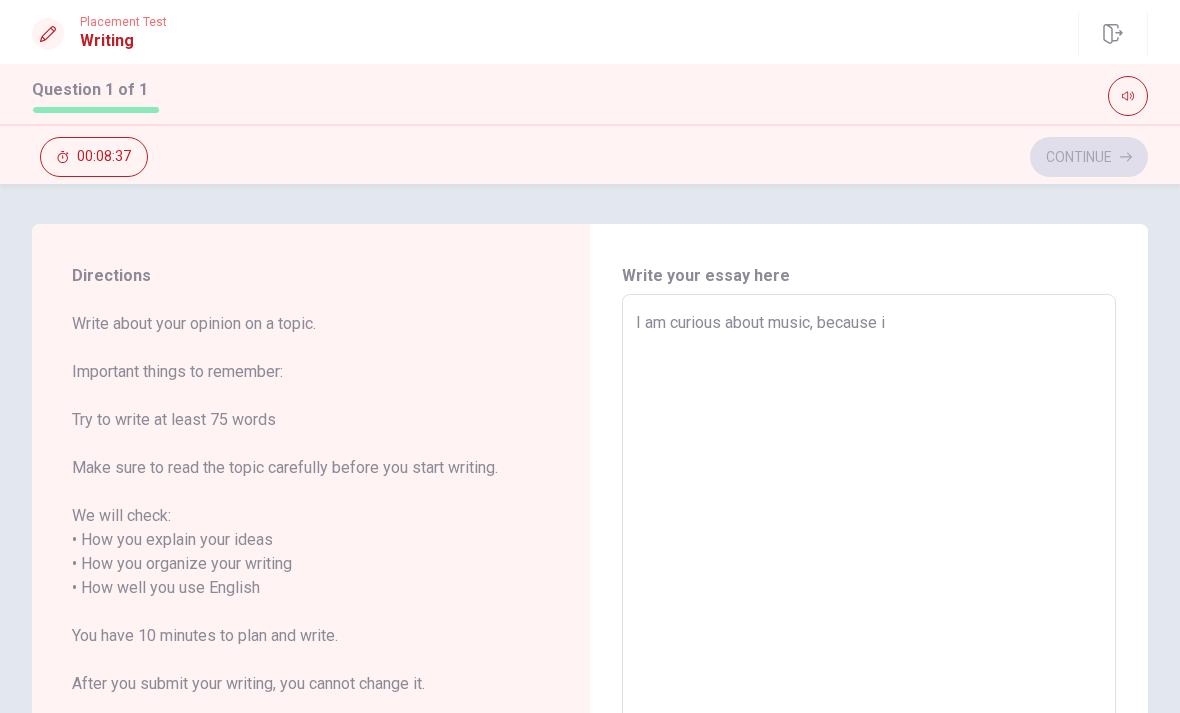 type on "x" 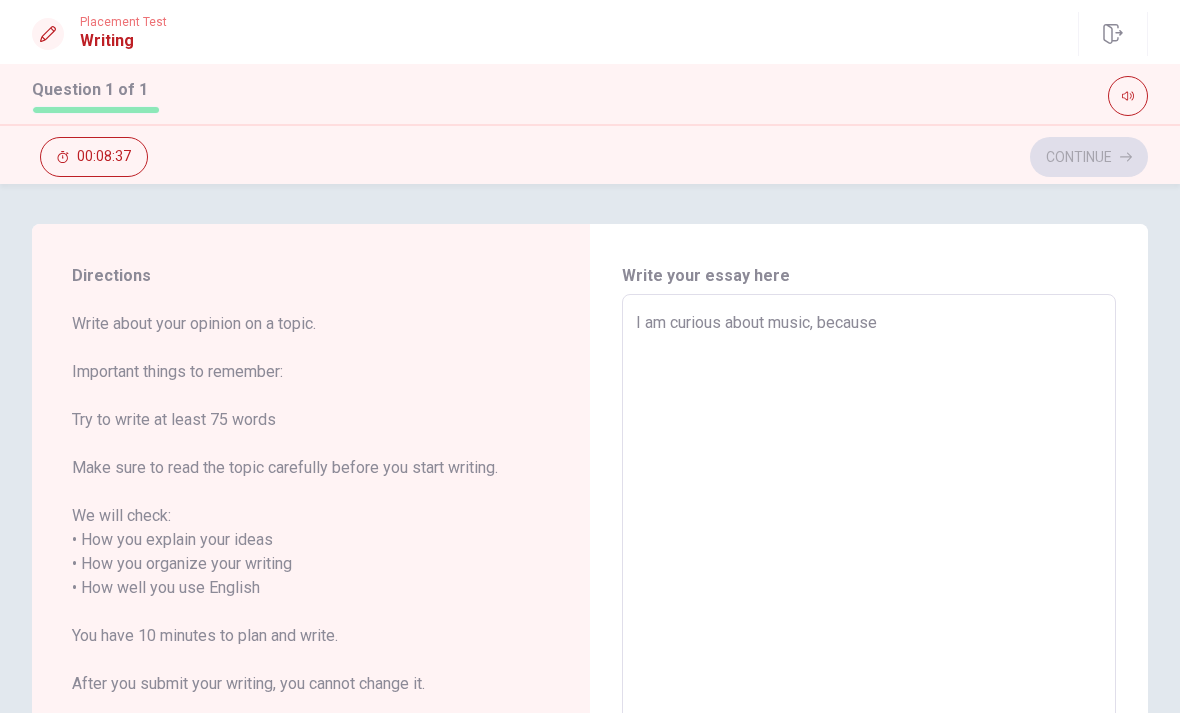 type on "x" 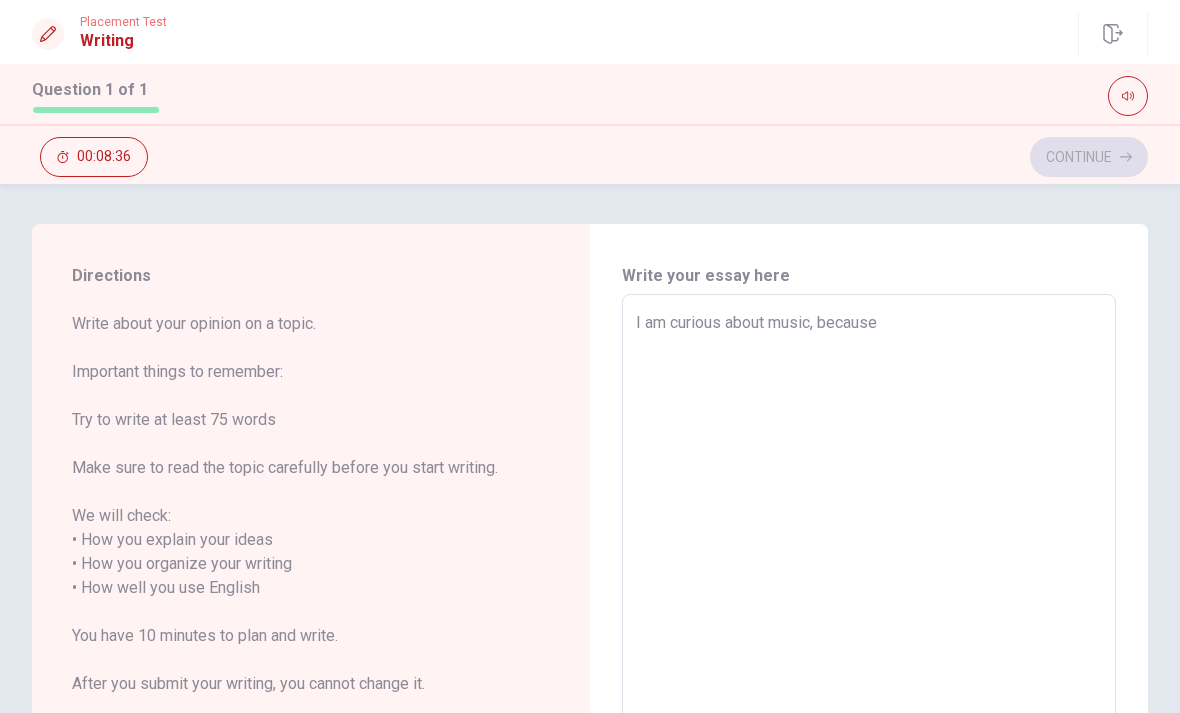 type on "I am curious about music, because I" 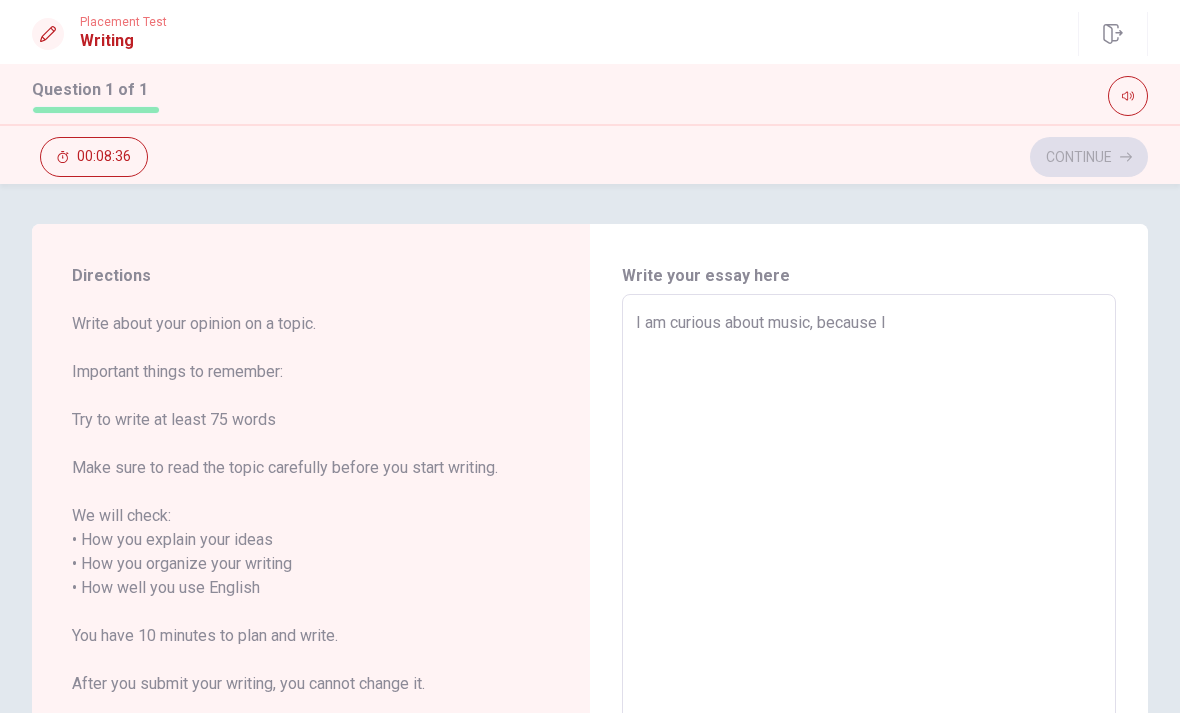 type on "x" 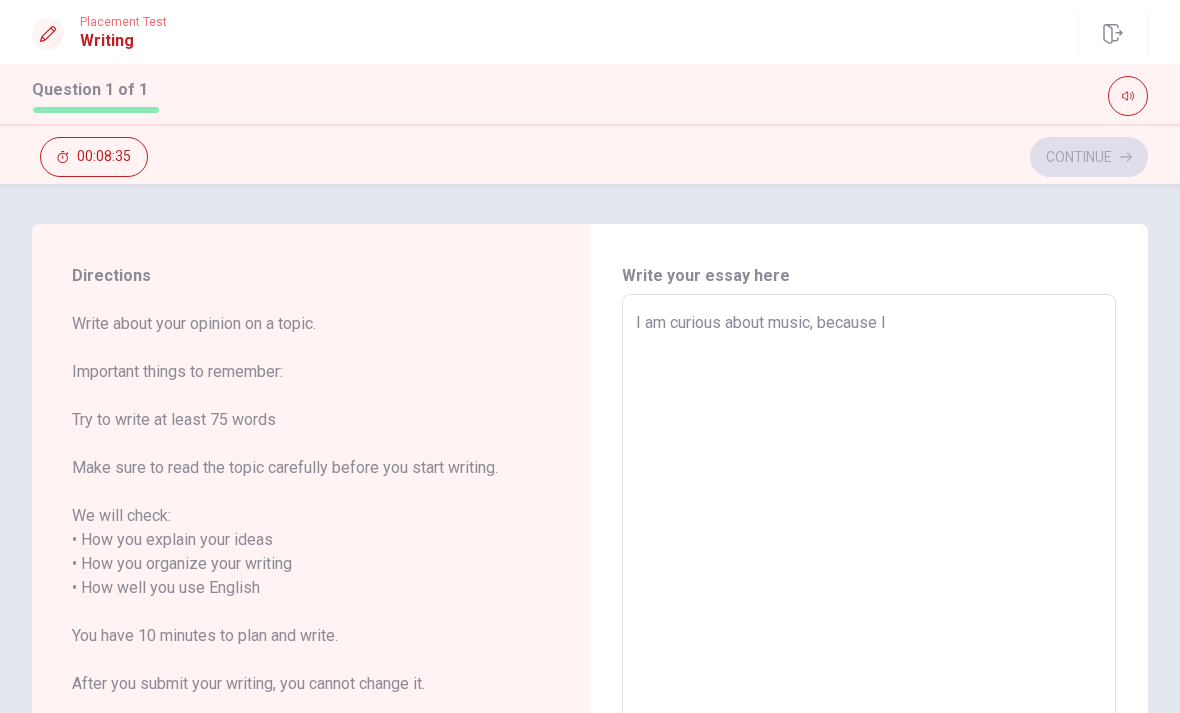 type on "I am curious about music, because I" 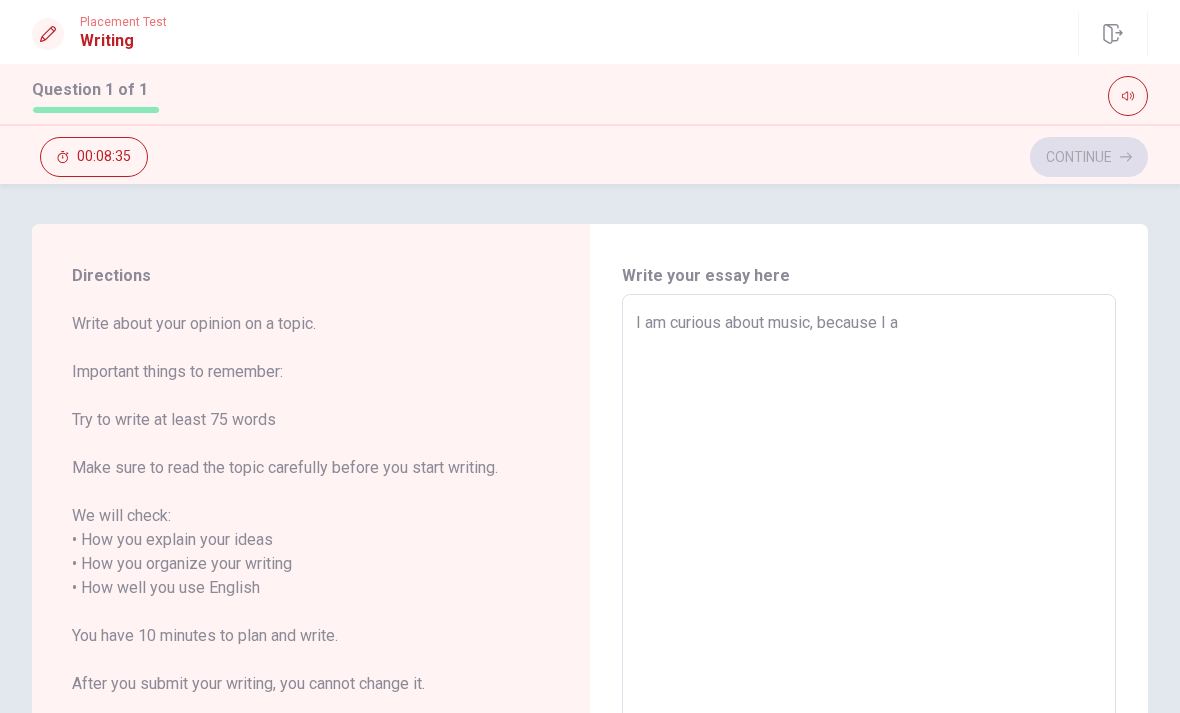 type on "x" 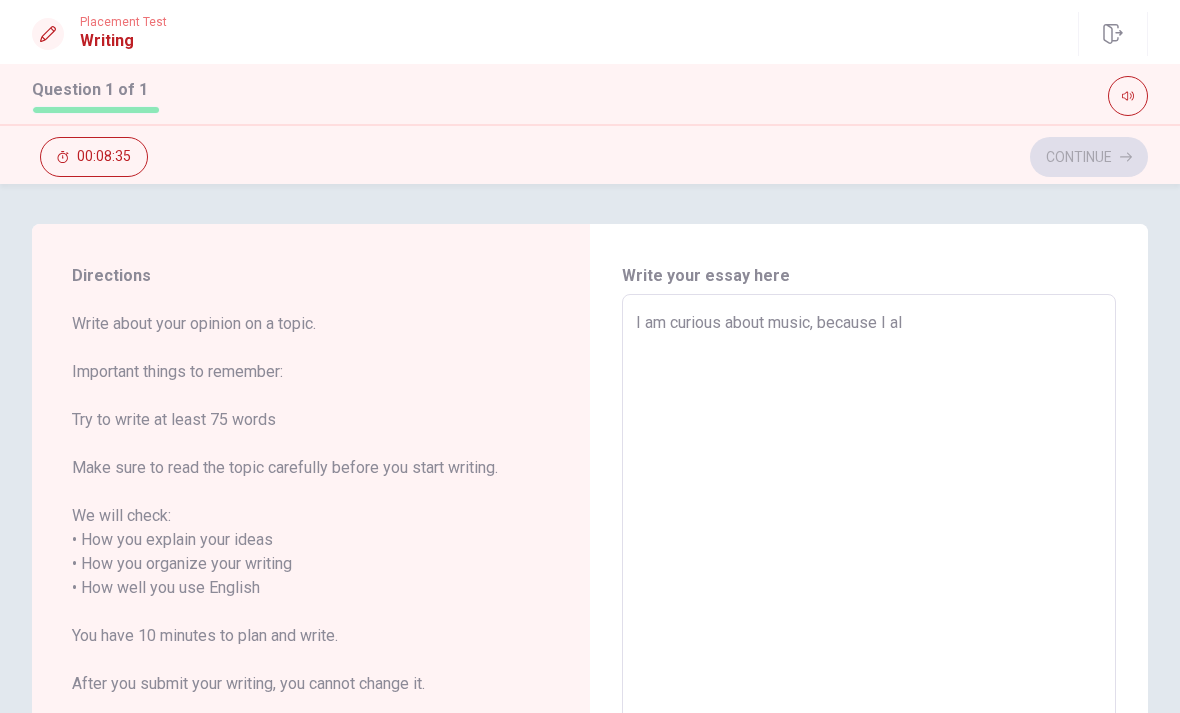 type on "x" 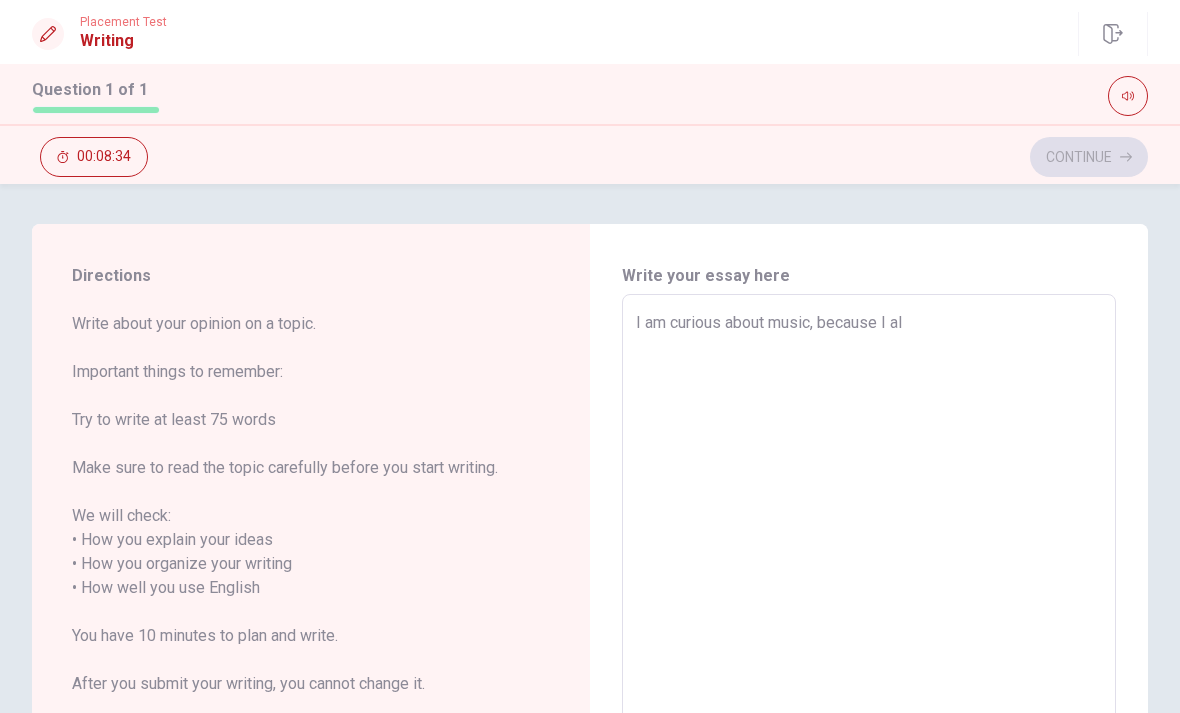 type on "I am curious about music, because I alw" 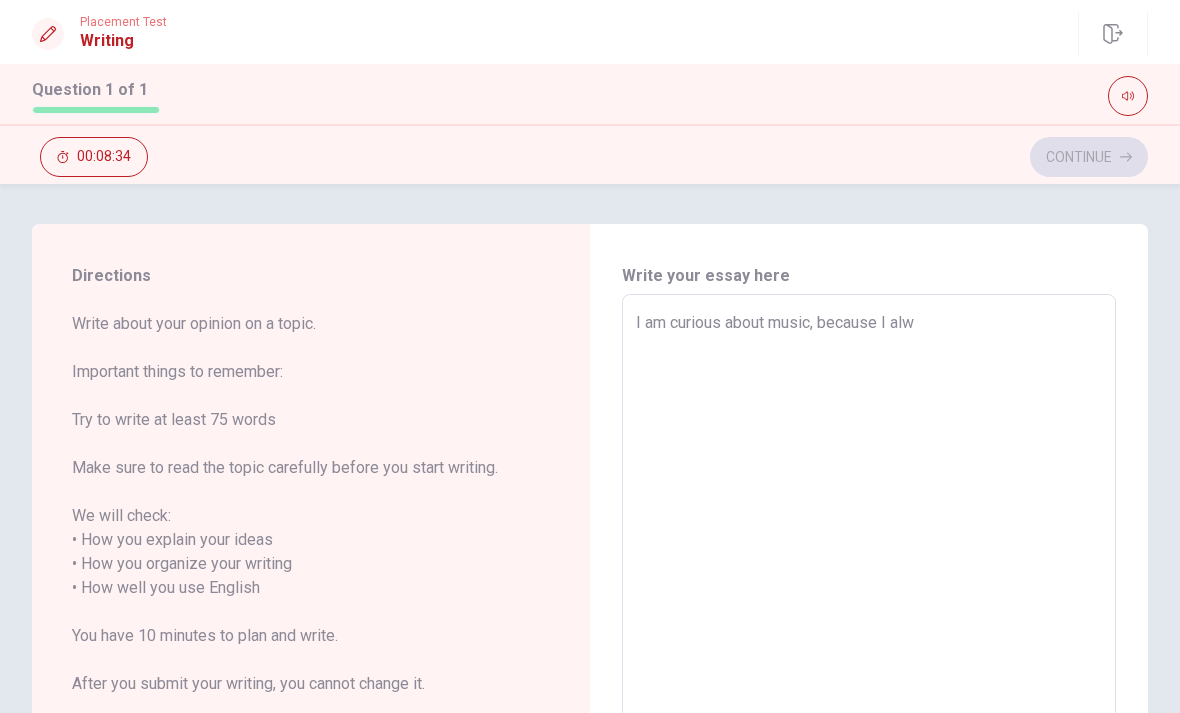 type on "x" 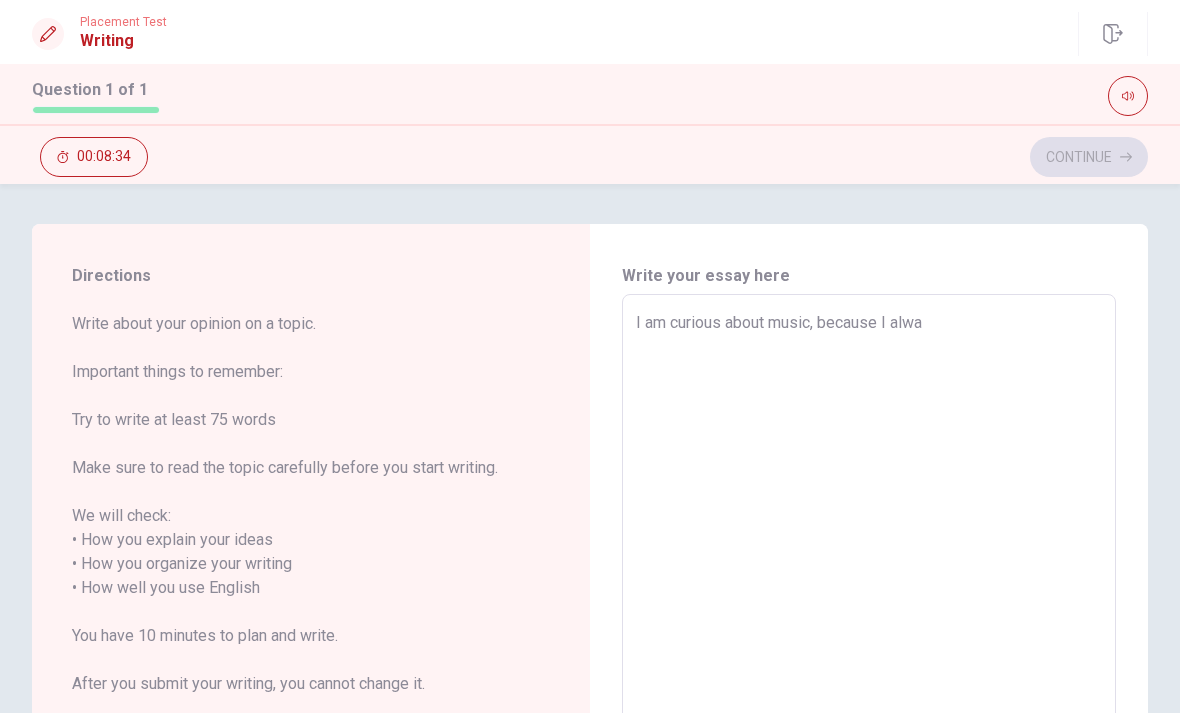 type on "x" 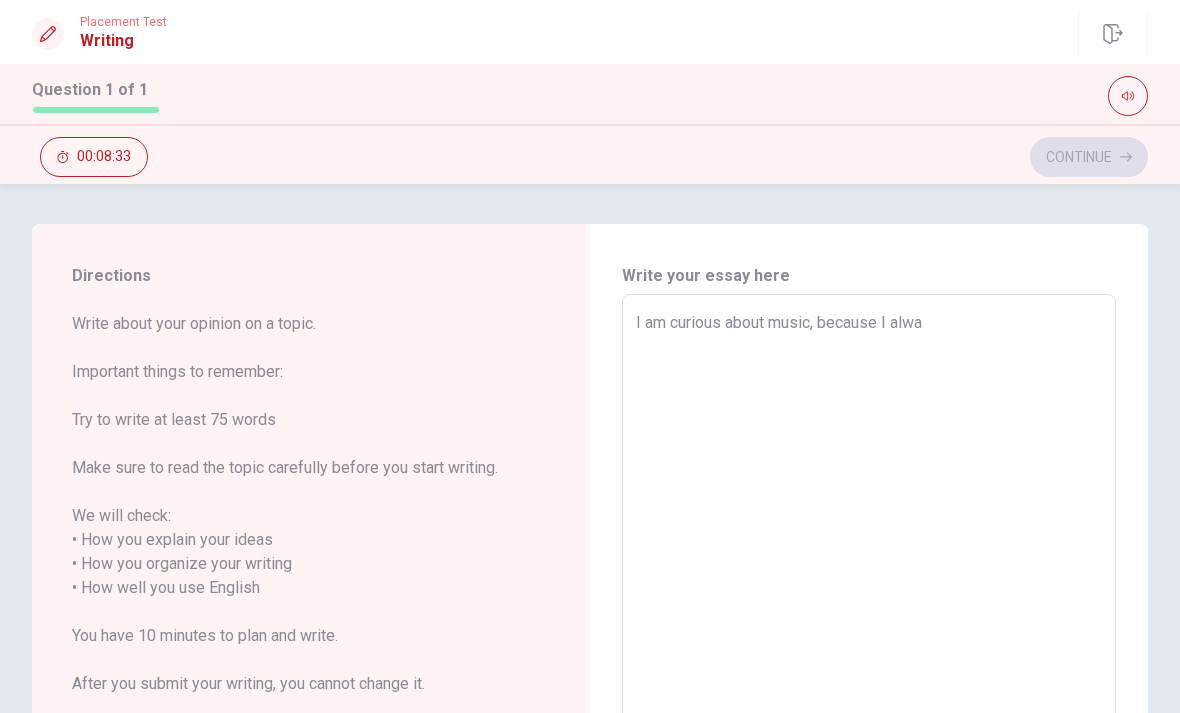type on "I am curious about music, because I alway" 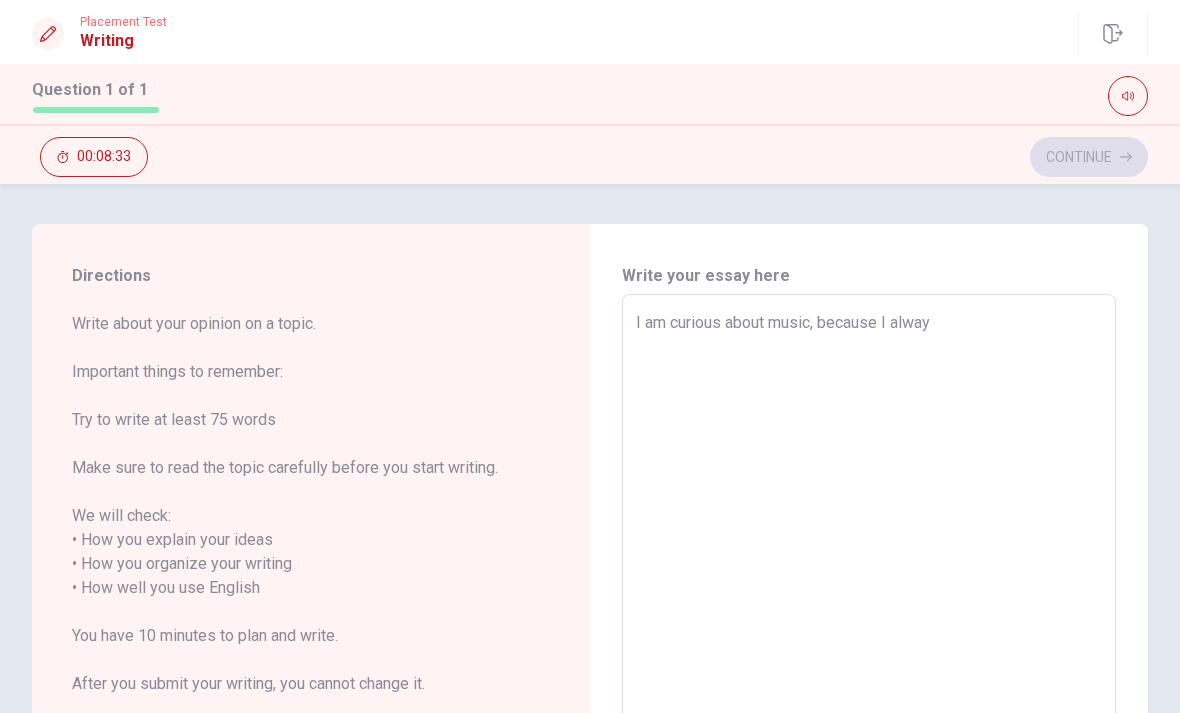 type on "x" 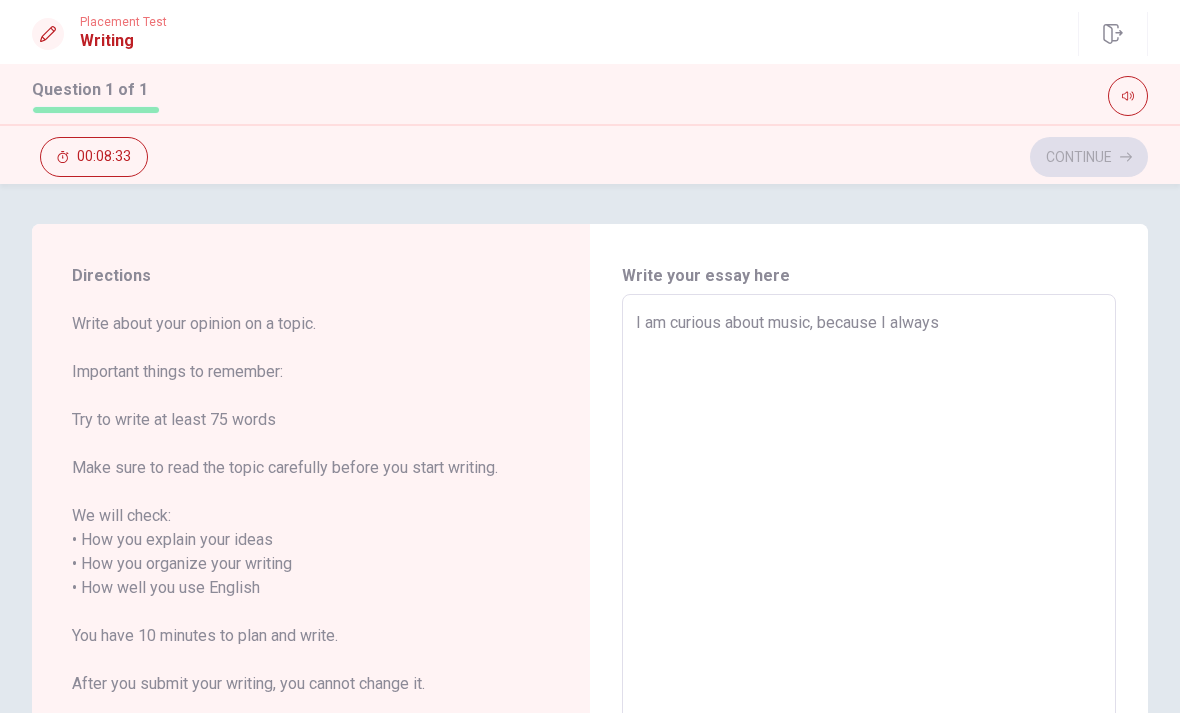 type on "x" 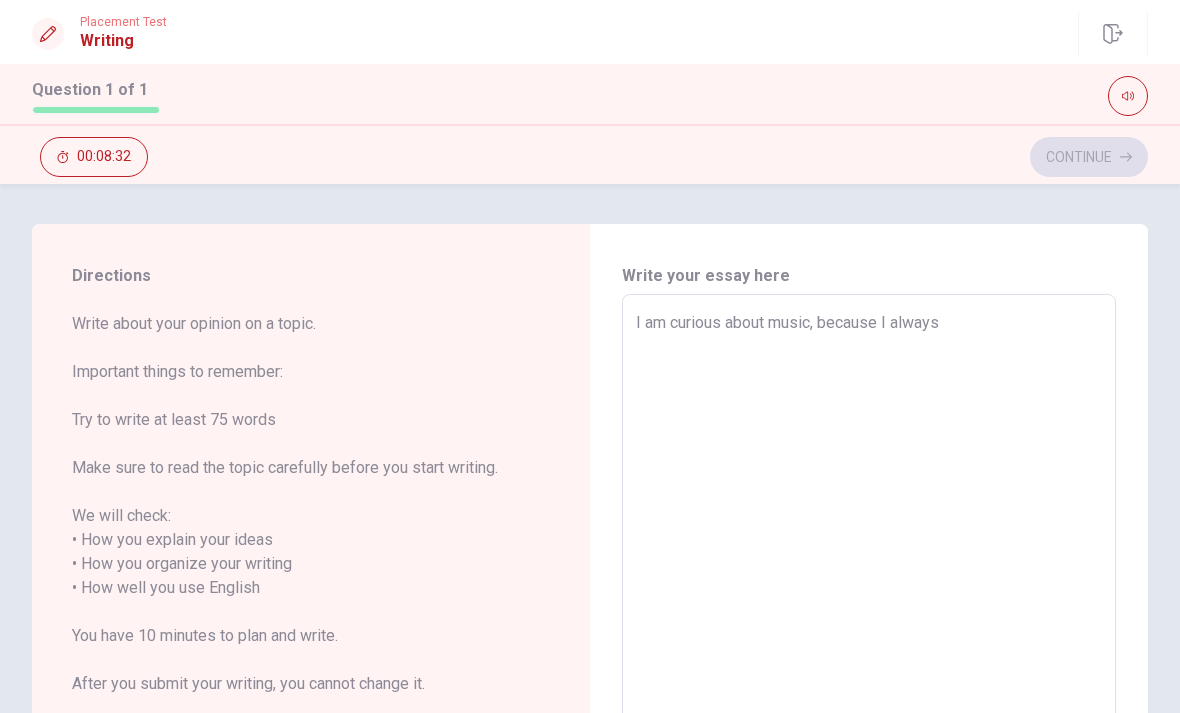 type on "I am curious about music, because I always" 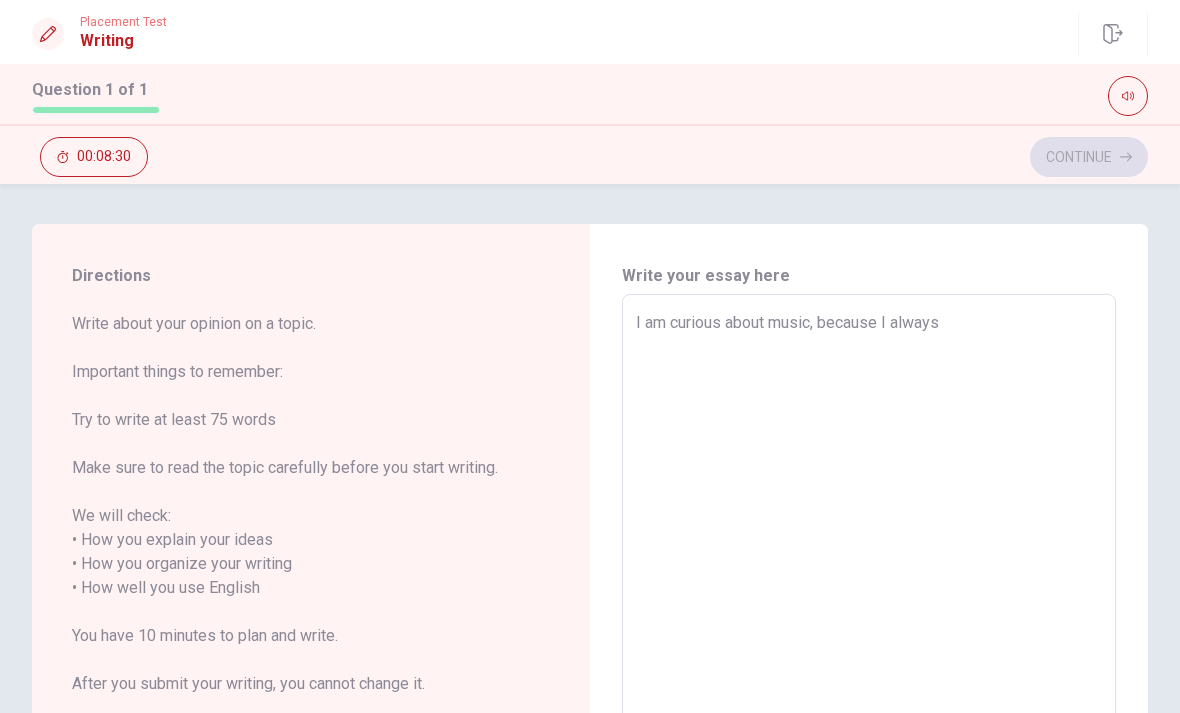 type on "x" 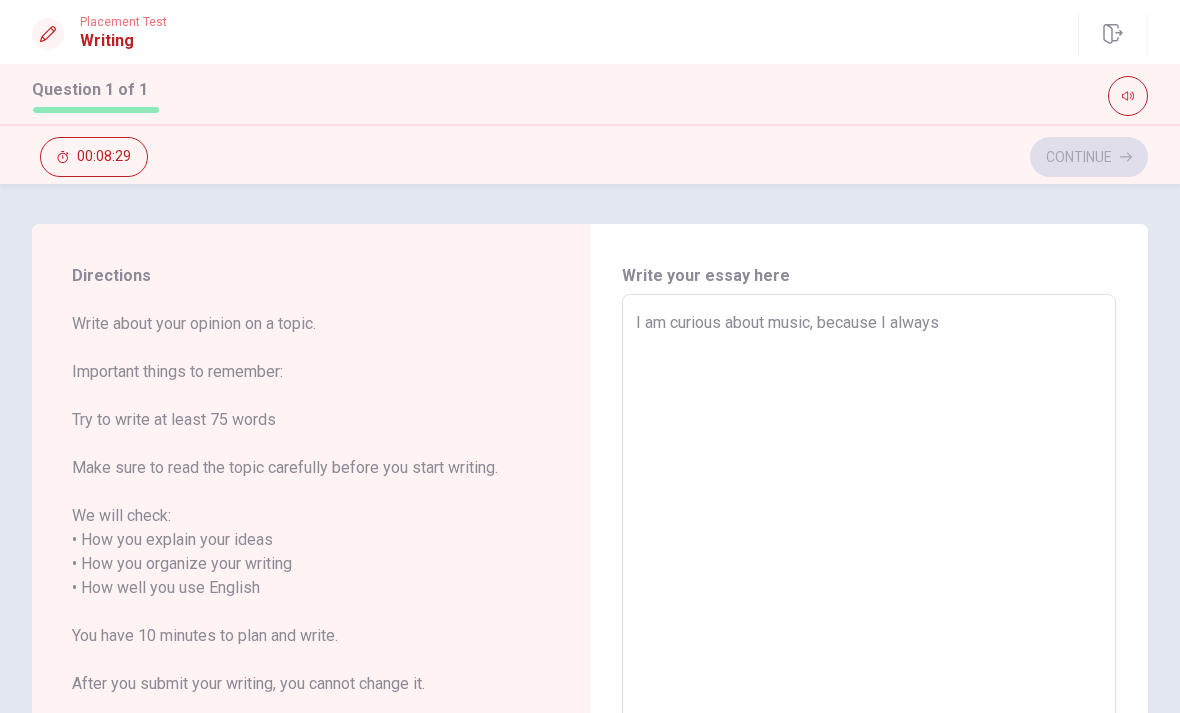 type on "I am curious about music, because I always l" 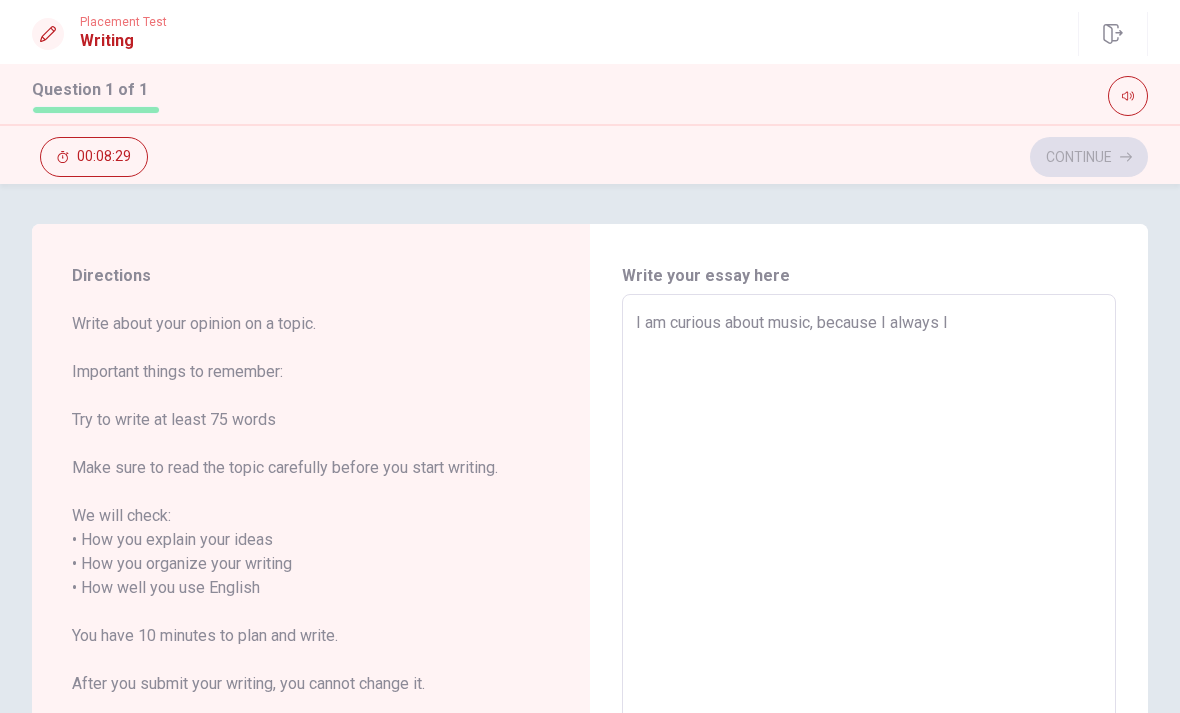 type on "x" 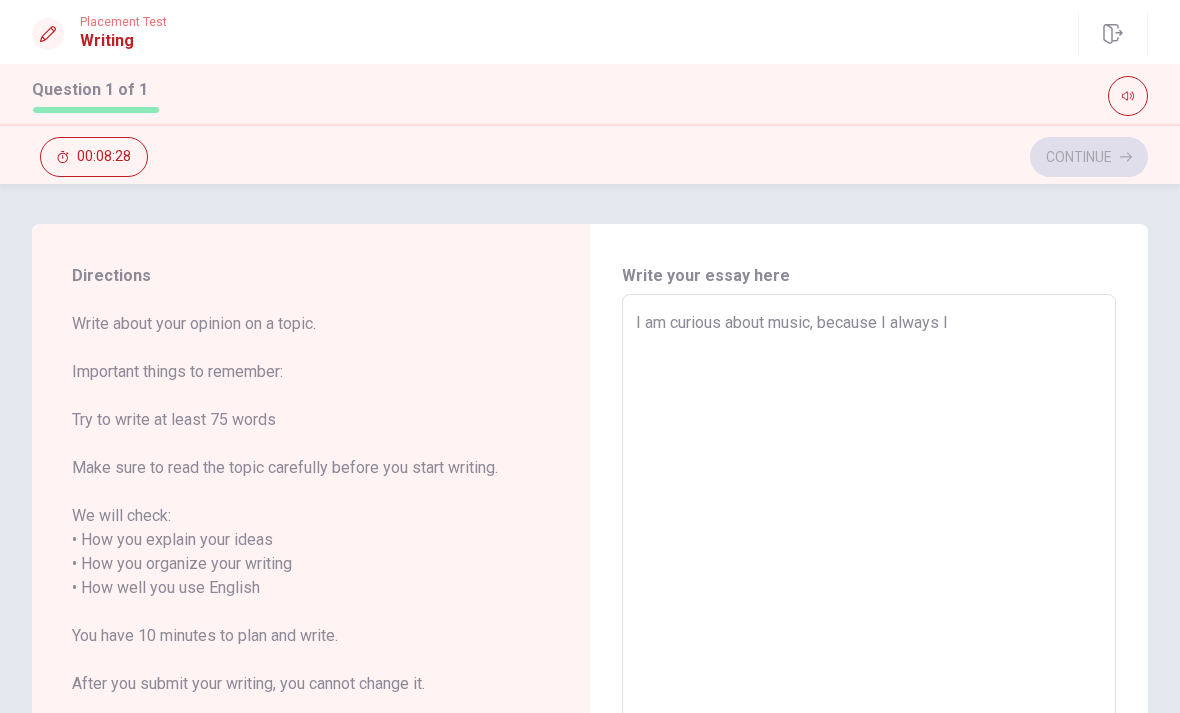 type on "I am curious about music, because I always li" 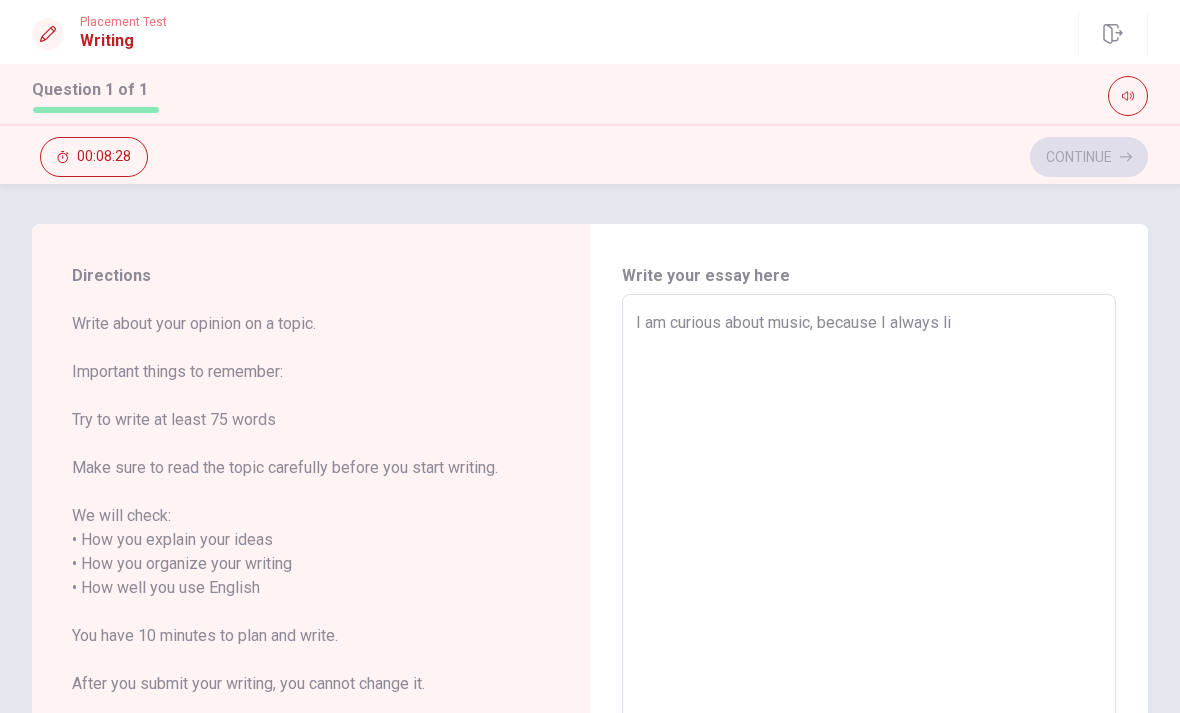type on "x" 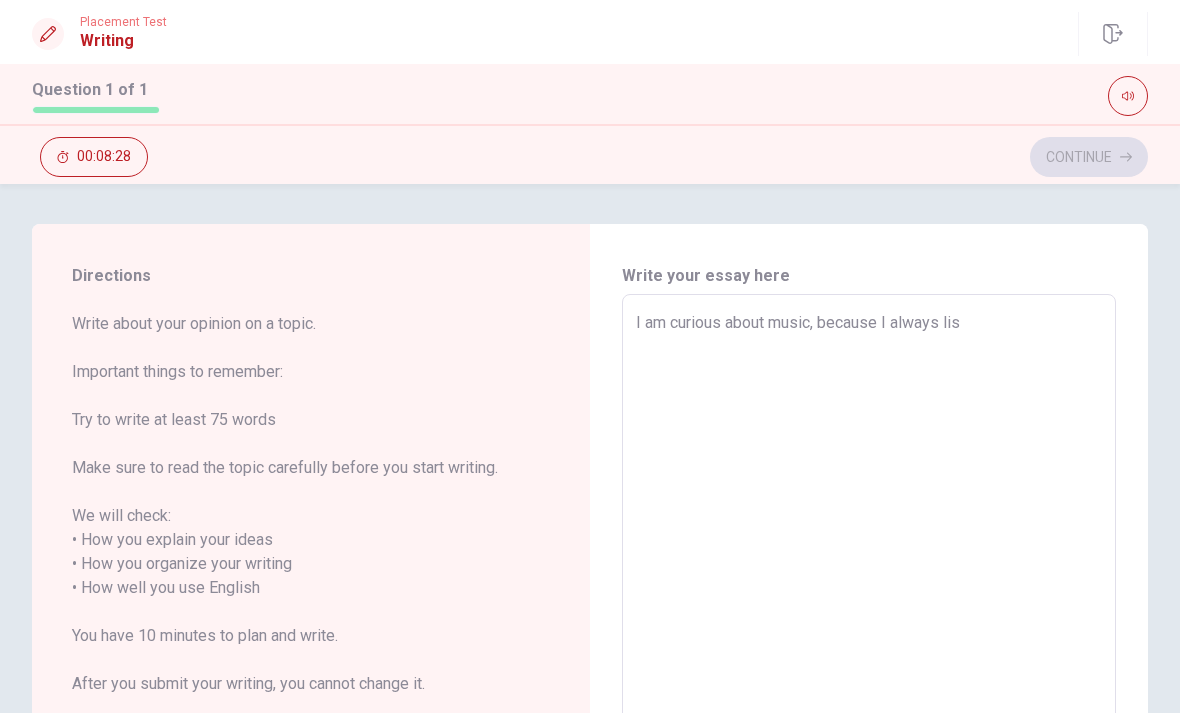 type on "x" 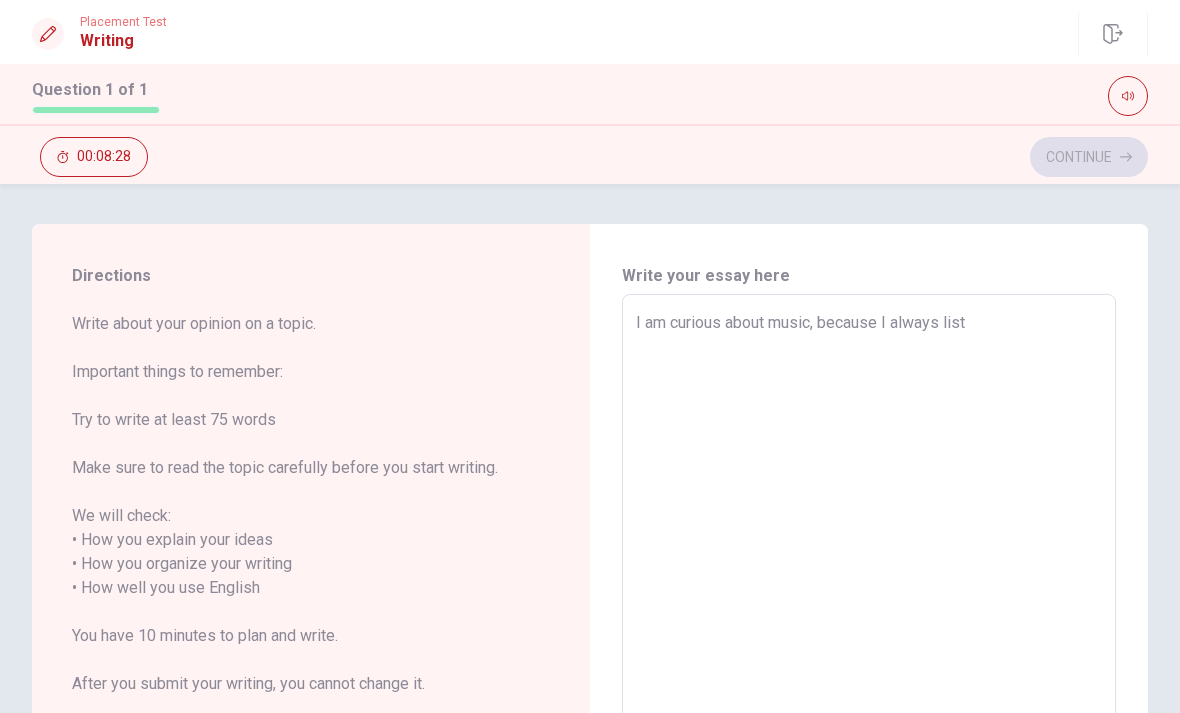 type on "x" 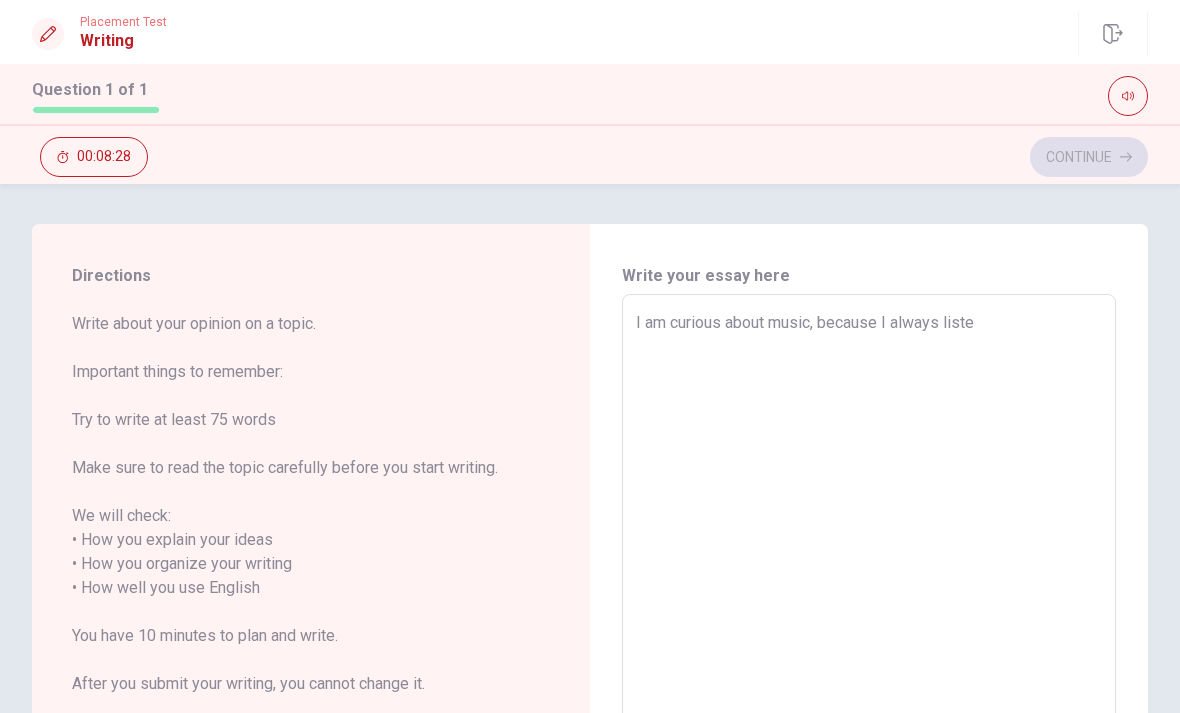 type on "x" 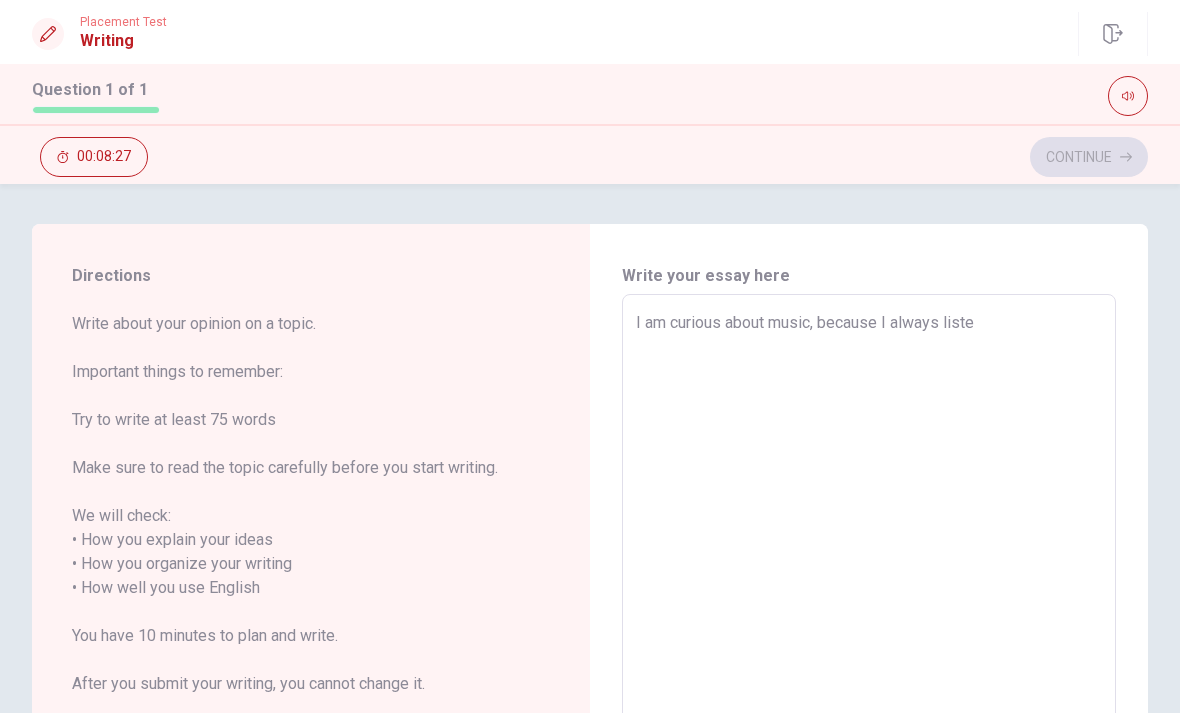 type on "I am curious about music, because I always listen" 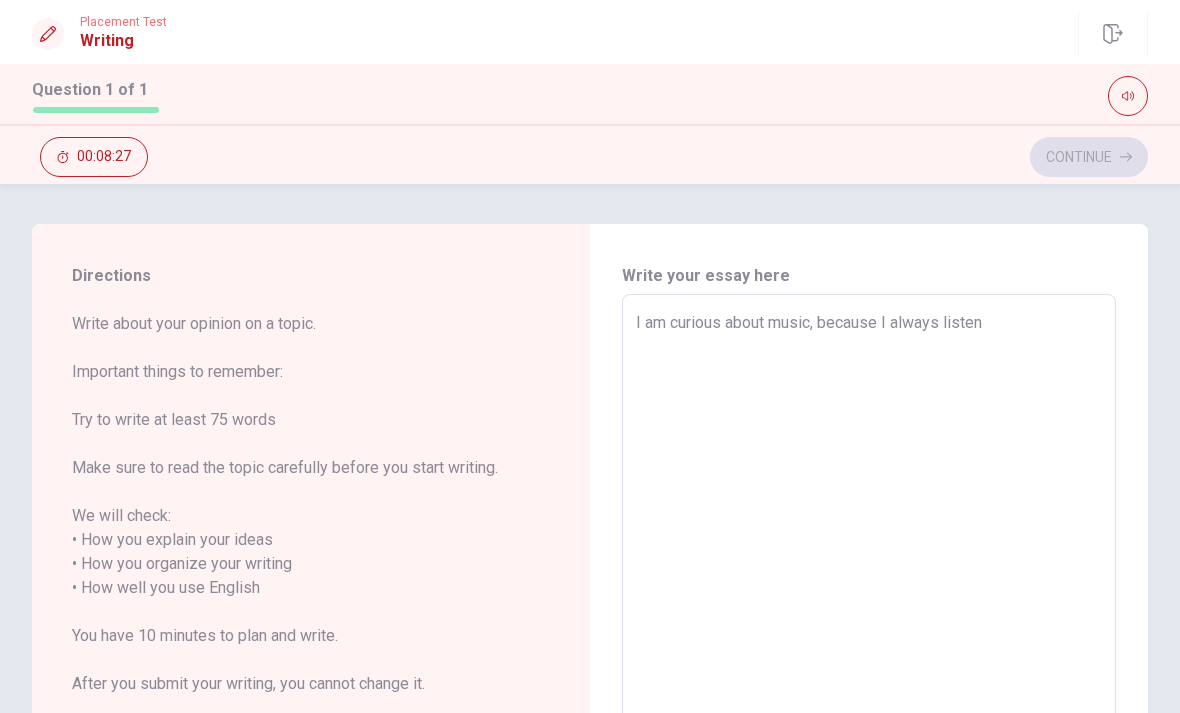 type on "x" 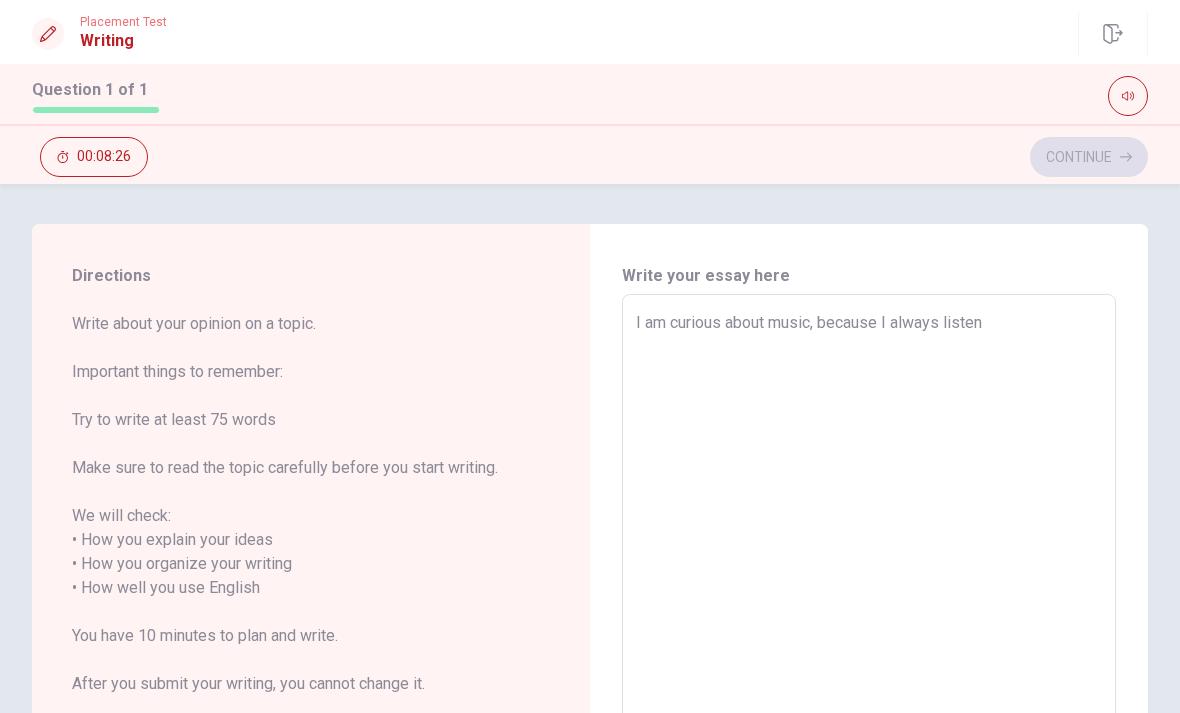 type on "x" 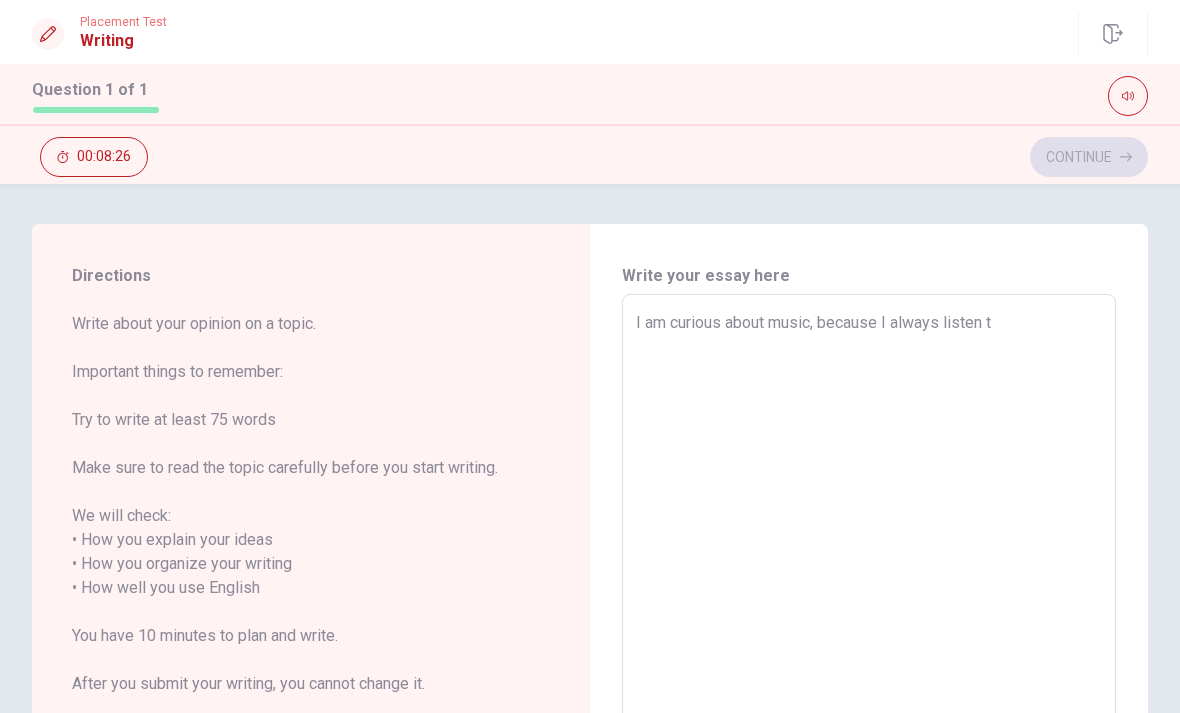 type on "x" 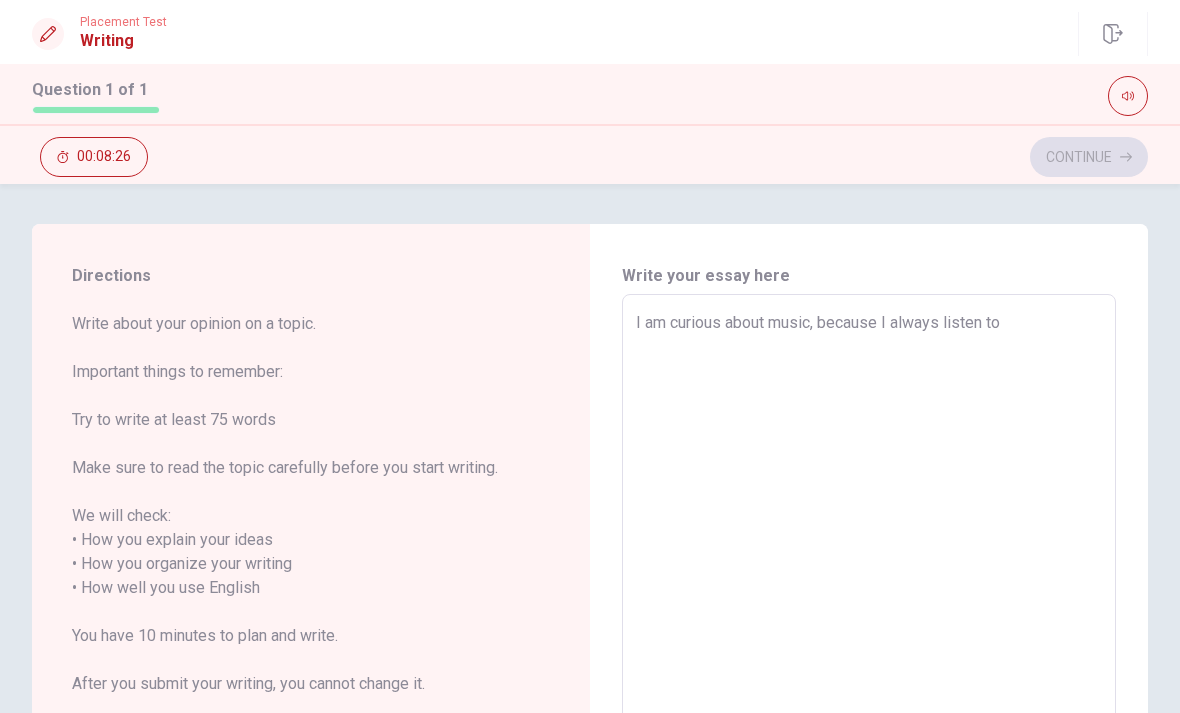 type on "x" 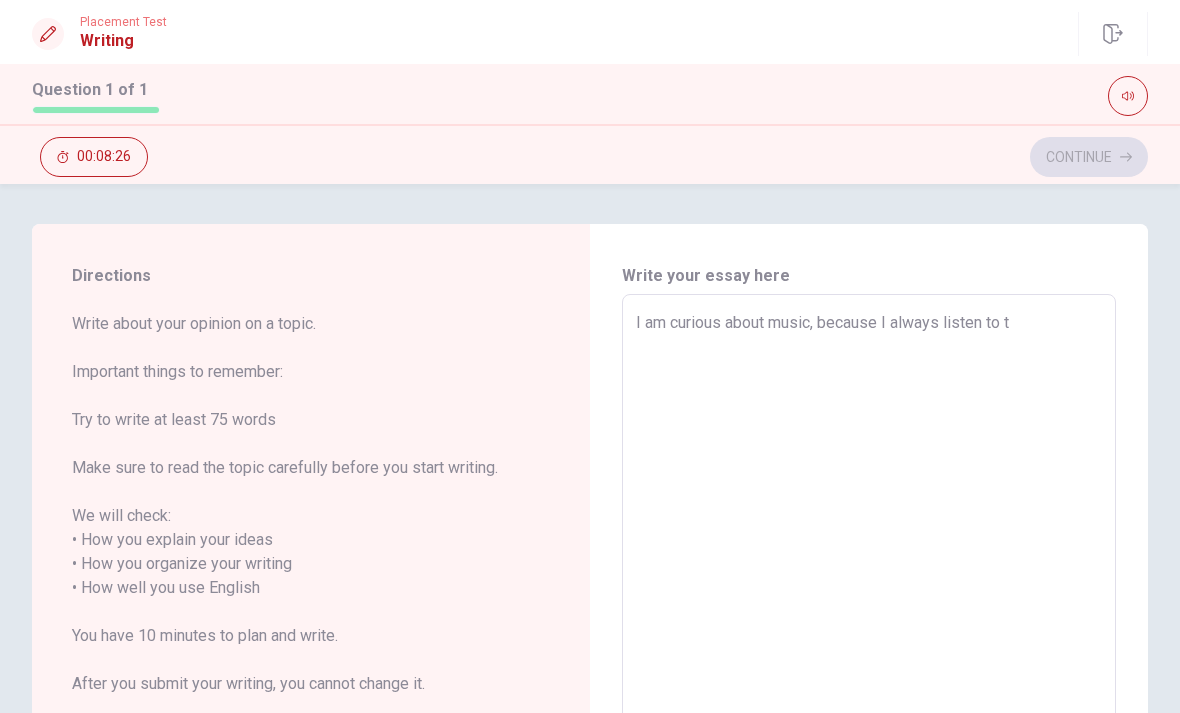 type on "x" 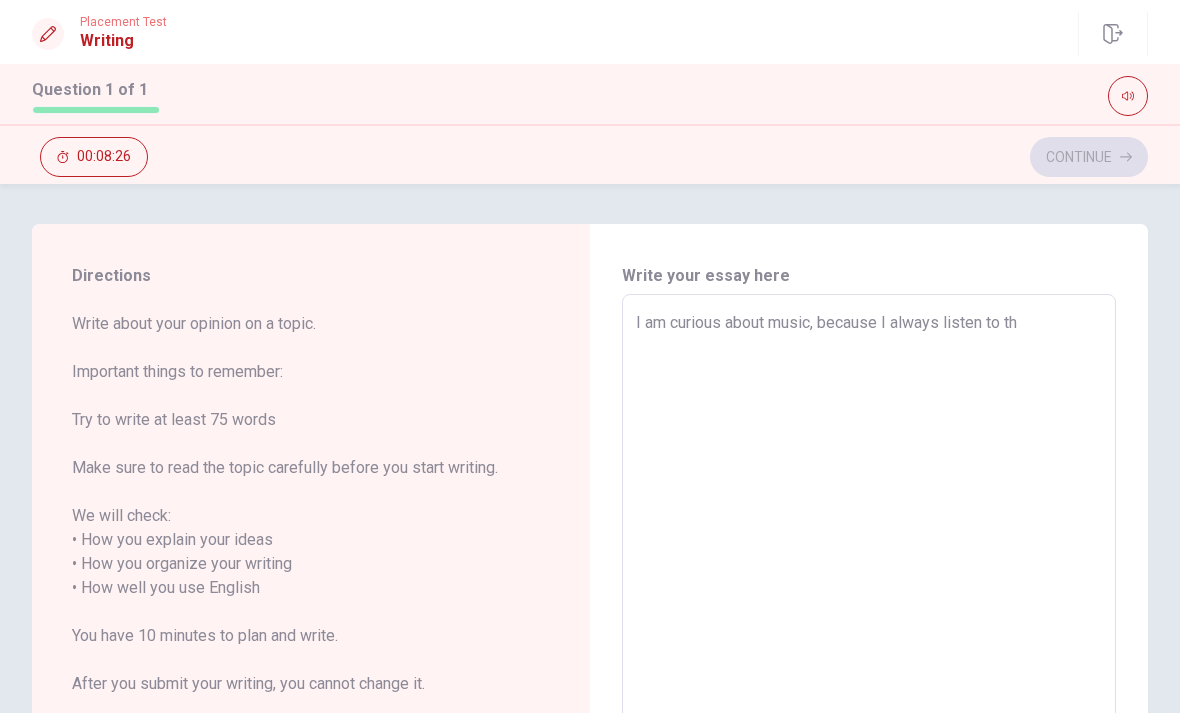 type on "x" 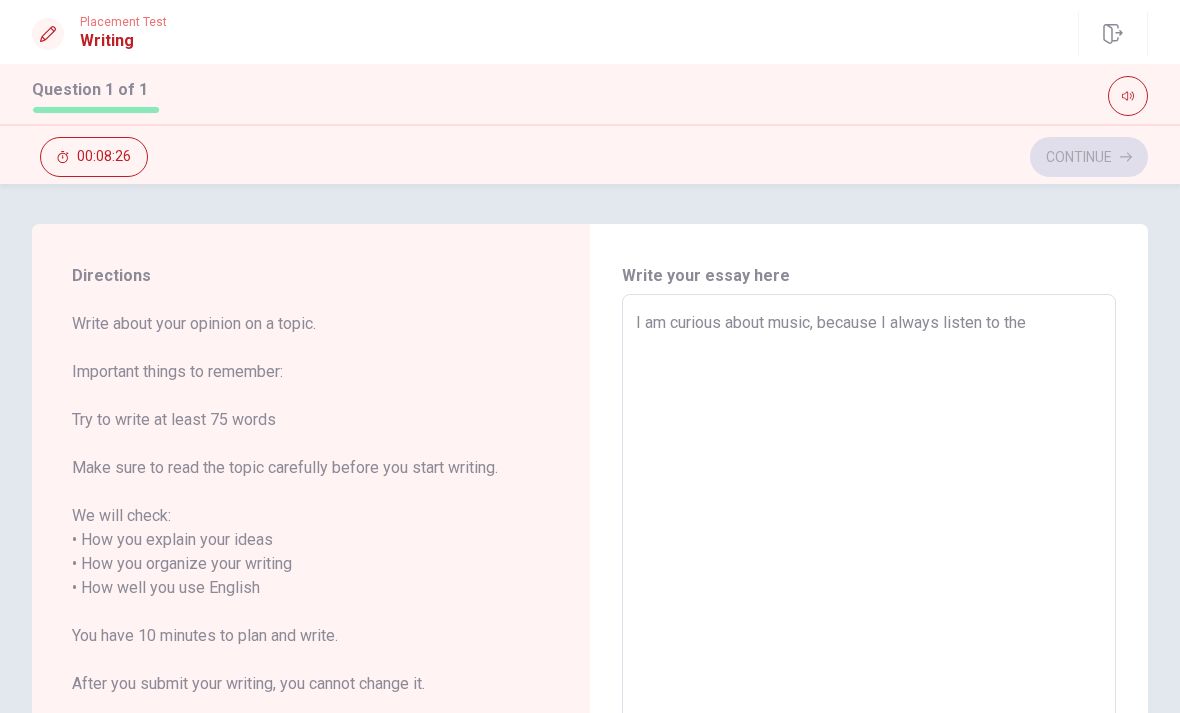 type on "x" 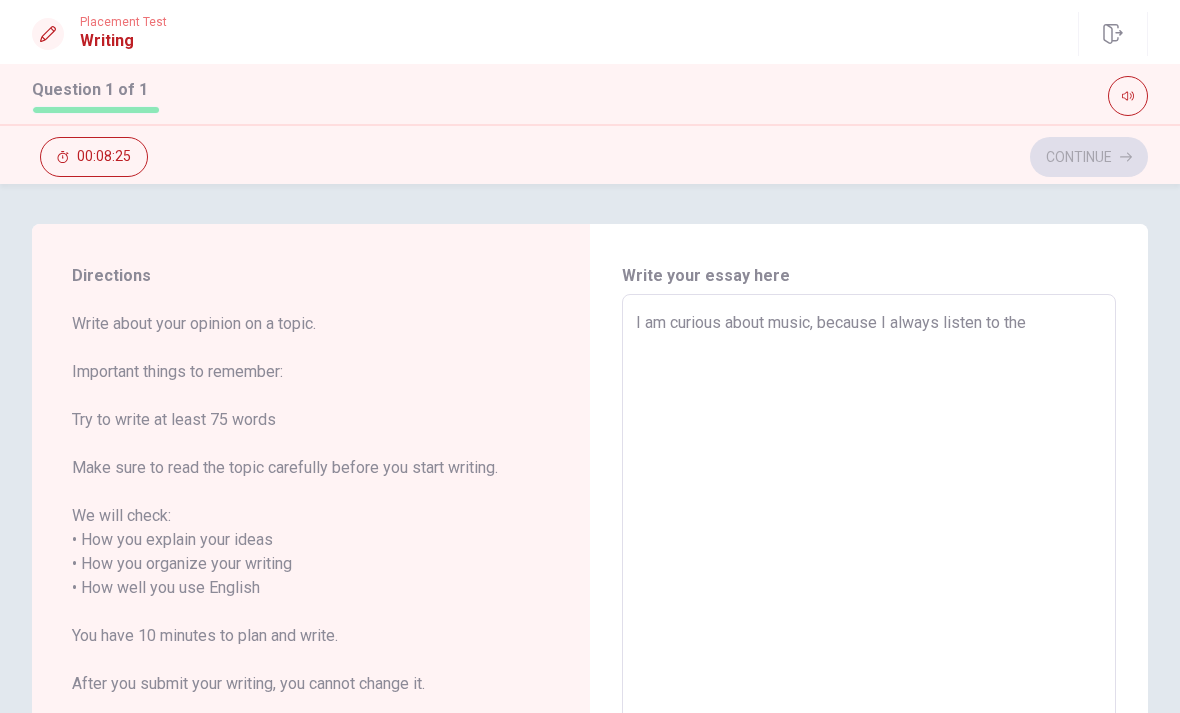 type on "I am curious about music, because I always listen to the" 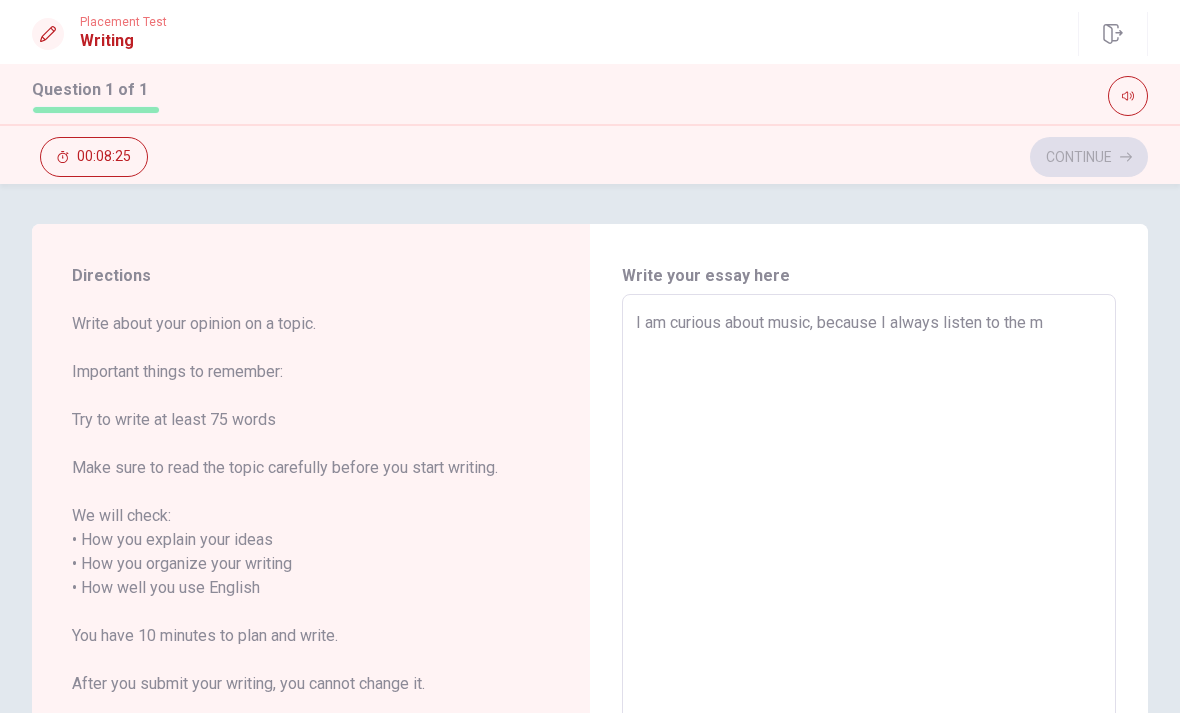 type on "x" 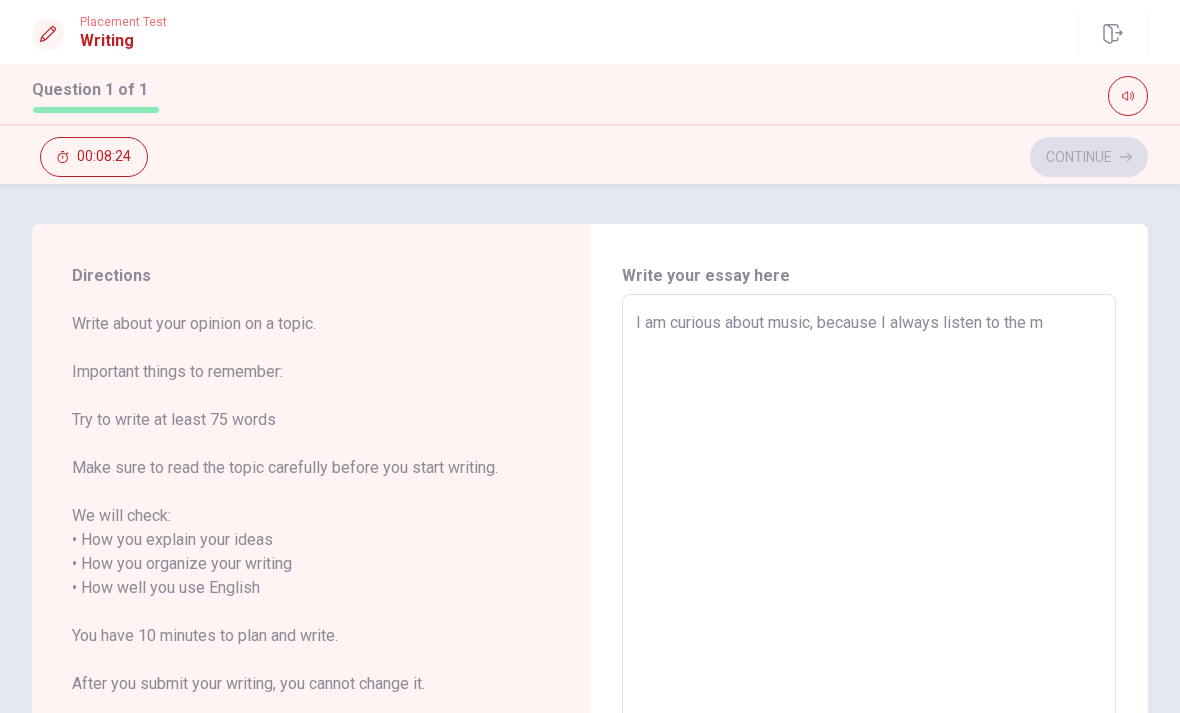 type on "I am curious about music, because I always listen to the mu" 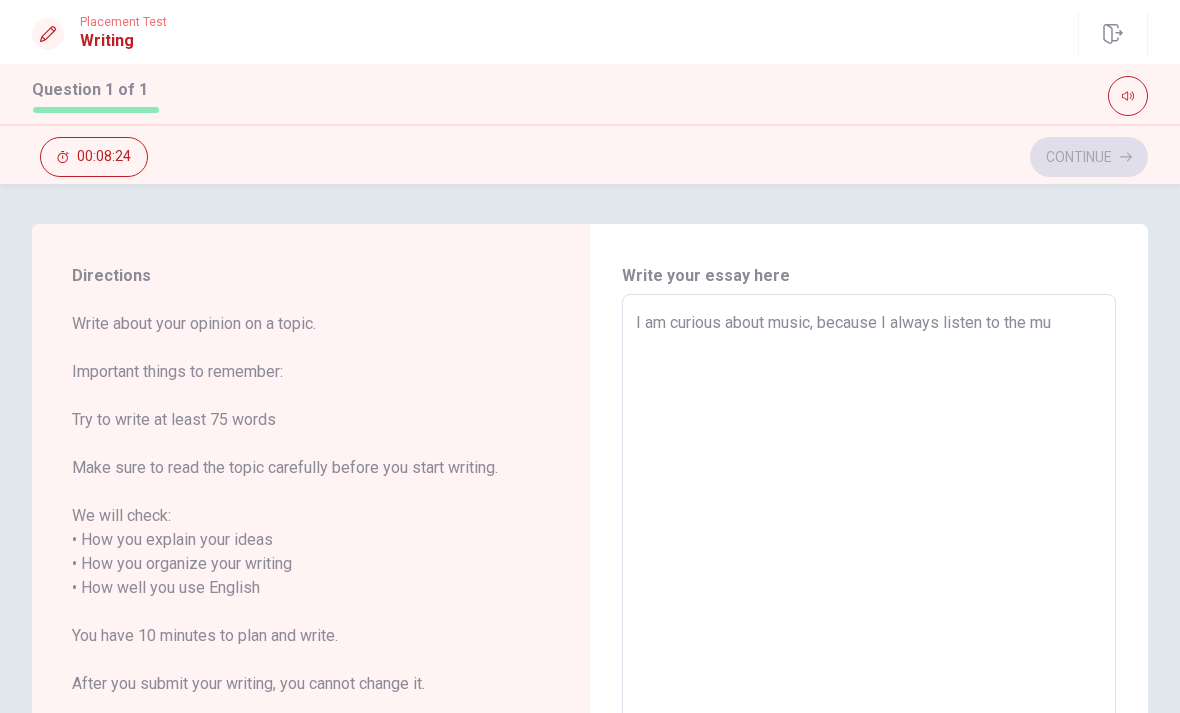 type on "x" 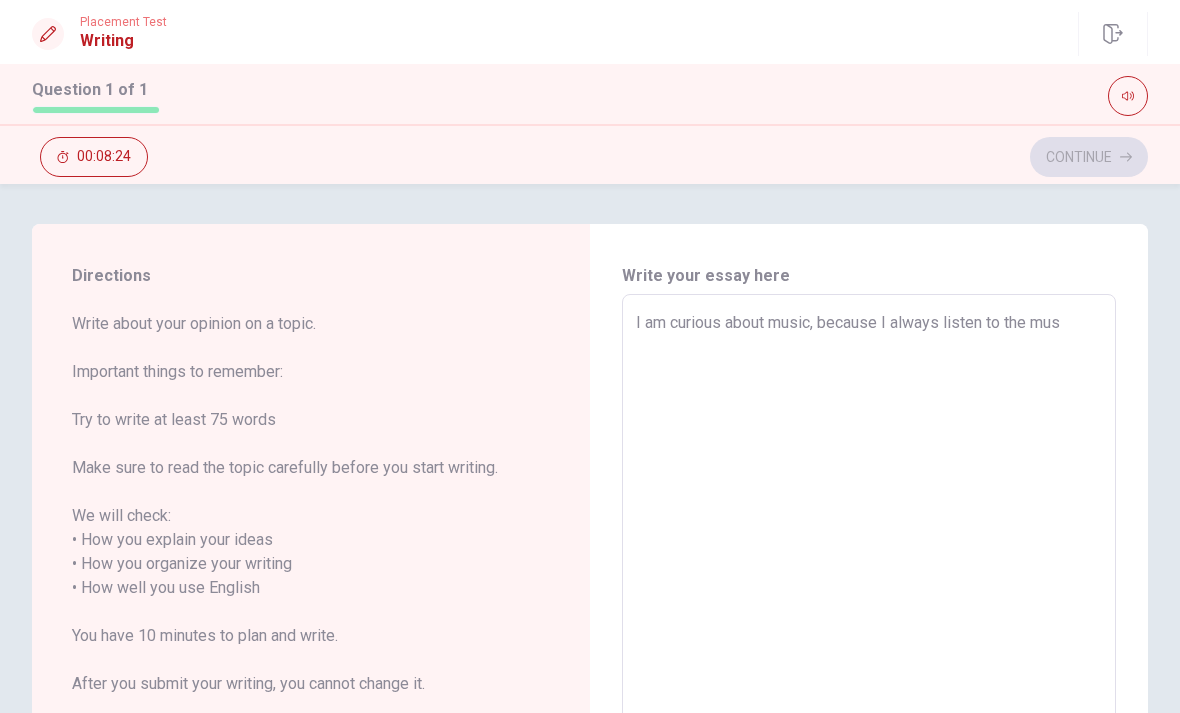 type on "x" 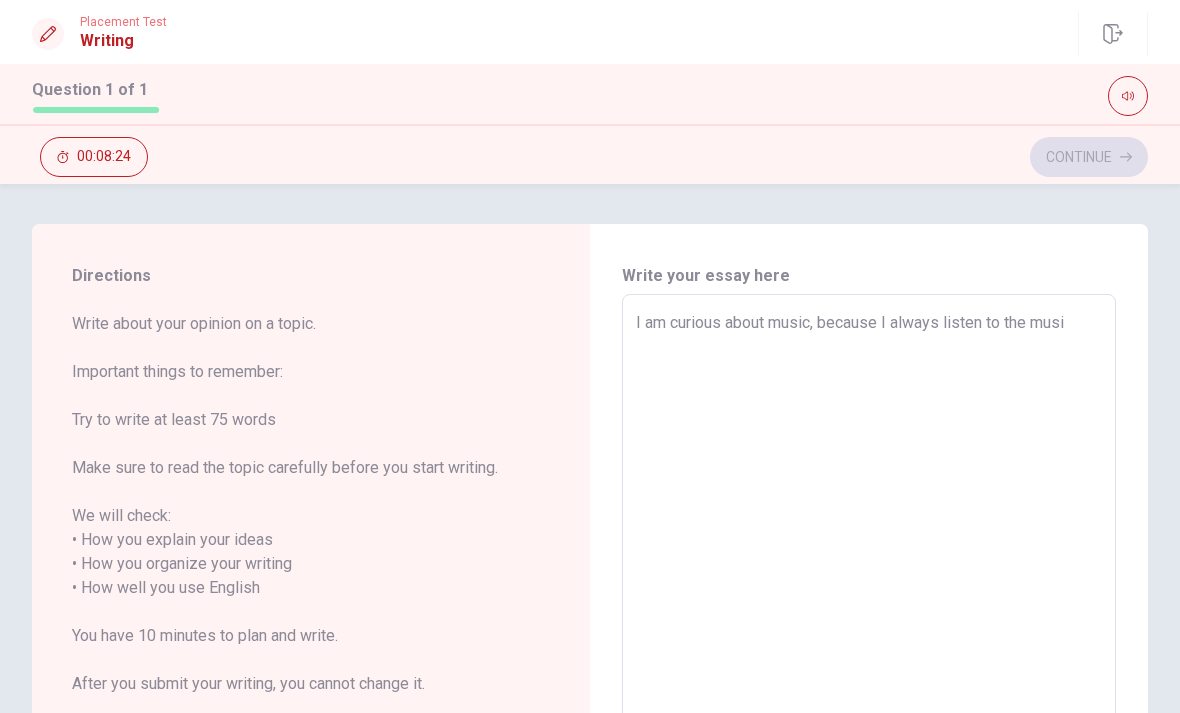 type on "x" 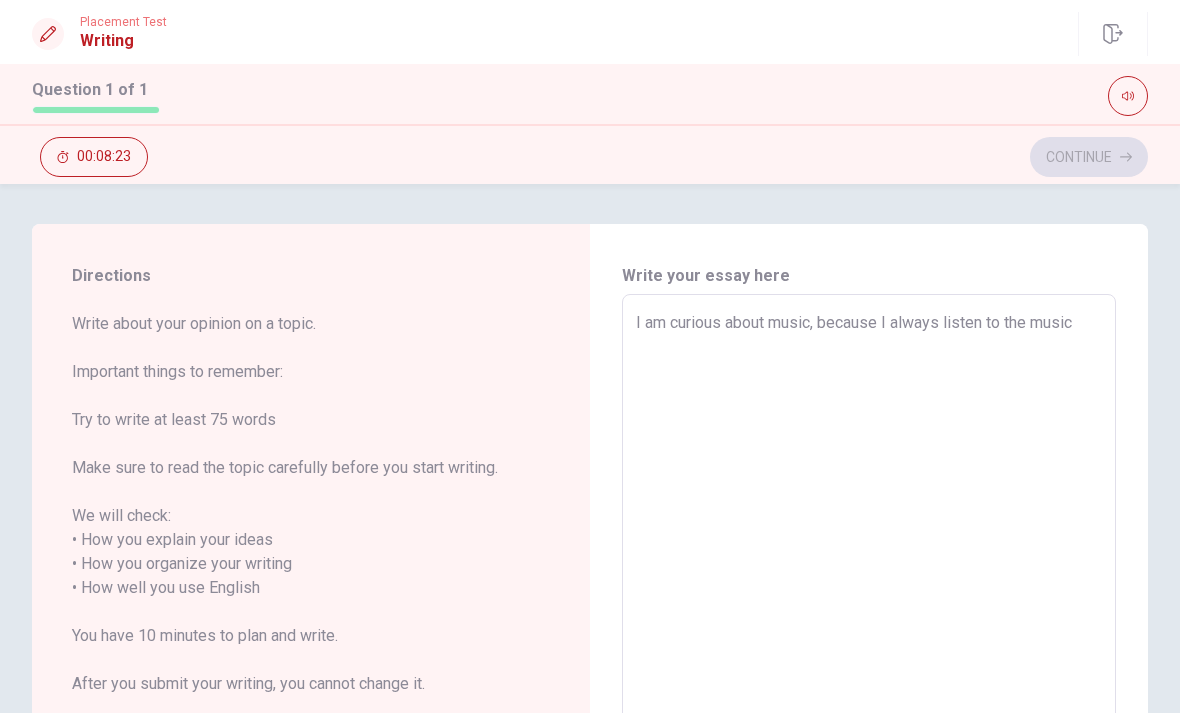 type on "x" 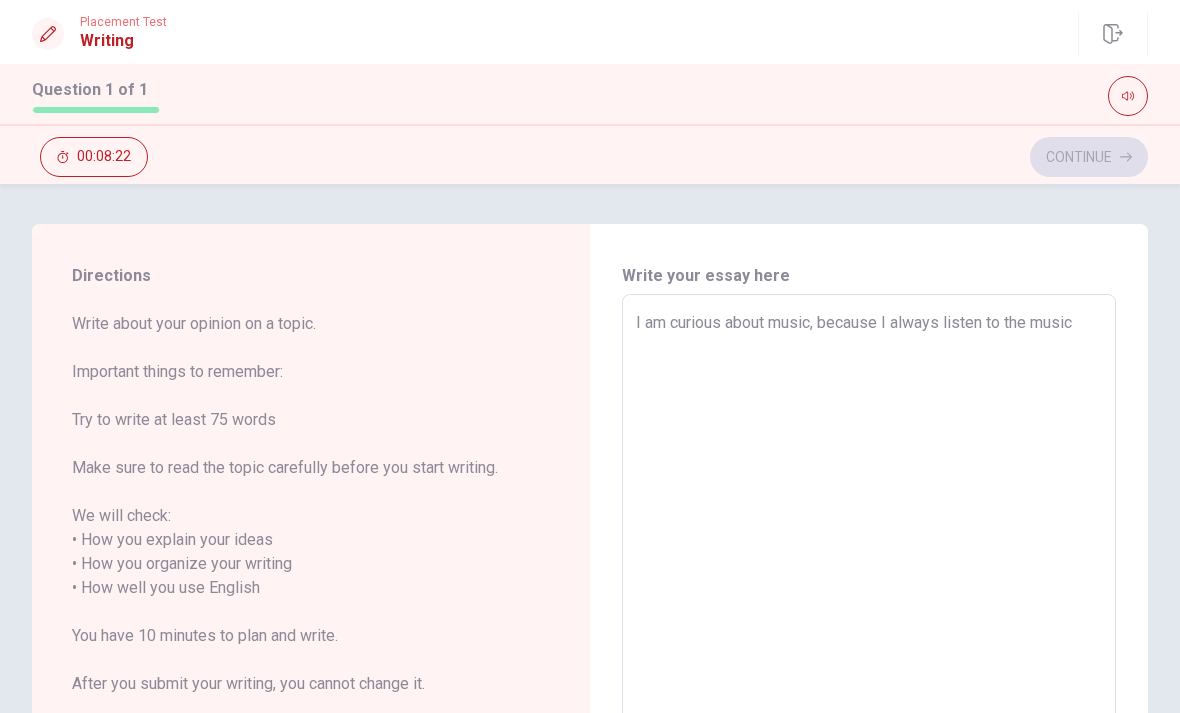 type on "I am curious about music, because I always listen to the music" 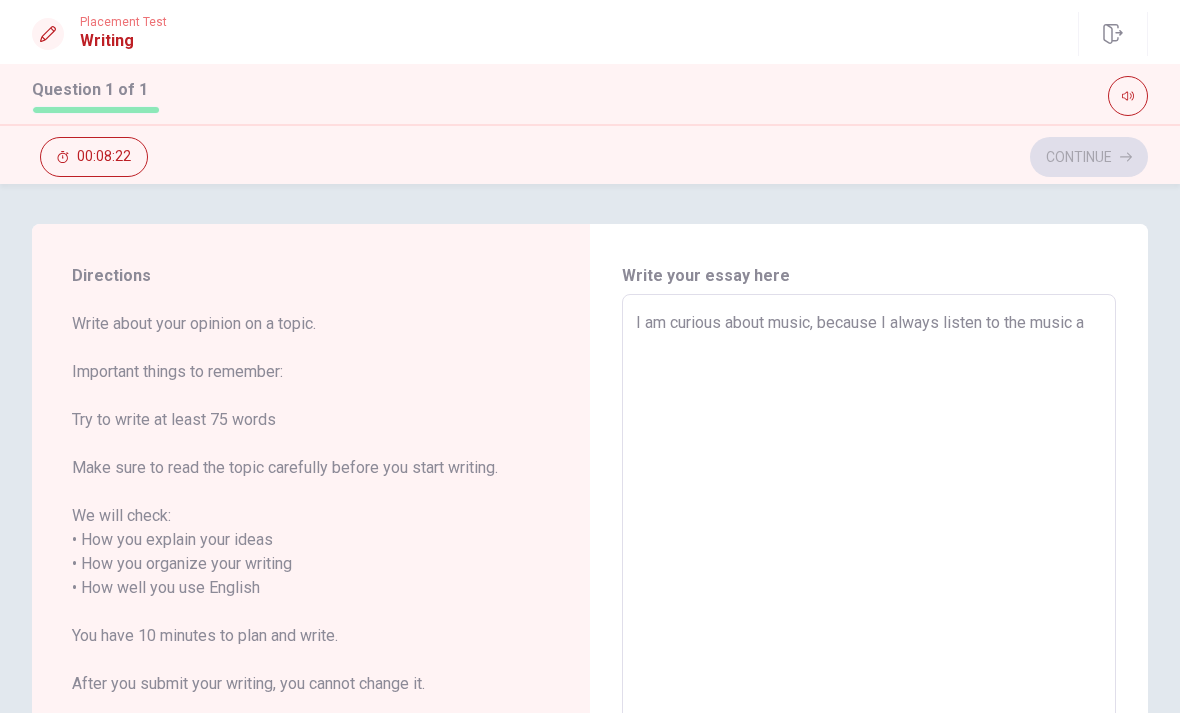 type on "x" 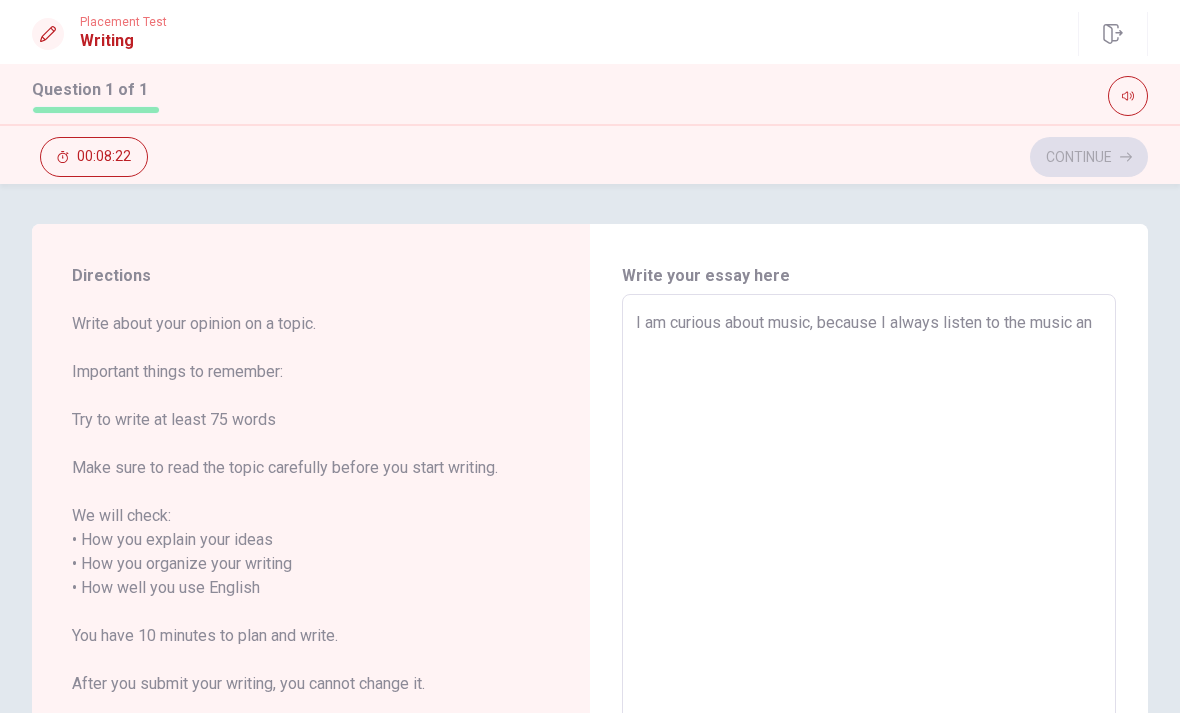 type on "x" 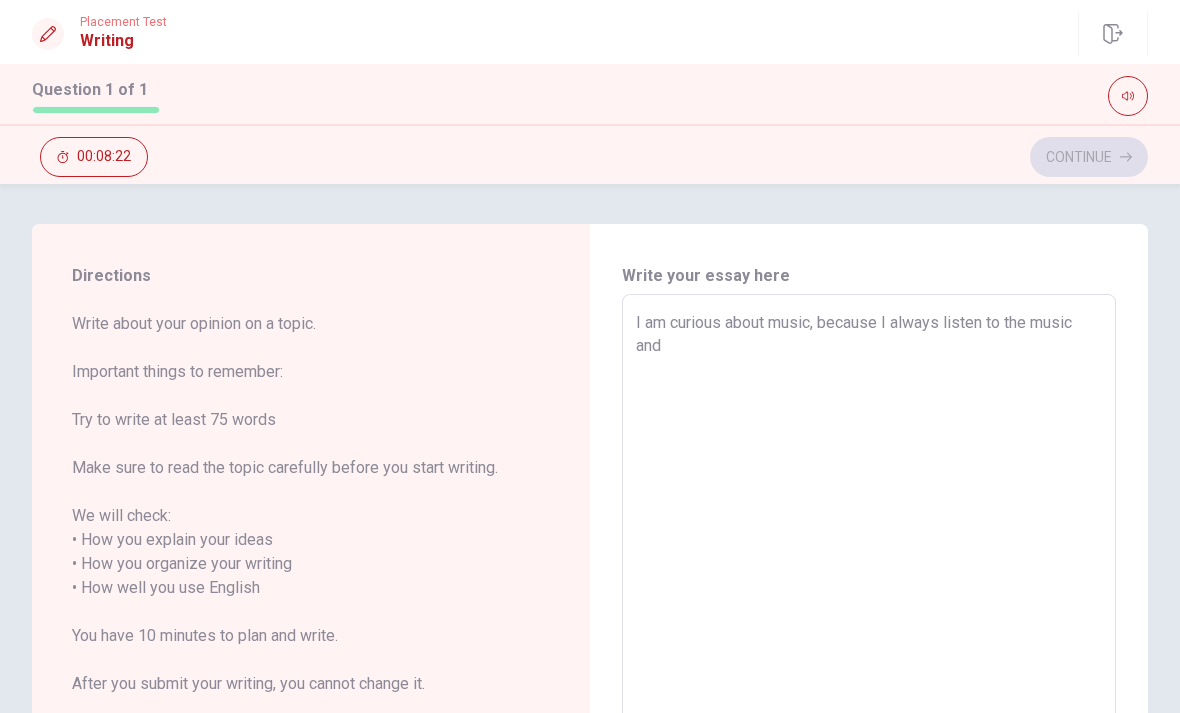 type on "x" 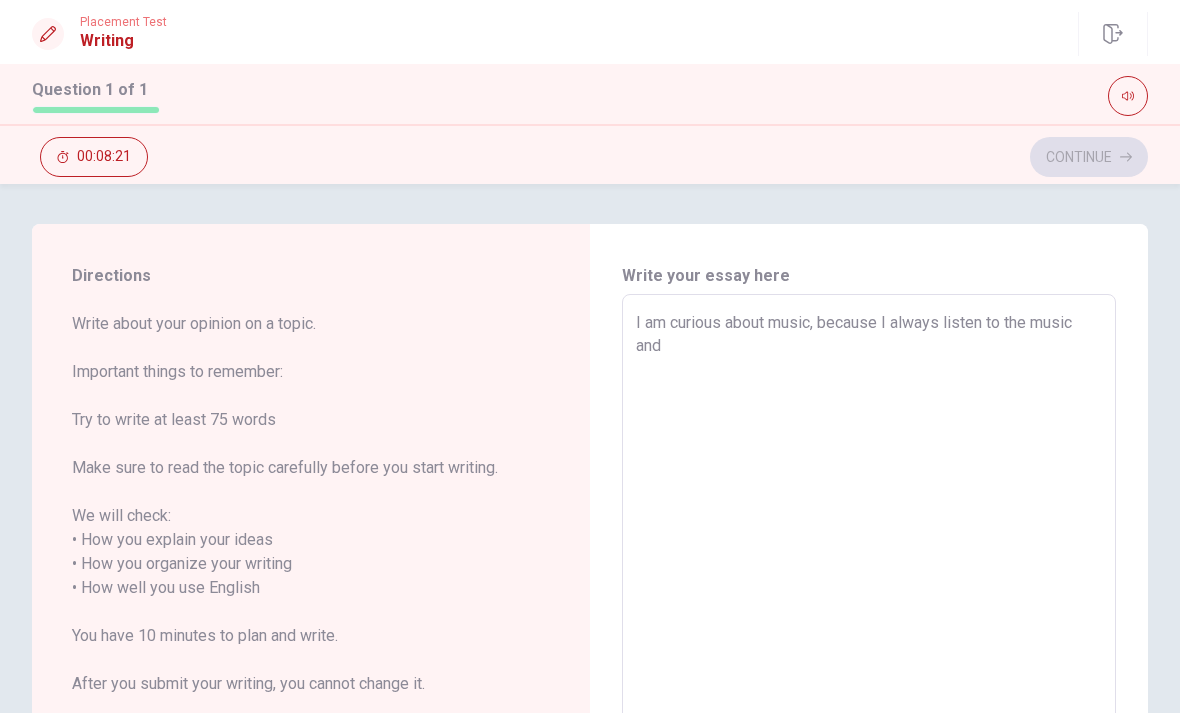type on "I am curious about music, because I always listen to the music and" 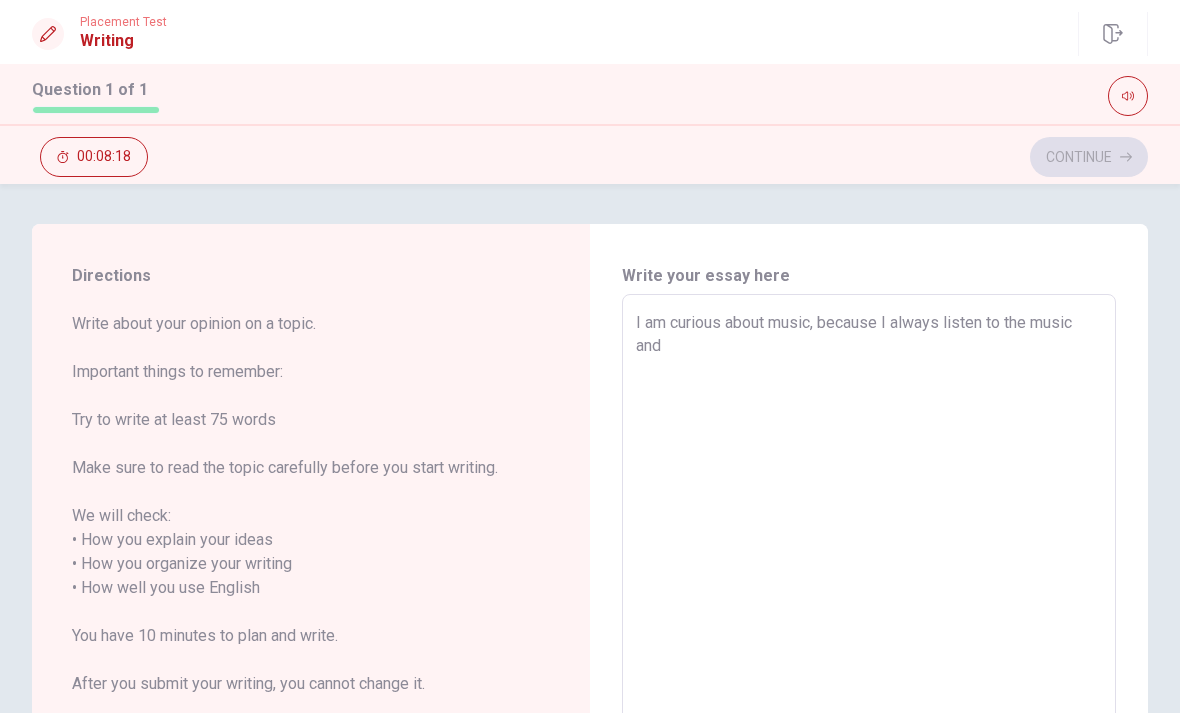 type on "x" 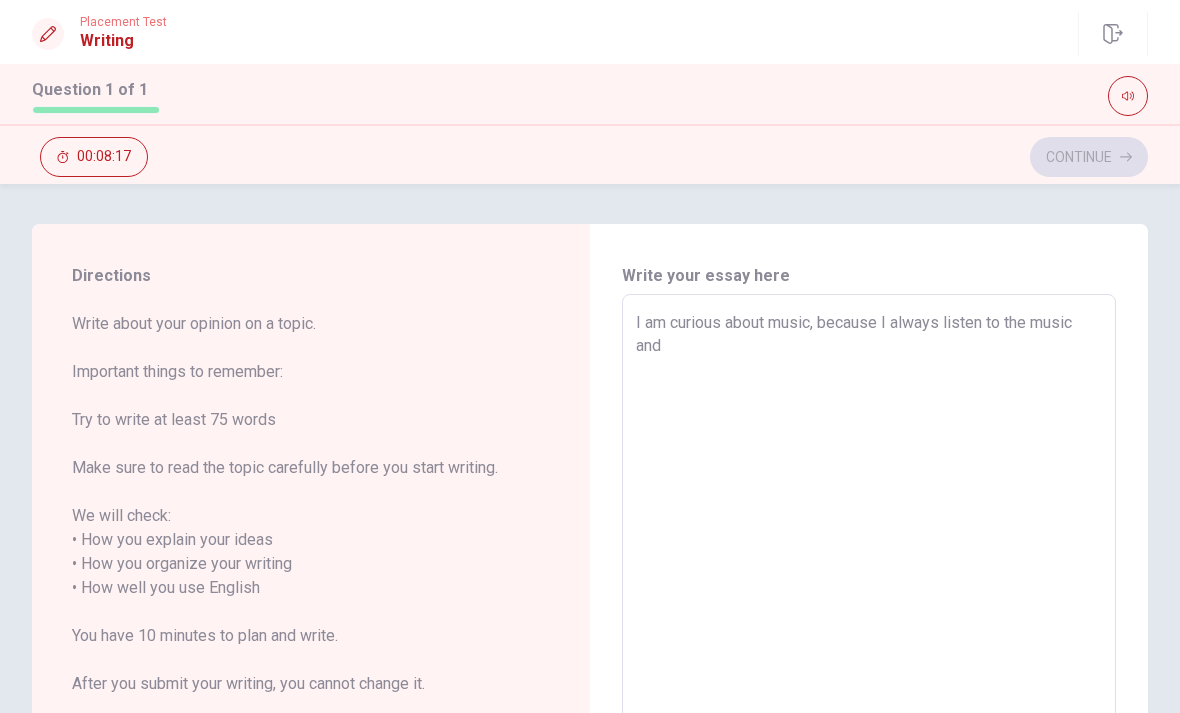 type on "I am curious about music, because I always listen to the music and s" 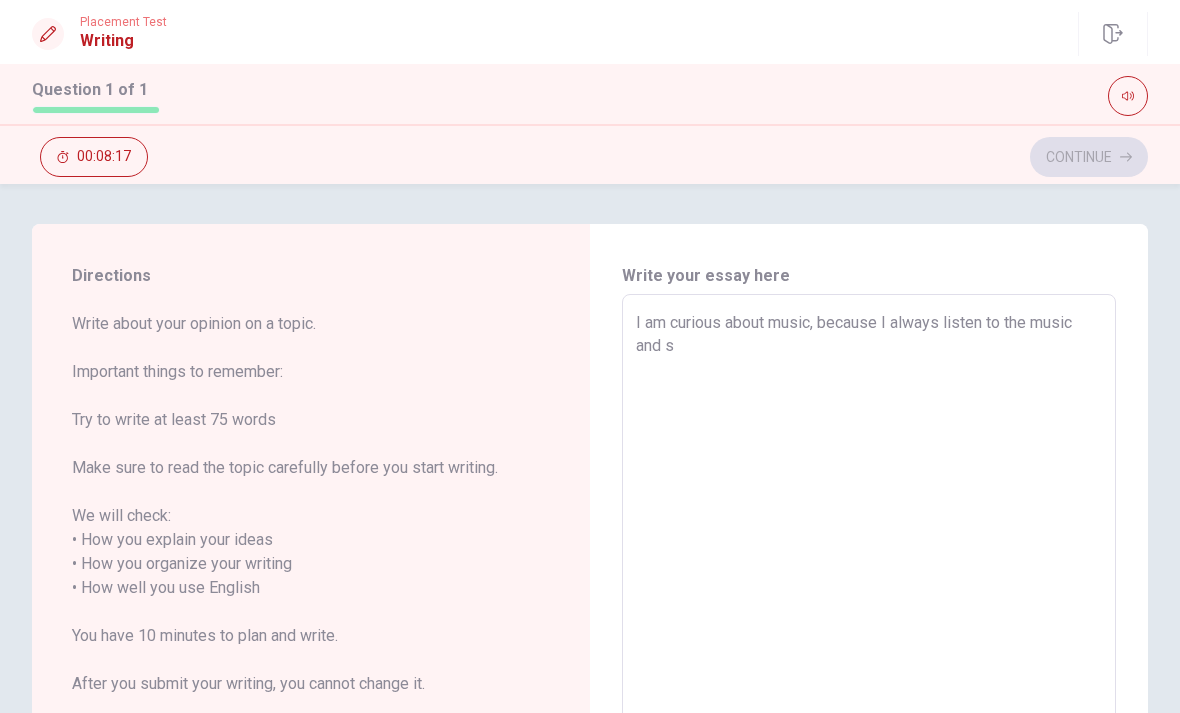 type on "x" 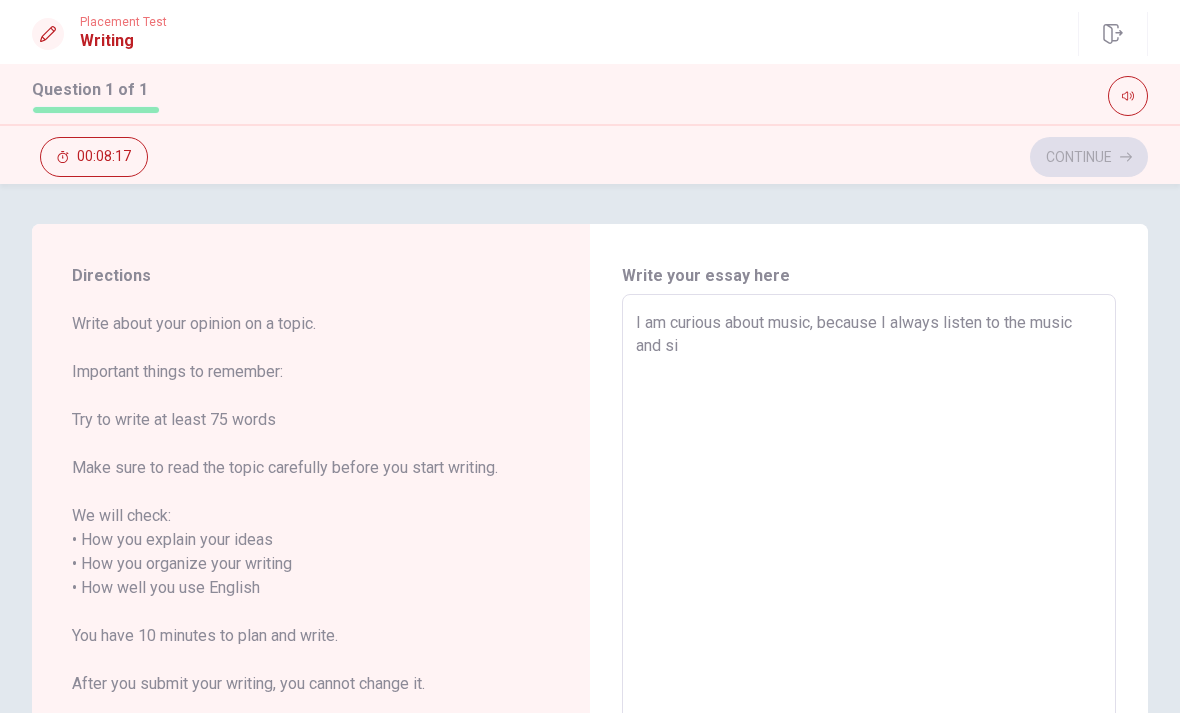 type on "x" 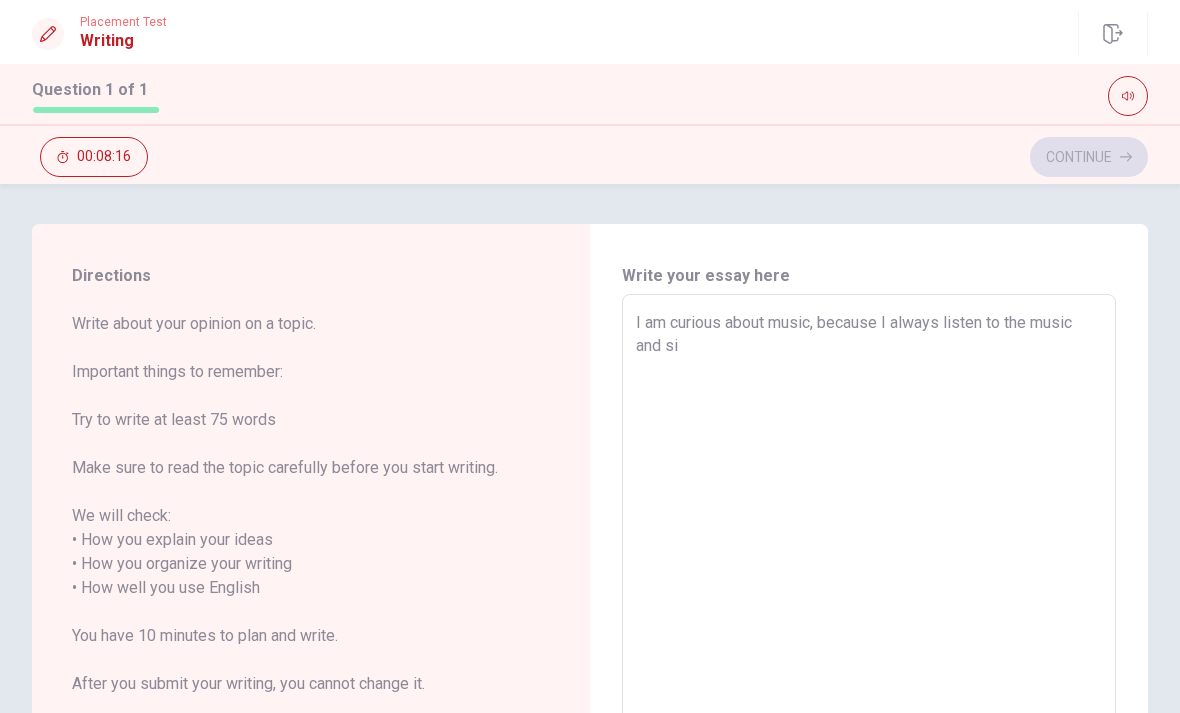 type on "I am curious about music, because I always listen to the music and sin" 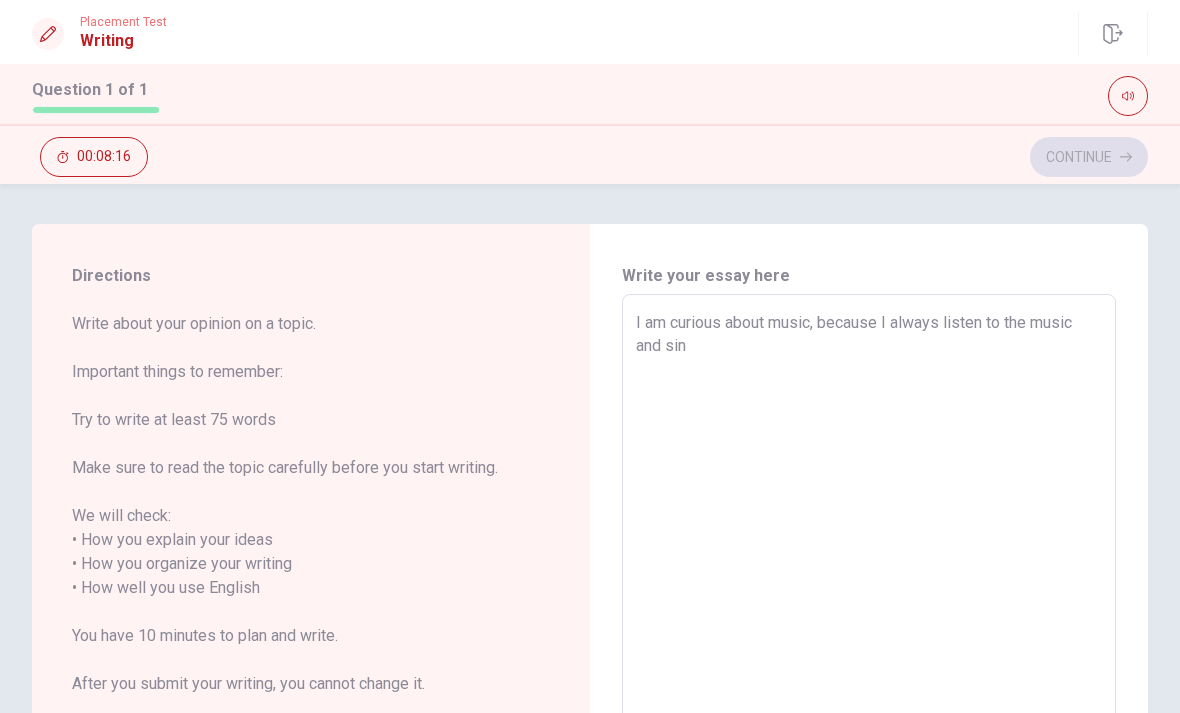type on "x" 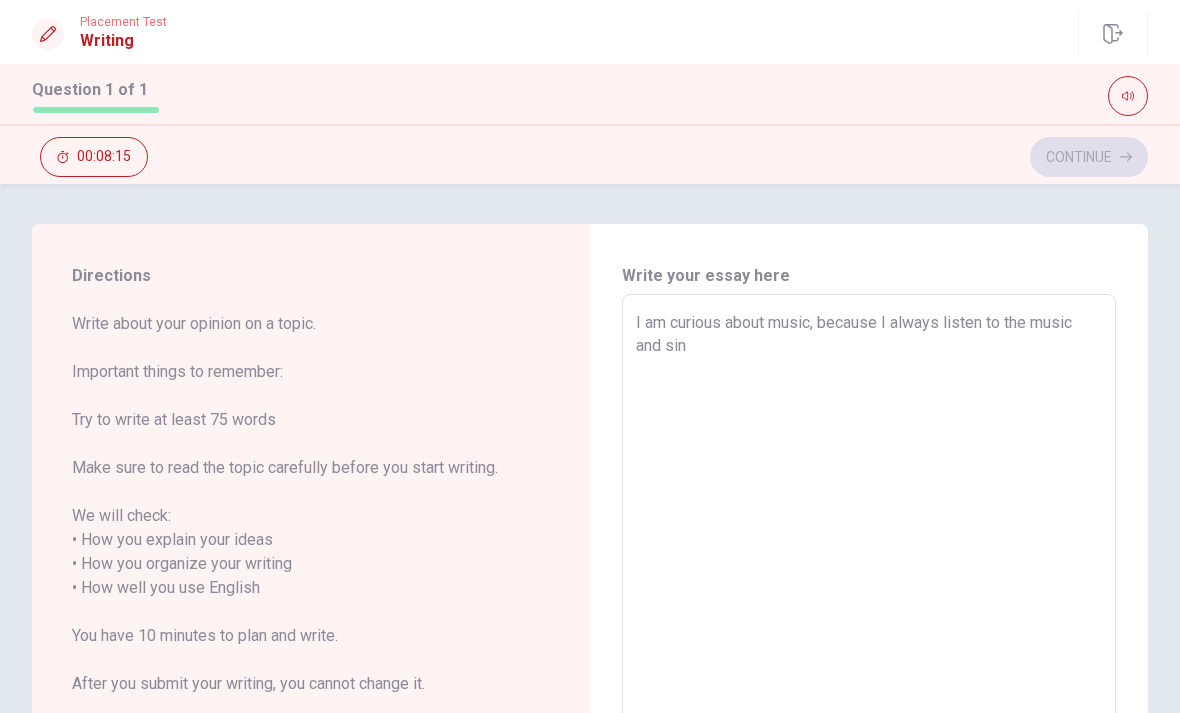 type on "I am curious about music, because I always listen to the music and sing" 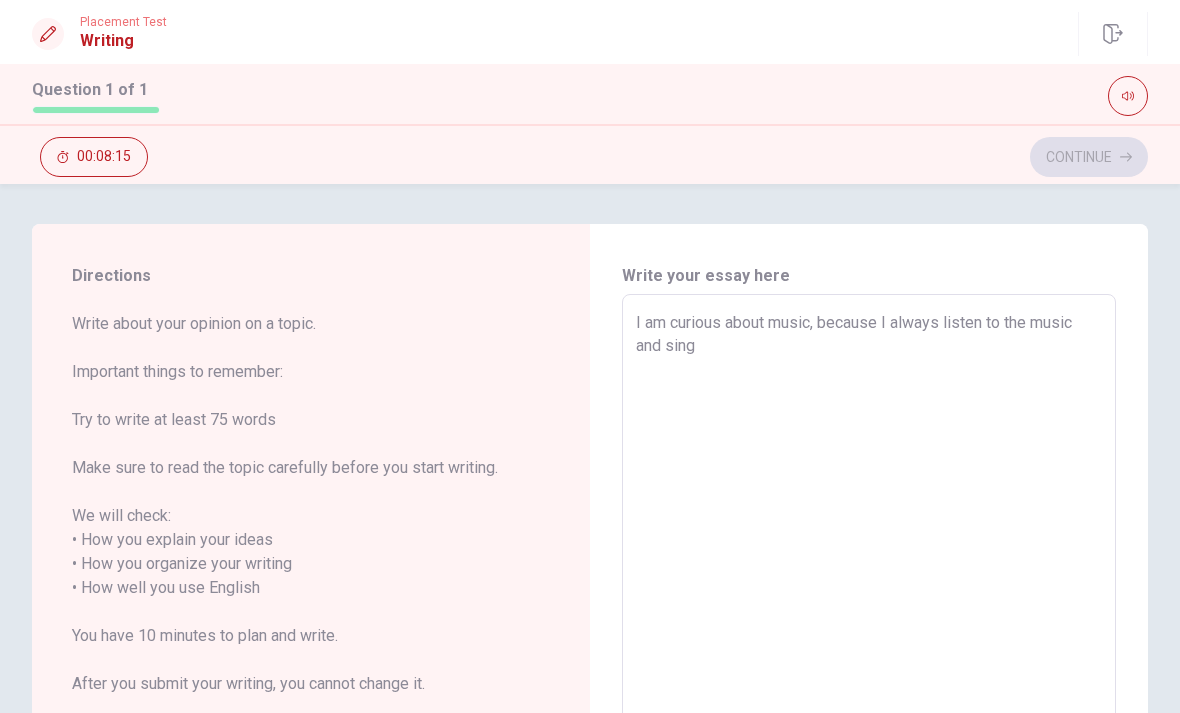 type on "x" 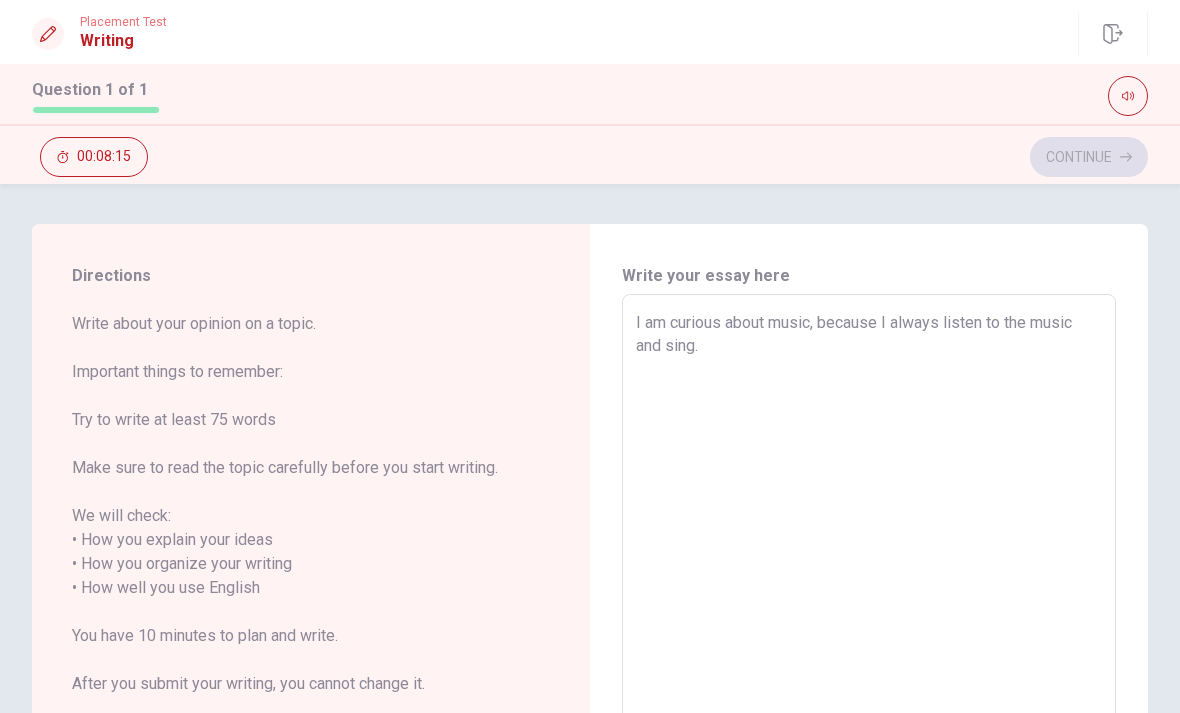 type on "x" 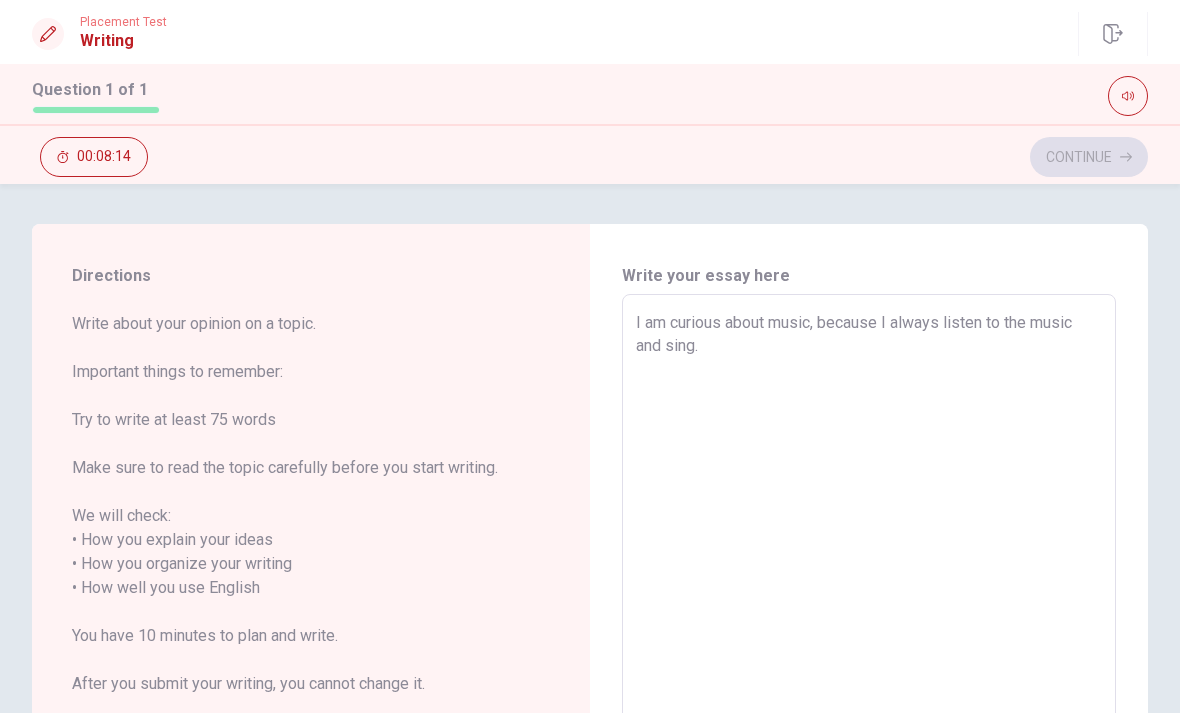 type on "I am curious about music, because I always listen to the music and sing." 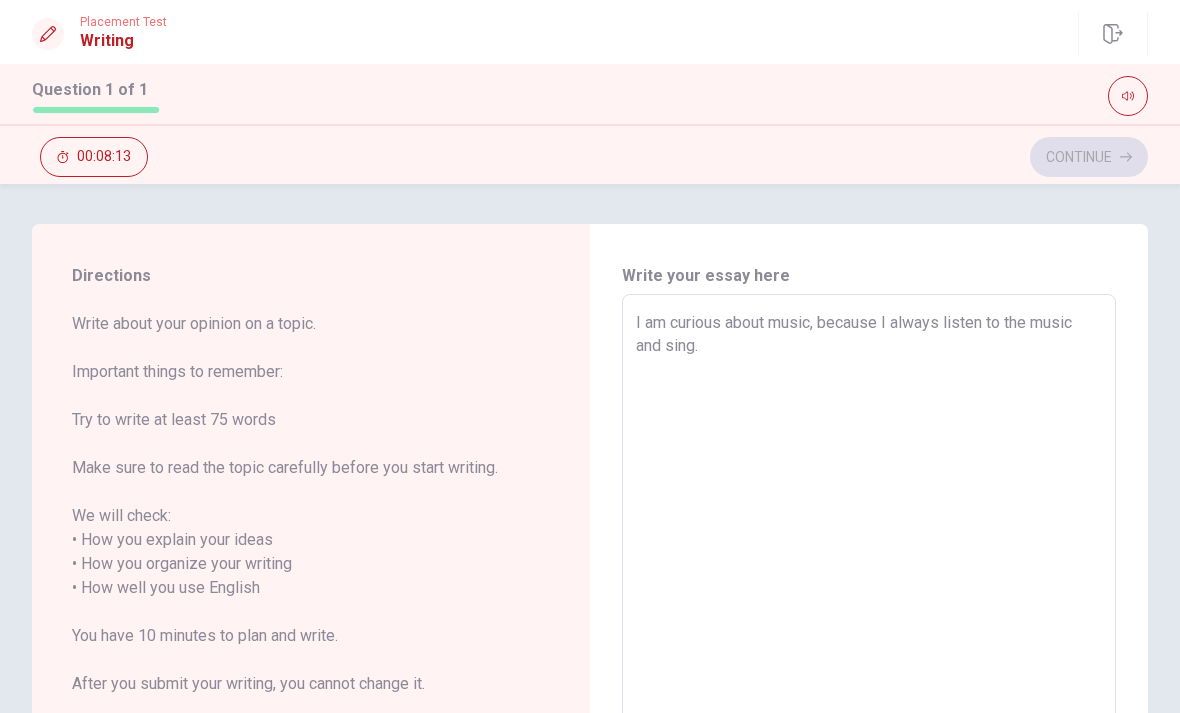 type on "x" 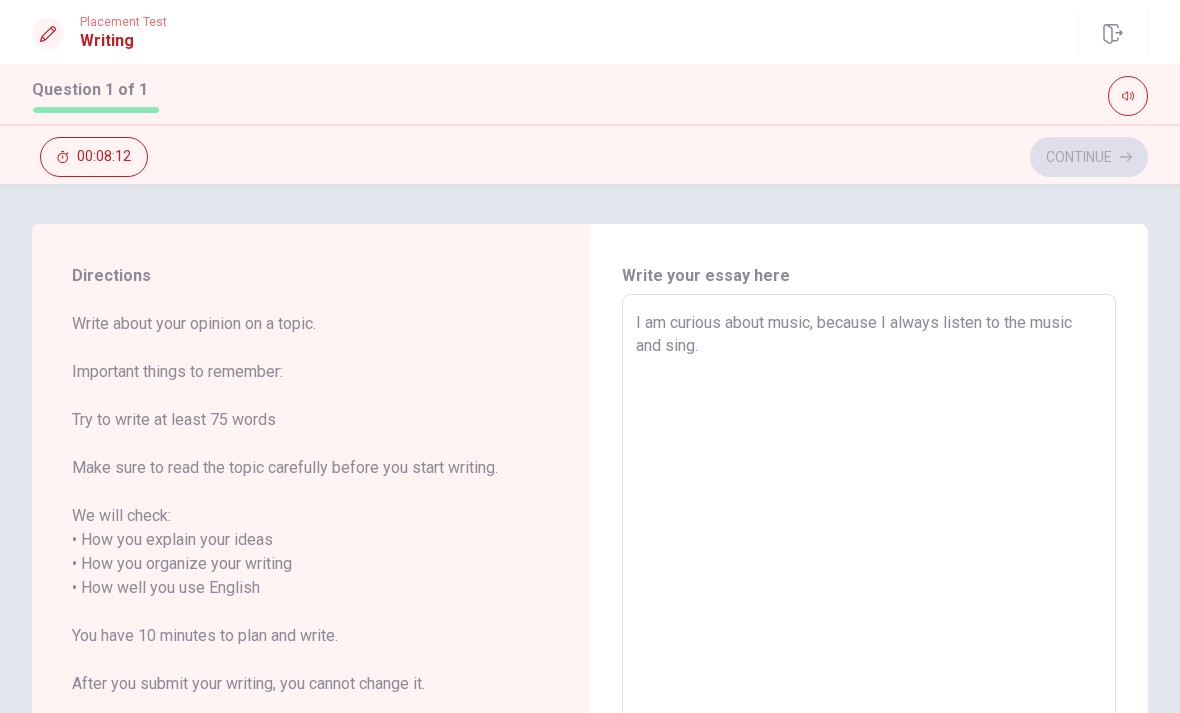 type on "I am curious about music, because I always listen to the music and sing. W" 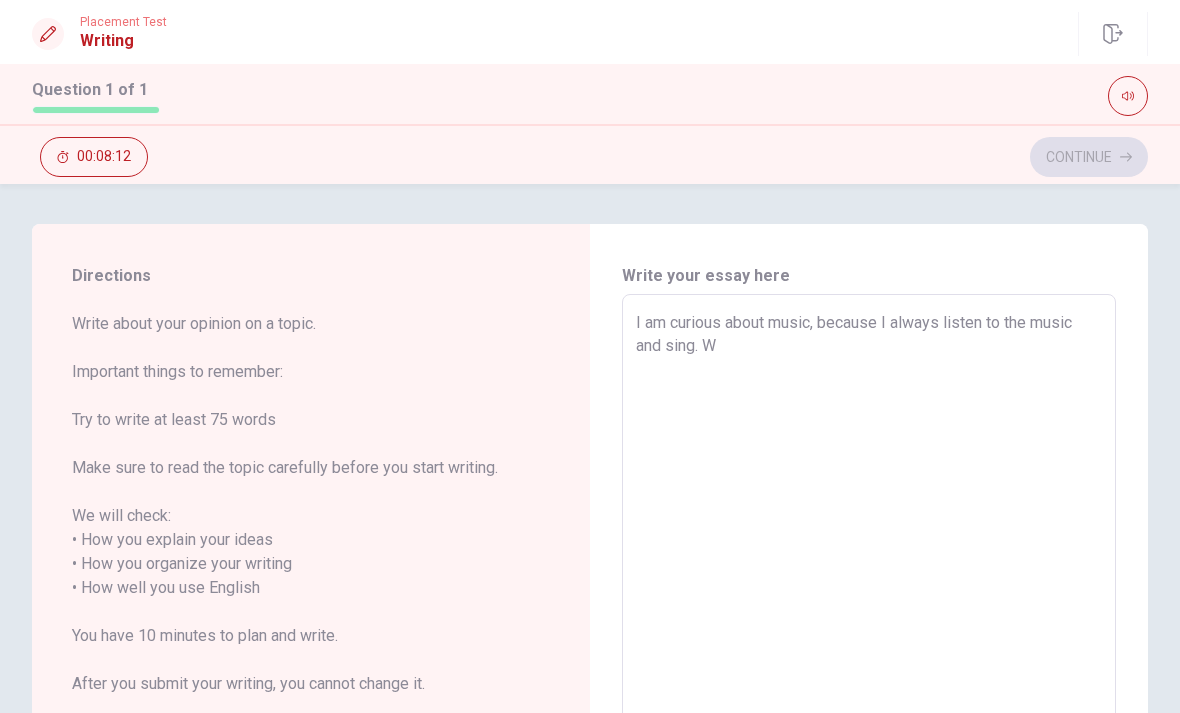 type on "x" 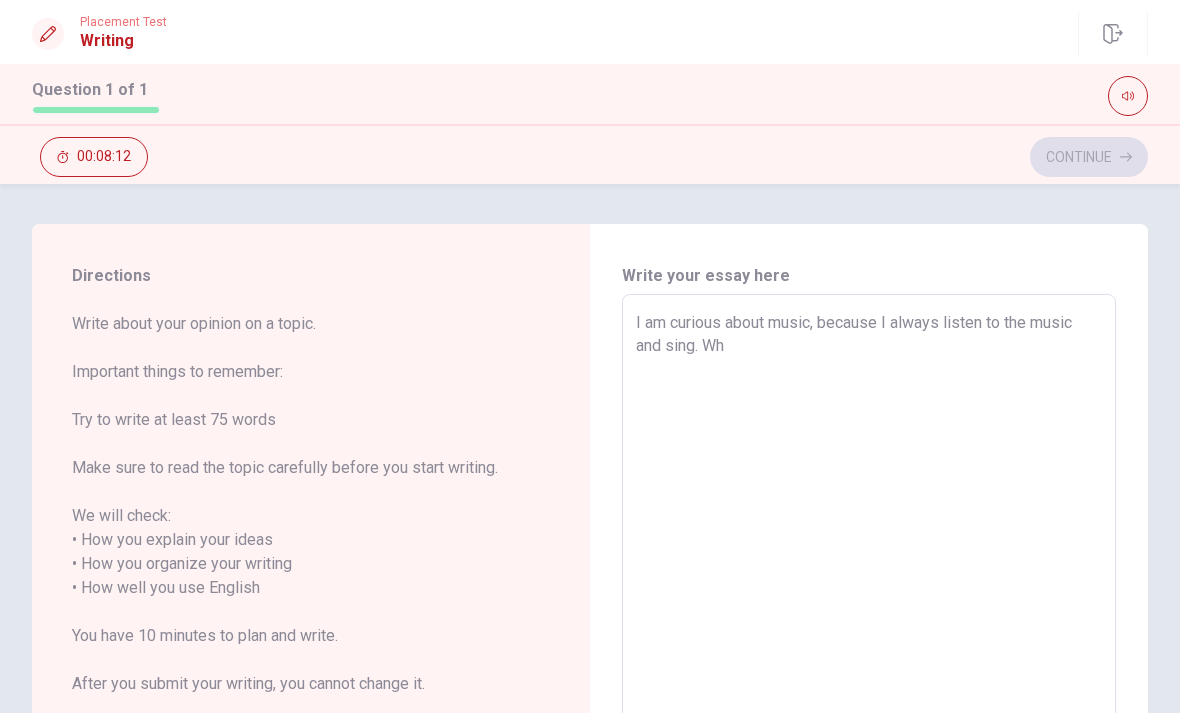 type on "x" 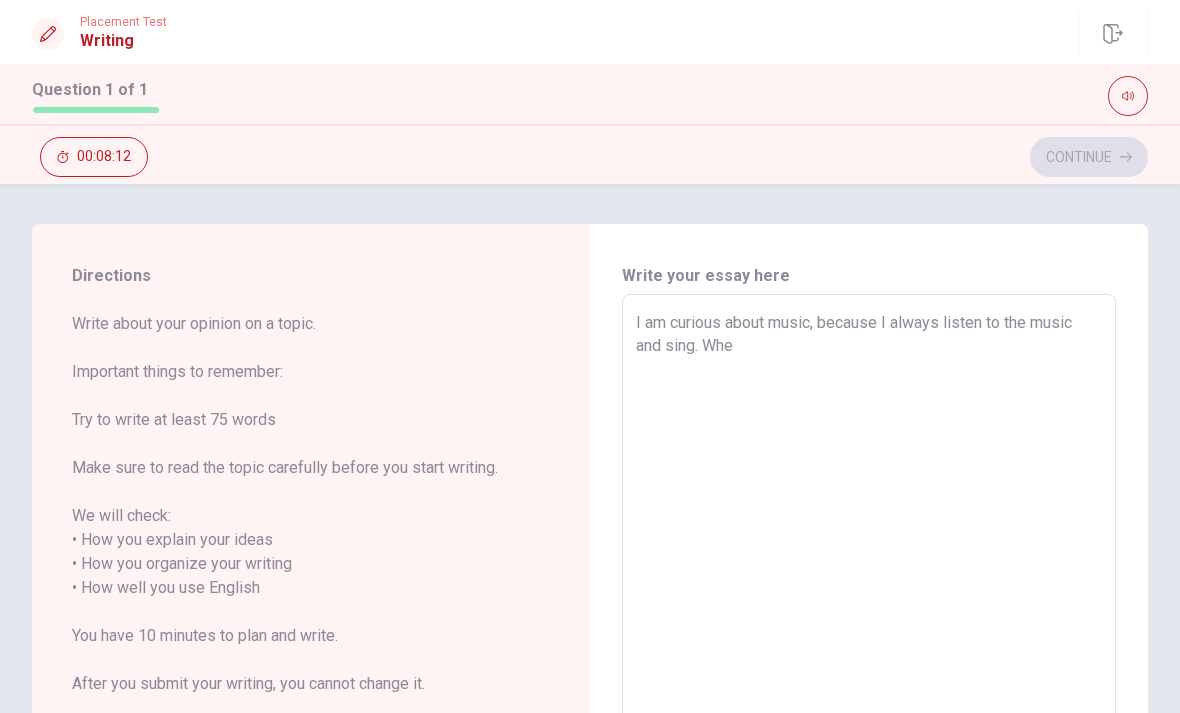 type on "x" 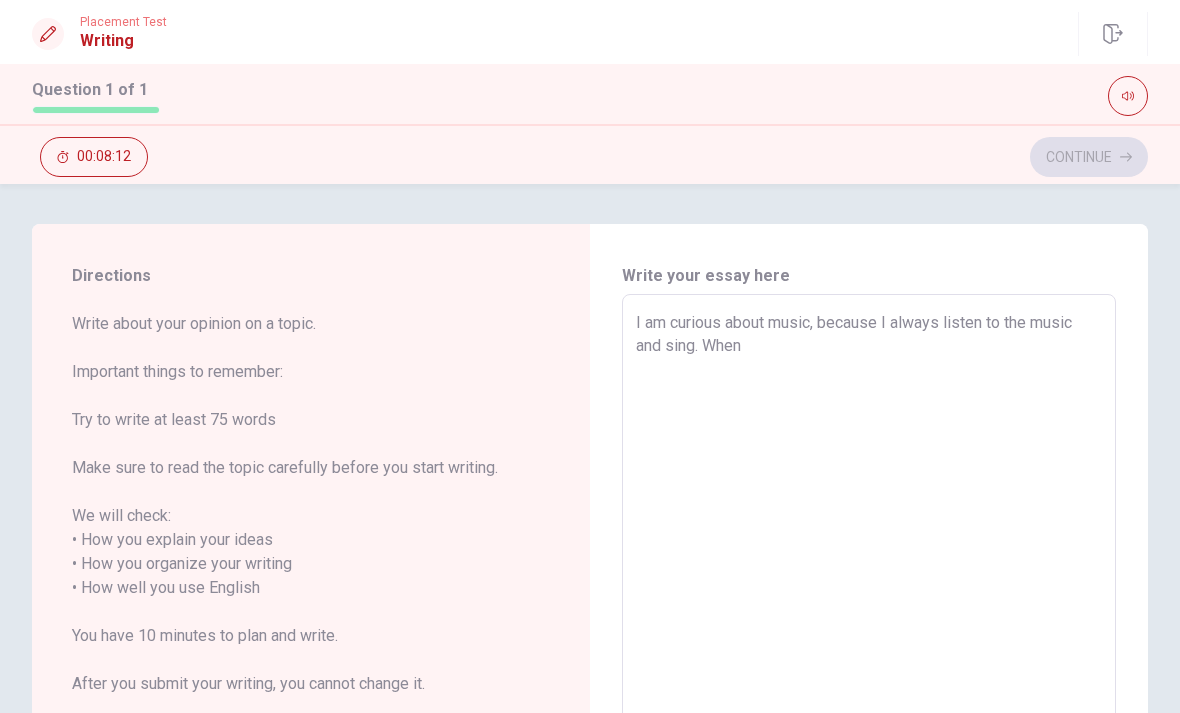 type on "x" 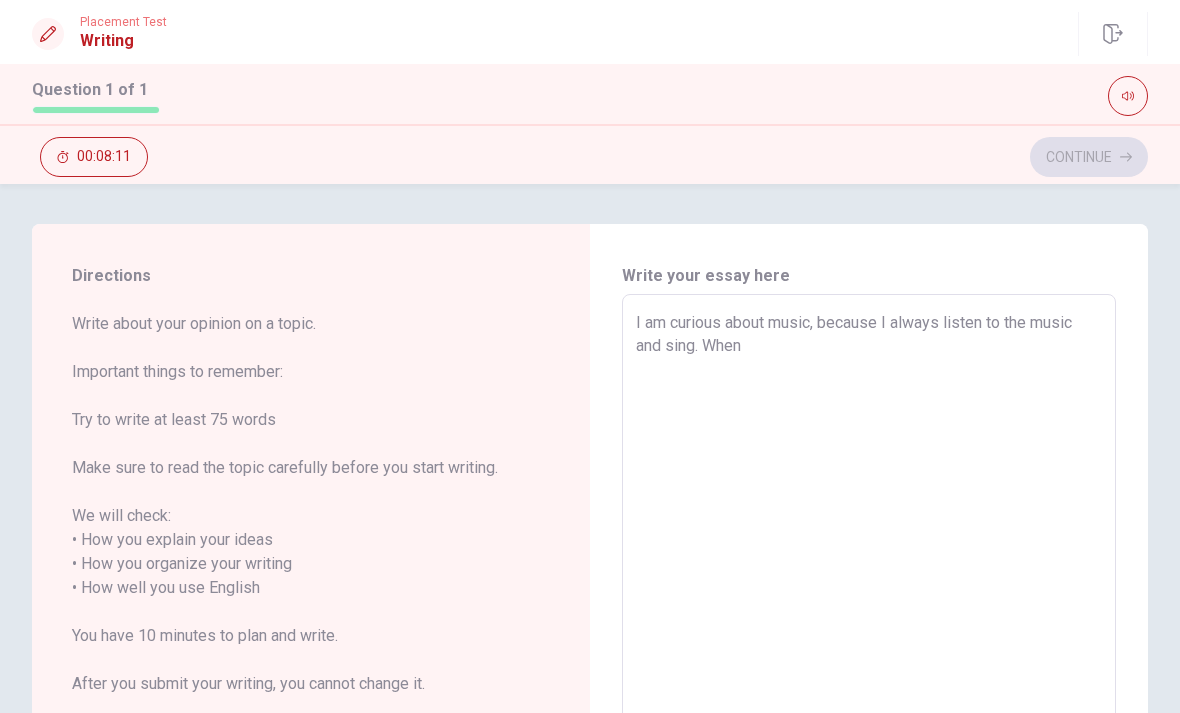 type on "I am curious about music, because I always listen to the music and sing. When i" 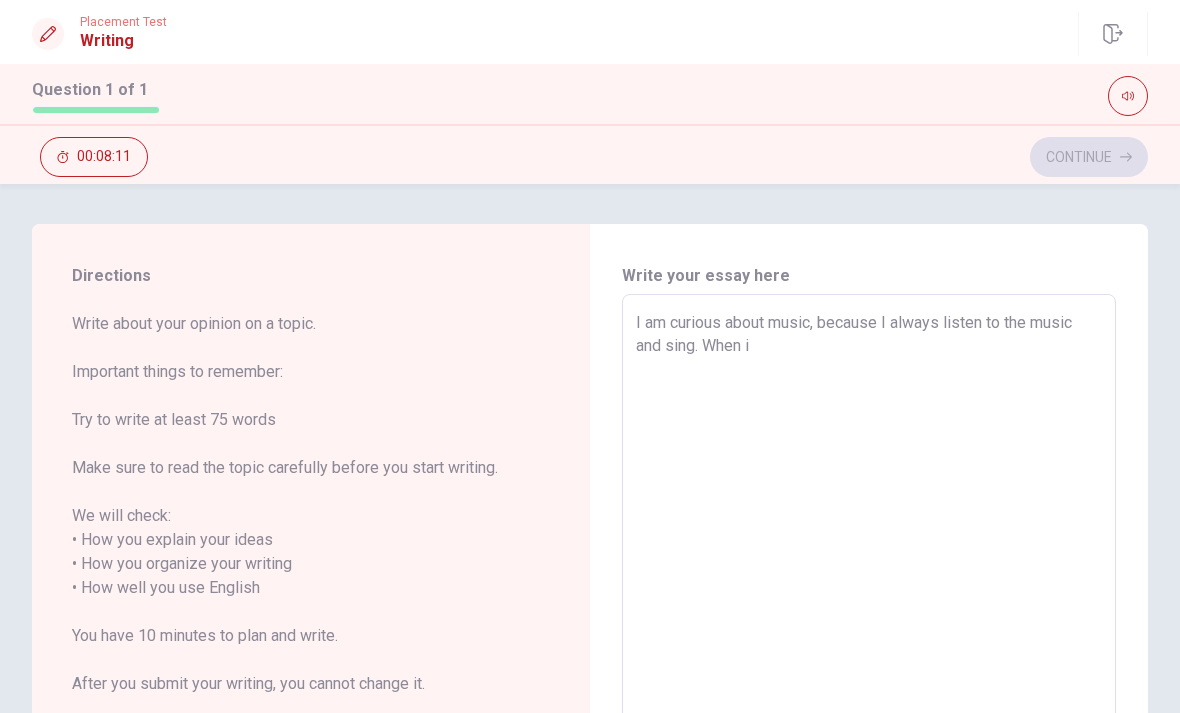 type on "x" 